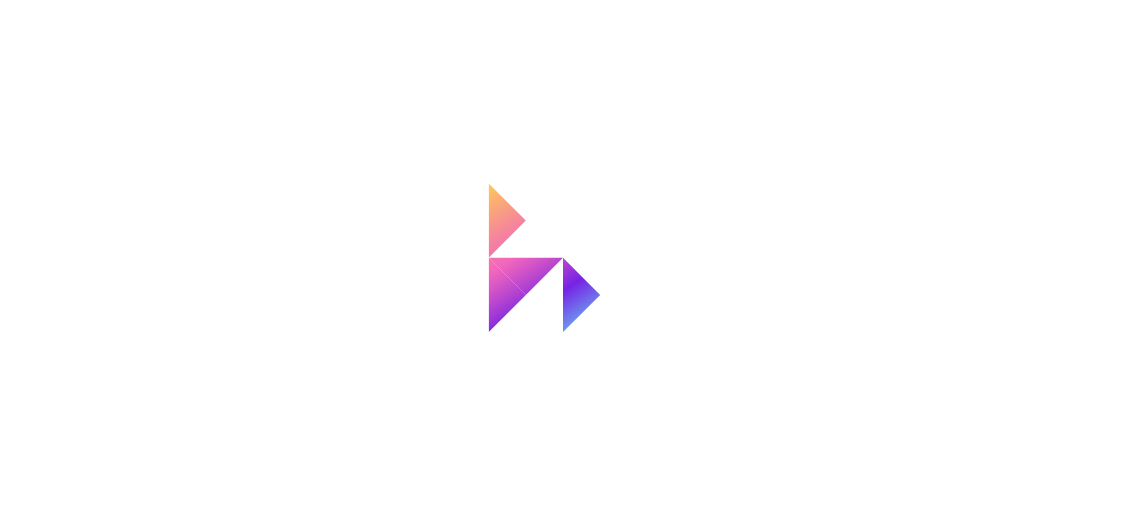 scroll, scrollTop: 0, scrollLeft: 0, axis: both 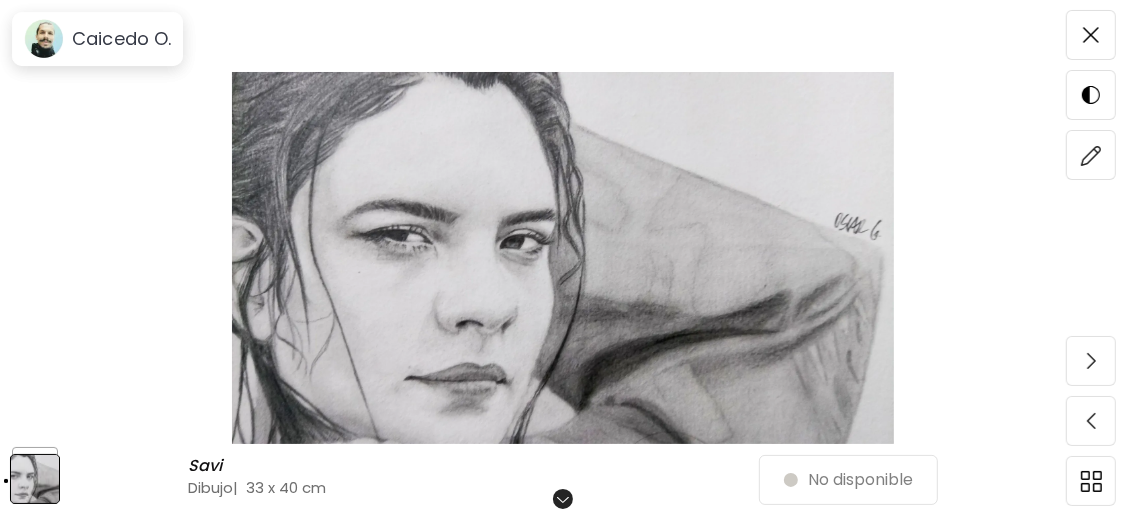 click at bounding box center (563, 258) 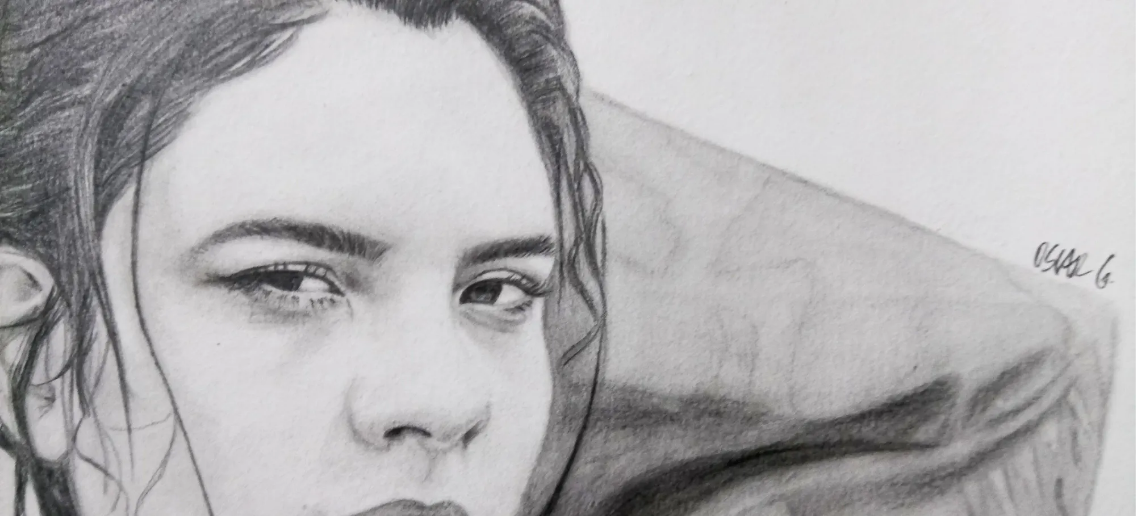 click at bounding box center (568, 319) 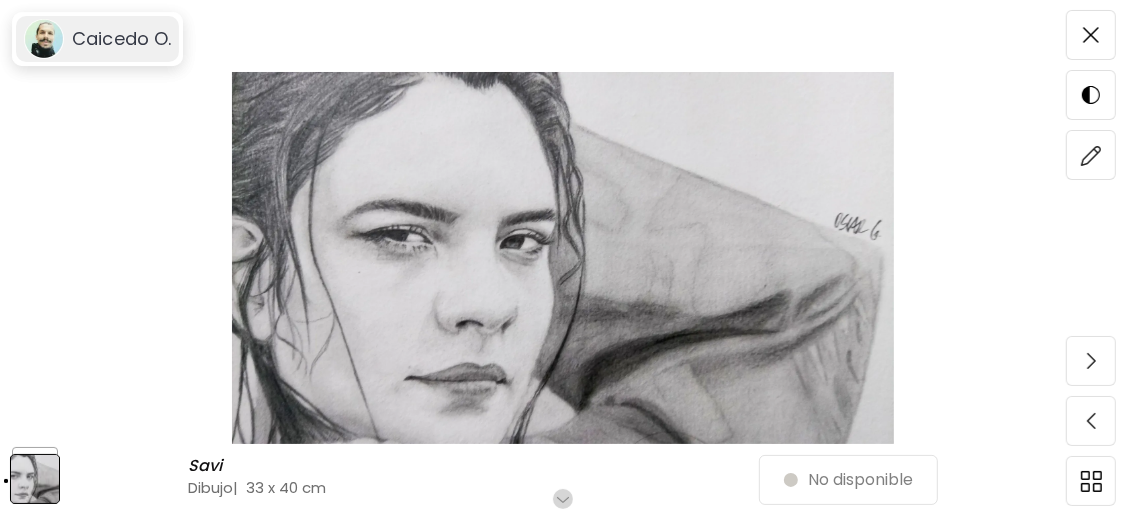 click on "Caicedo O." at bounding box center (121, 39) 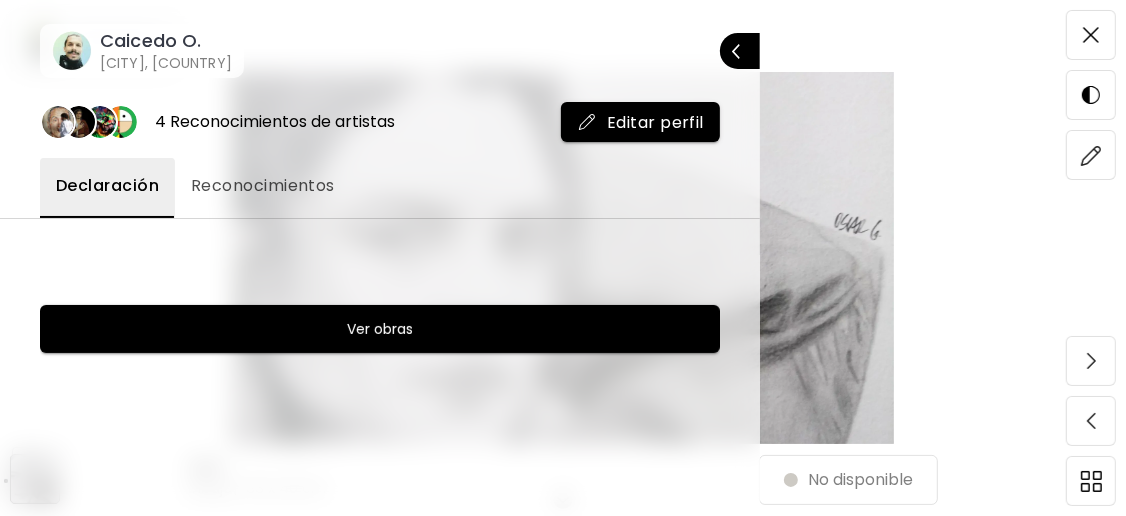 click at bounding box center [563, 258] 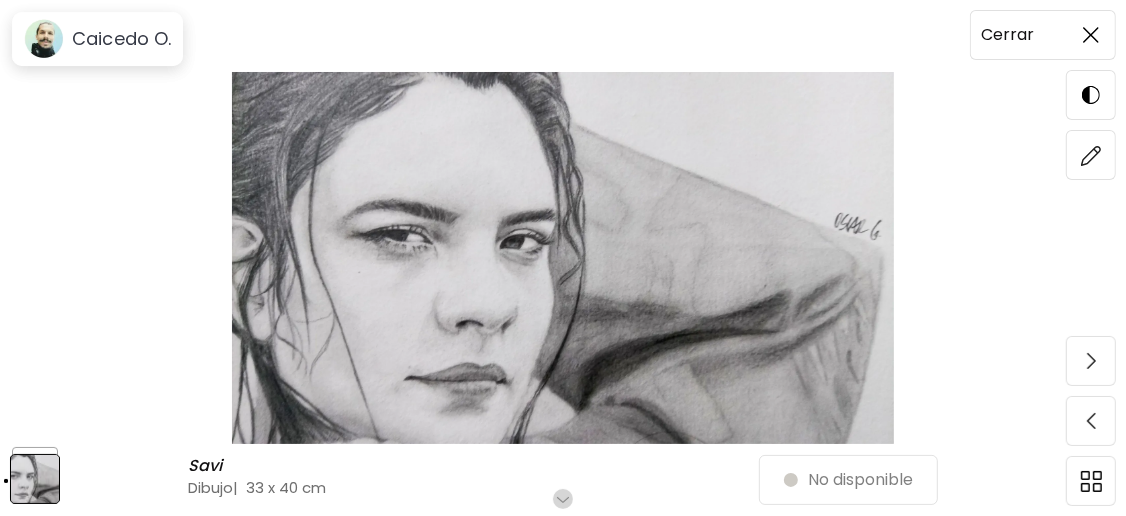 click at bounding box center [1091, 35] 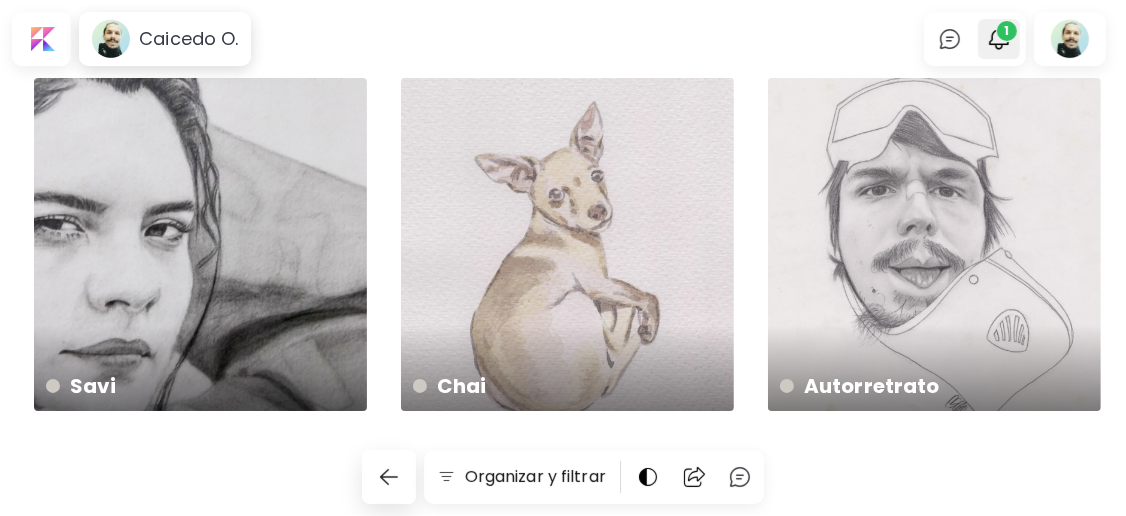 click at bounding box center [999, 39] 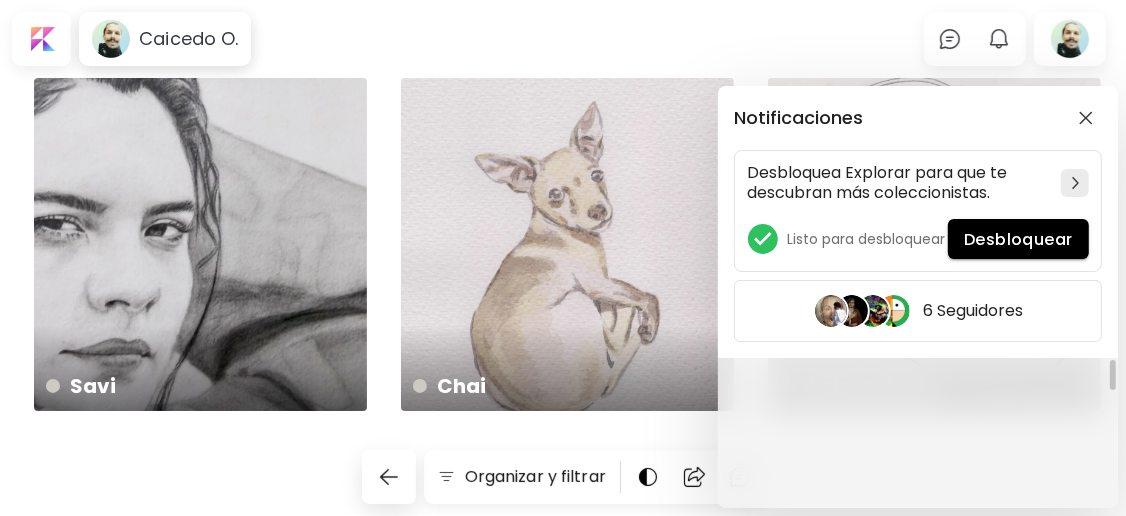 scroll, scrollTop: 0, scrollLeft: 0, axis: both 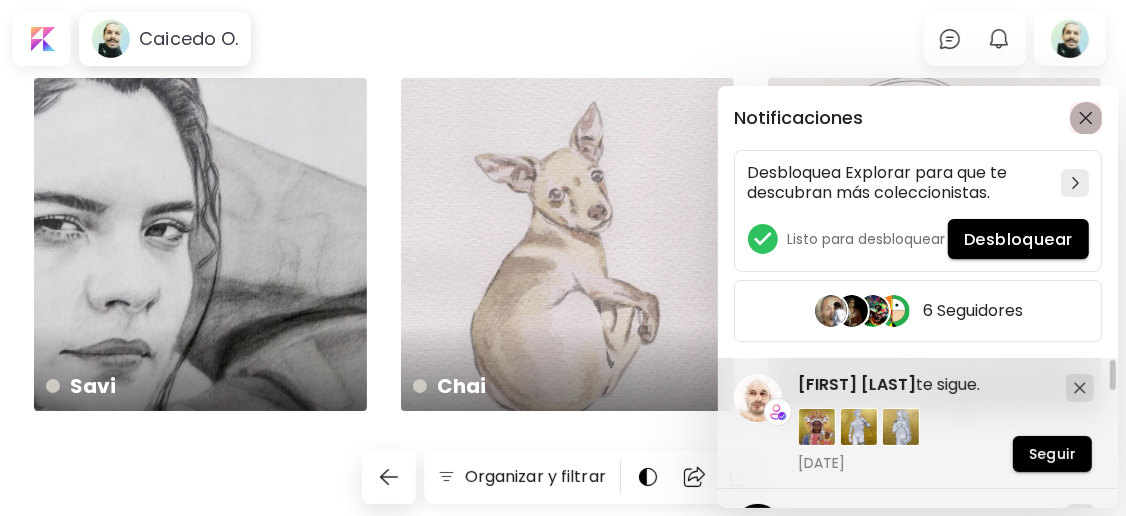 click at bounding box center (1086, 118) 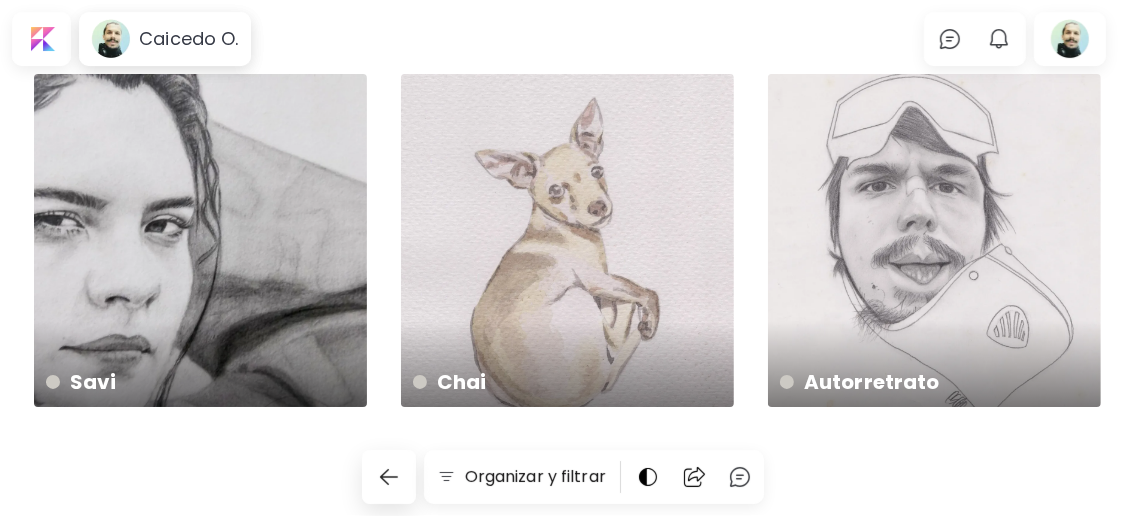scroll, scrollTop: 0, scrollLeft: 0, axis: both 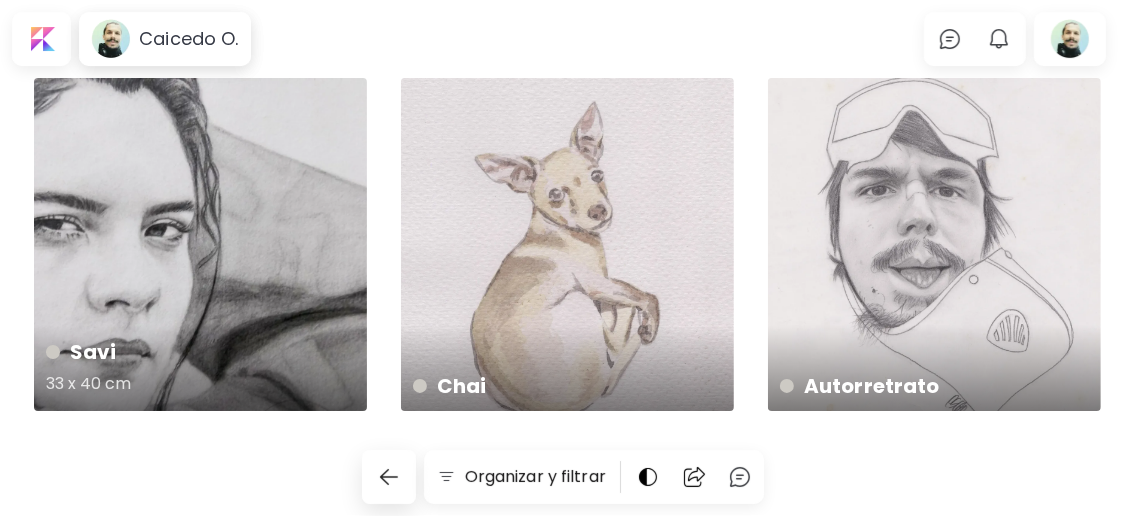 click on "Savi 33 x 40 cm" at bounding box center (200, 244) 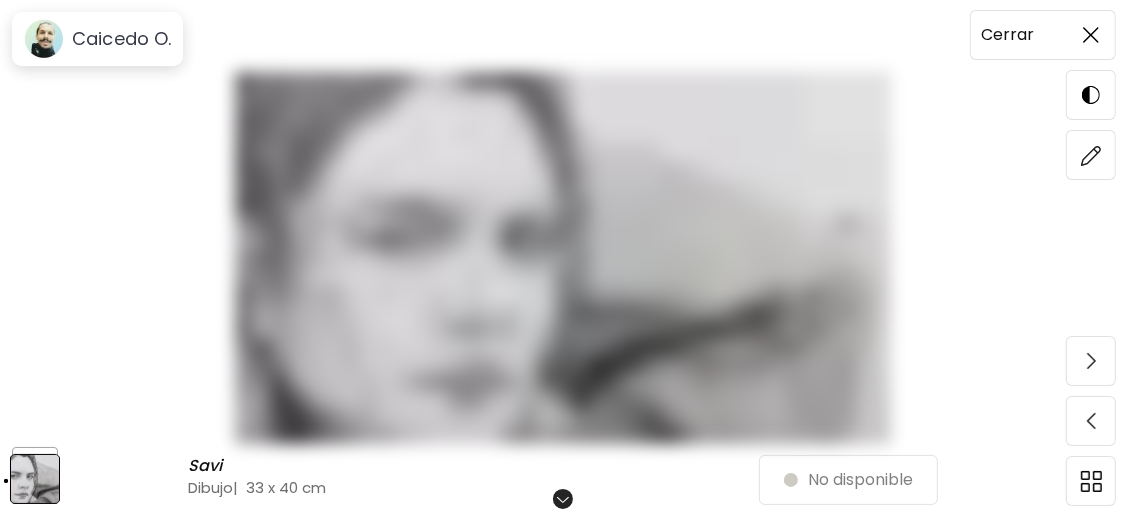 click at bounding box center (1091, 35) 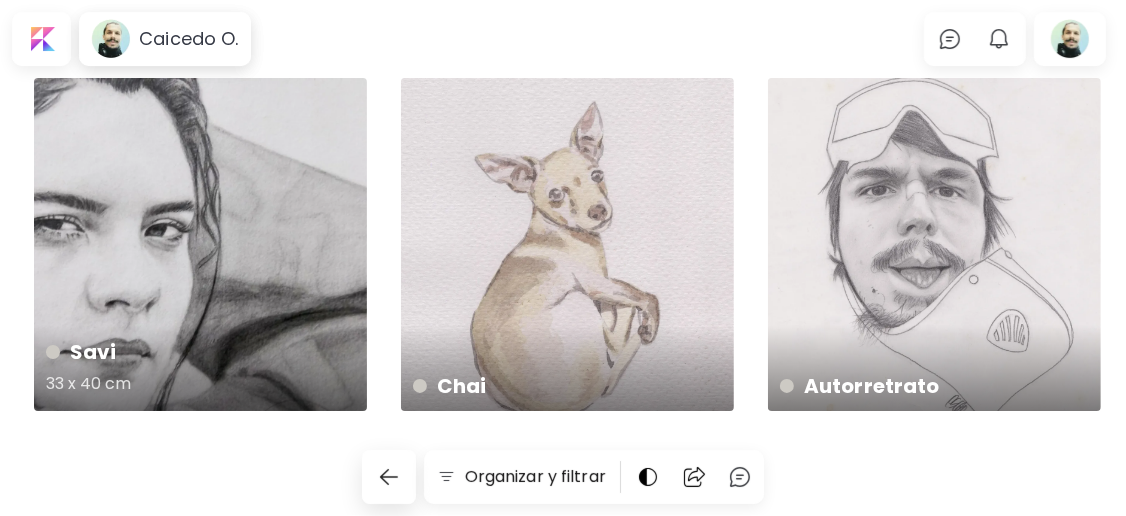 click on "Savi 33 x 40 cm" at bounding box center (200, 244) 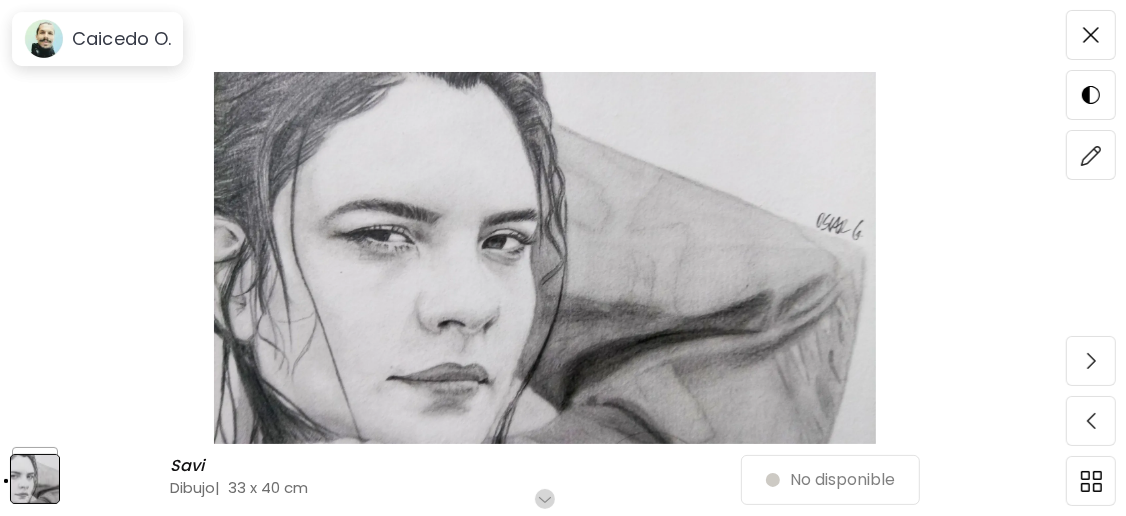 scroll, scrollTop: 399, scrollLeft: 0, axis: vertical 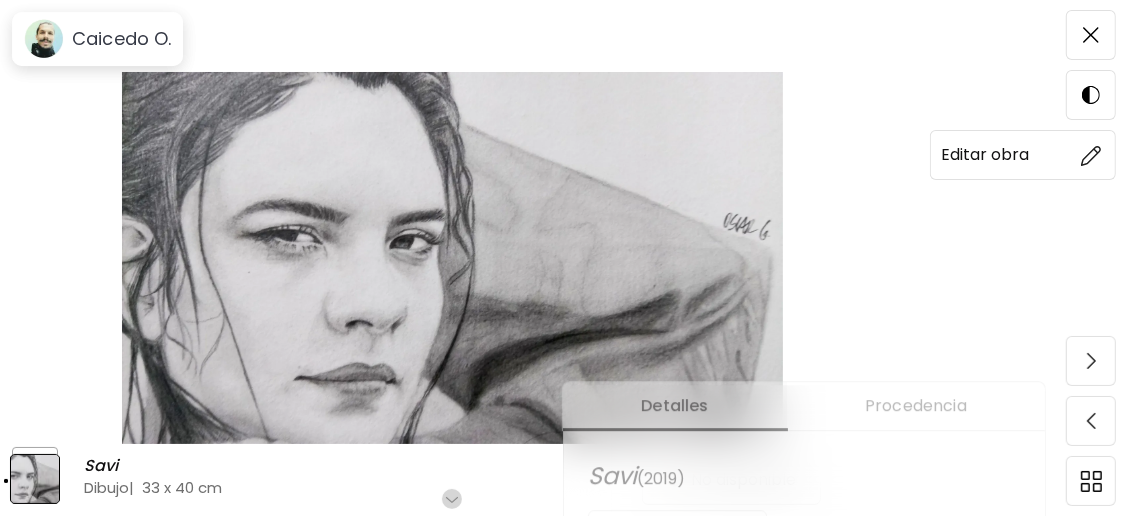 click at bounding box center [1091, 155] 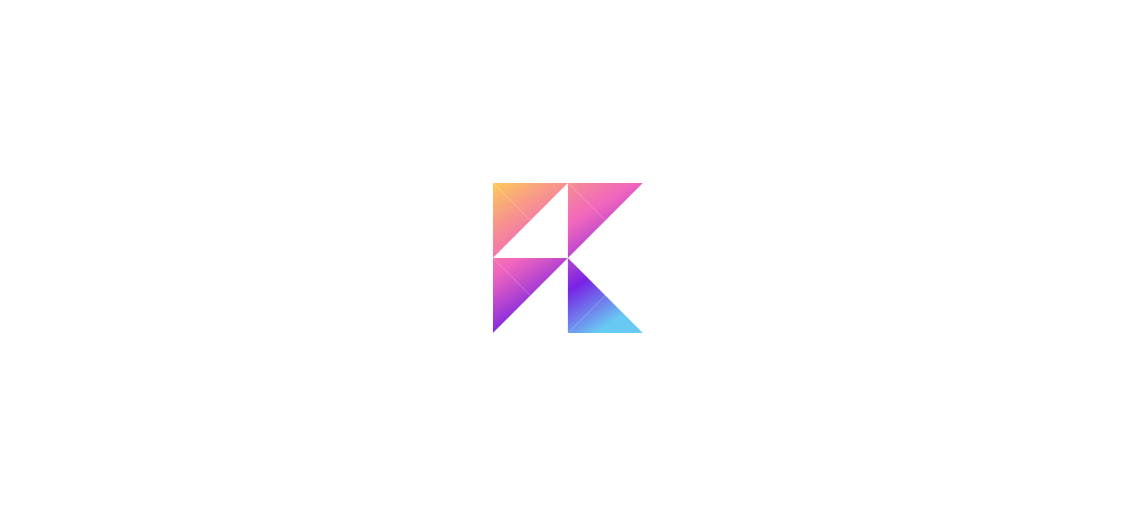 scroll, scrollTop: 0, scrollLeft: 0, axis: both 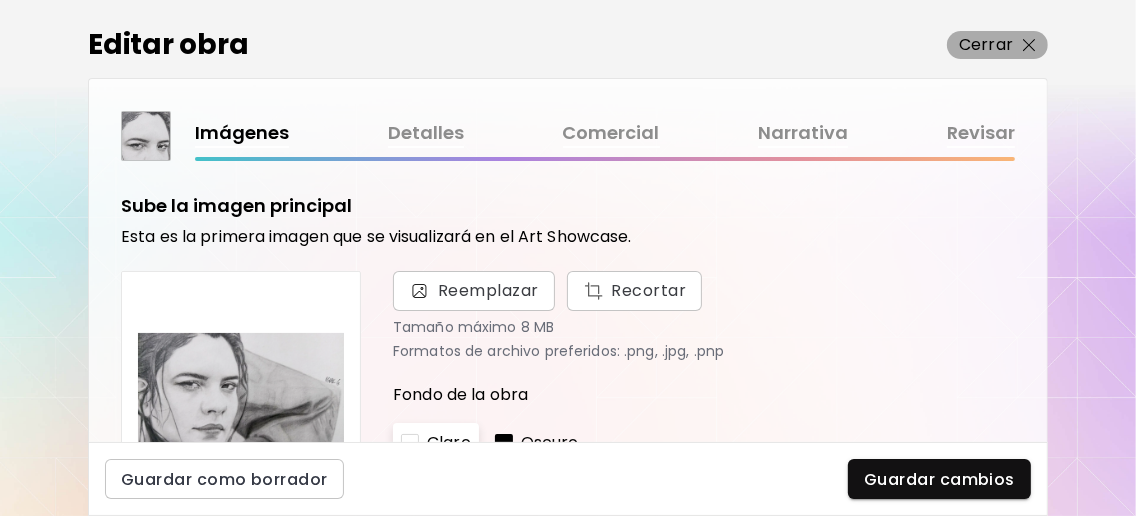click at bounding box center (1029, 45) 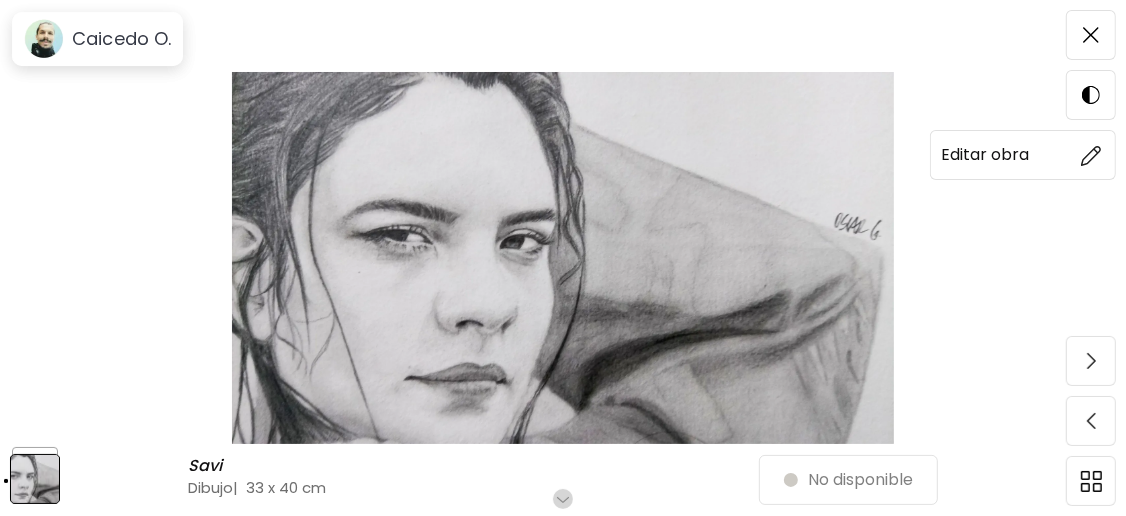 click at bounding box center [1091, 155] 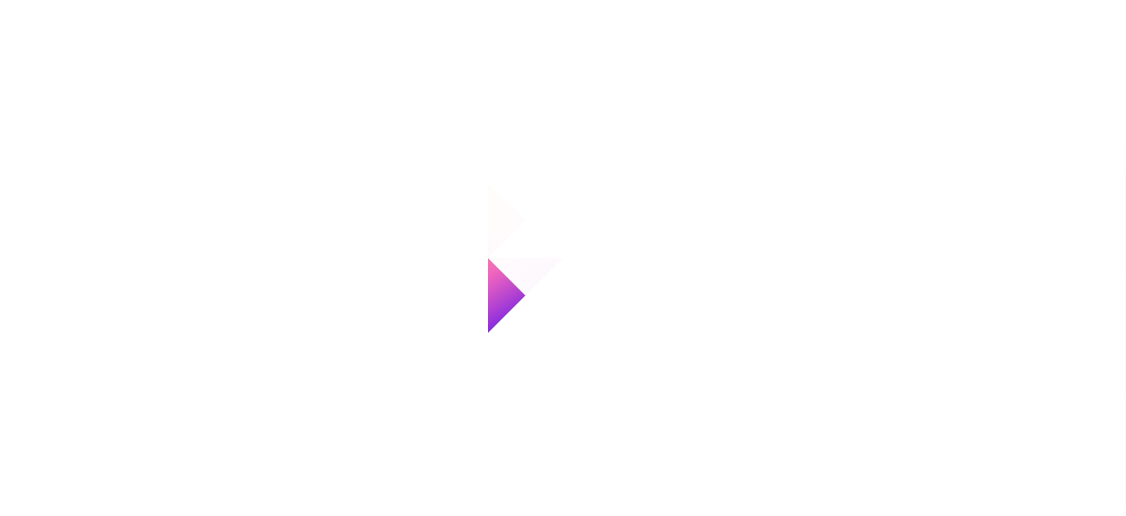 click at bounding box center (563, 258) 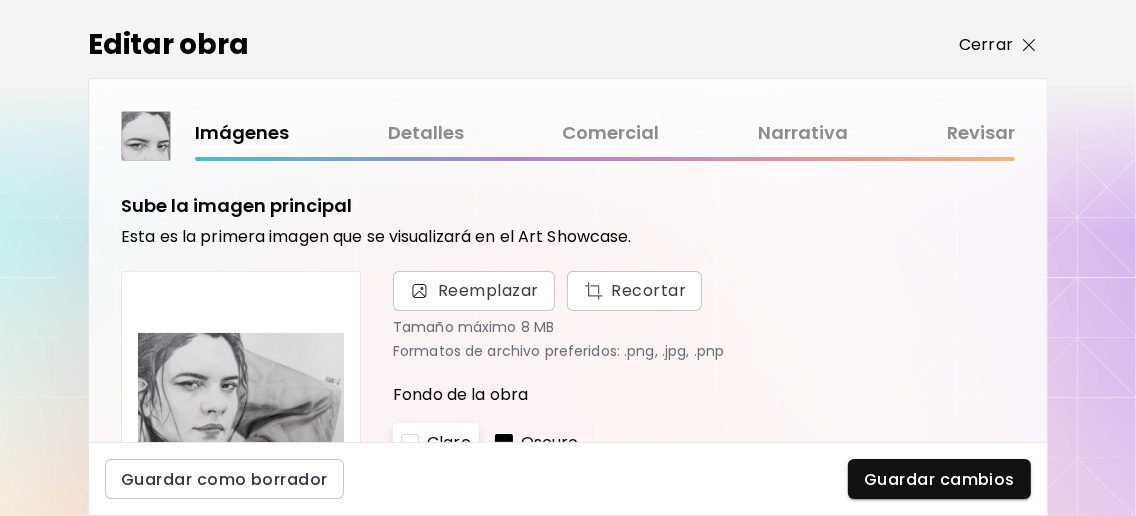 click on "Cerrar" at bounding box center (997, 45) 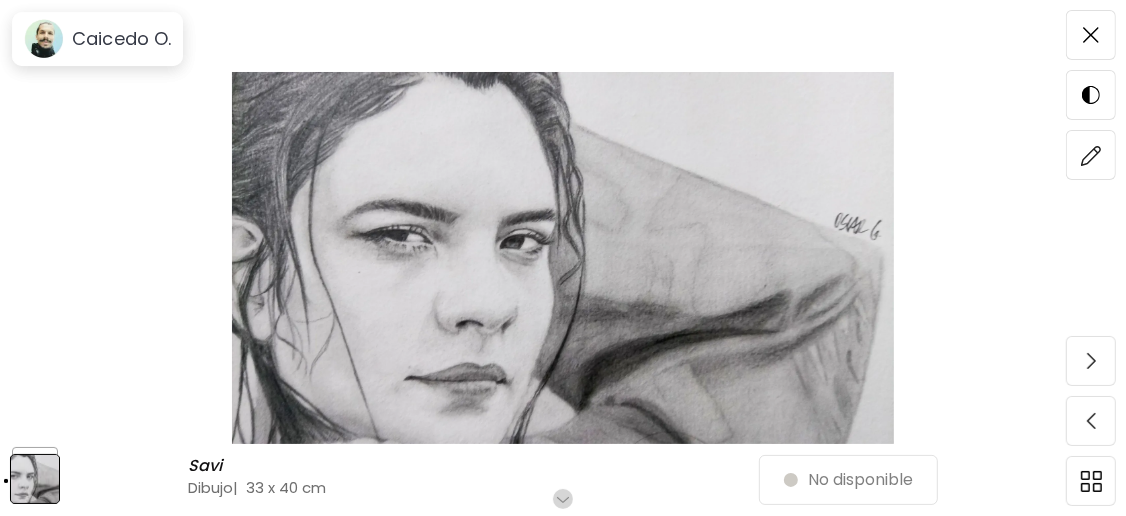 drag, startPoint x: 1100, startPoint y: 37, endPoint x: 835, endPoint y: 214, distance: 318.67538 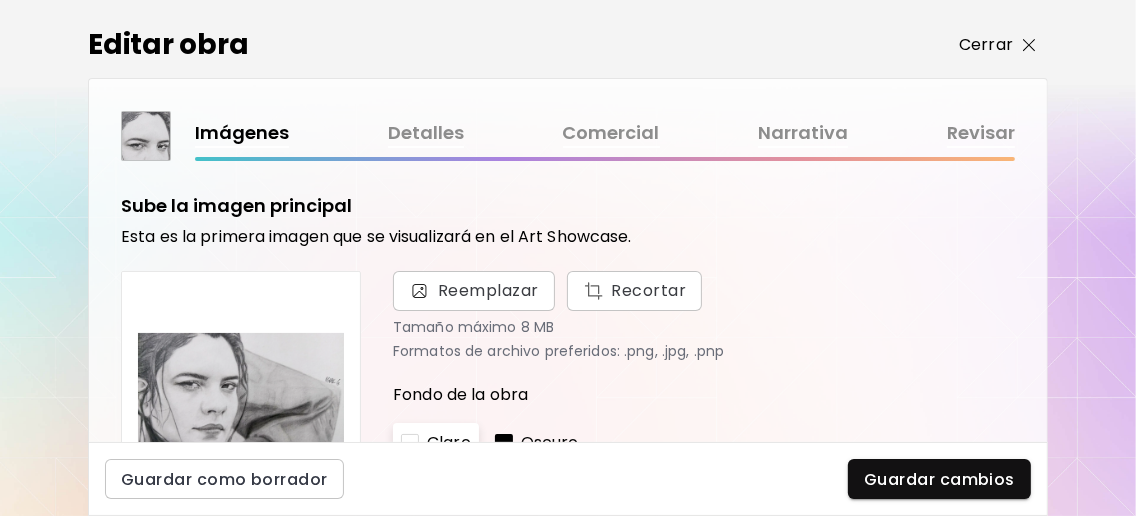click at bounding box center (1029, 45) 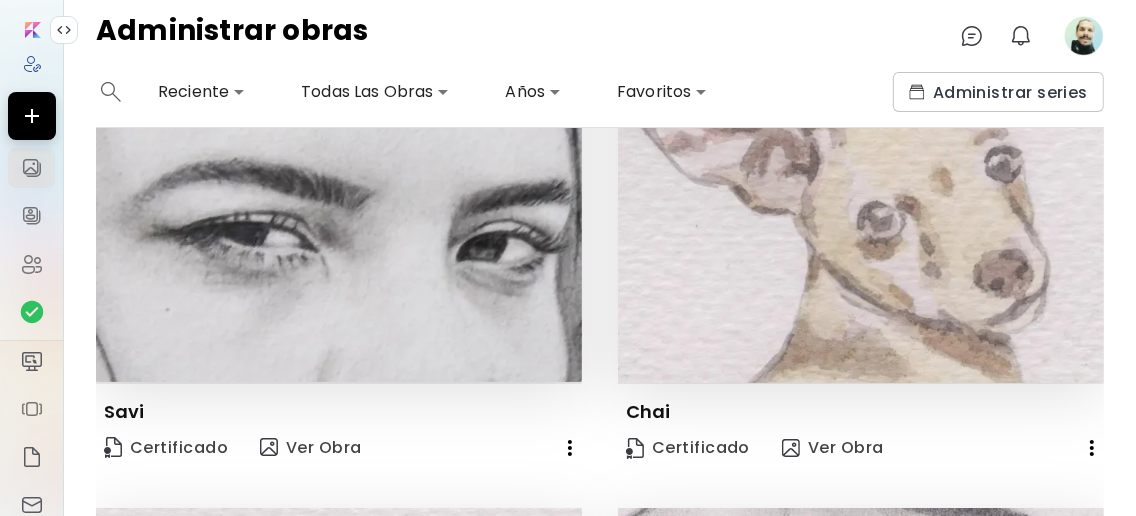 scroll, scrollTop: 0, scrollLeft: 0, axis: both 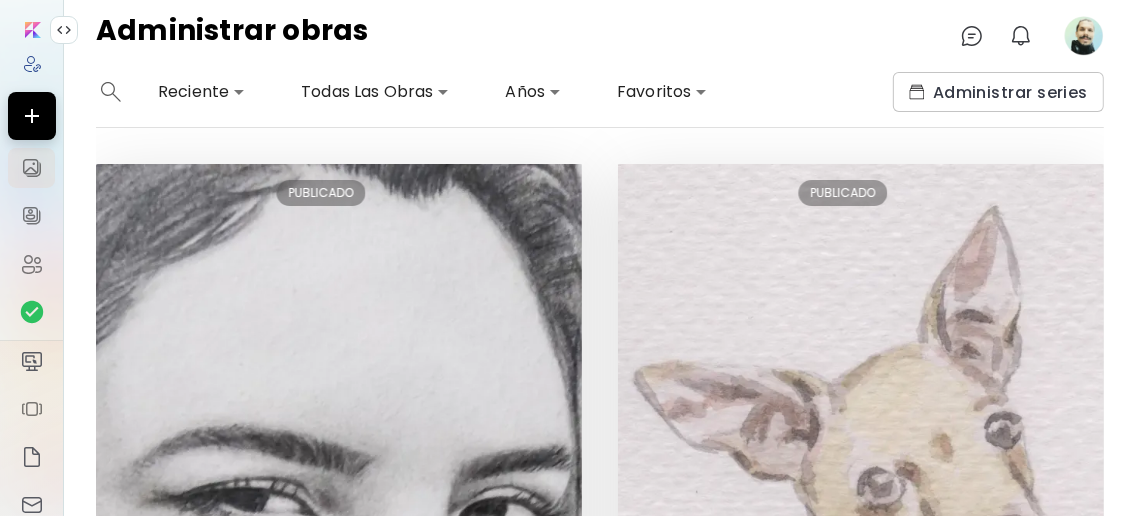 click 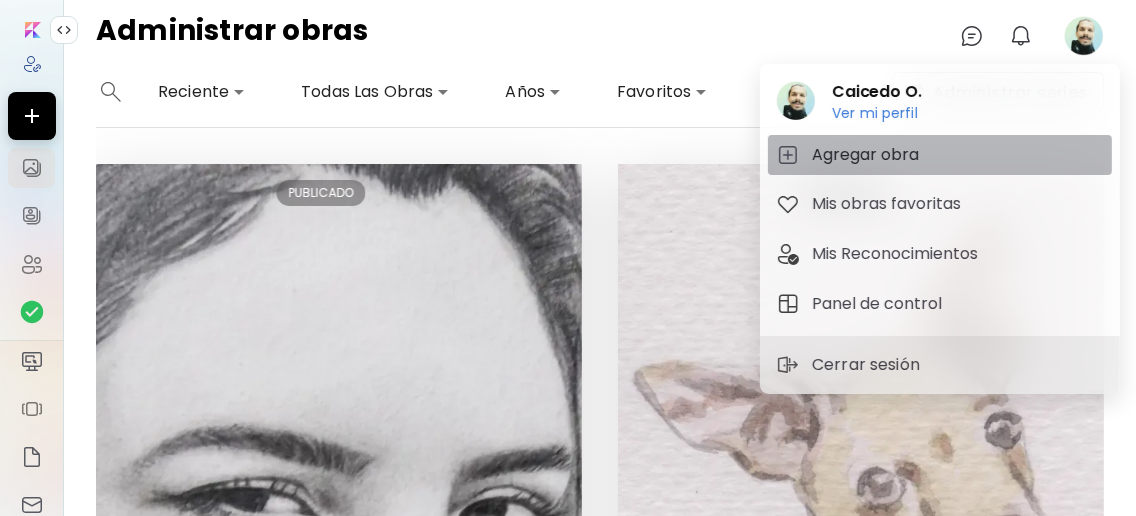 click on "Agregar obra" at bounding box center (868, 155) 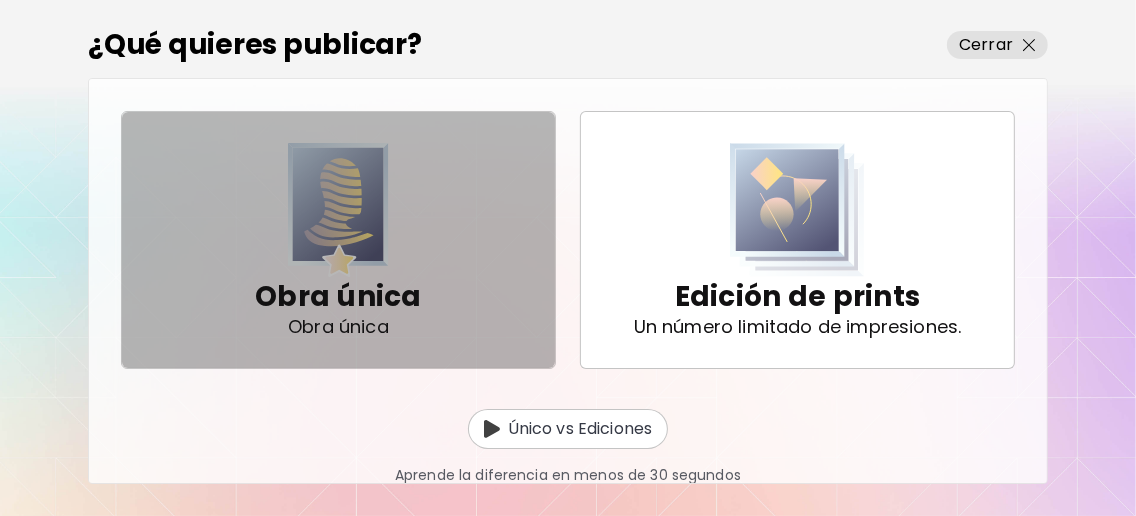 click on "Obra única Obra única" at bounding box center (338, 240) 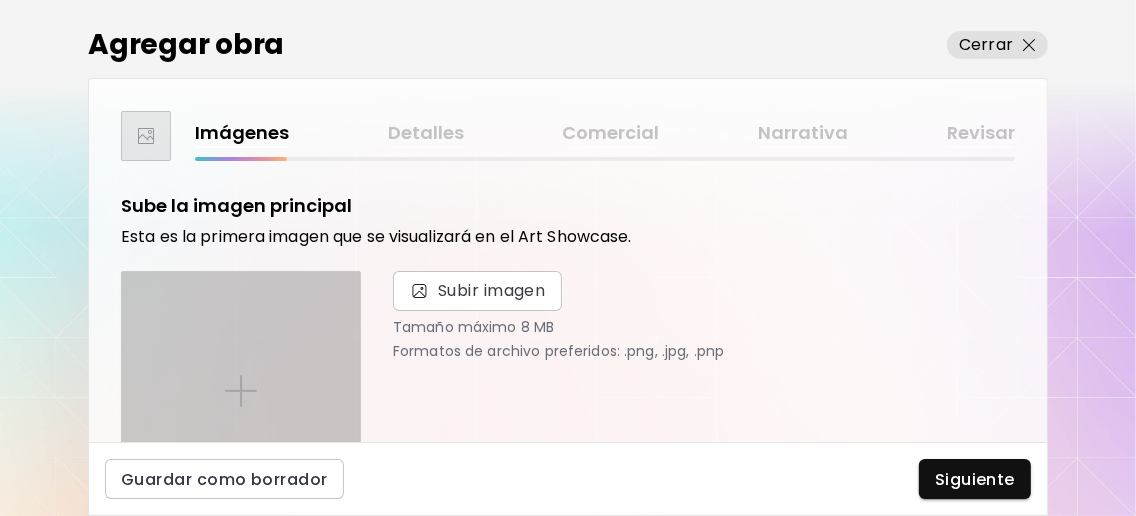 click at bounding box center [241, 391] 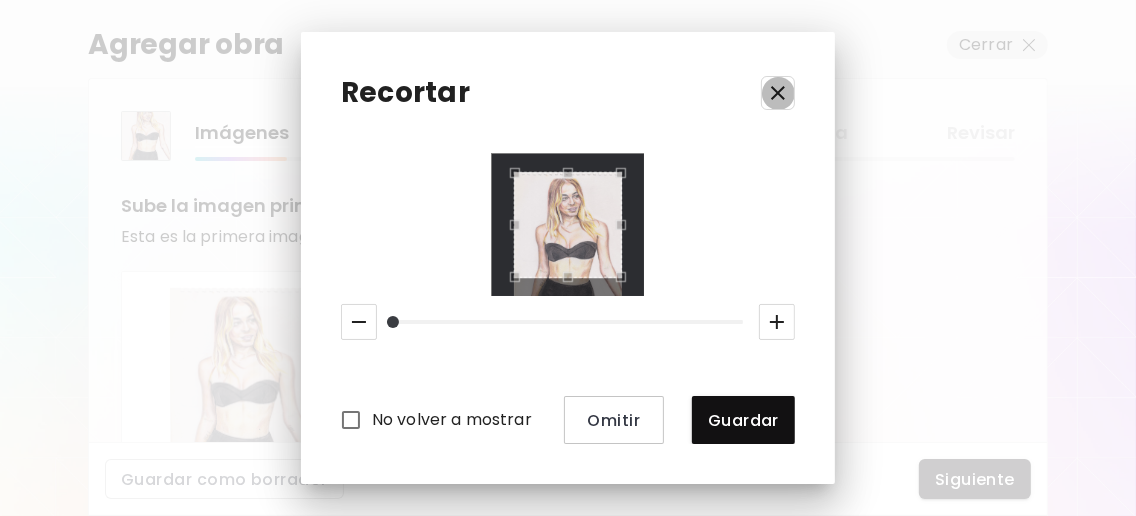 click 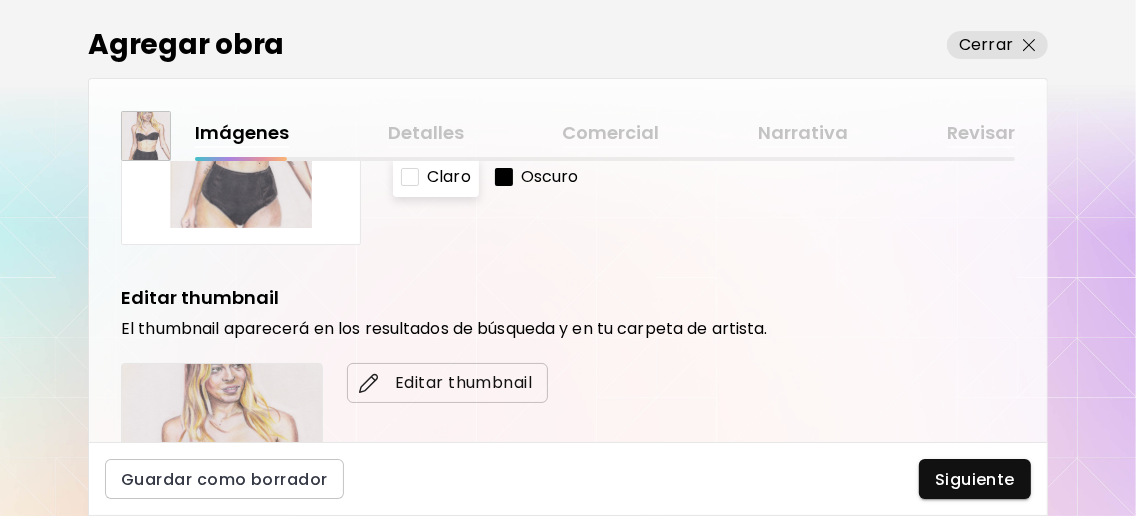 scroll, scrollTop: 399, scrollLeft: 0, axis: vertical 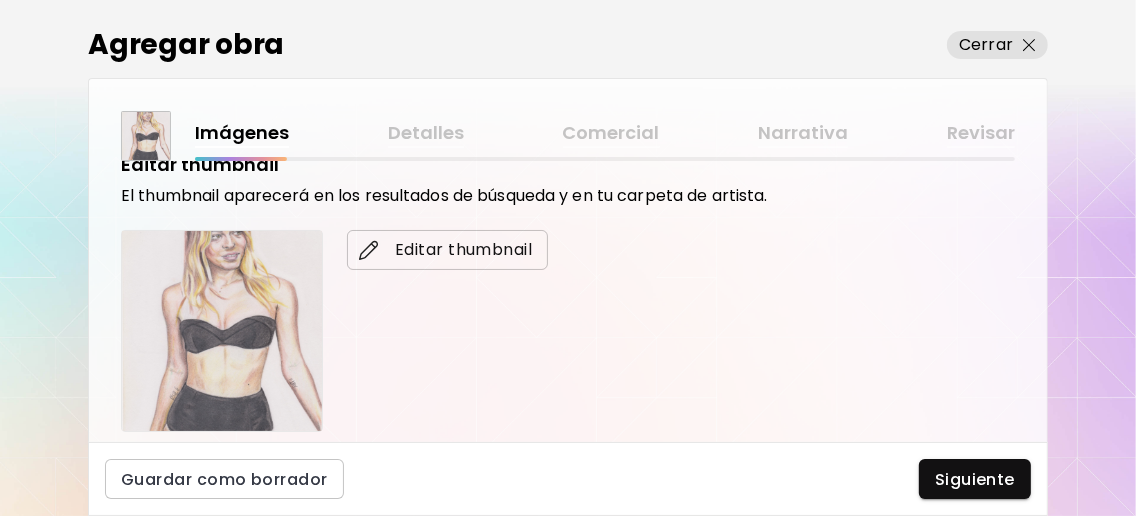 click on "Editar thumbnail" at bounding box center (447, 250) 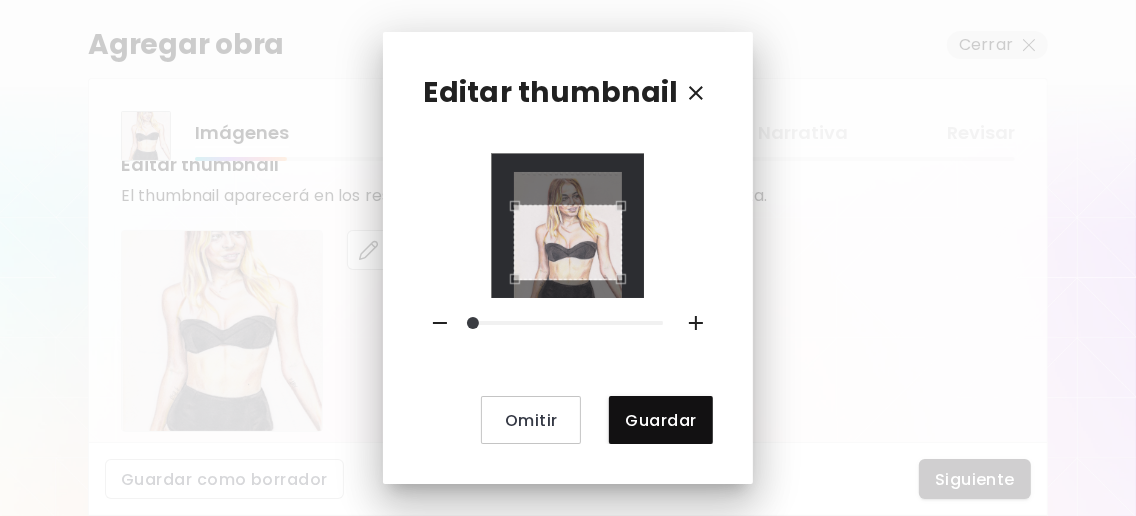 click at bounding box center (567, 242) 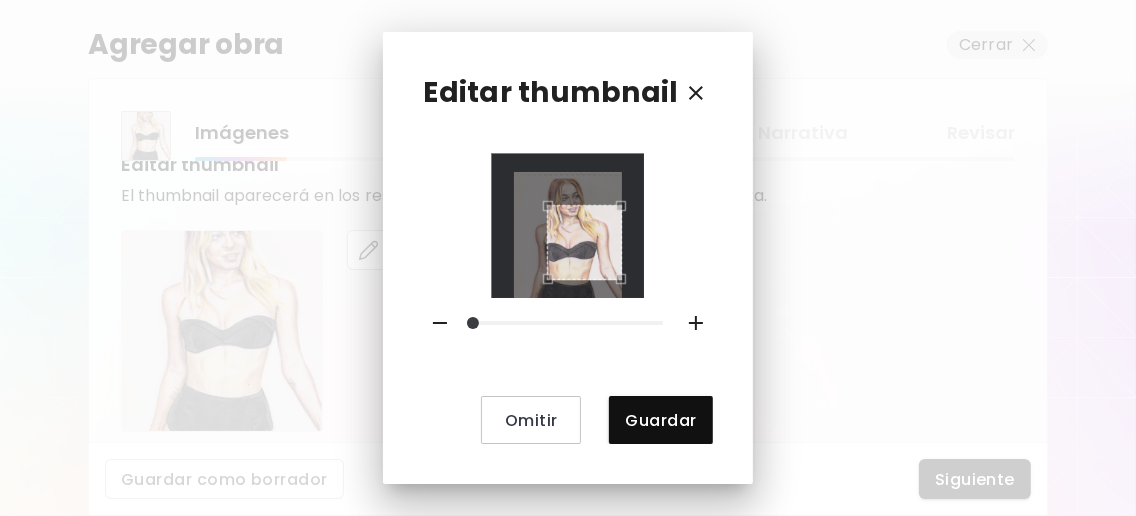 click at bounding box center [567, 226] 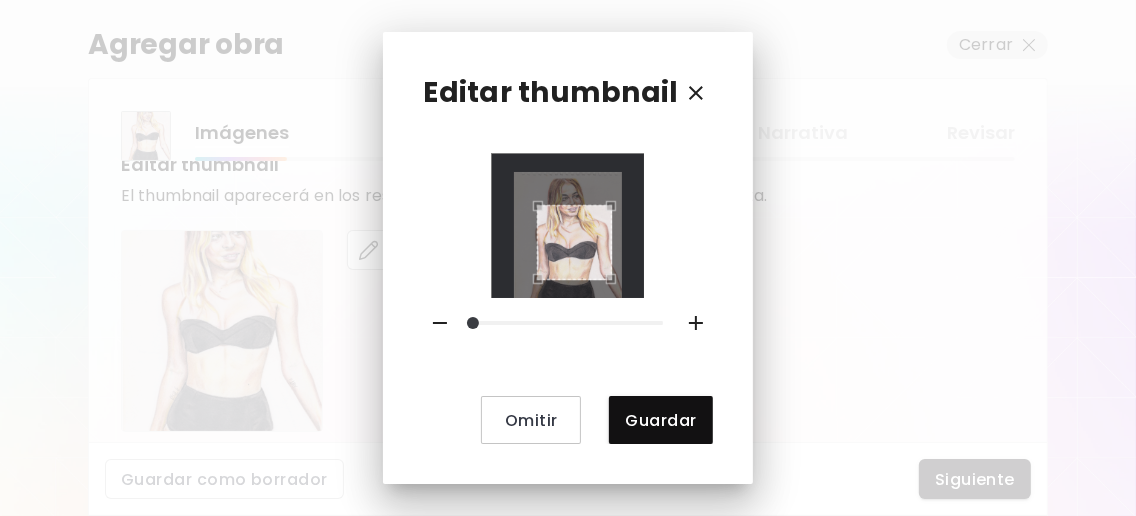 click at bounding box center (574, 242) 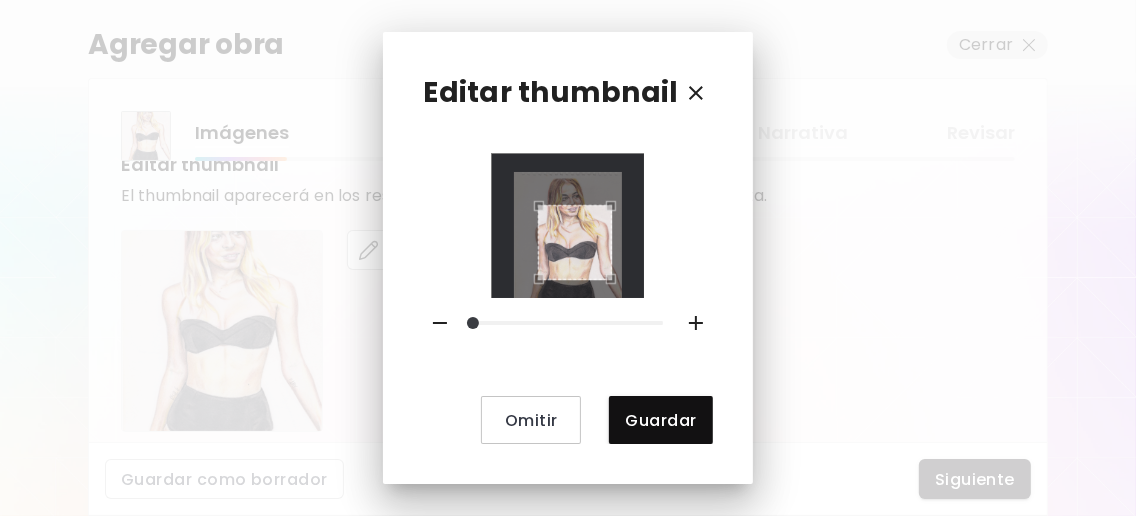 click at bounding box center (575, 242) 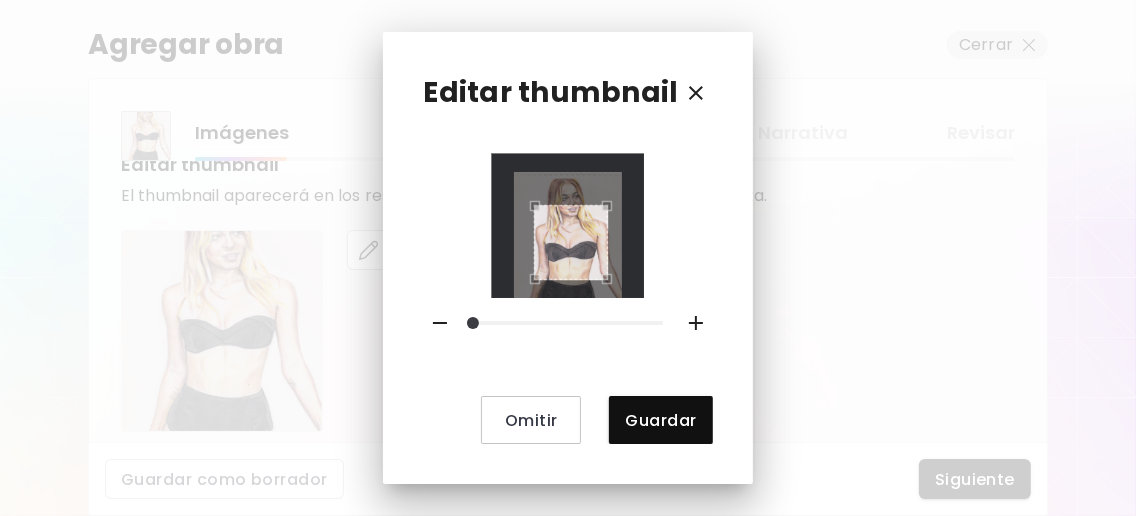 click at bounding box center [571, 242] 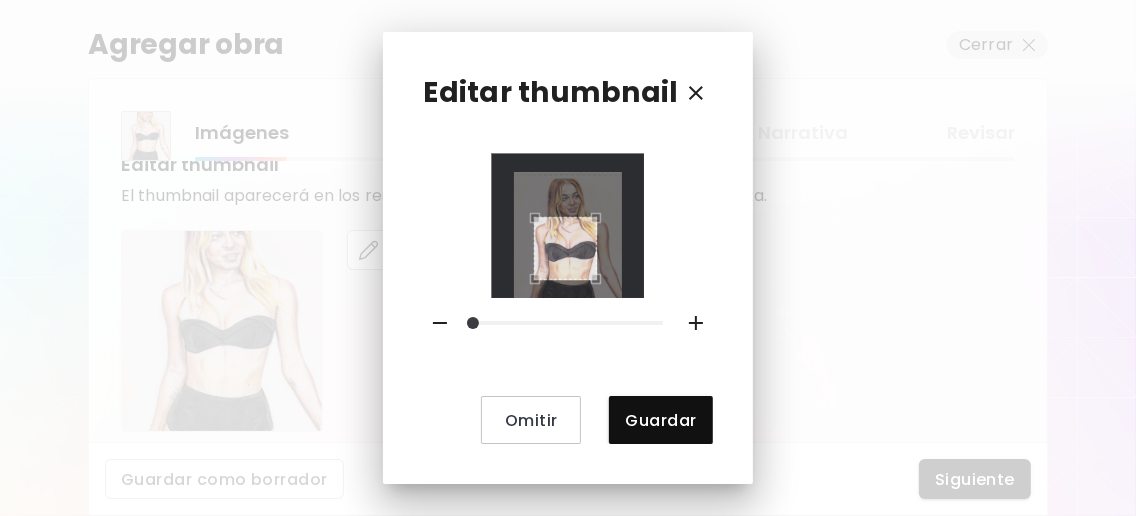 click at bounding box center [565, 248] 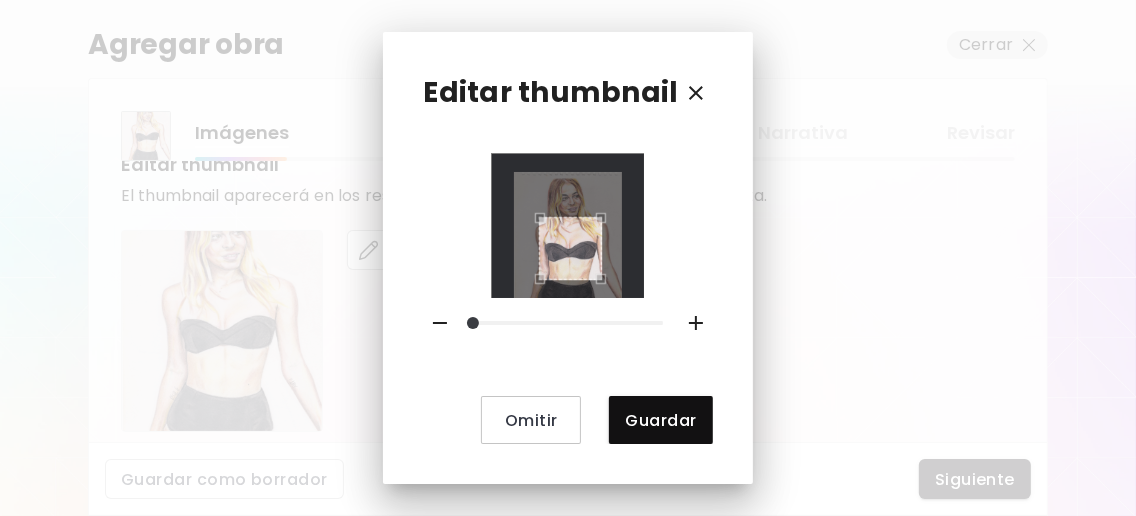 click at bounding box center [570, 248] 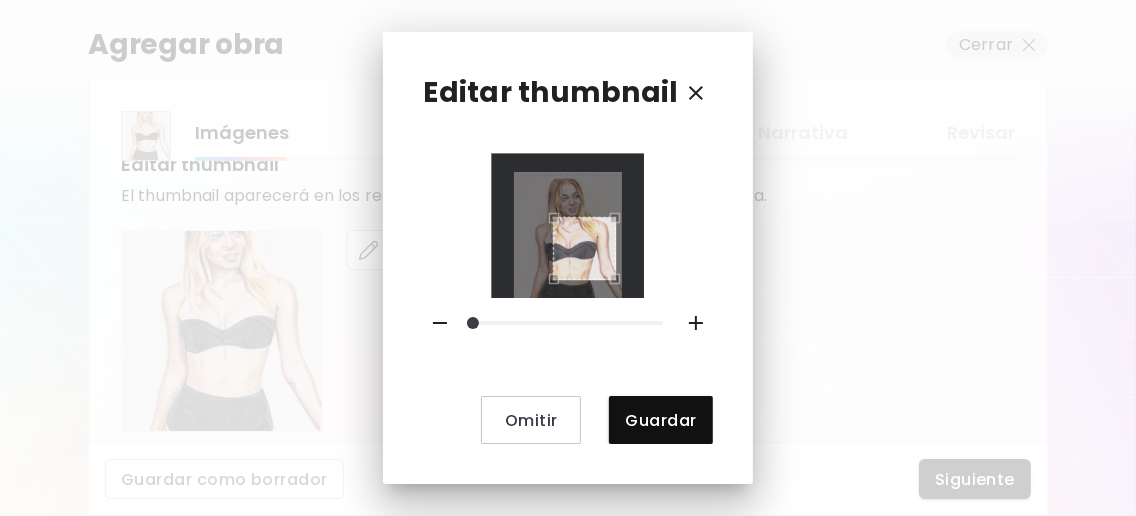 click at bounding box center (584, 248) 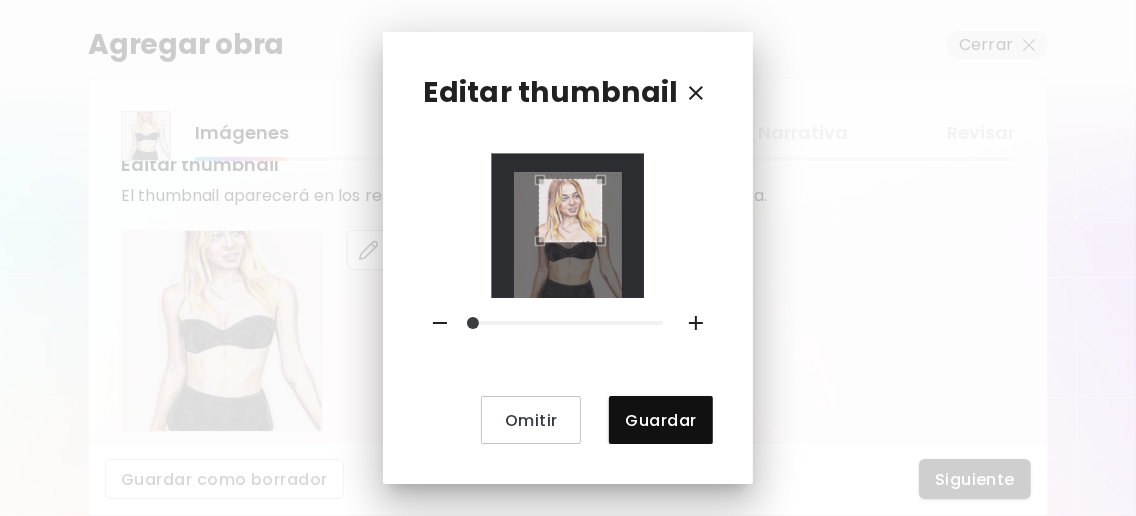 click at bounding box center [570, 210] 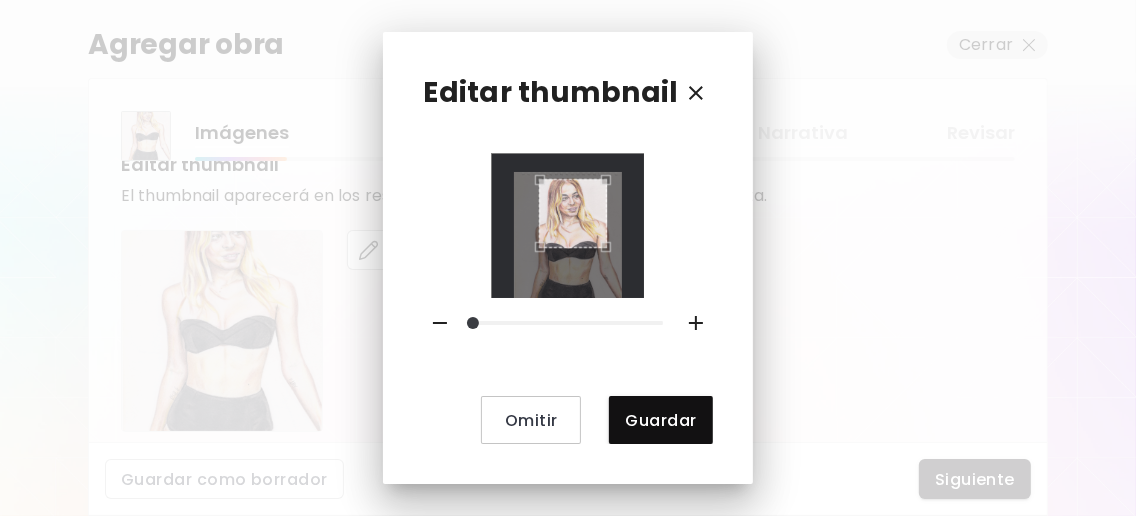 click at bounding box center [611, 252] 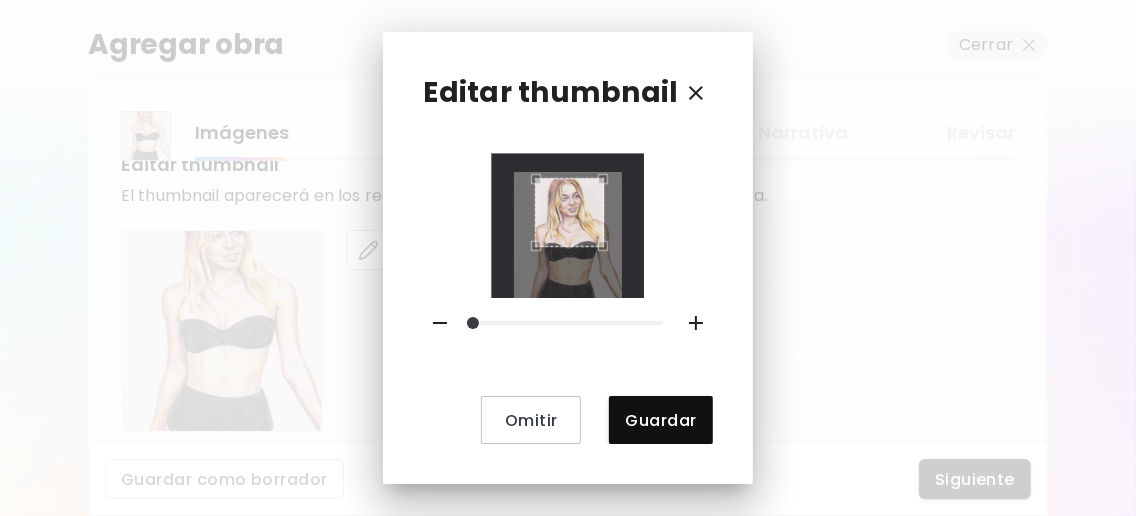 click at bounding box center [569, 212] 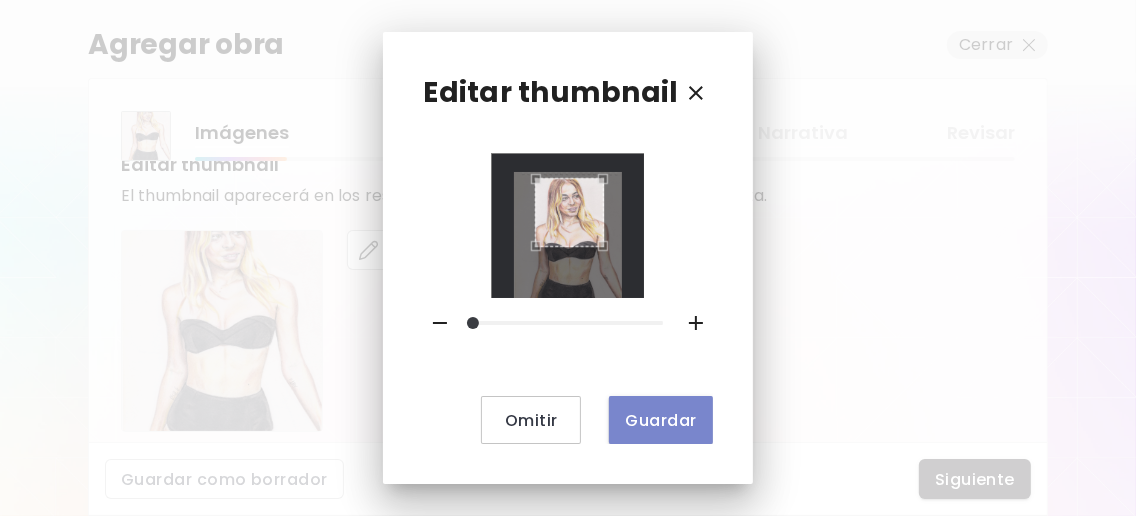 click on "Guardar" at bounding box center [660, 420] 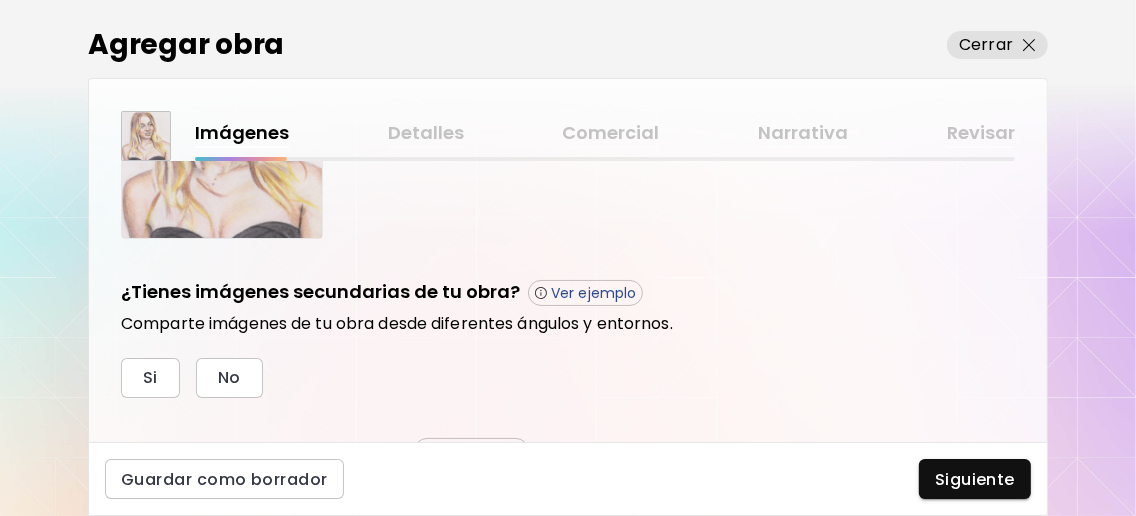 scroll, scrollTop: 633, scrollLeft: 0, axis: vertical 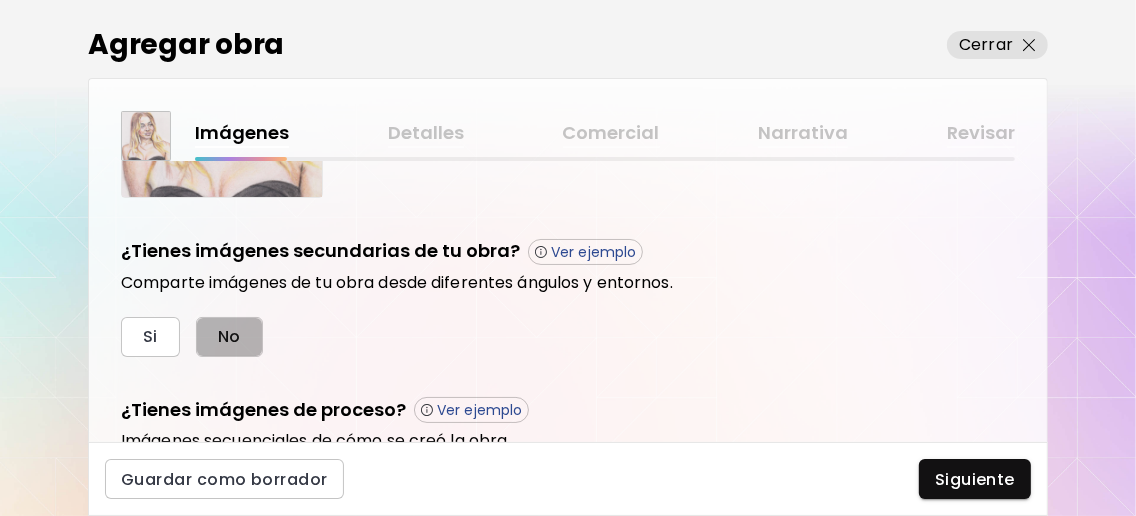 click on "No" at bounding box center [229, 337] 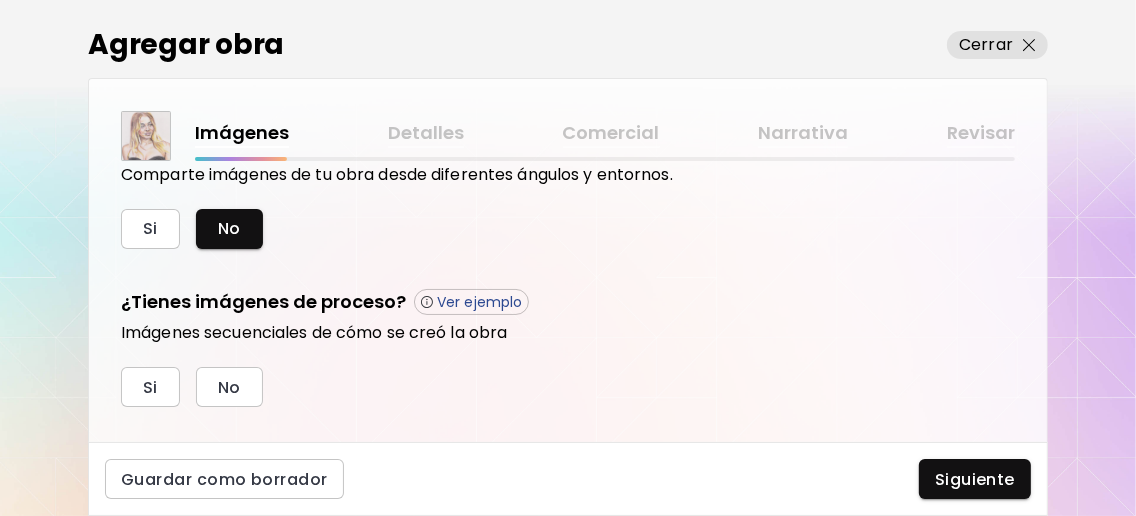 scroll, scrollTop: 758, scrollLeft: 0, axis: vertical 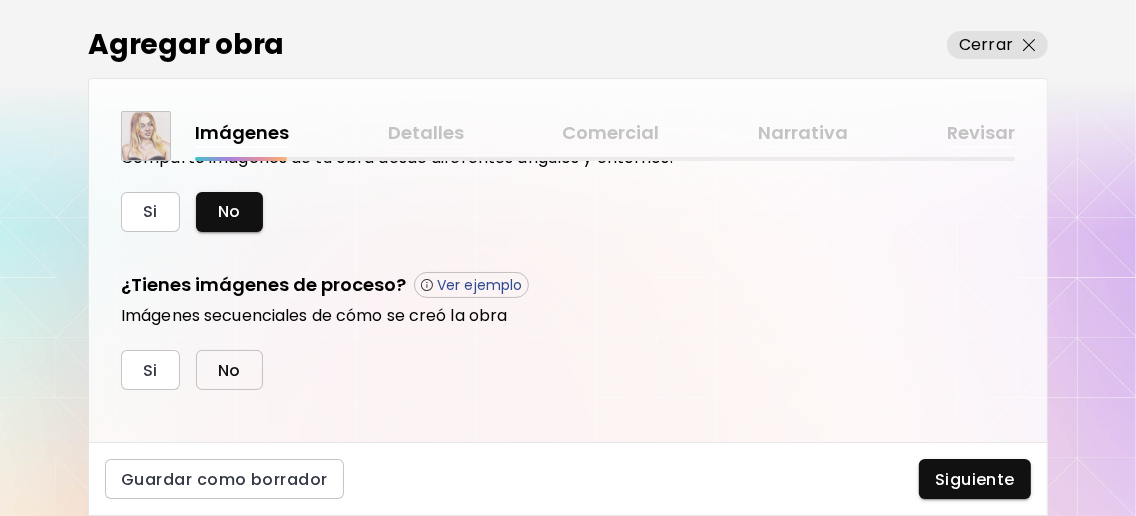 click on "No" at bounding box center (229, 370) 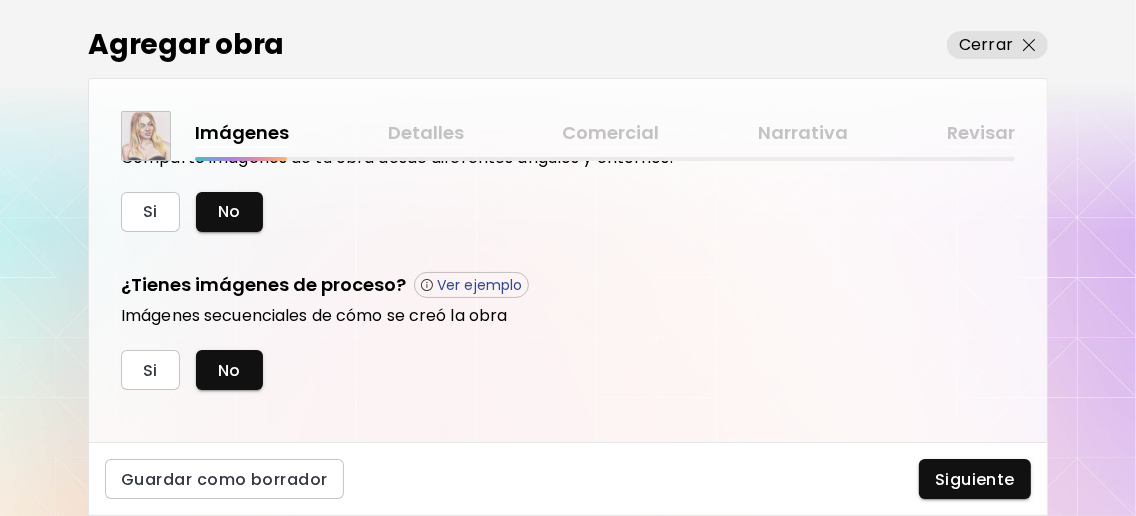 click on "Siguiente" at bounding box center (975, 479) 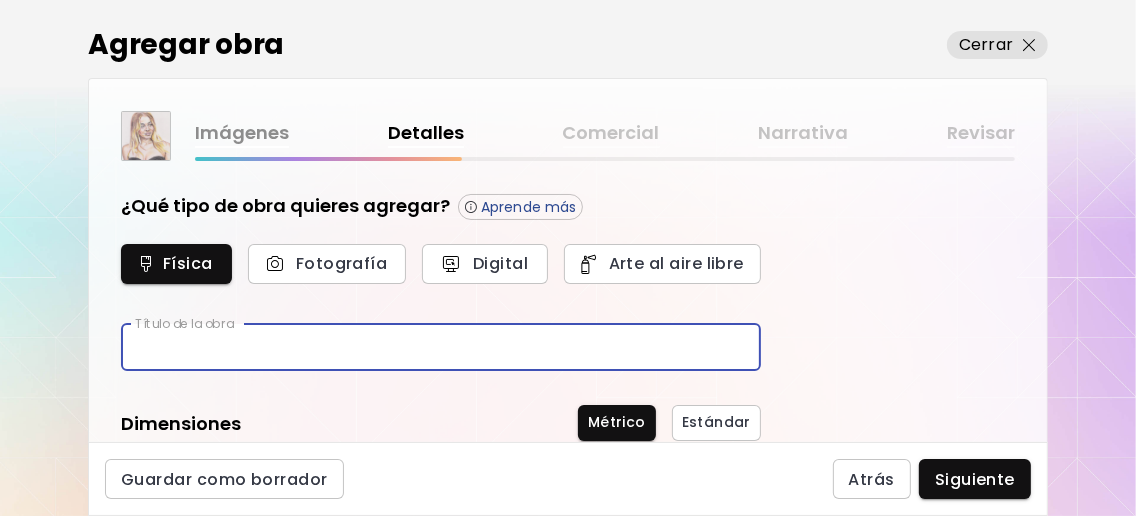 drag, startPoint x: 231, startPoint y: 330, endPoint x: 288, endPoint y: 348, distance: 59.77458 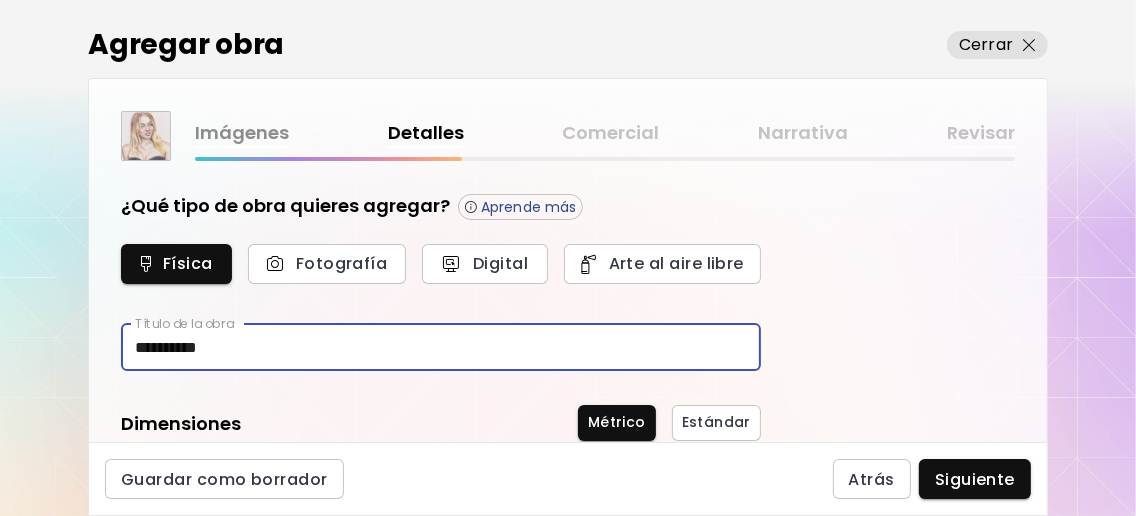 click on "**********" at bounding box center (441, 347) 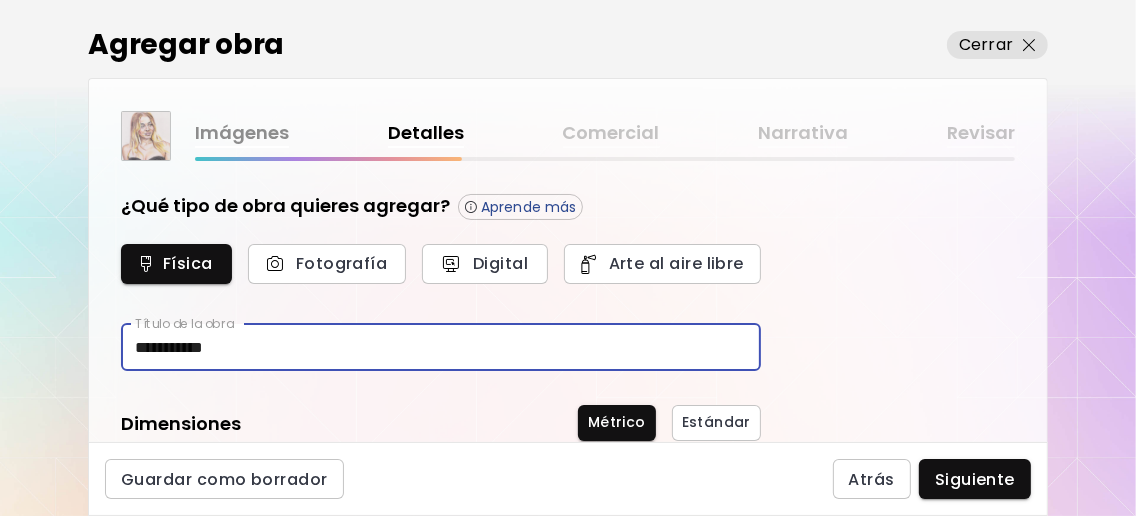 type on "**********" 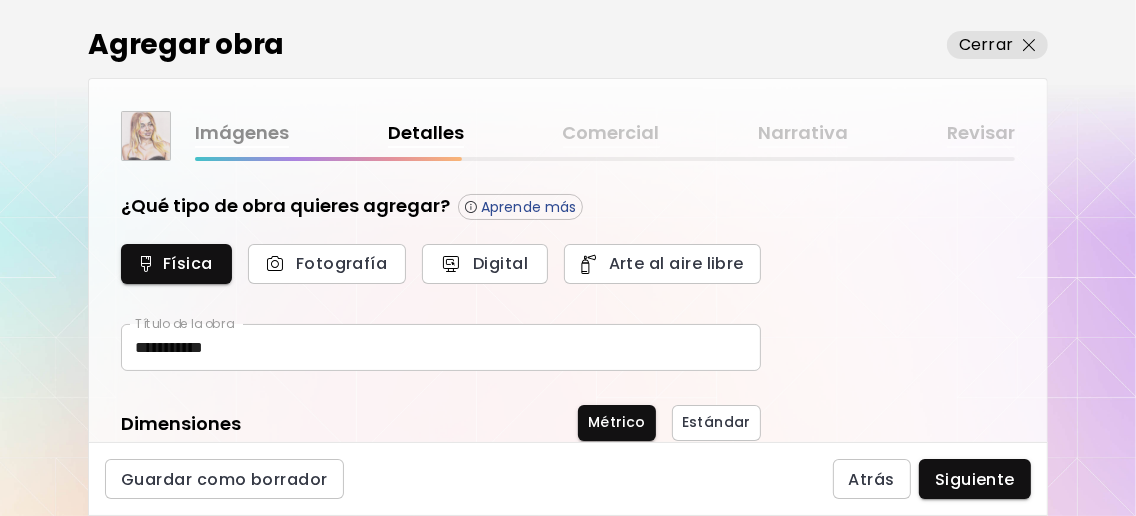 click on "**********" at bounding box center [568, 301] 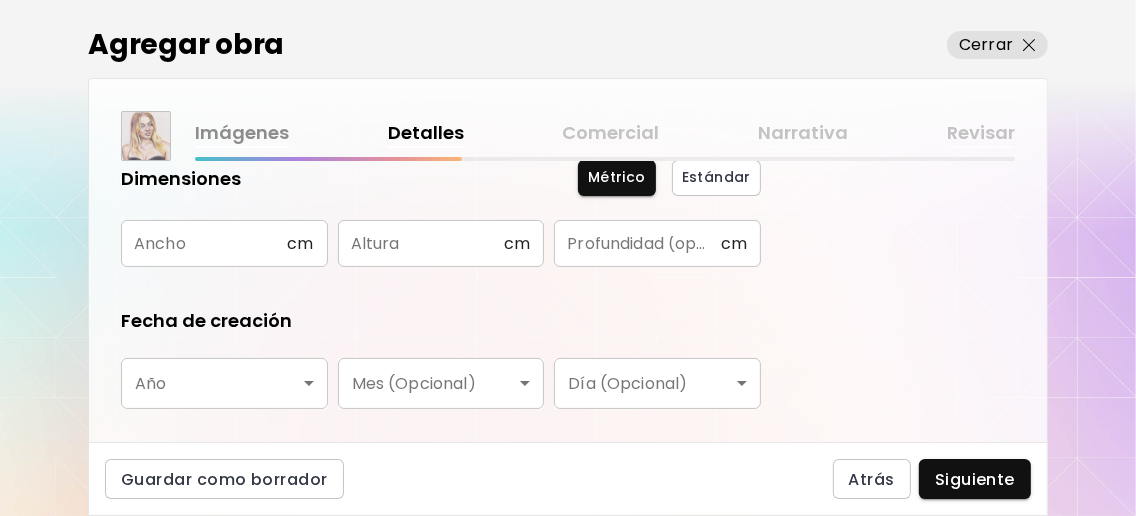 scroll, scrollTop: 266, scrollLeft: 0, axis: vertical 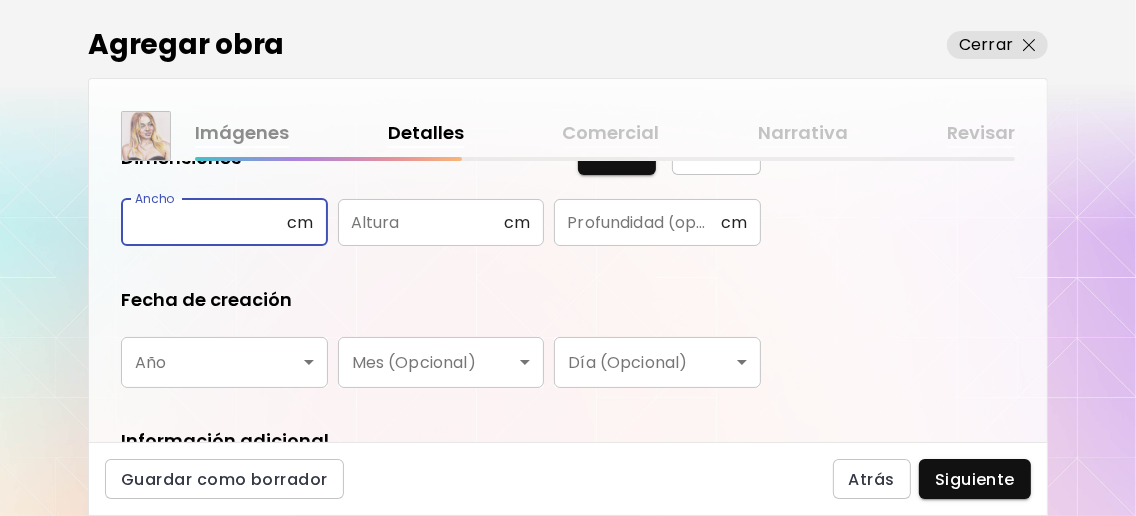 click at bounding box center [204, 222] 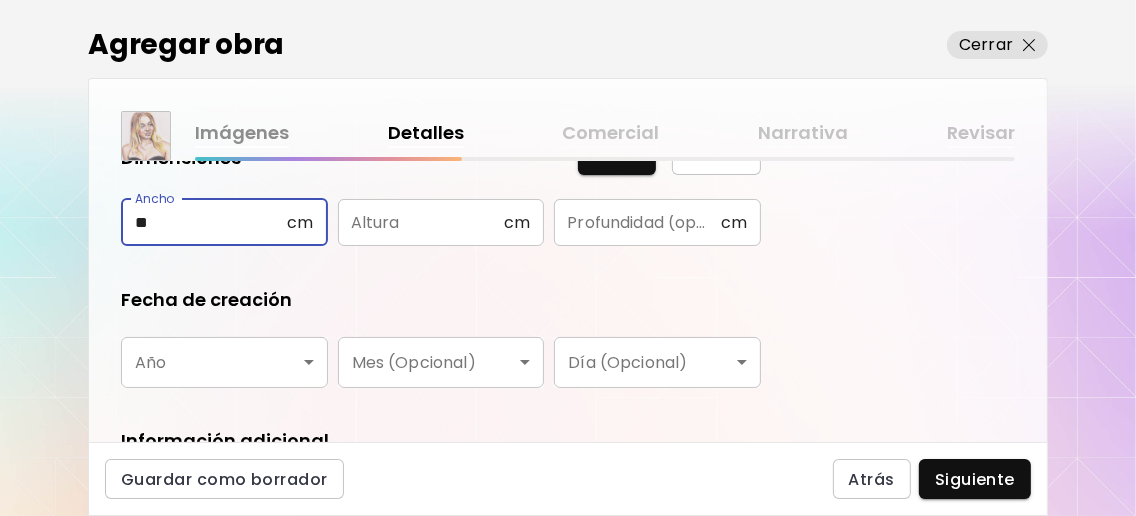 type on "**" 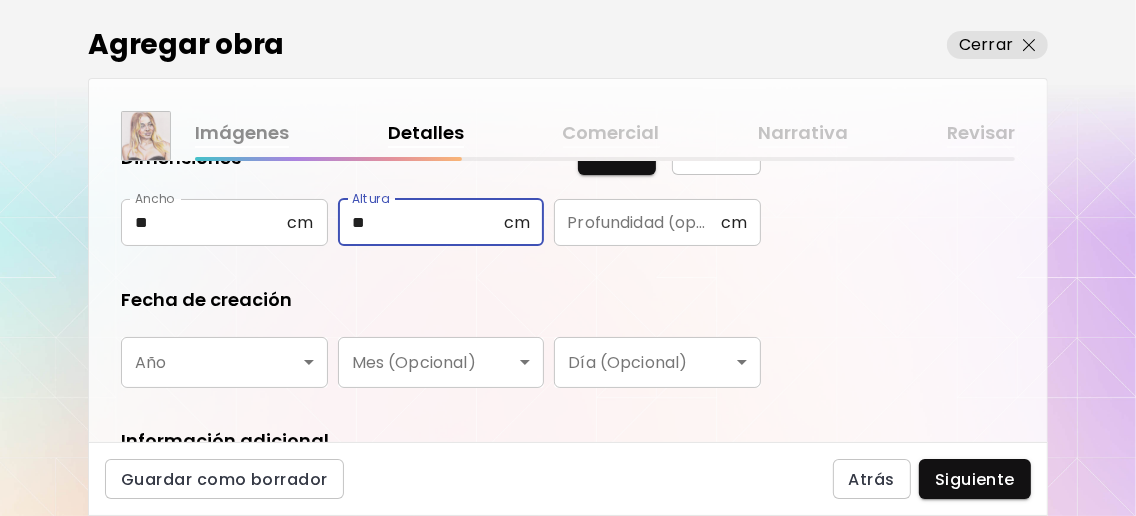 type on "**" 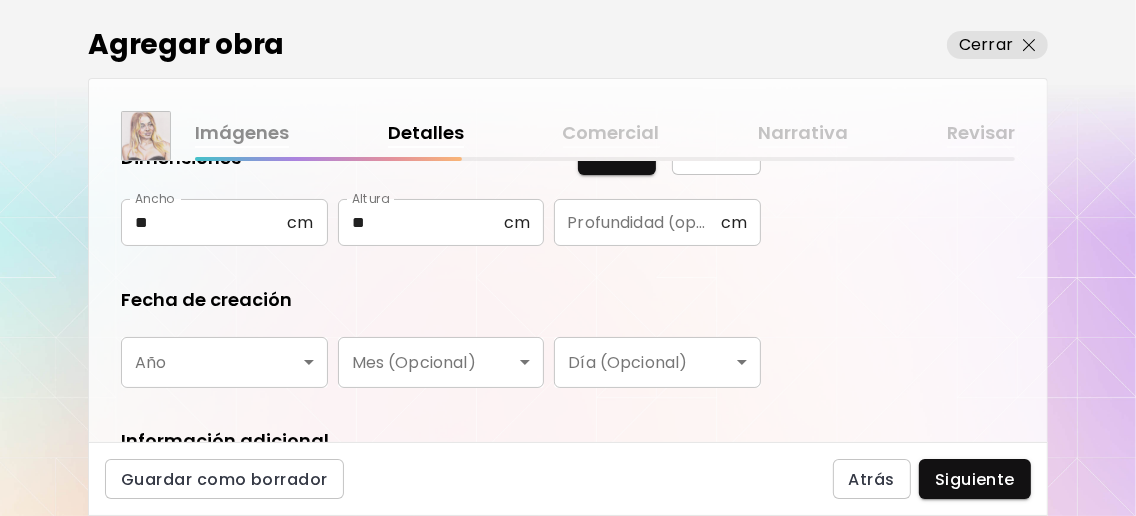 click on "**********" at bounding box center [568, 258] 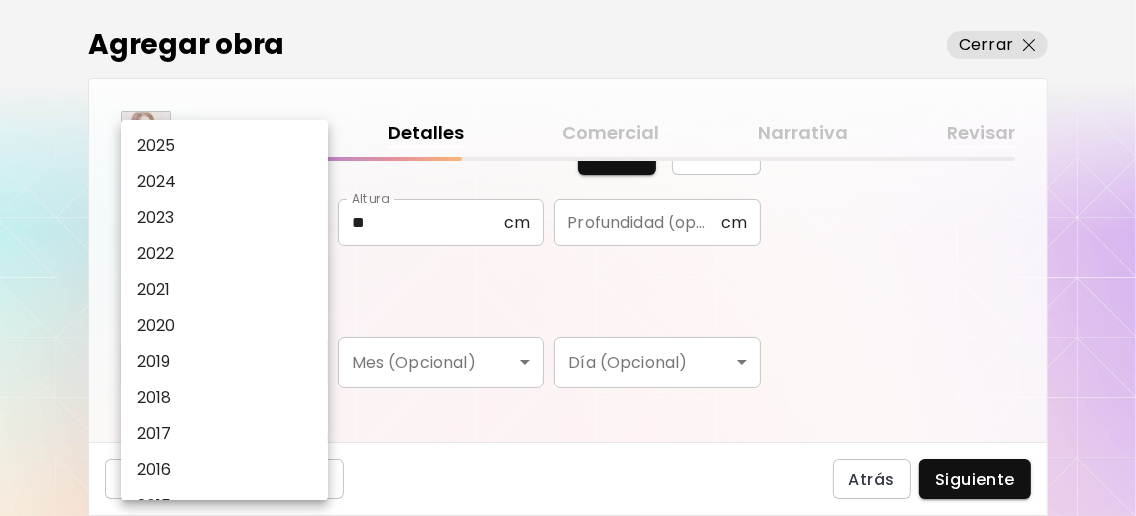 click on "2022" at bounding box center (156, 254) 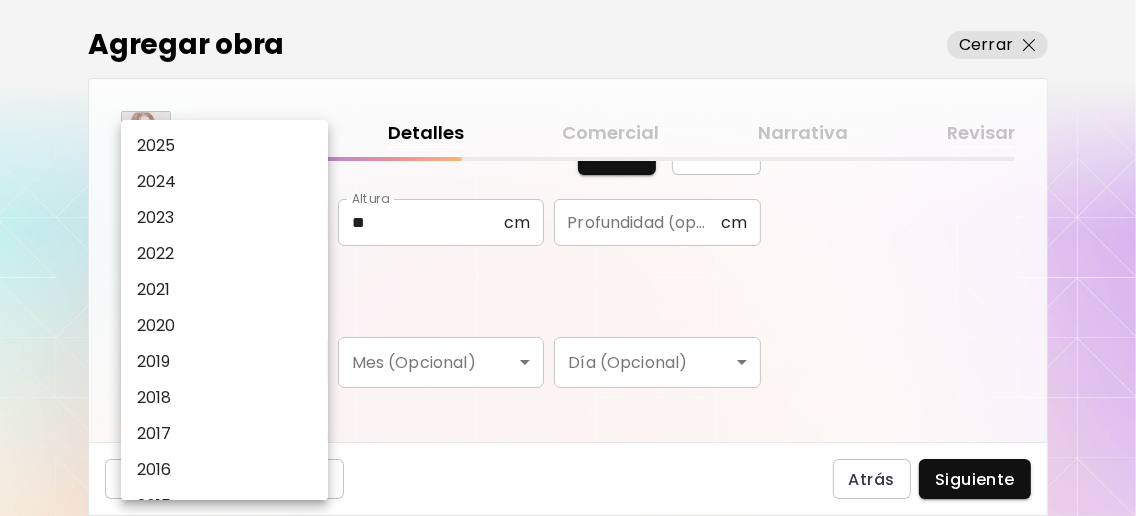 type on "****" 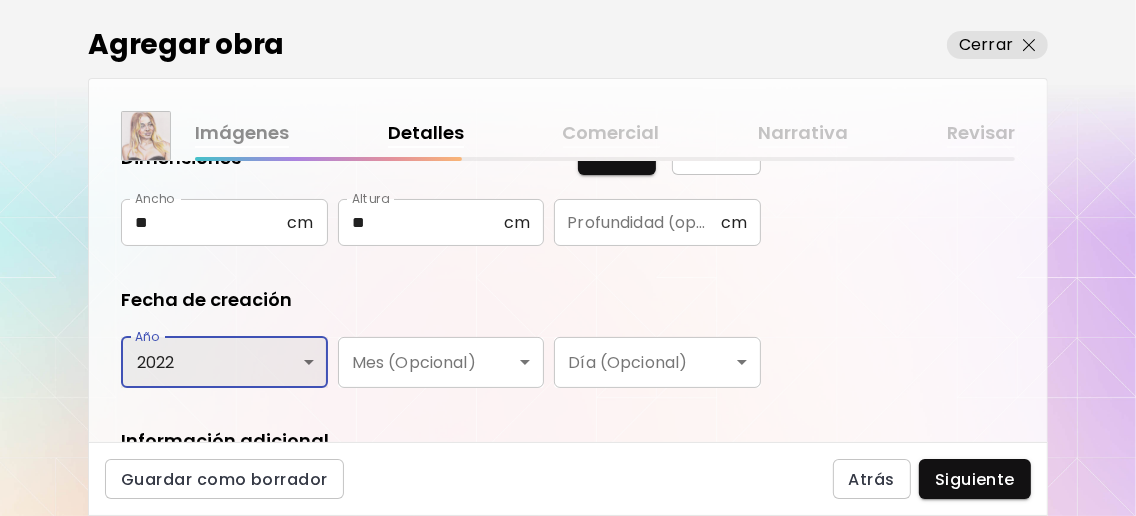 scroll, scrollTop: 399, scrollLeft: 0, axis: vertical 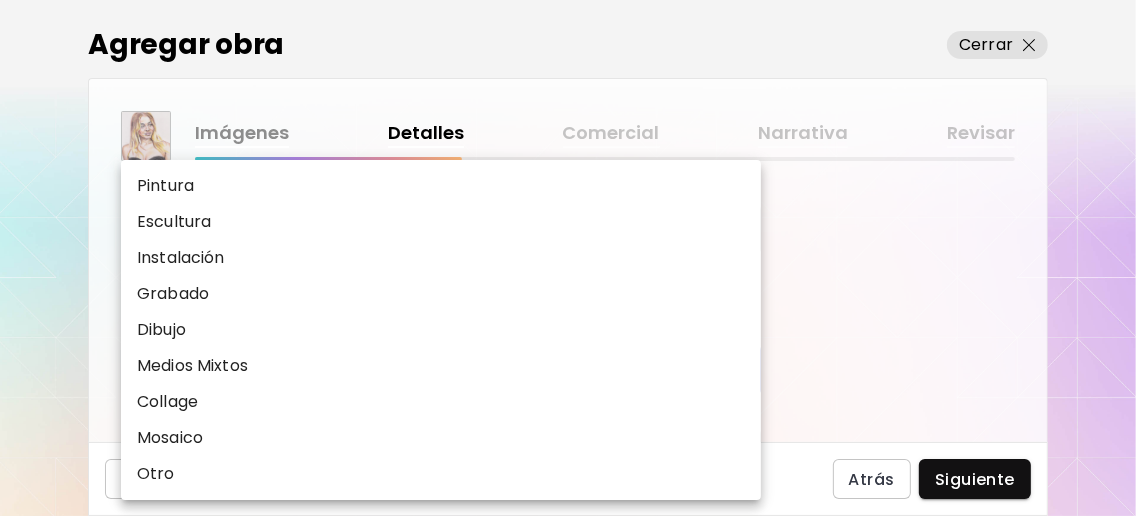 click on "**********" at bounding box center [568, 258] 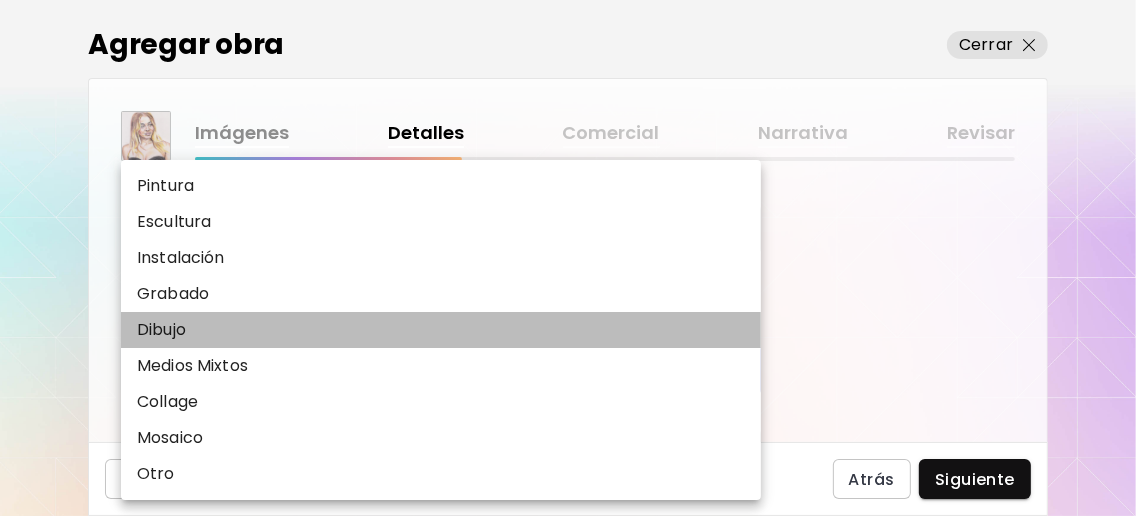 click on "Dibujo" at bounding box center [441, 330] 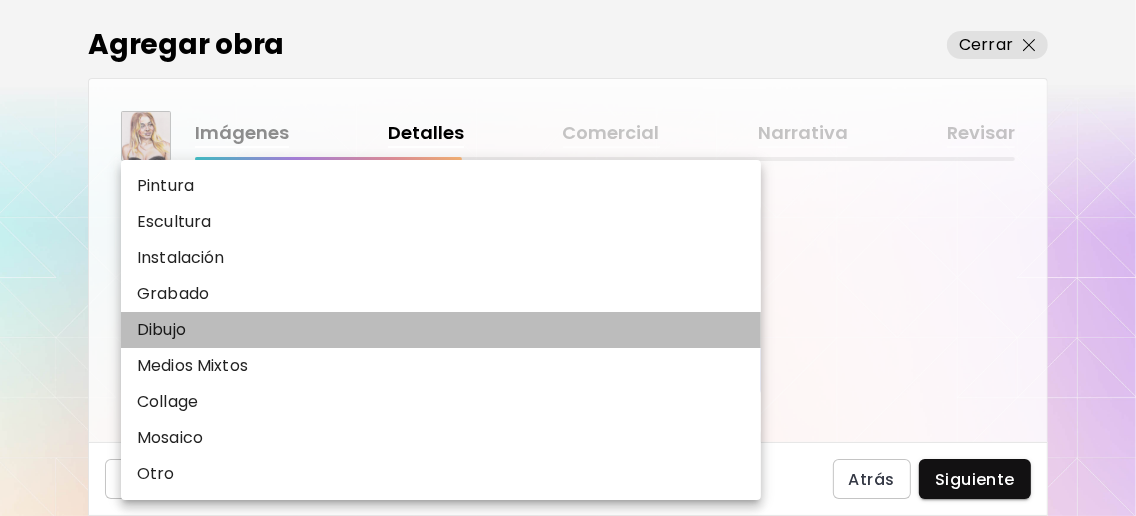 type on "*******" 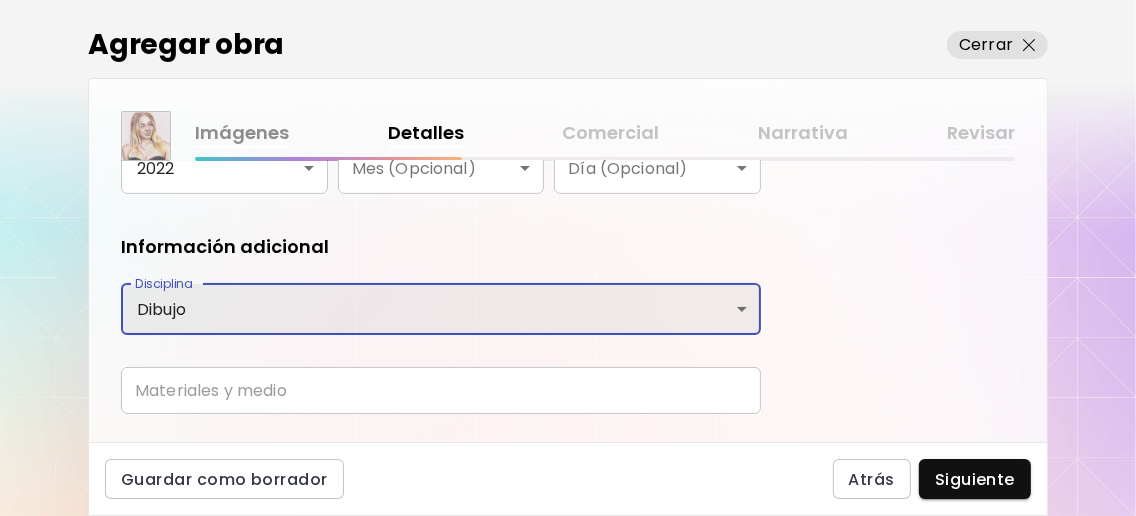 scroll, scrollTop: 510, scrollLeft: 0, axis: vertical 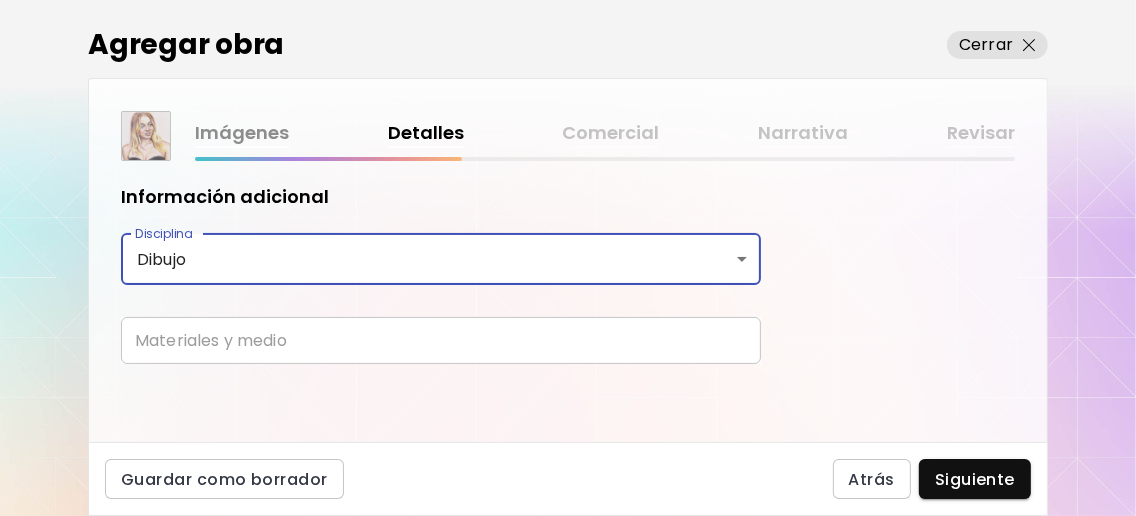 click at bounding box center (441, 340) 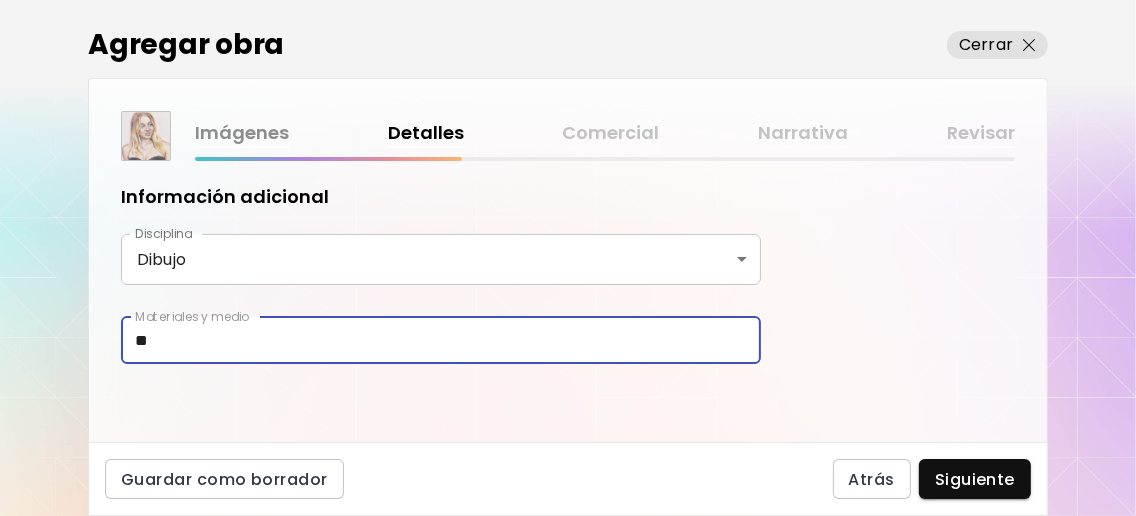 type on "*" 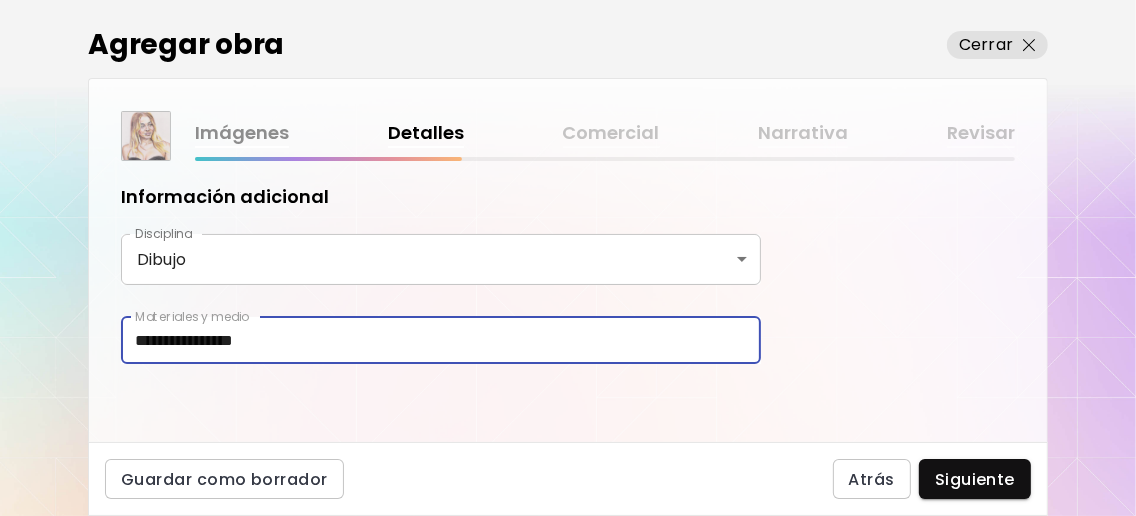type on "**********" 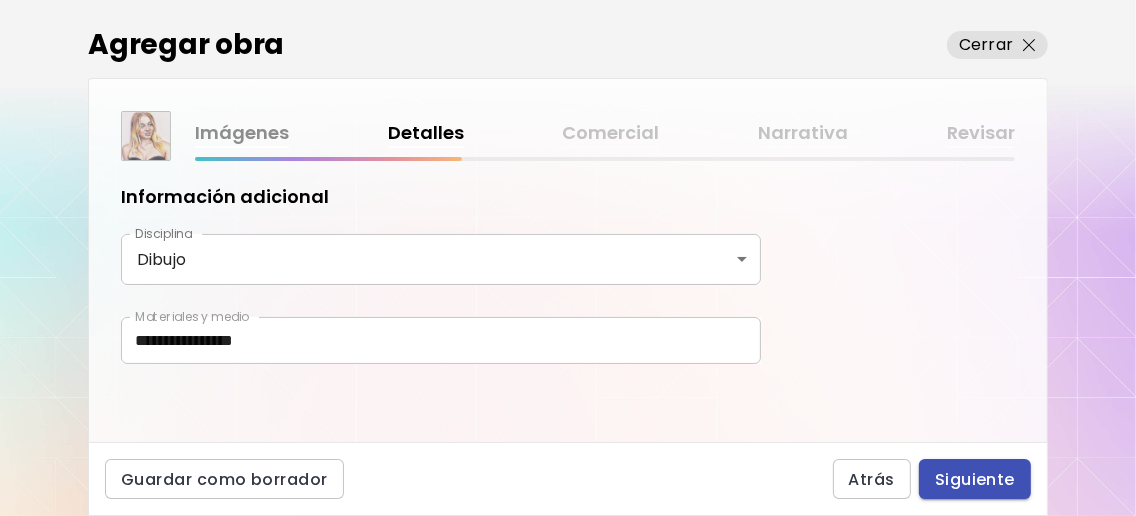 click on "Siguiente" at bounding box center [975, 479] 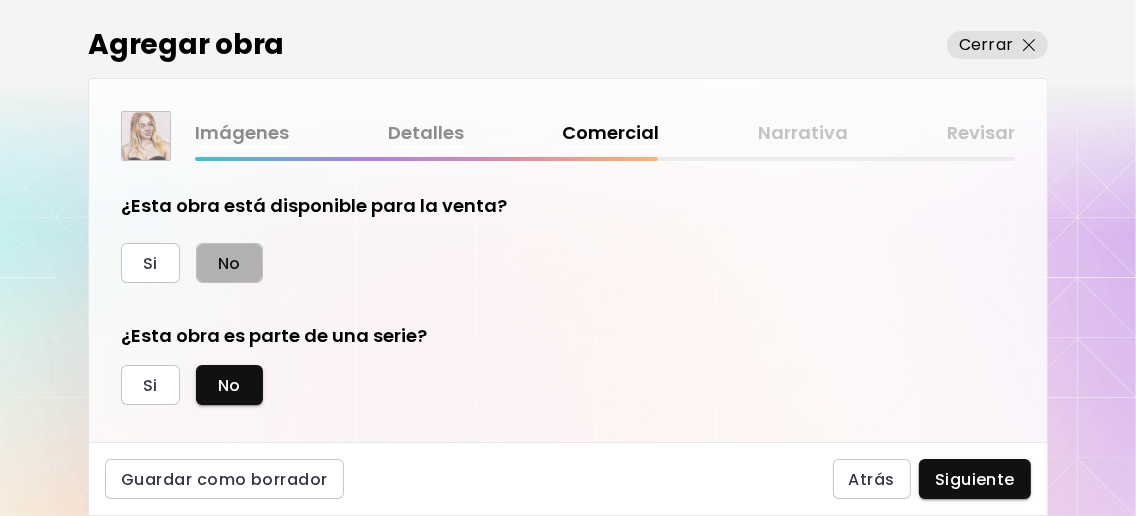 click on "No" at bounding box center [229, 263] 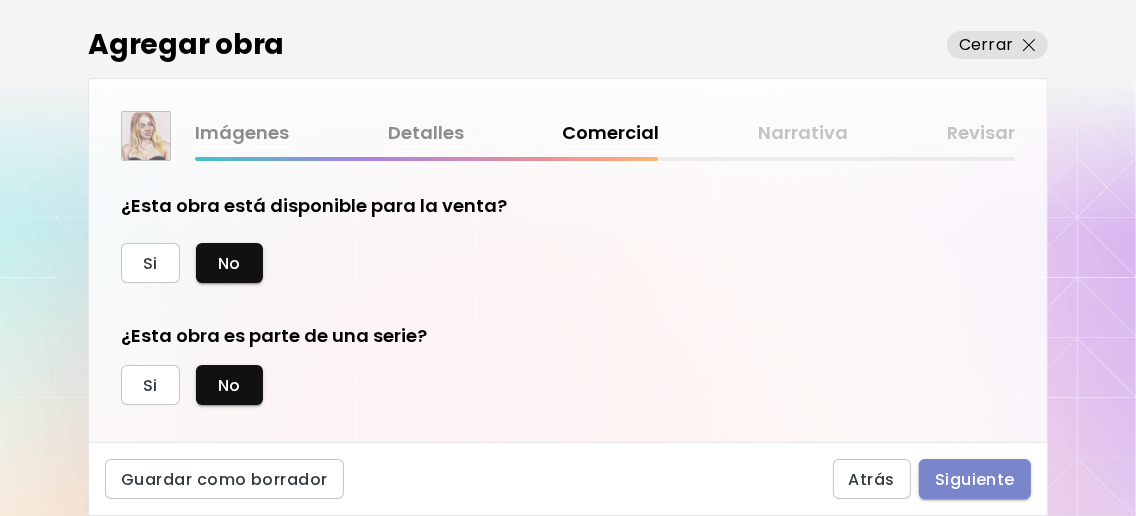 click on "Siguiente" at bounding box center (975, 479) 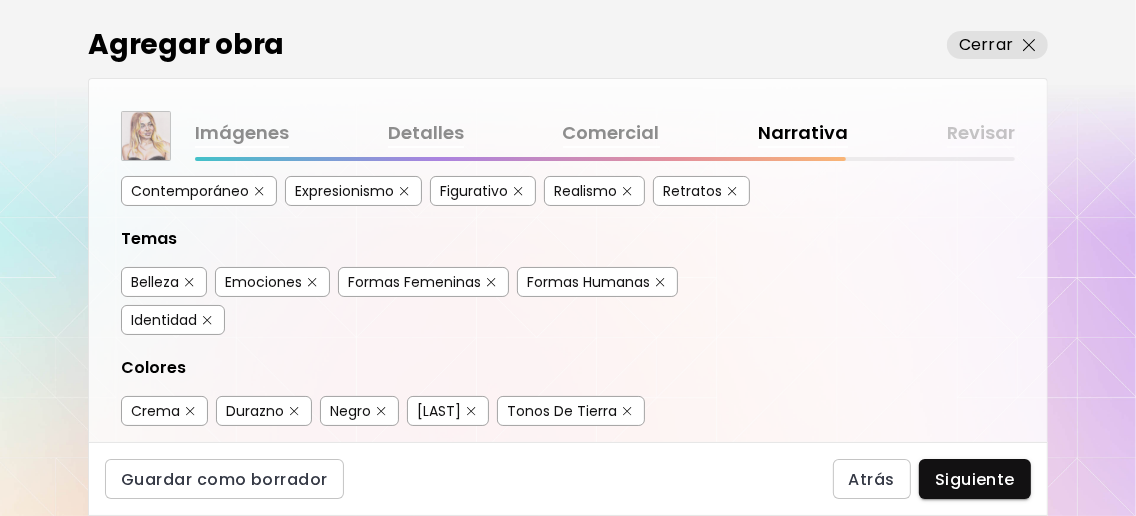 scroll, scrollTop: 266, scrollLeft: 0, axis: vertical 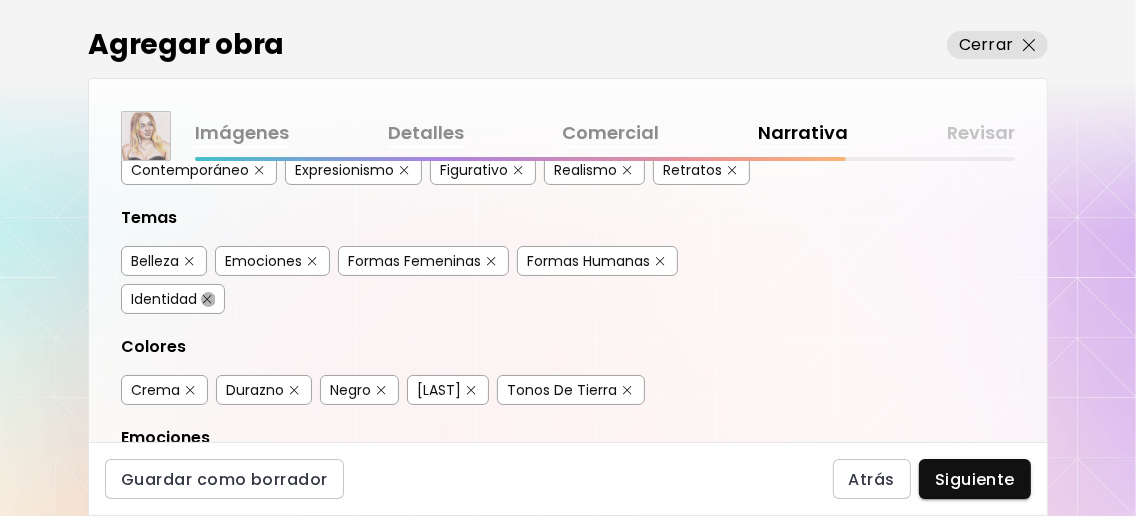 click at bounding box center [207, 299] 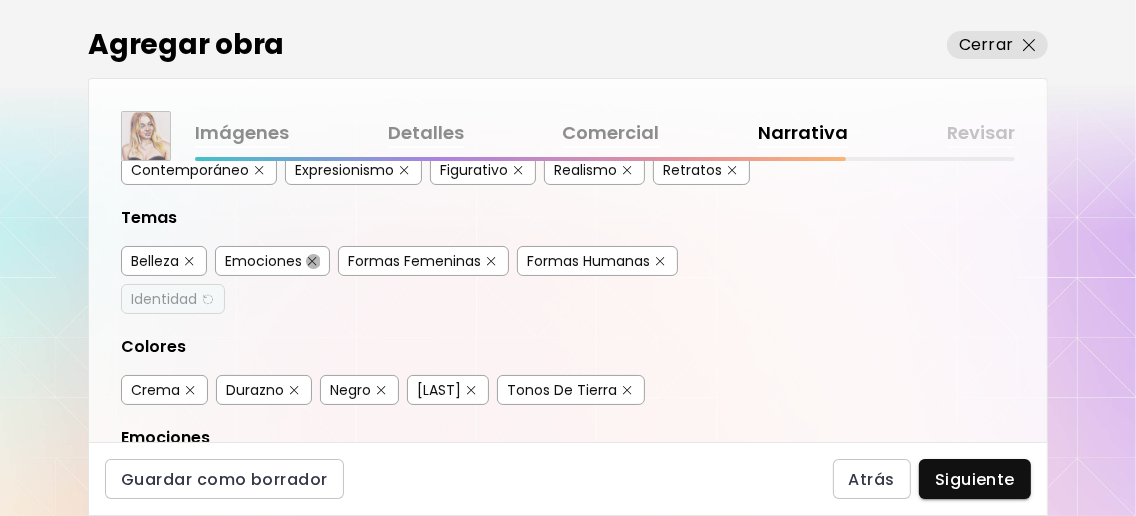 click at bounding box center [312, 261] 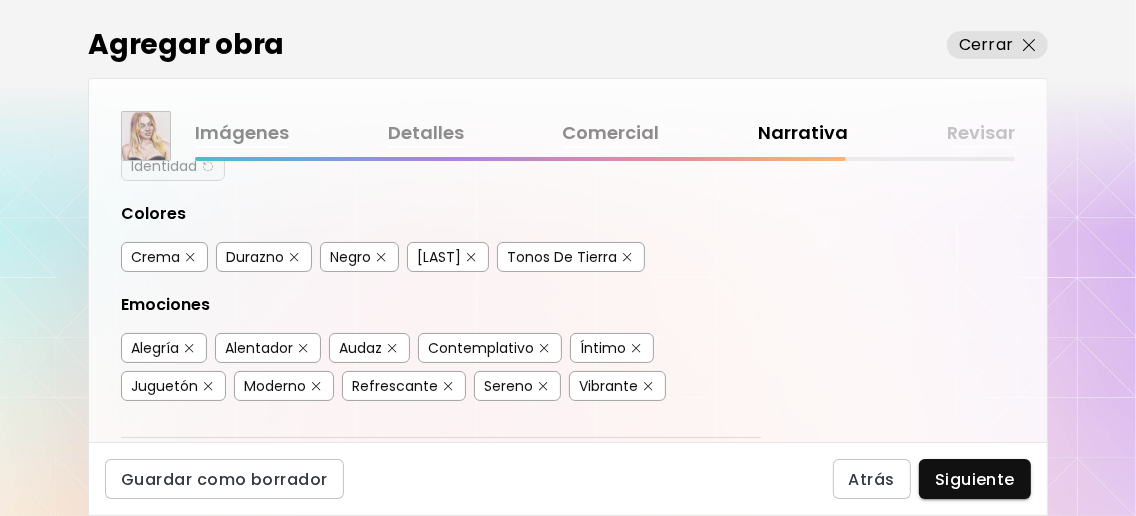 scroll, scrollTop: 533, scrollLeft: 0, axis: vertical 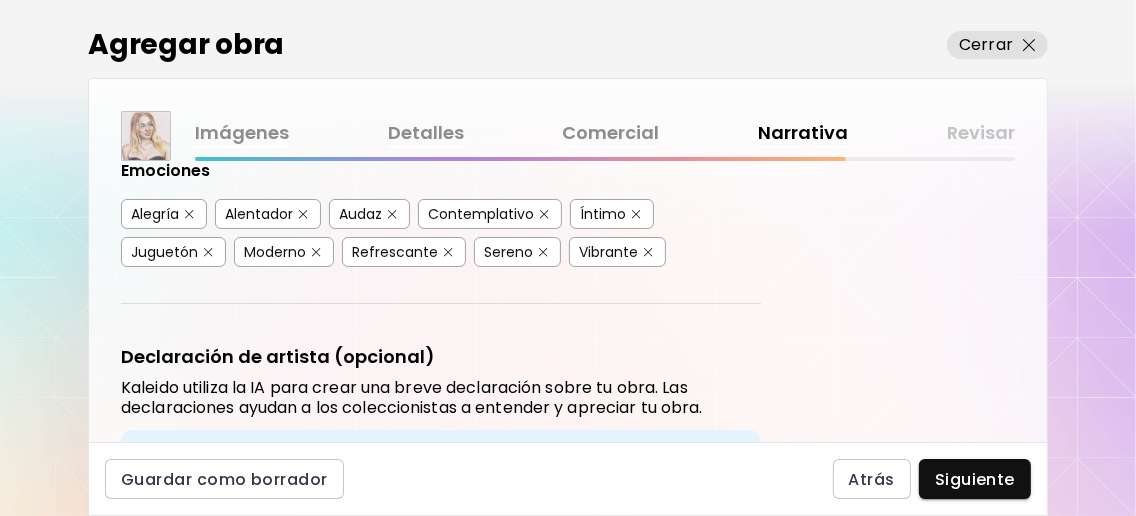 click at bounding box center (189, 214) 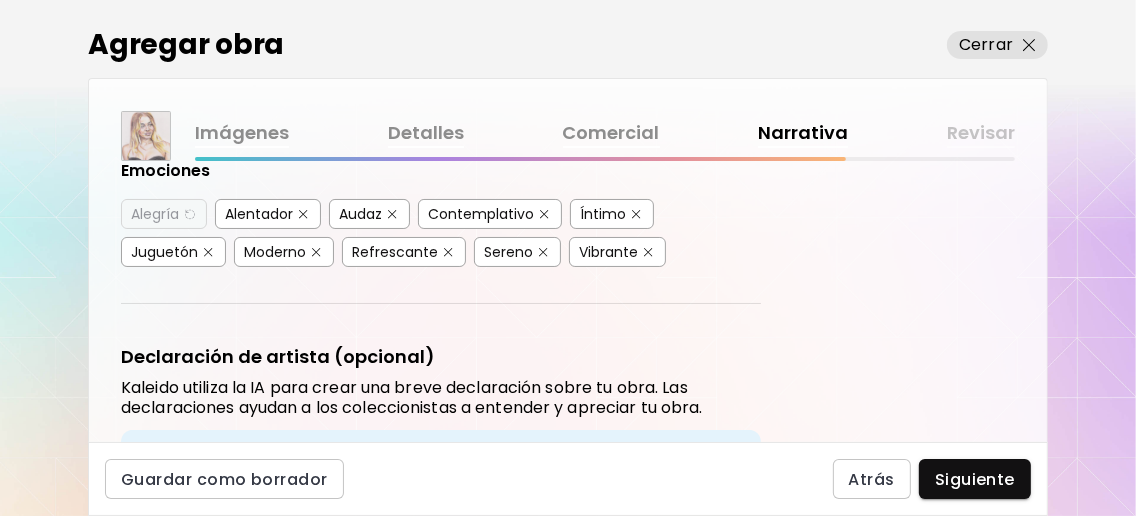 click at bounding box center (303, 214) 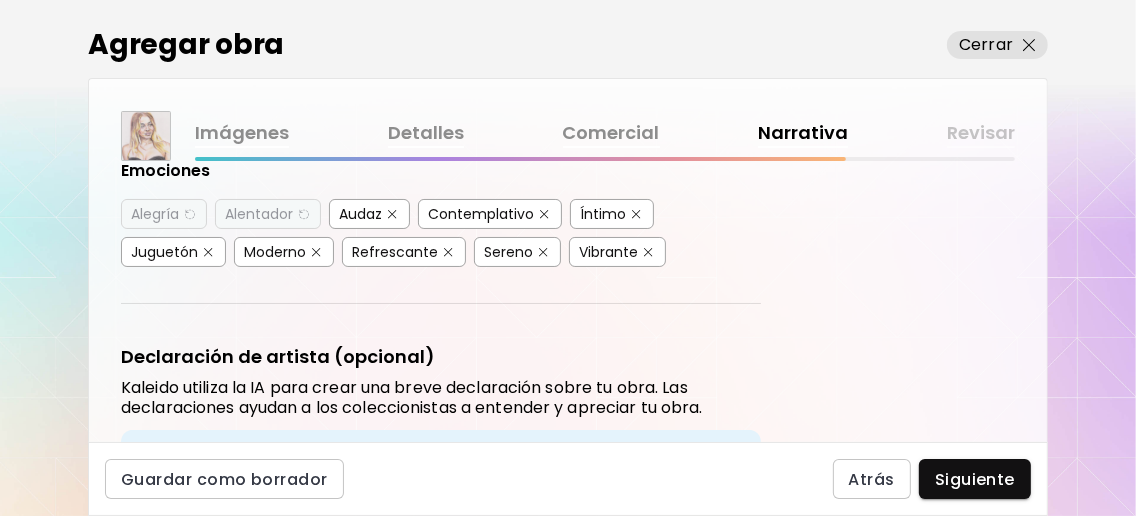 click at bounding box center [392, 214] 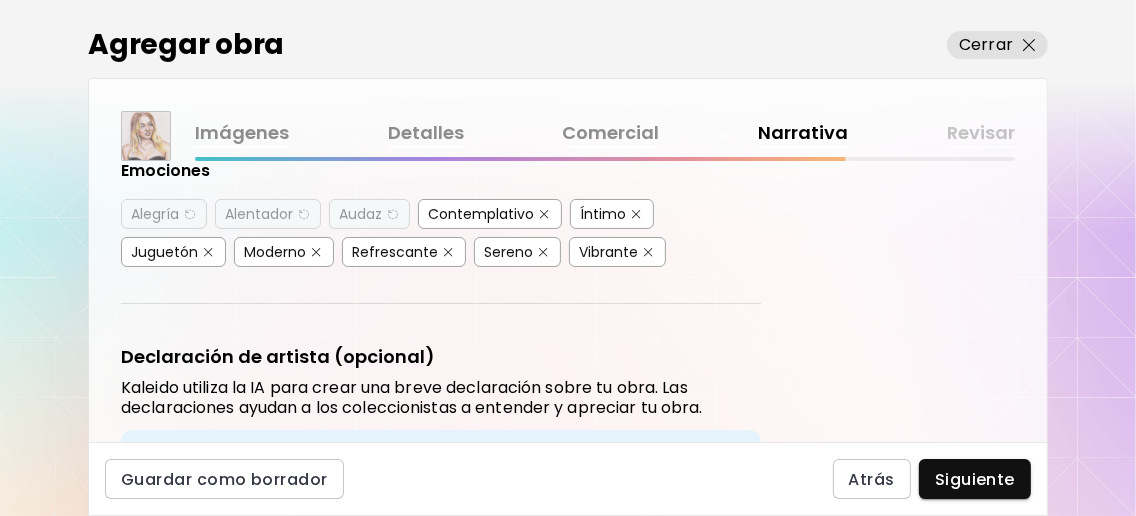 click at bounding box center (544, 214) 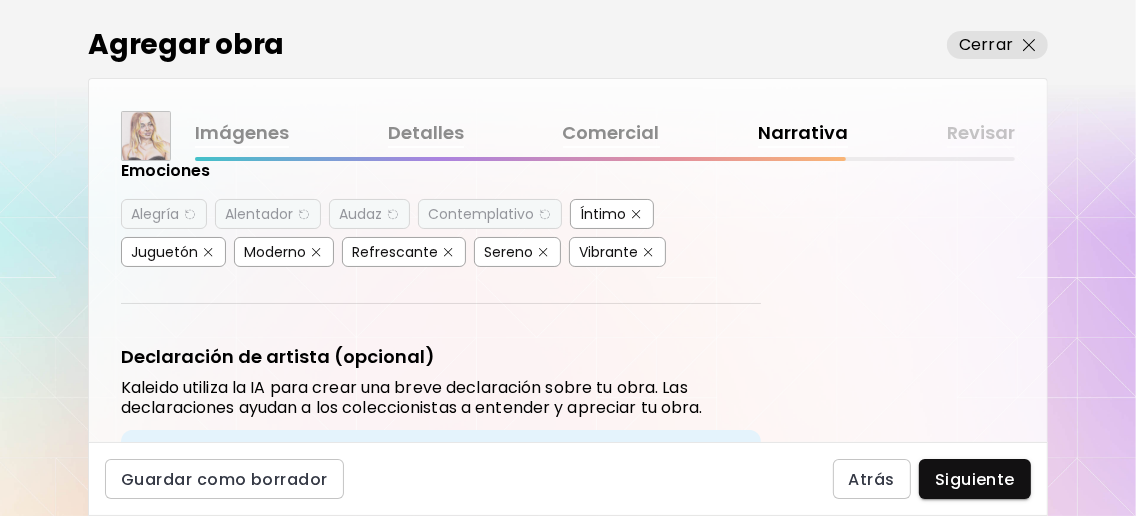 click at bounding box center [208, 252] 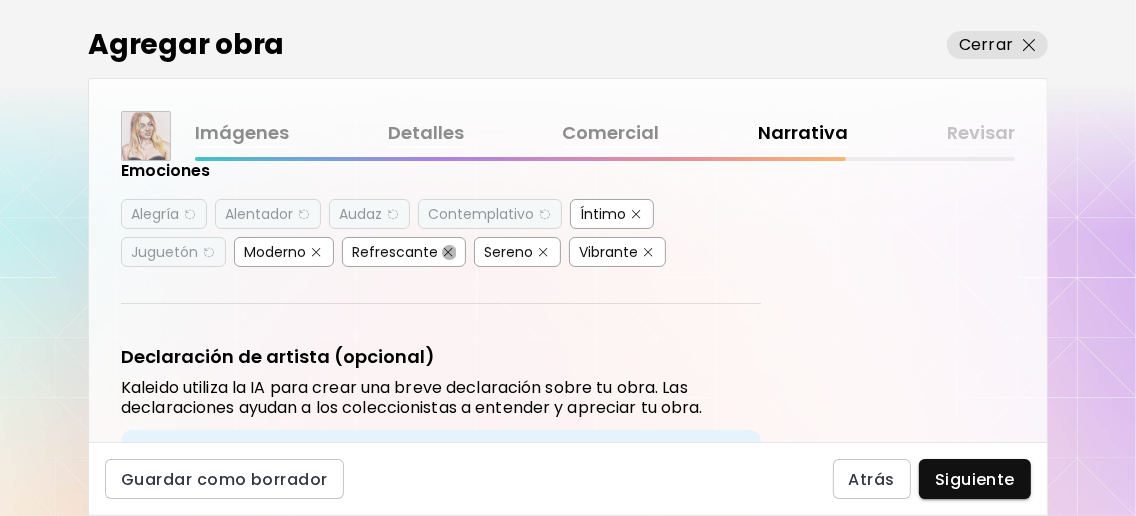 click at bounding box center (448, 252) 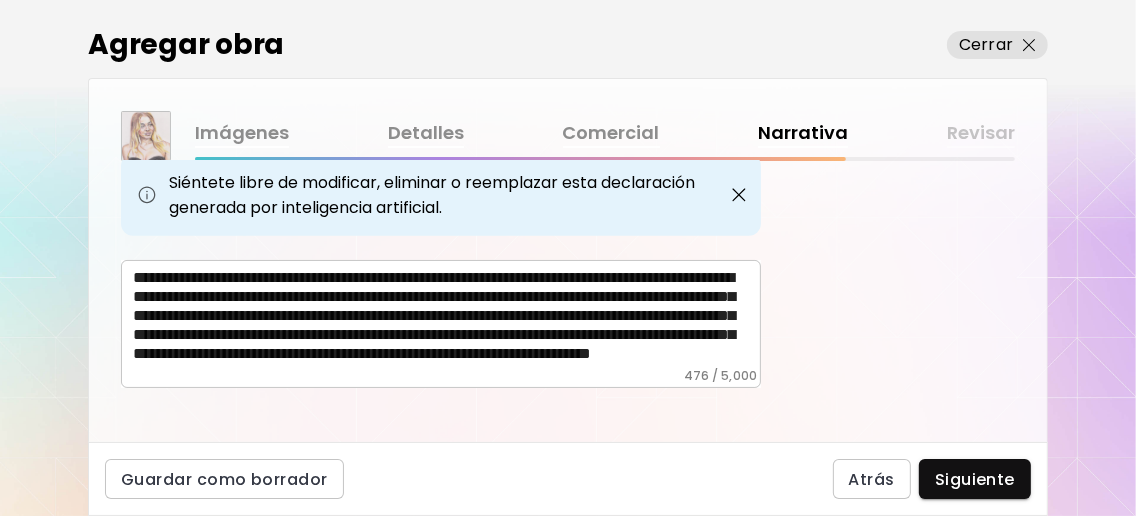 scroll, scrollTop: 817, scrollLeft: 0, axis: vertical 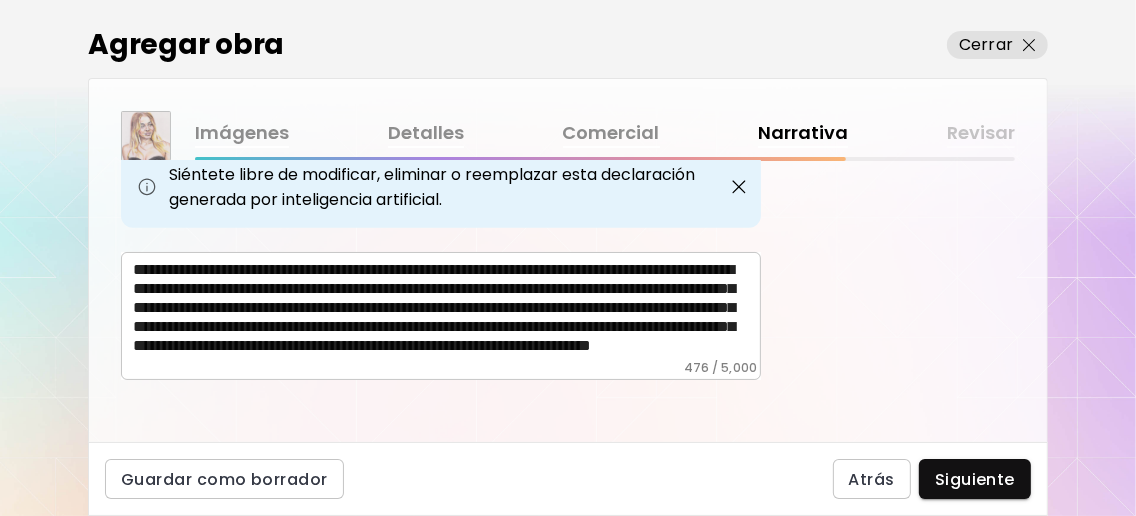 click on "**********" at bounding box center (447, 310) 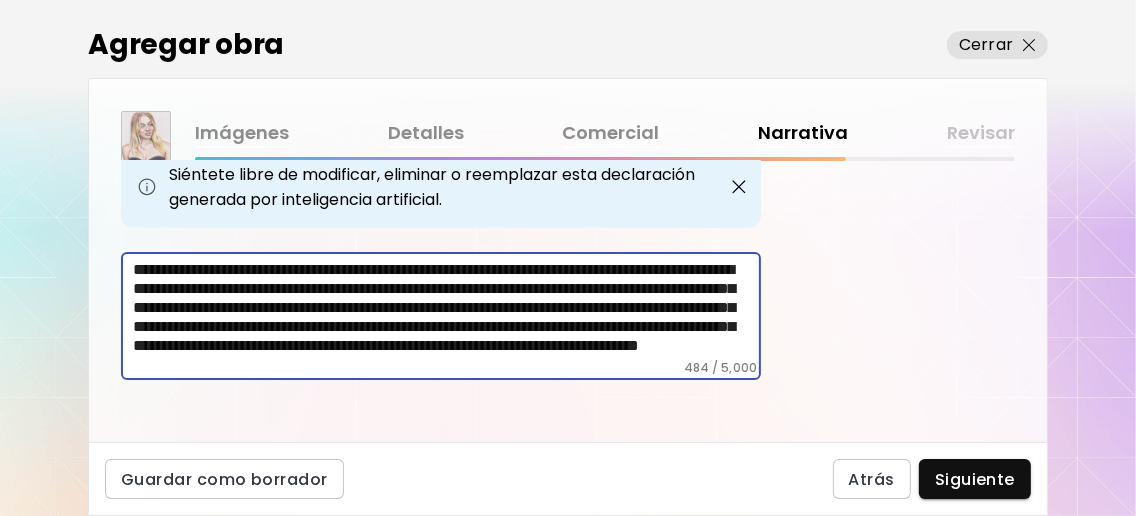 drag, startPoint x: 516, startPoint y: 299, endPoint x: 193, endPoint y: 315, distance: 323.39606 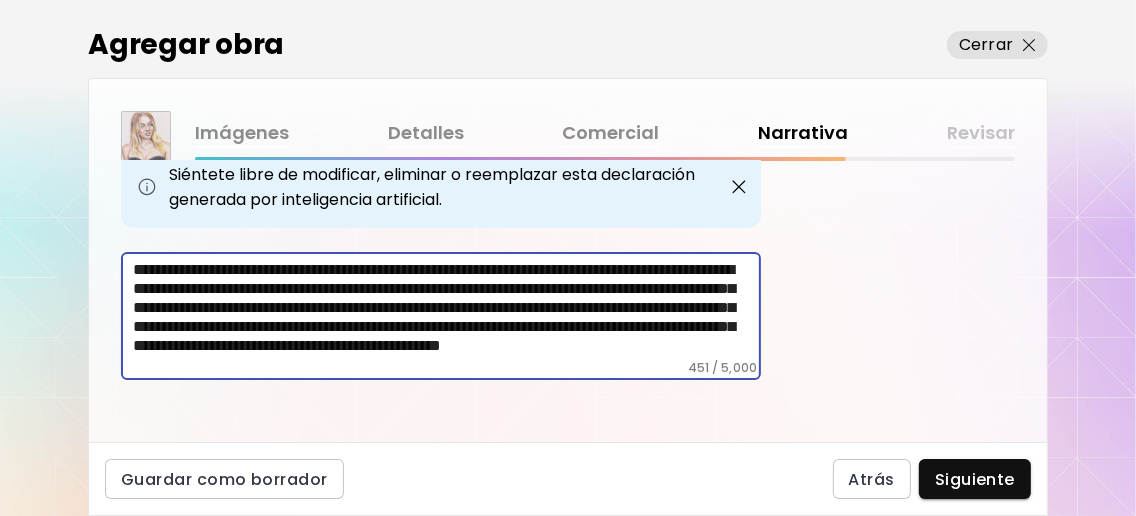 scroll, scrollTop: 34, scrollLeft: 0, axis: vertical 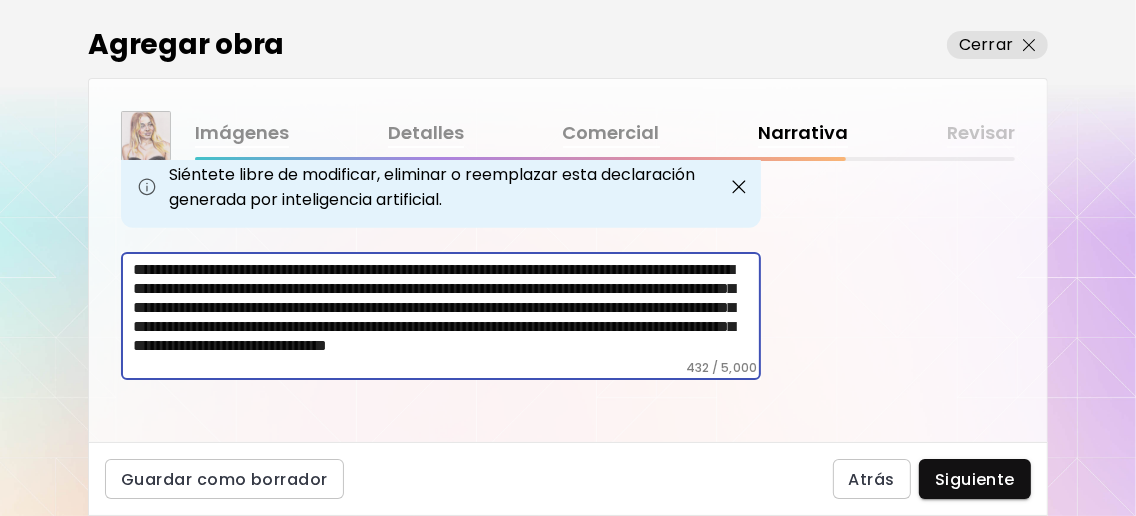 click on "**********" at bounding box center [447, 310] 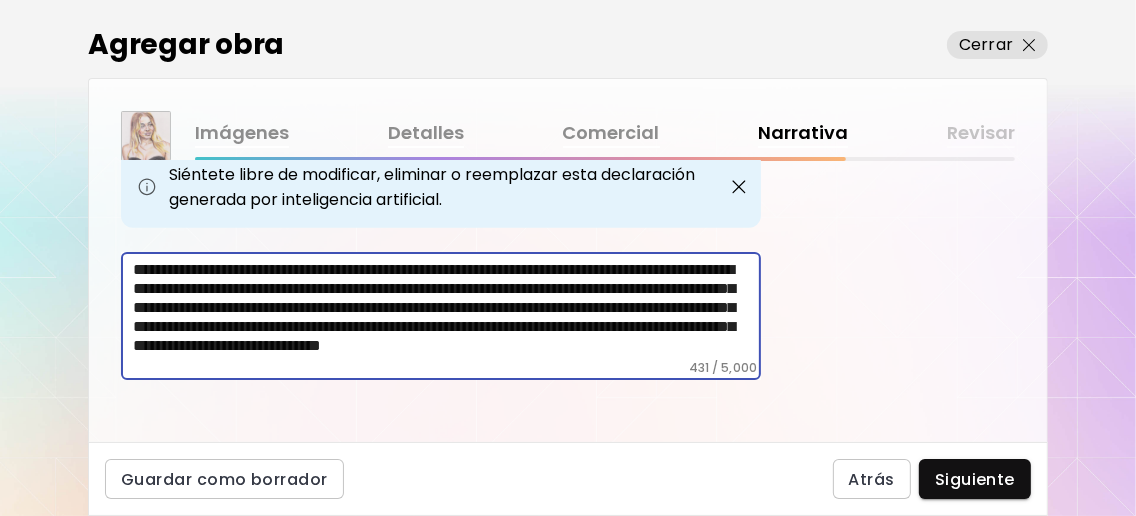 click on "**********" at bounding box center (447, 310) 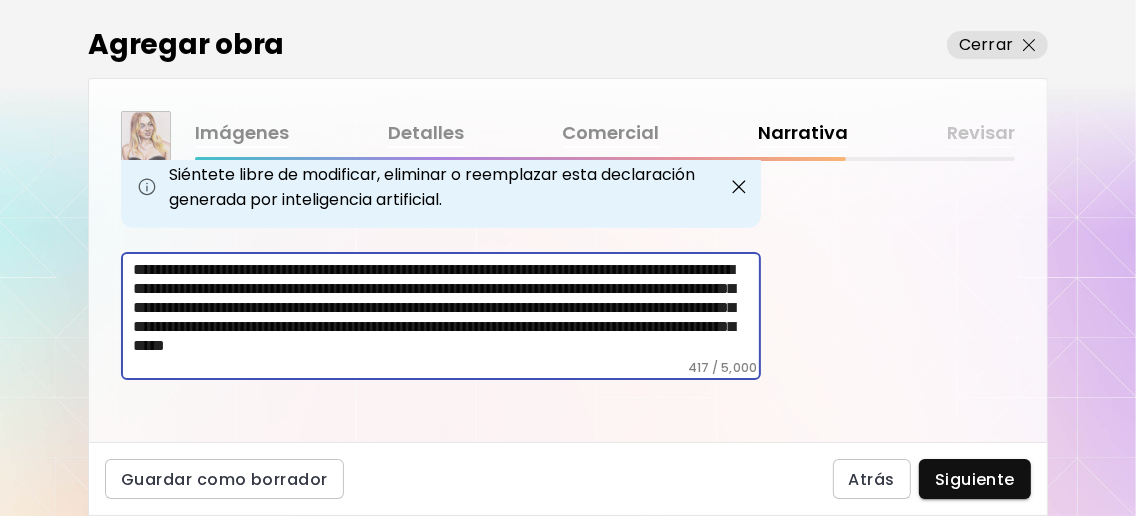scroll, scrollTop: 14, scrollLeft: 0, axis: vertical 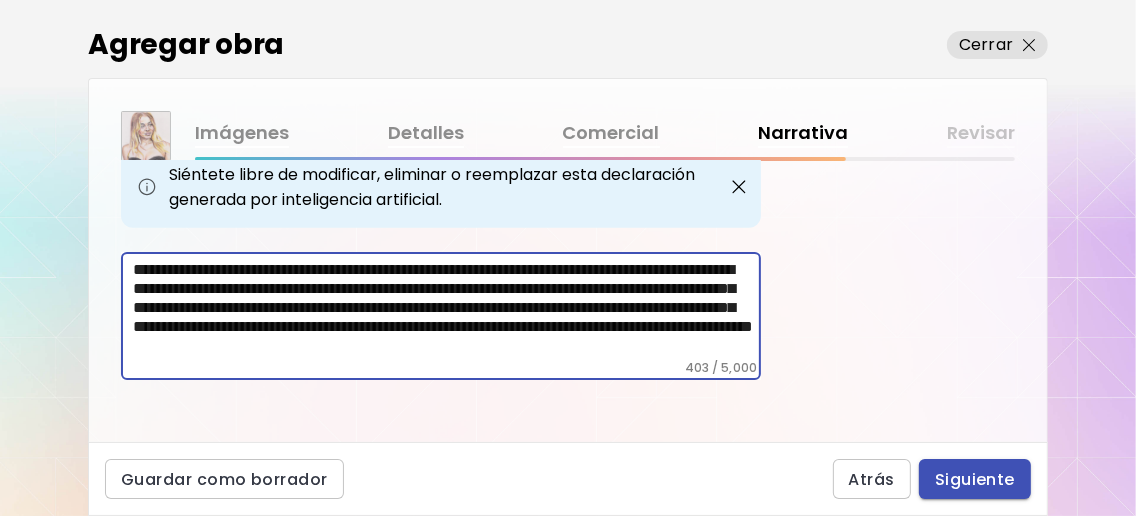 type on "**********" 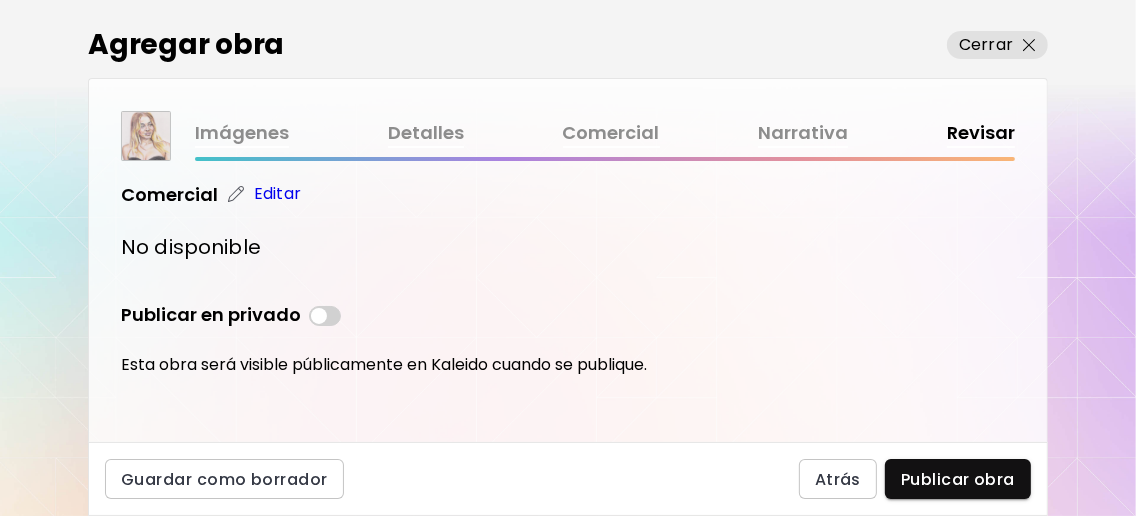 scroll, scrollTop: 763, scrollLeft: 0, axis: vertical 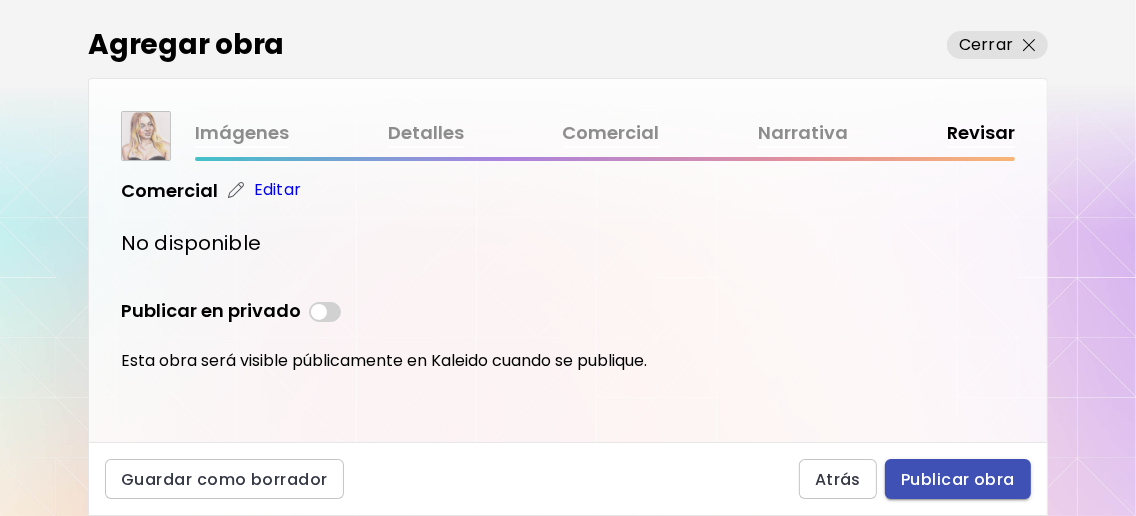 click on "Publicar obra" at bounding box center (958, 479) 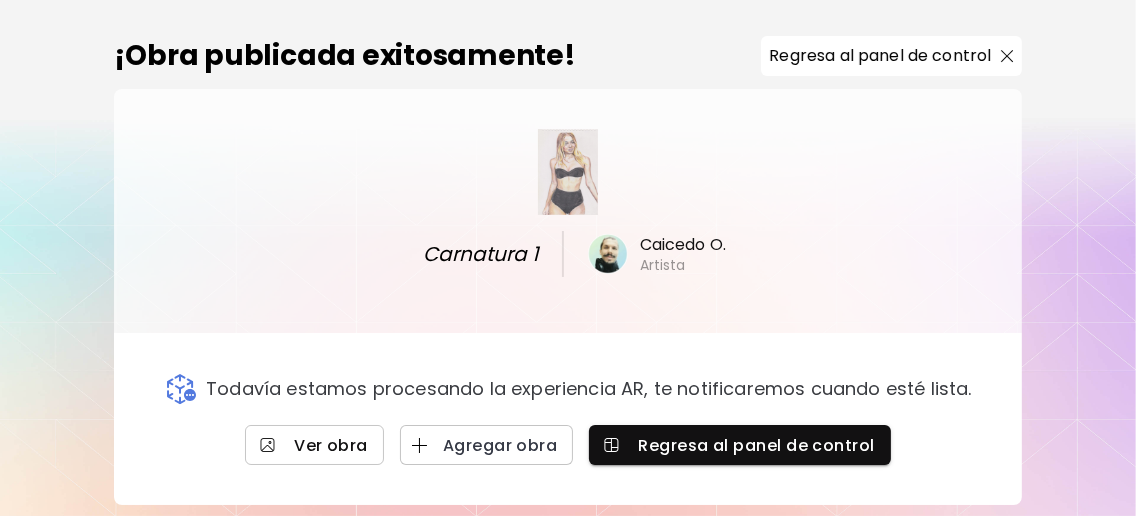 click on "Ver obra" at bounding box center [314, 445] 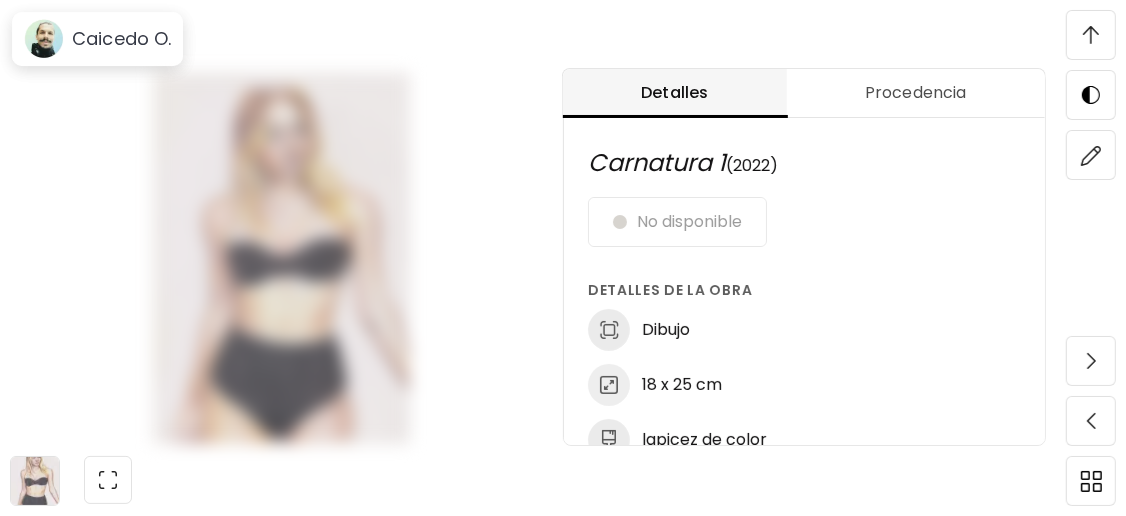 scroll, scrollTop: 1330, scrollLeft: 0, axis: vertical 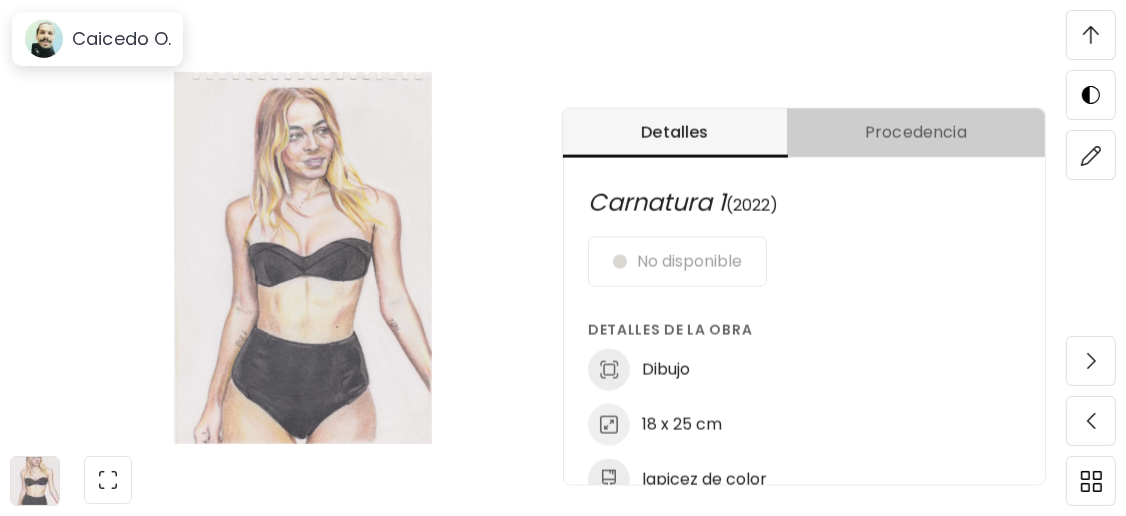 click on "Procedencia" at bounding box center [916, 133] 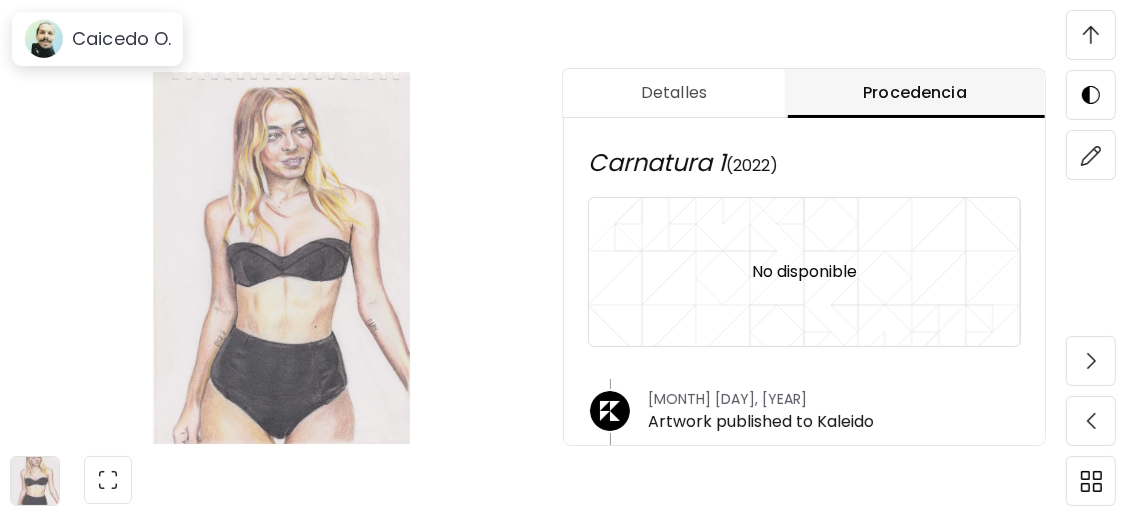 scroll, scrollTop: 1198, scrollLeft: 0, axis: vertical 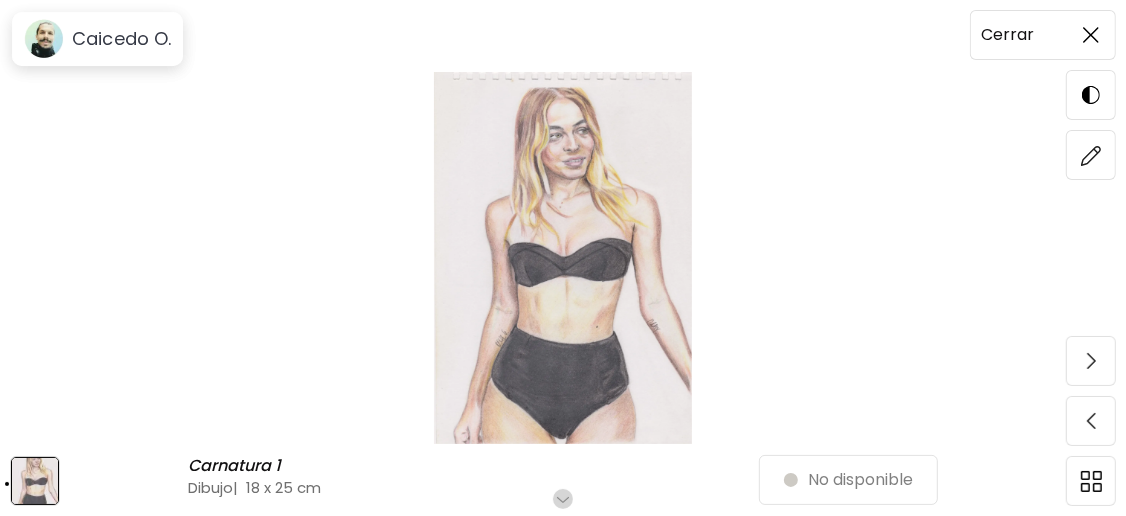 click at bounding box center [1091, 35] 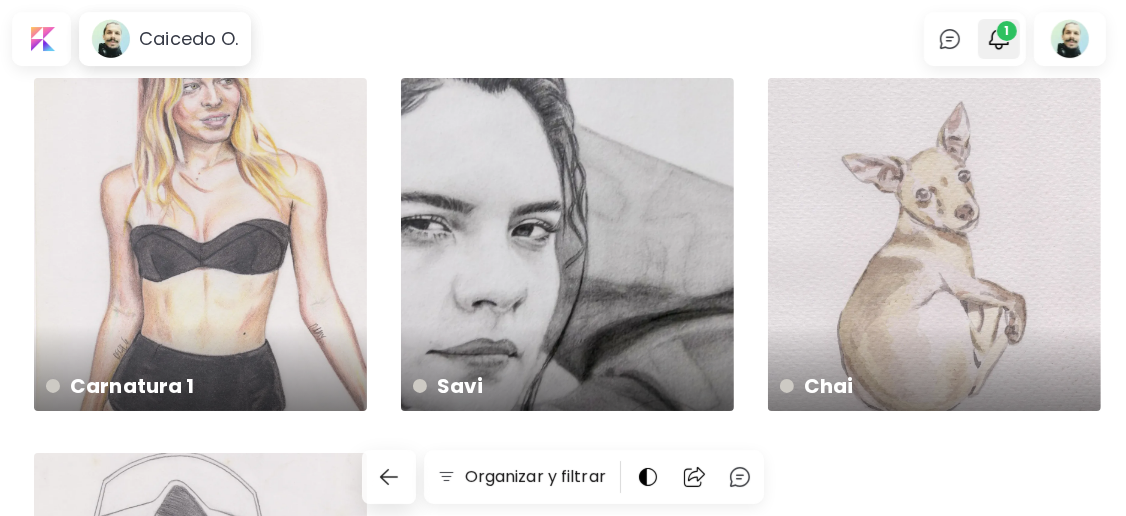 click on "1" at bounding box center (1007, 31) 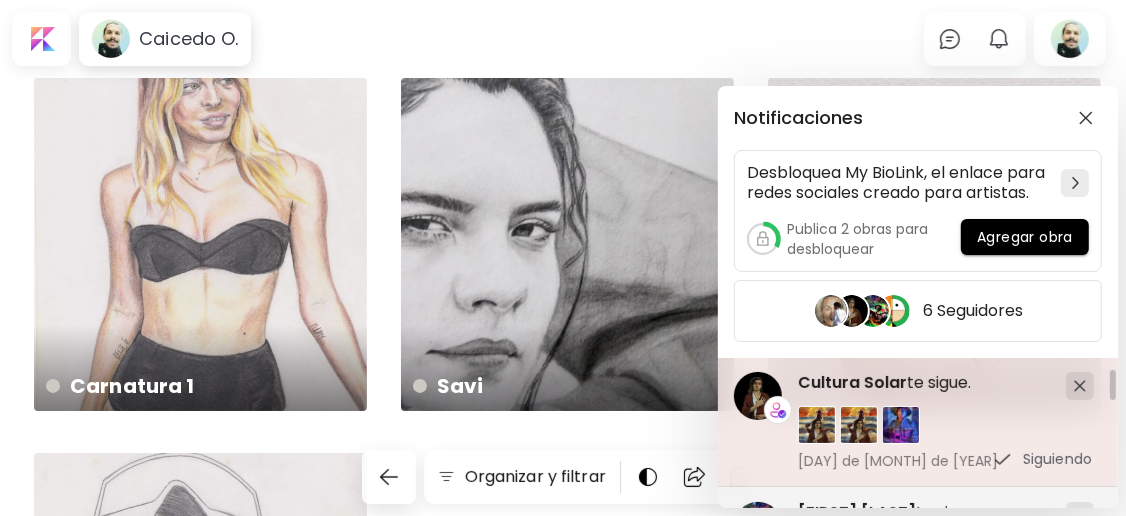 scroll, scrollTop: 0, scrollLeft: 0, axis: both 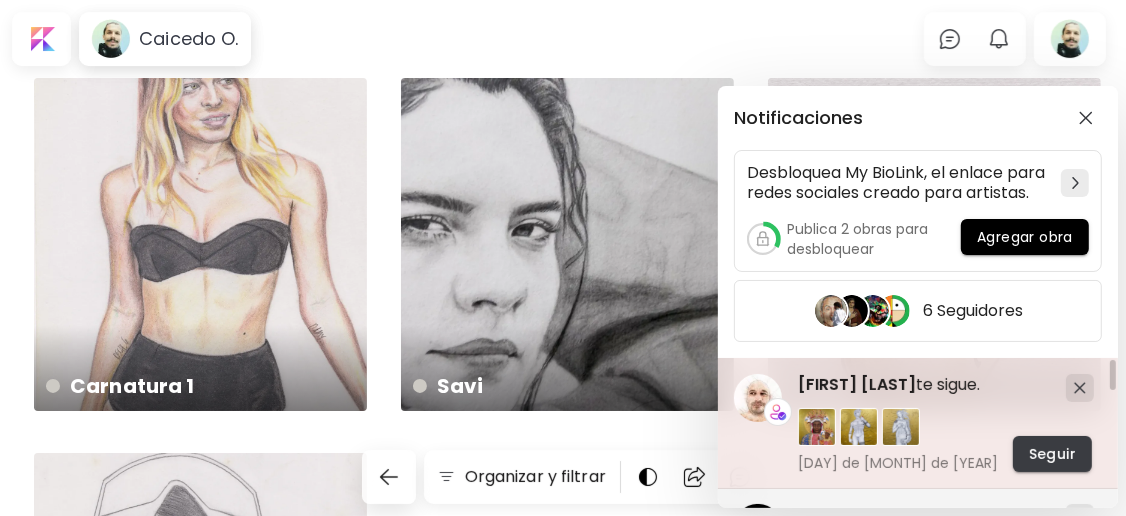 click on "Seguir" at bounding box center [1052, 454] 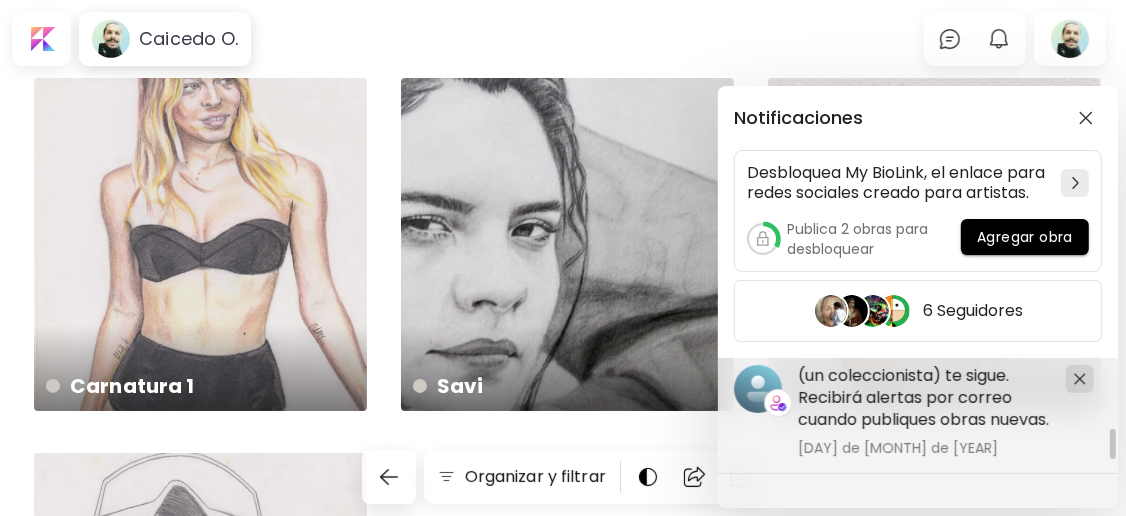 scroll, scrollTop: 0, scrollLeft: 0, axis: both 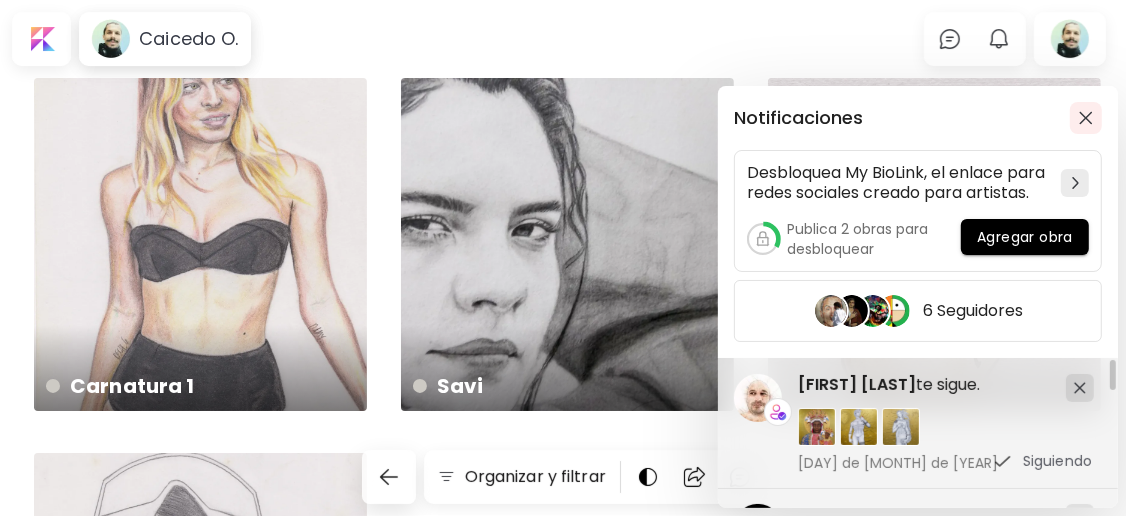 click at bounding box center (1086, 118) 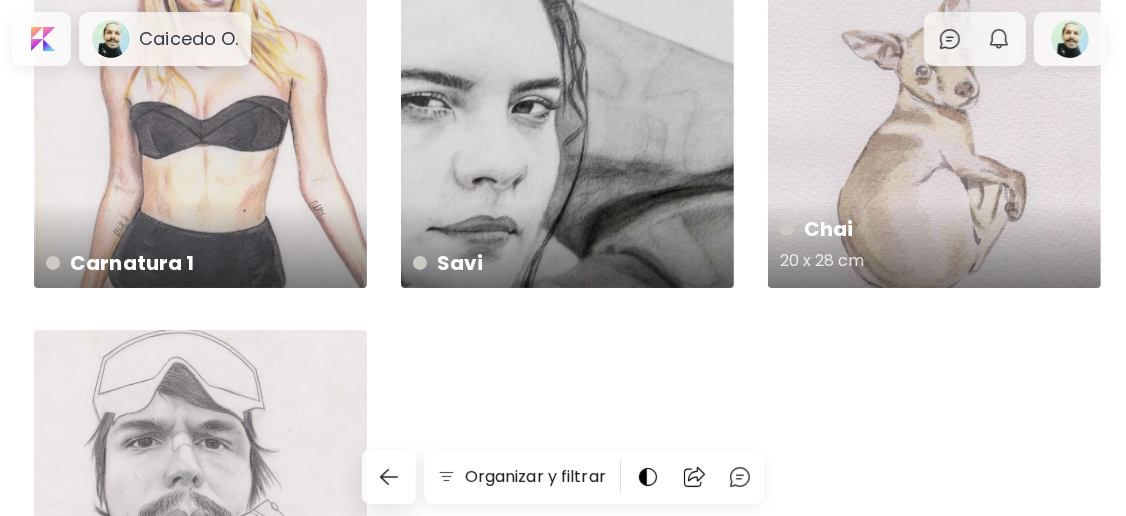 scroll 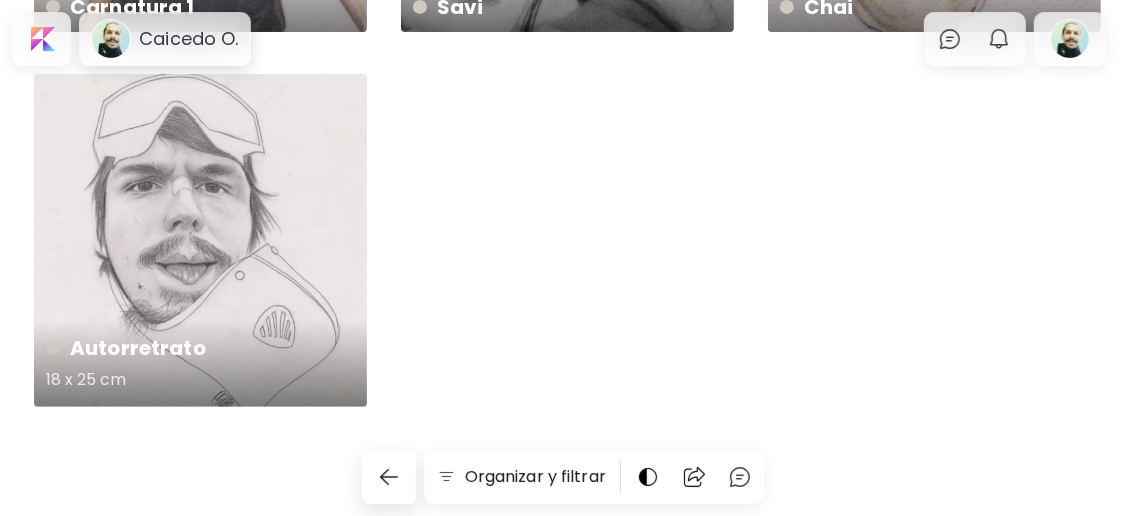 click on "Autorretrato 18 x 25 cm" at bounding box center (200, 240) 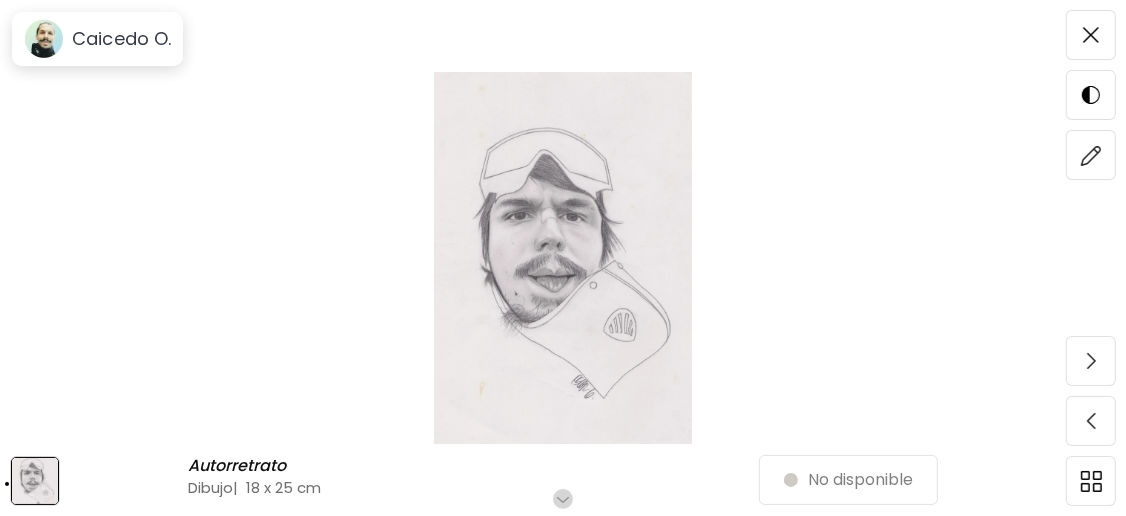 scroll, scrollTop: 0, scrollLeft: 0, axis: both 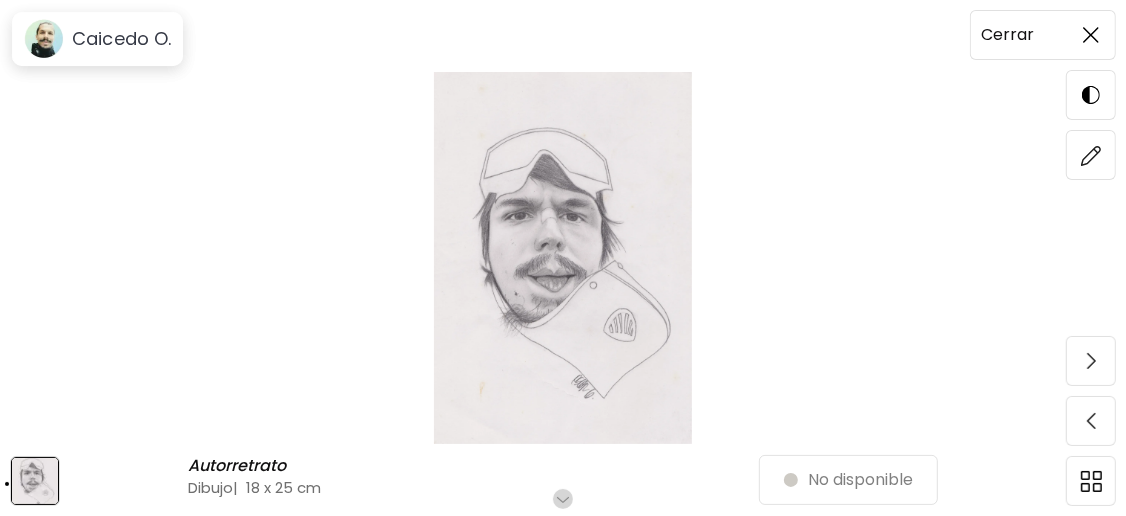 click at bounding box center [1091, 35] 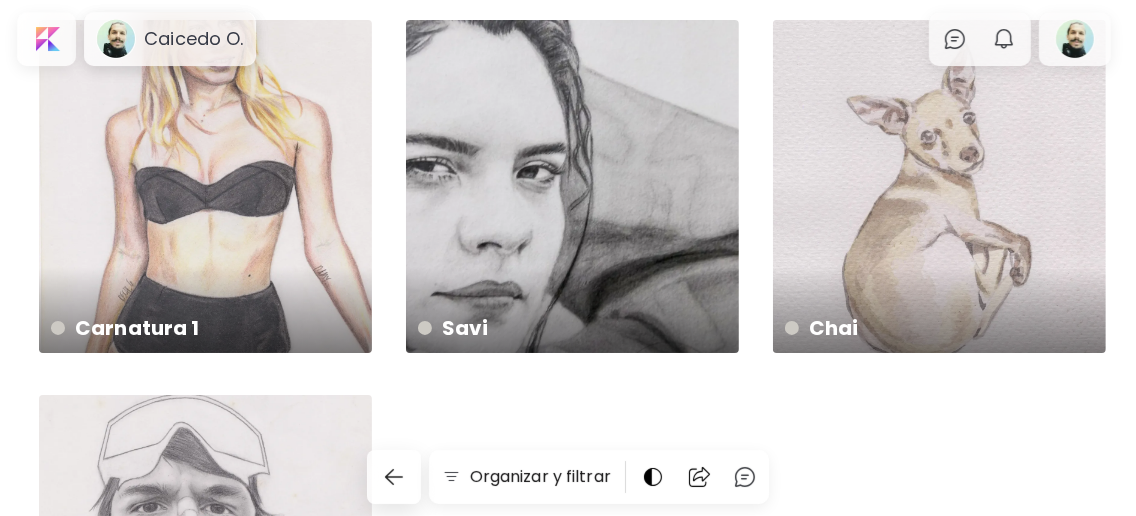scroll, scrollTop: 0, scrollLeft: 0, axis: both 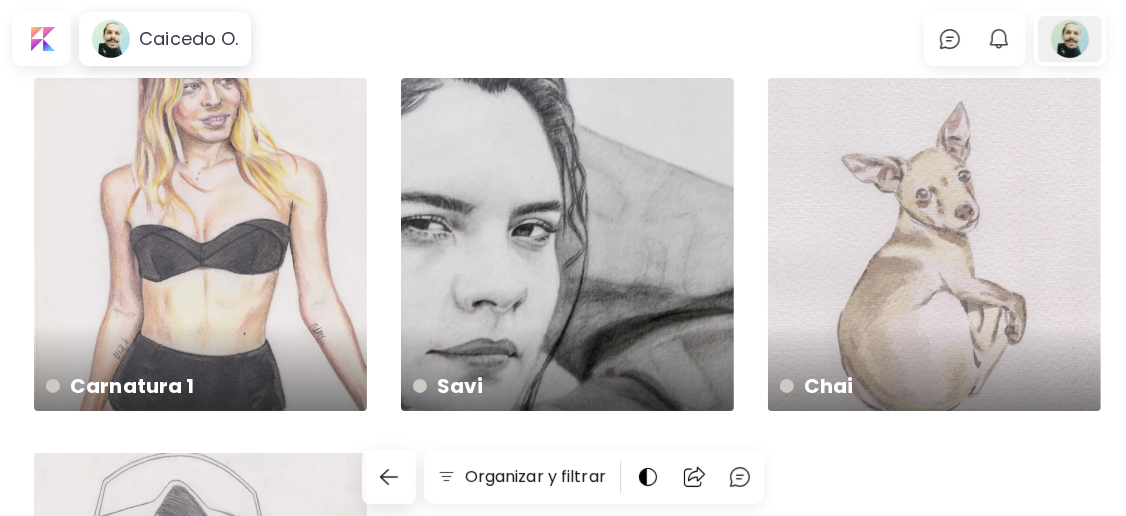 click at bounding box center [1070, 39] 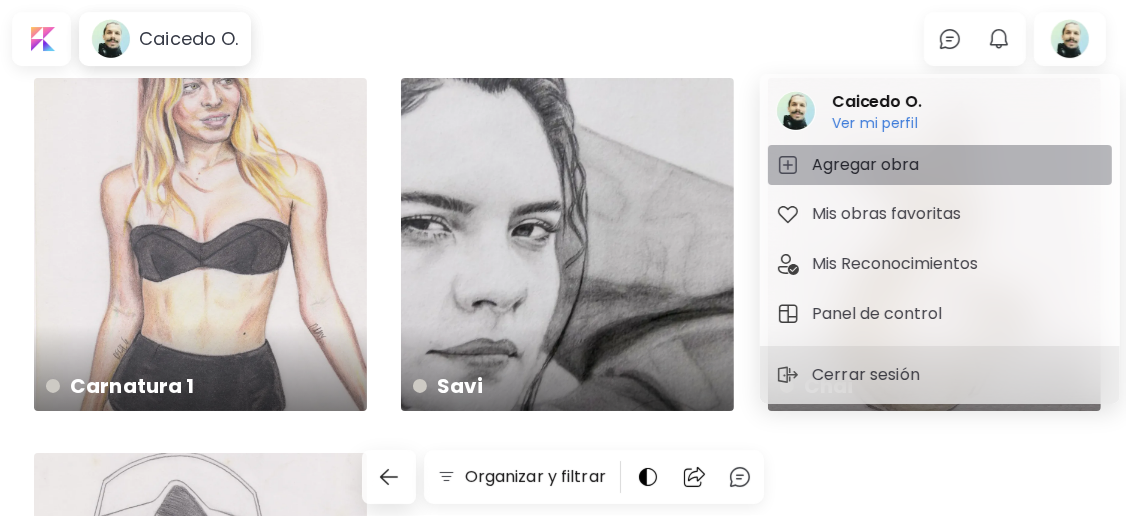click on "Agregar obra" at bounding box center (868, 165) 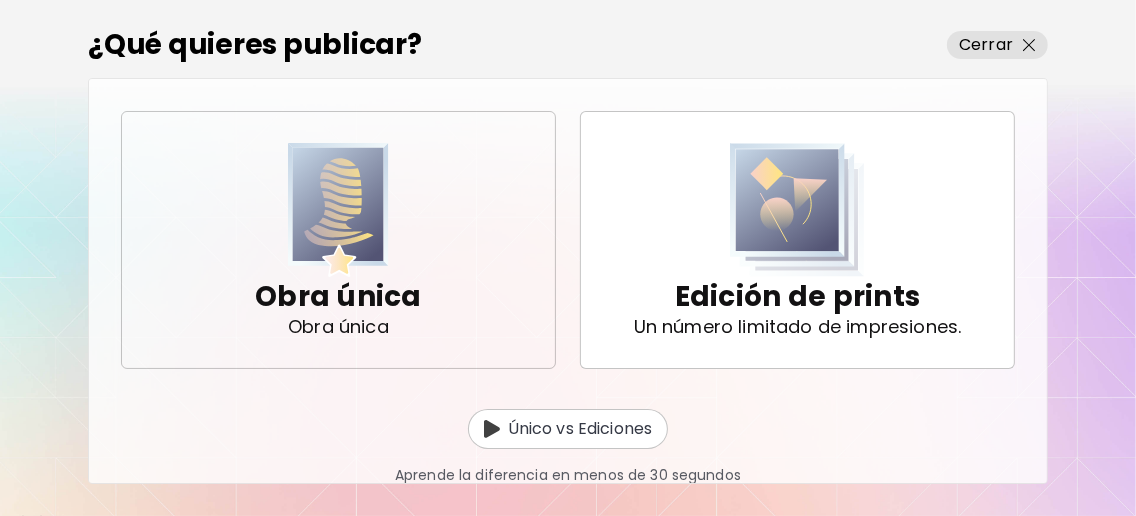 click on "Obra única Obra única" at bounding box center (338, 240) 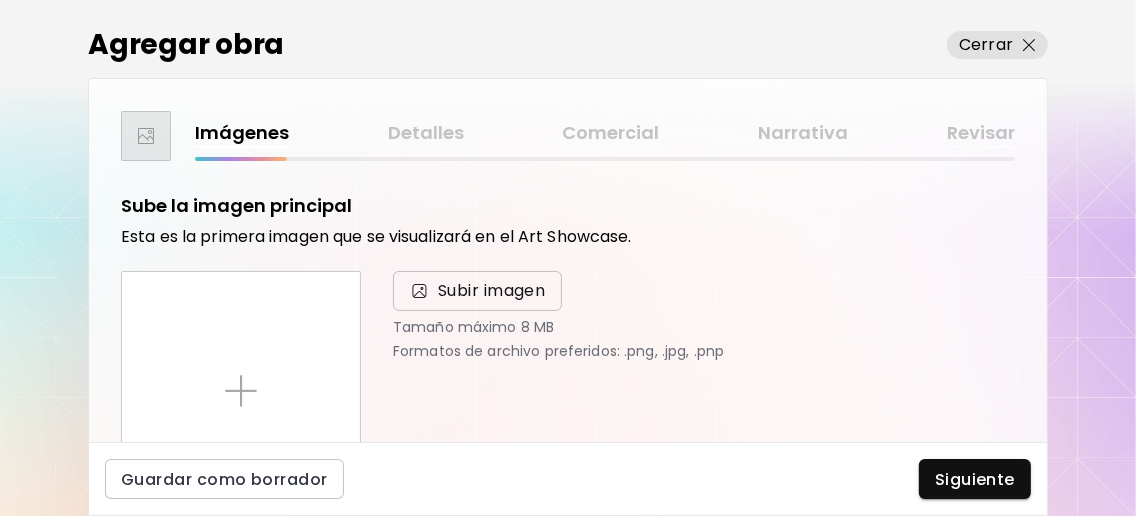 click on "Subir imagen" at bounding box center (492, 291) 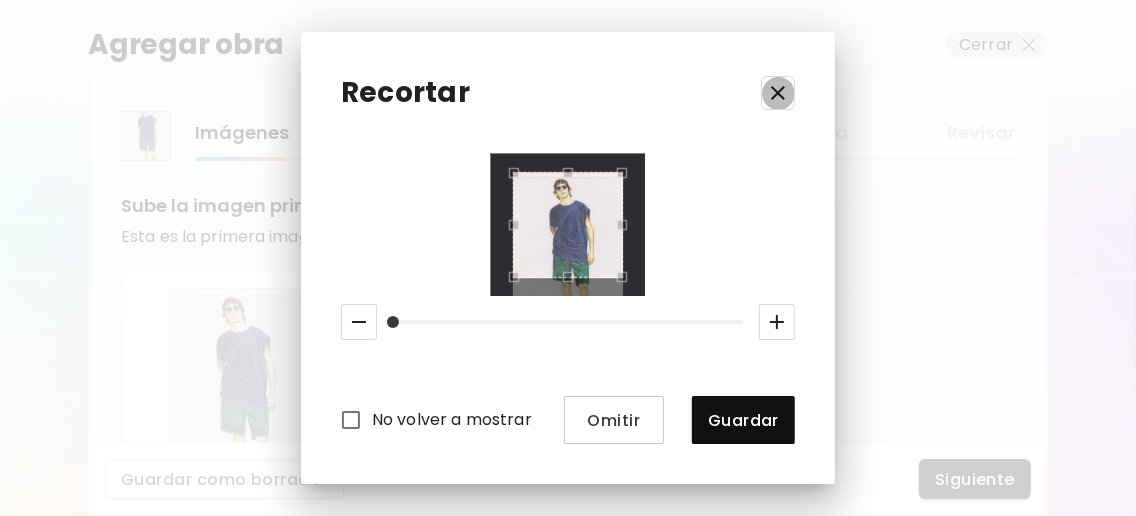 click 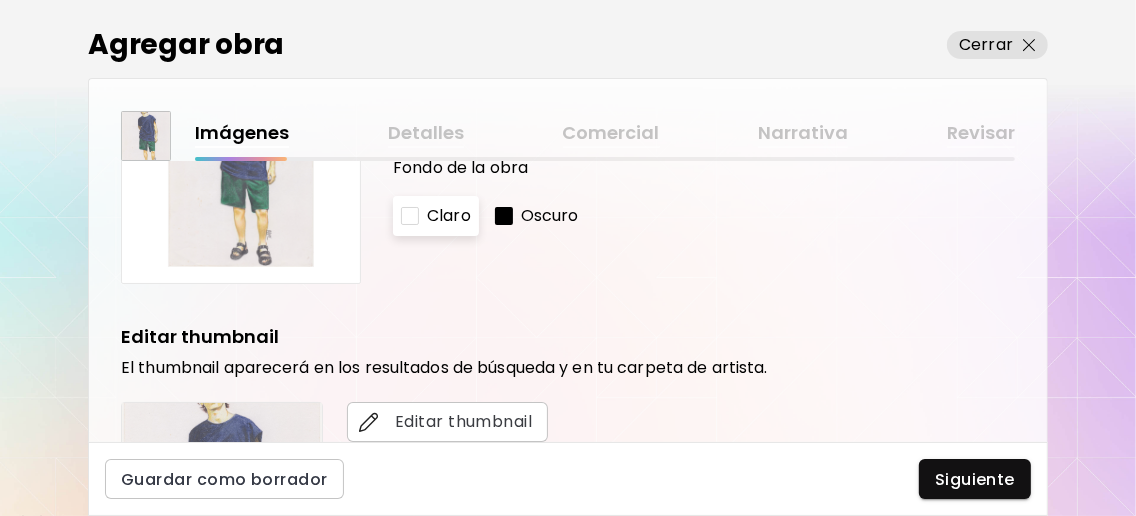 scroll, scrollTop: 266, scrollLeft: 0, axis: vertical 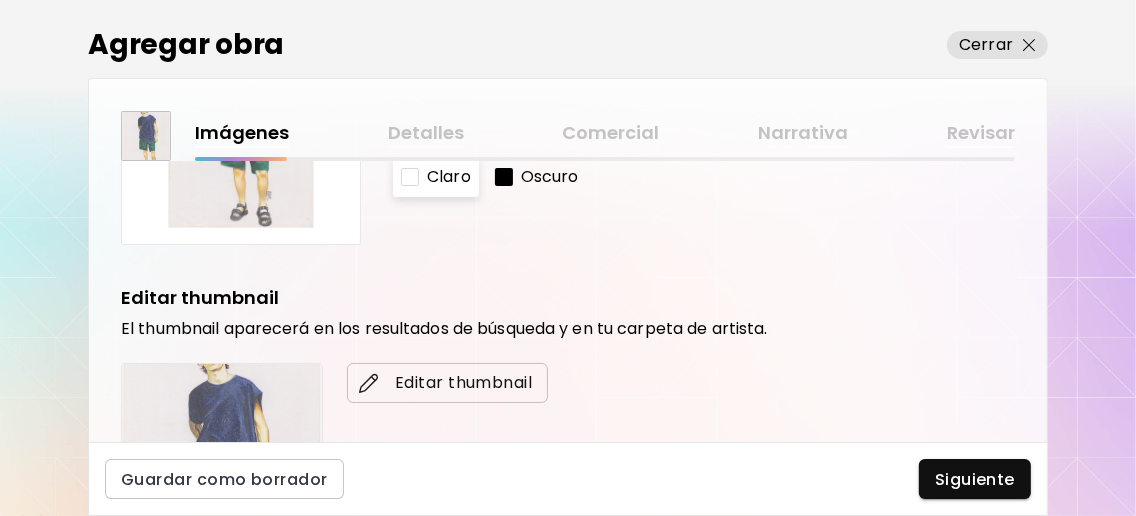 click on "Editar thumbnail" at bounding box center (447, 383) 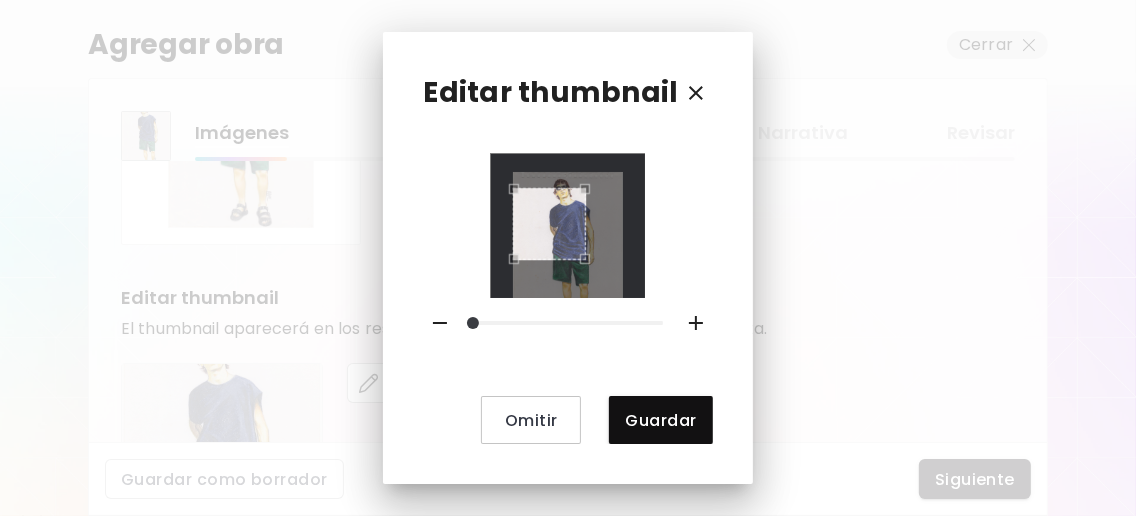 click at bounding box center (549, 224) 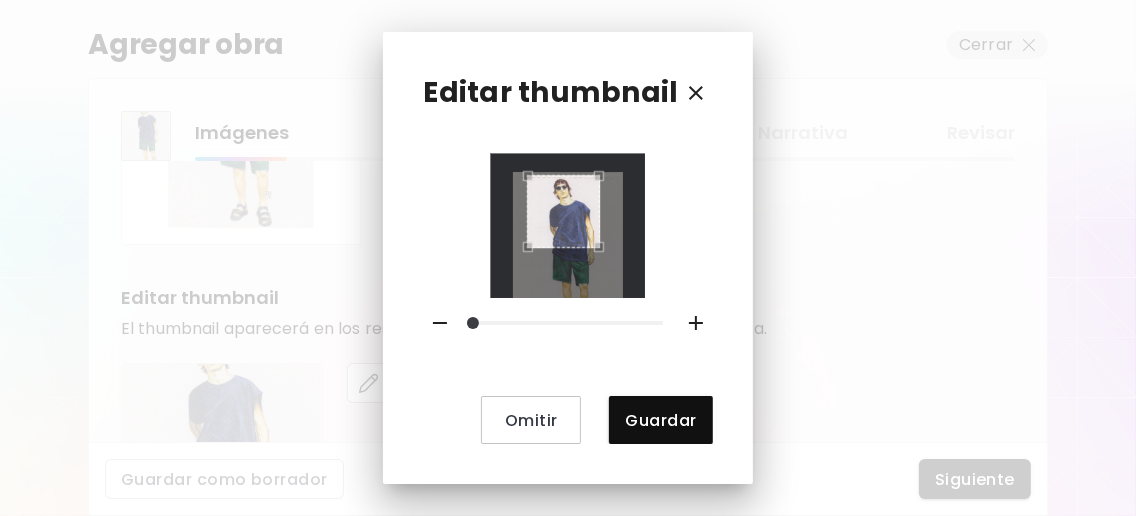 click at bounding box center [563, 211] 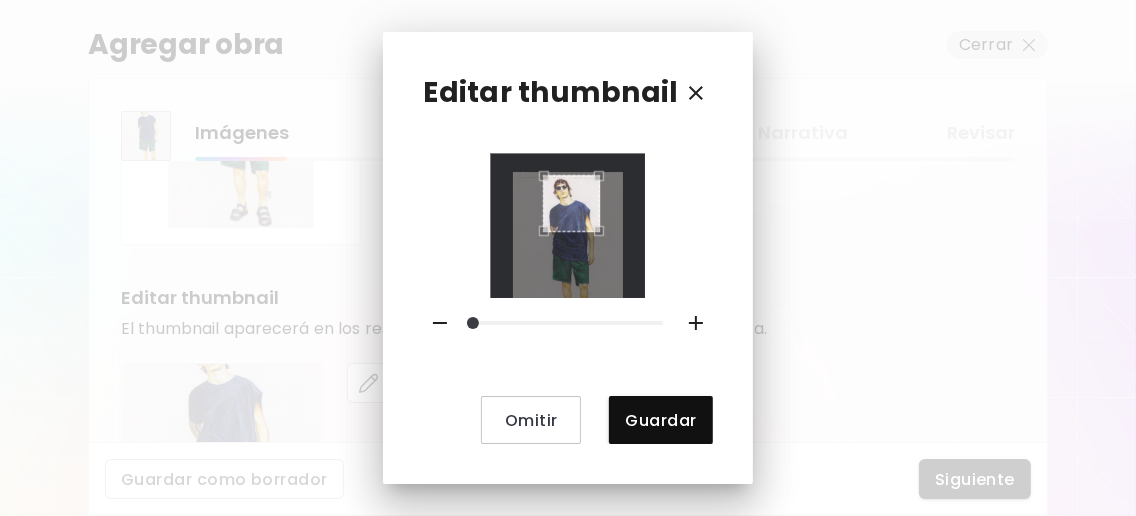 click at bounding box center (568, 226) 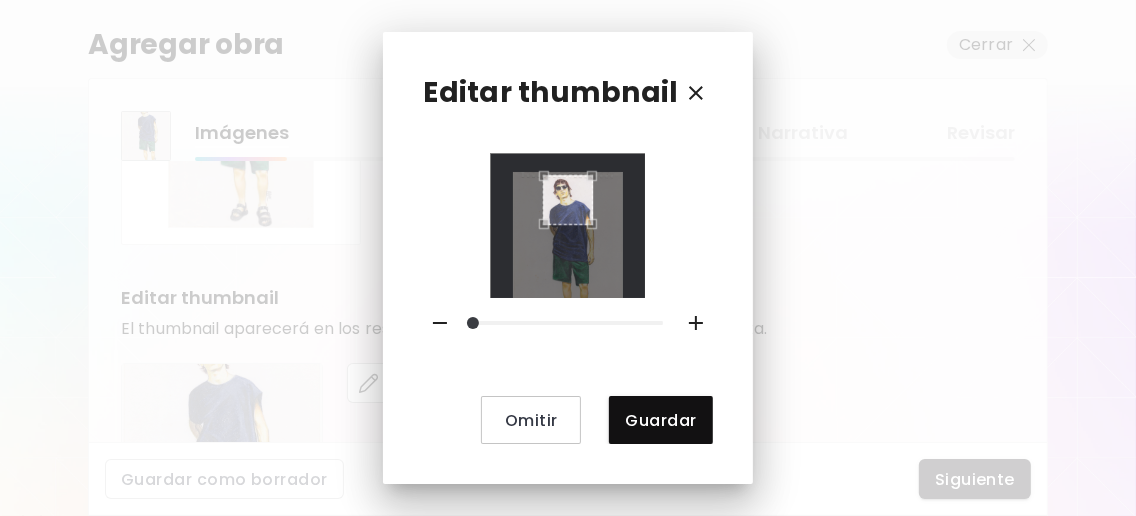 click at bounding box center (597, 229) 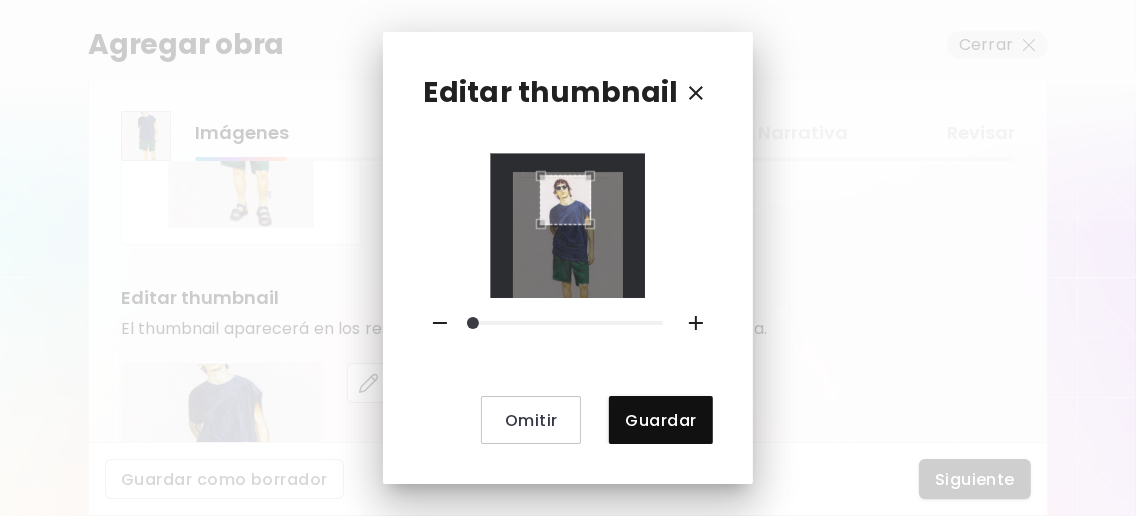 click at bounding box center [565, 200] 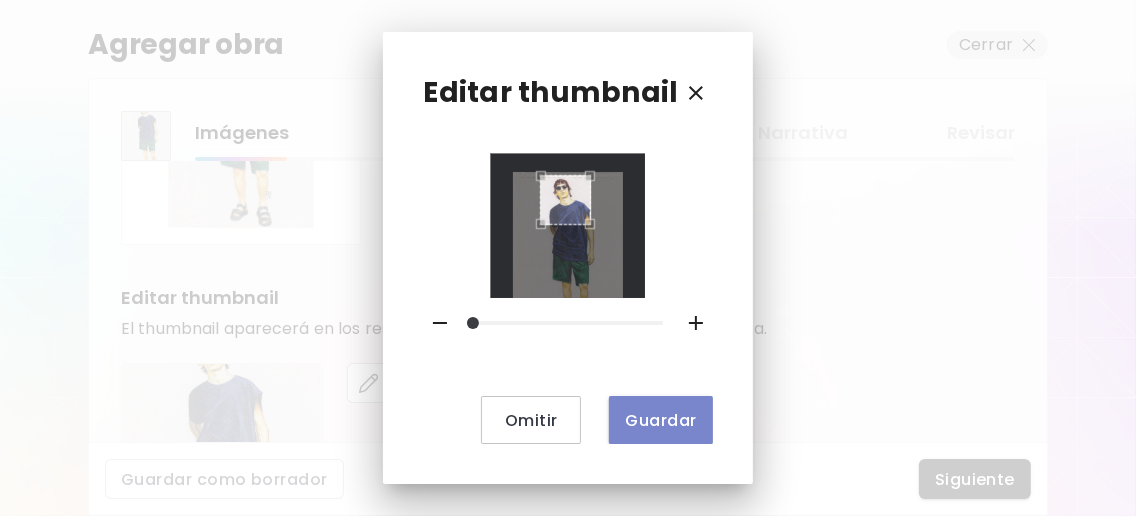 click on "Guardar" at bounding box center (660, 420) 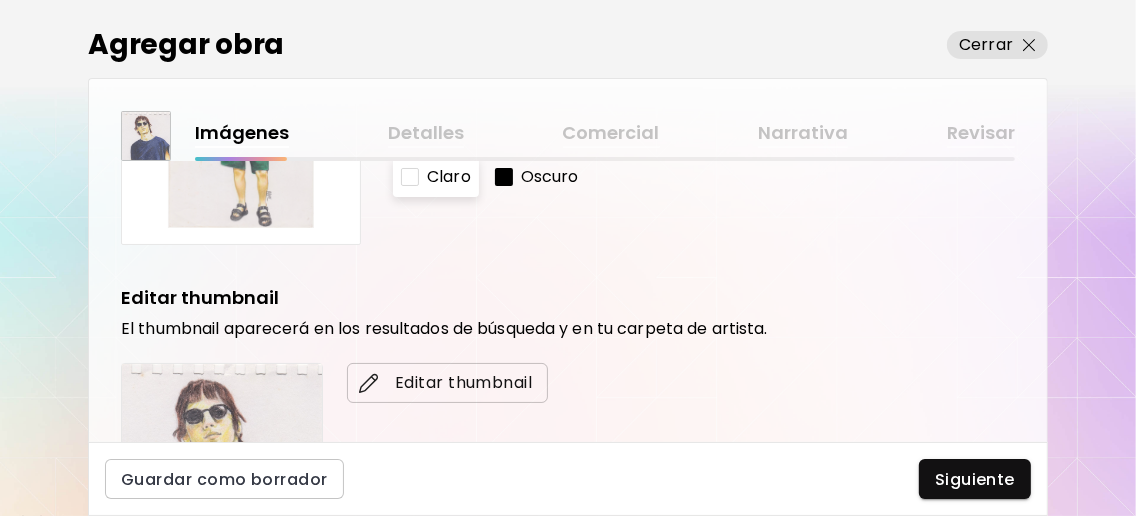 scroll, scrollTop: 399, scrollLeft: 0, axis: vertical 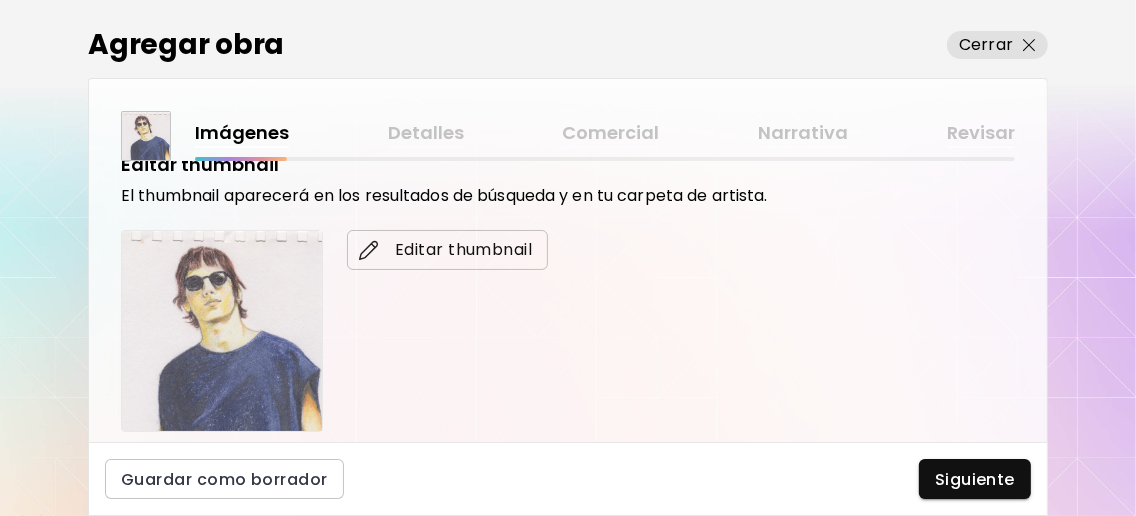 click on "Editar thumbnail" at bounding box center (447, 250) 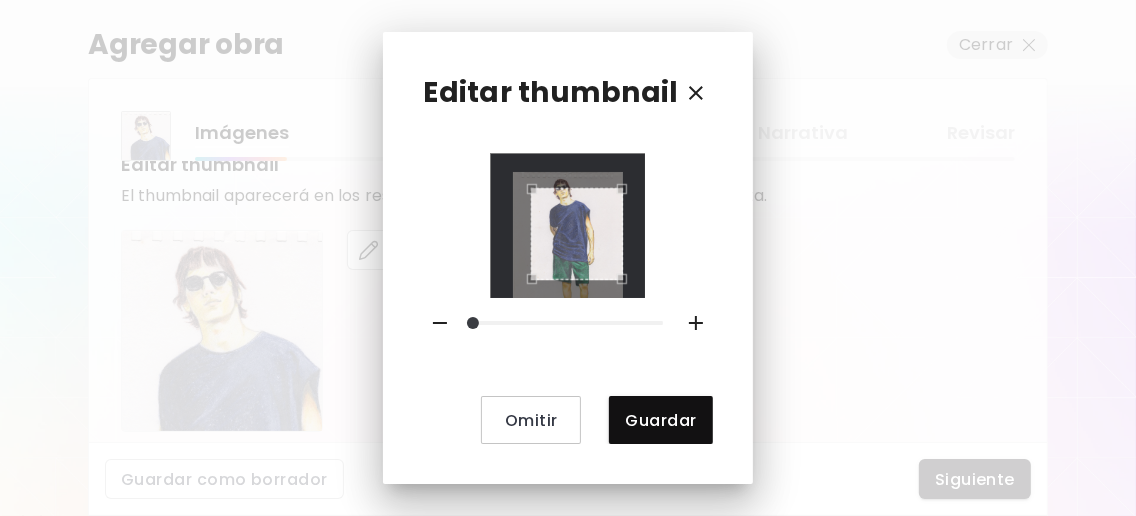 click at bounding box center [568, 226] 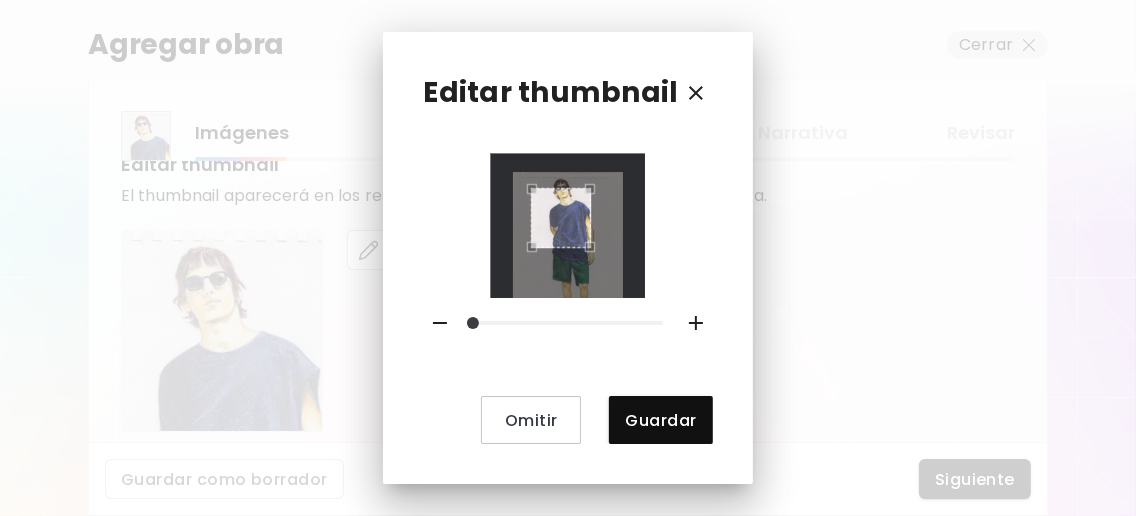 click at bounding box center (568, 226) 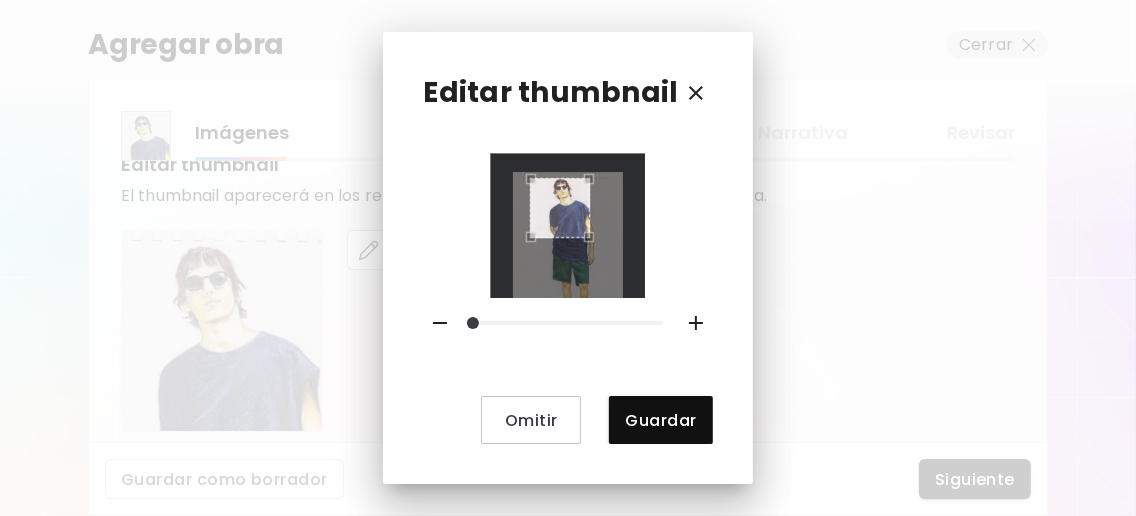 click at bounding box center (560, 208) 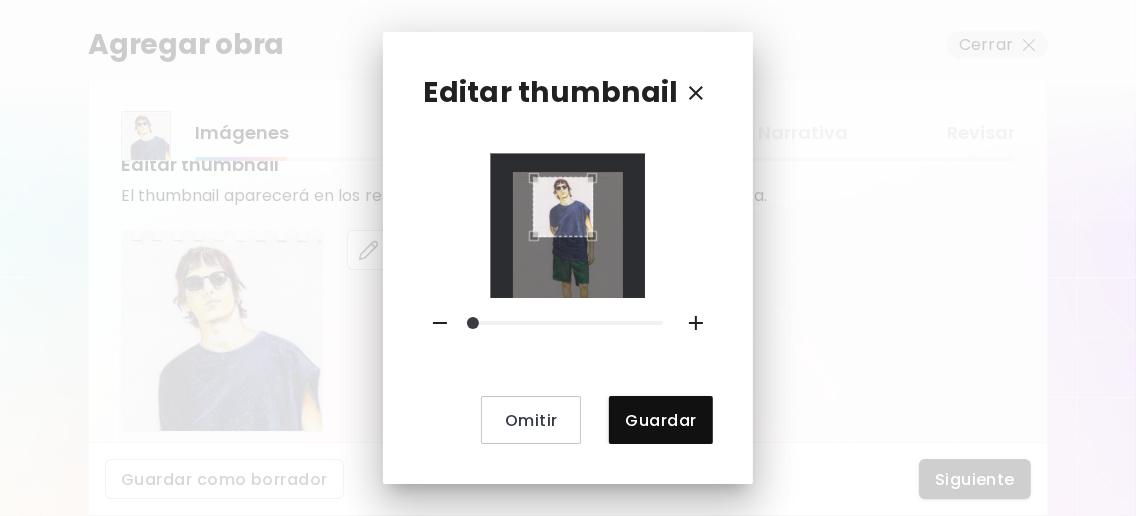 click at bounding box center (563, 207) 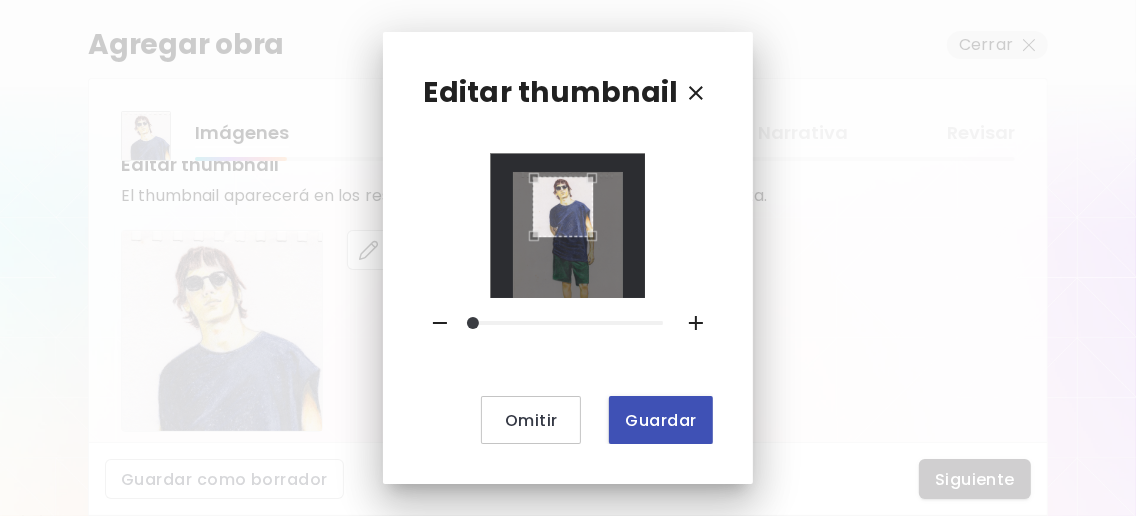click on "Guardar" at bounding box center (660, 420) 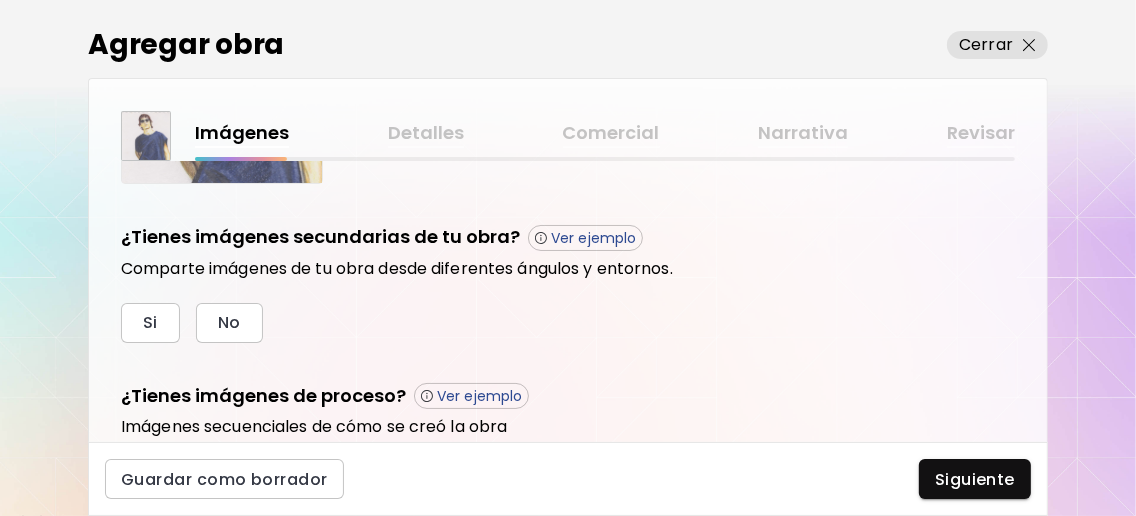 scroll, scrollTop: 666, scrollLeft: 0, axis: vertical 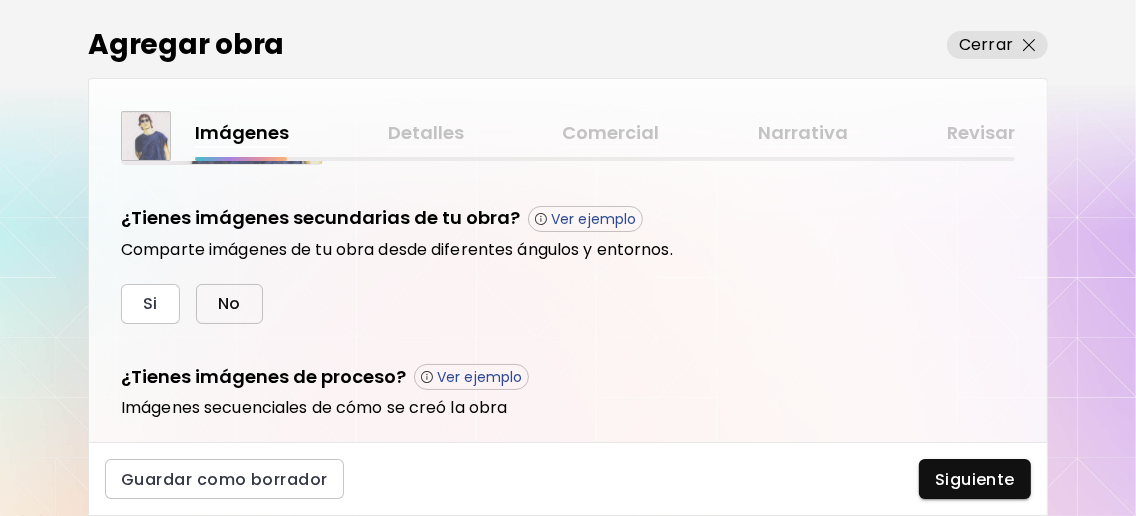 click on "No" at bounding box center [229, 303] 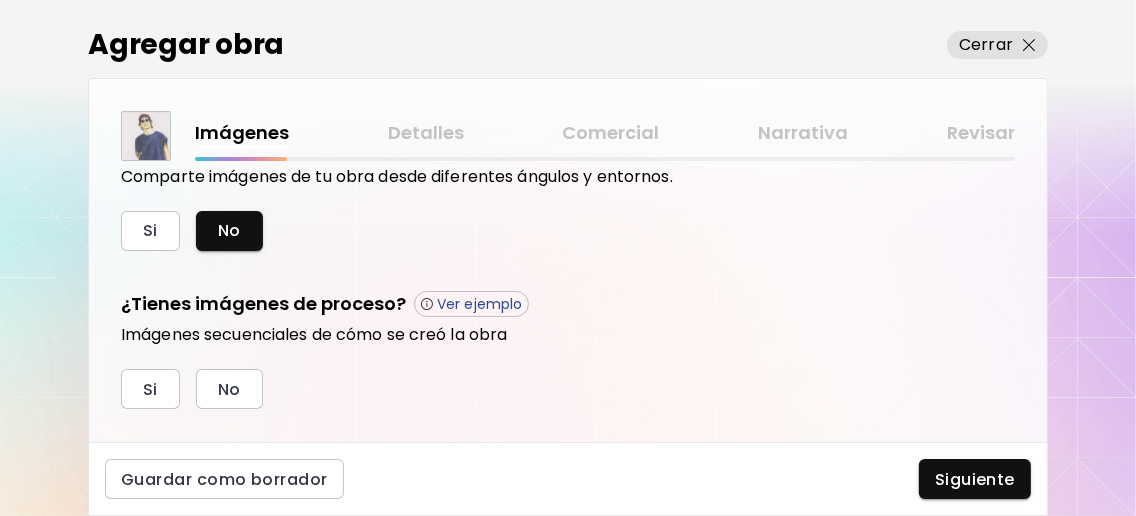 scroll, scrollTop: 776, scrollLeft: 0, axis: vertical 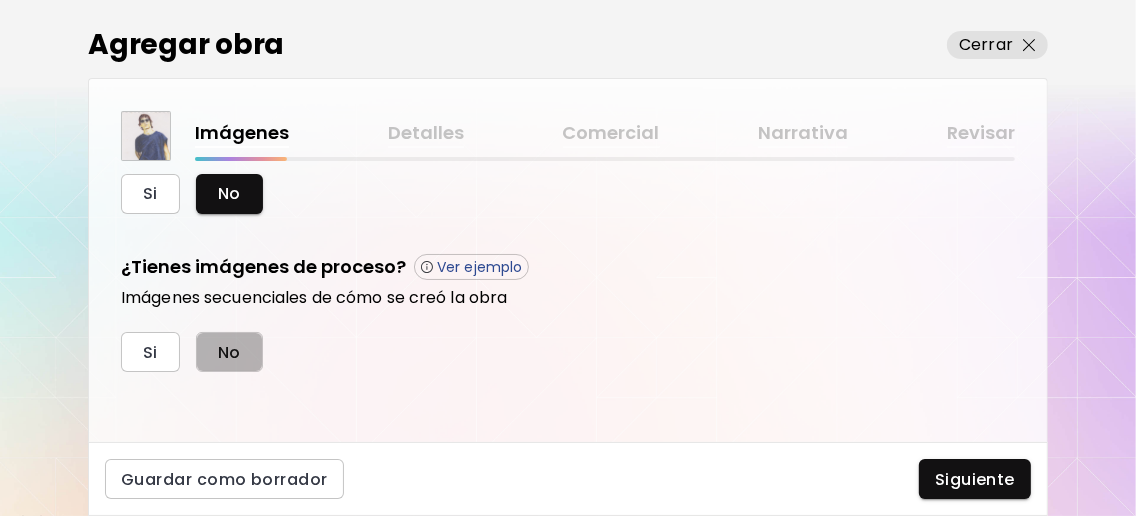 click on "No" at bounding box center (229, 352) 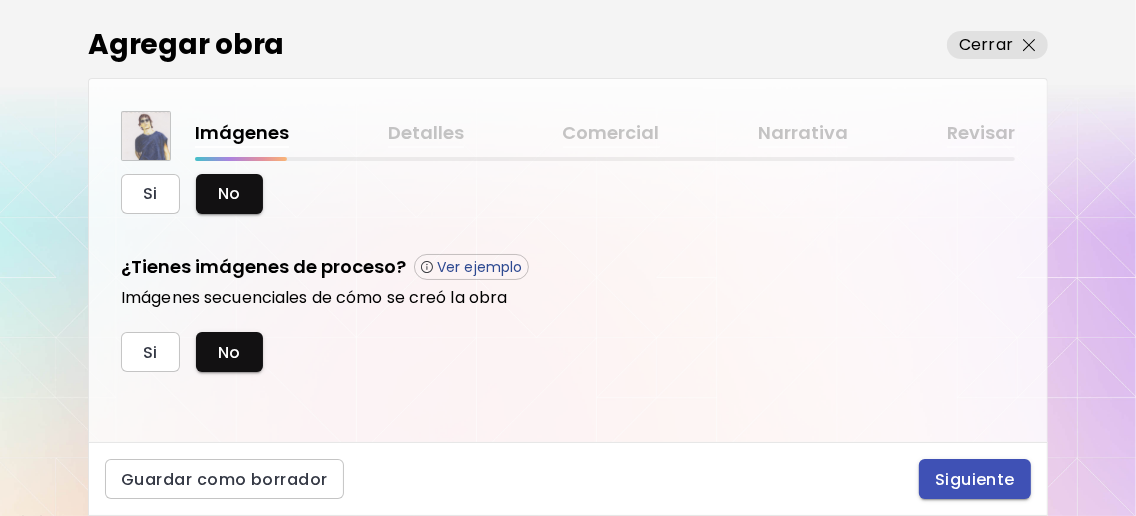 click on "Siguiente" at bounding box center [975, 479] 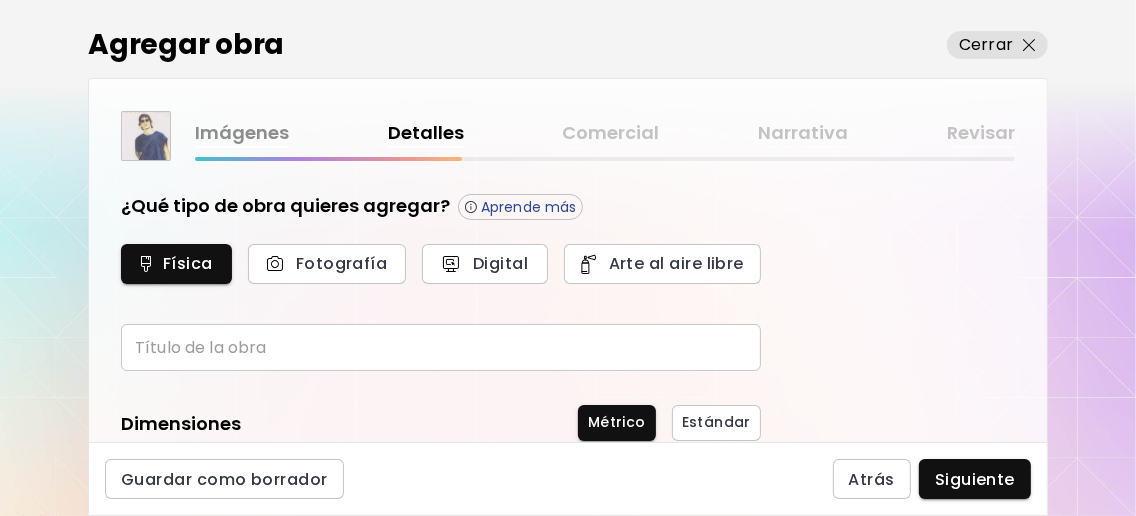click at bounding box center [441, 347] 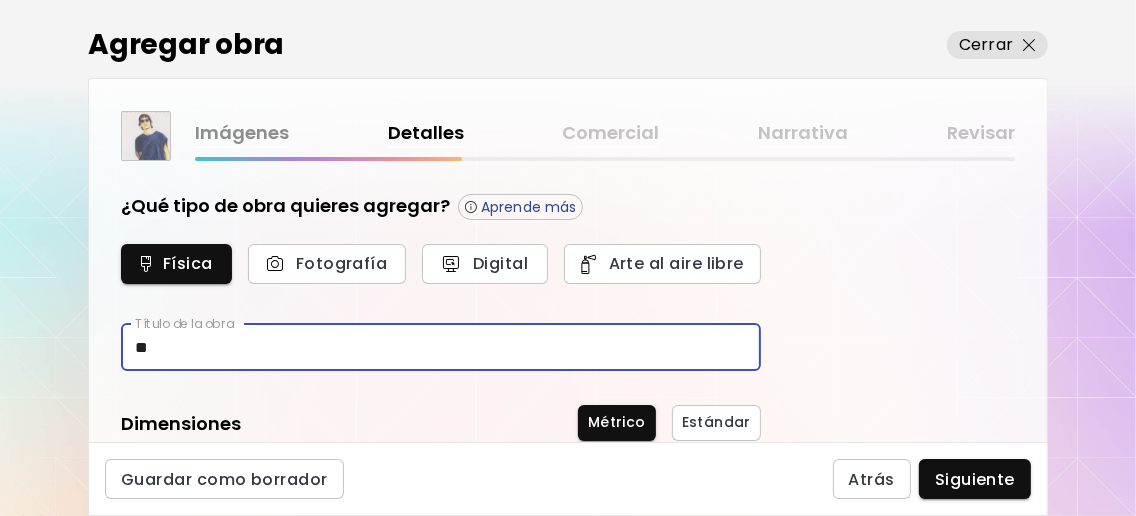 type on "*" 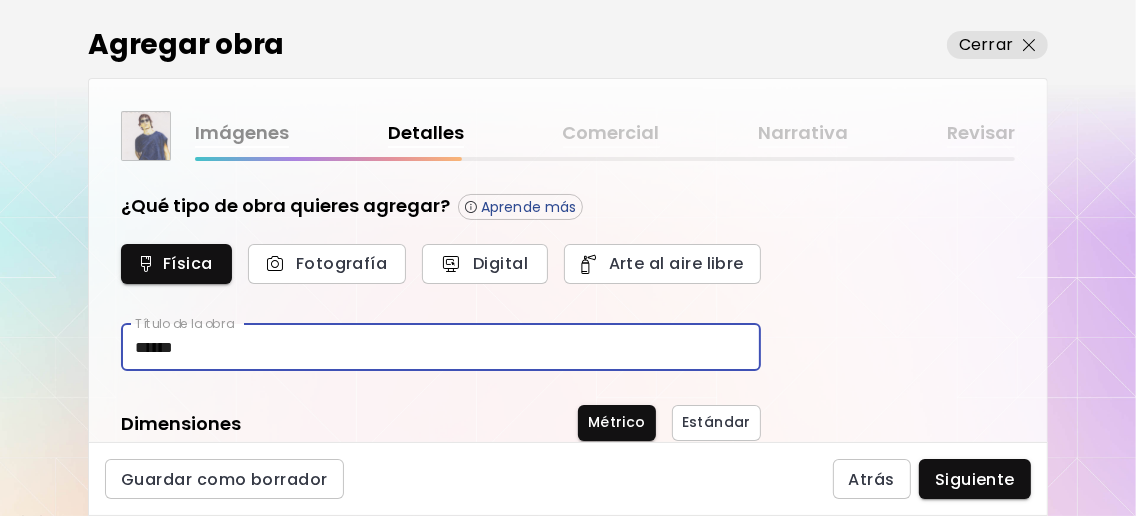 type on "******" 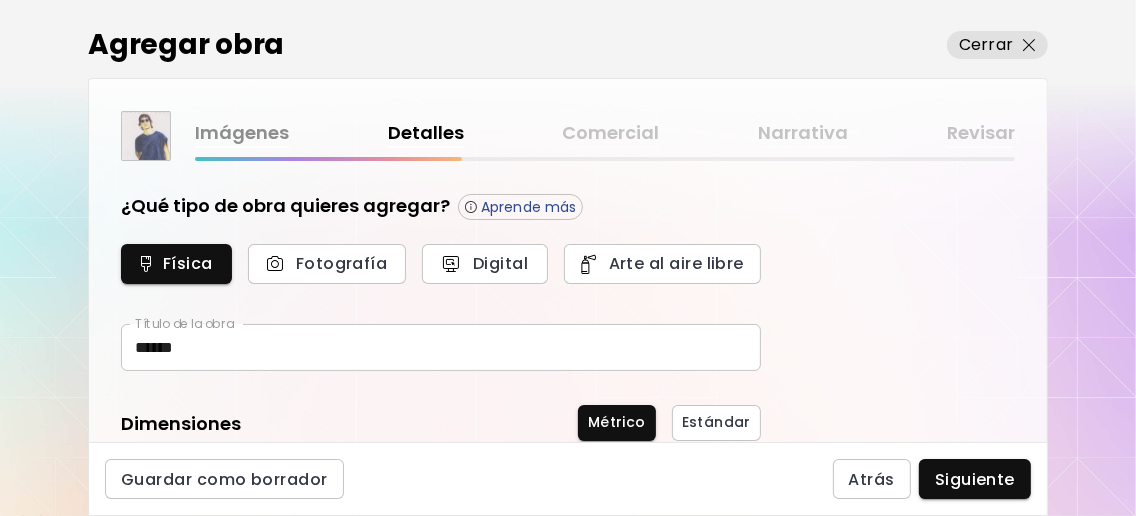 scroll, scrollTop: 132, scrollLeft: 0, axis: vertical 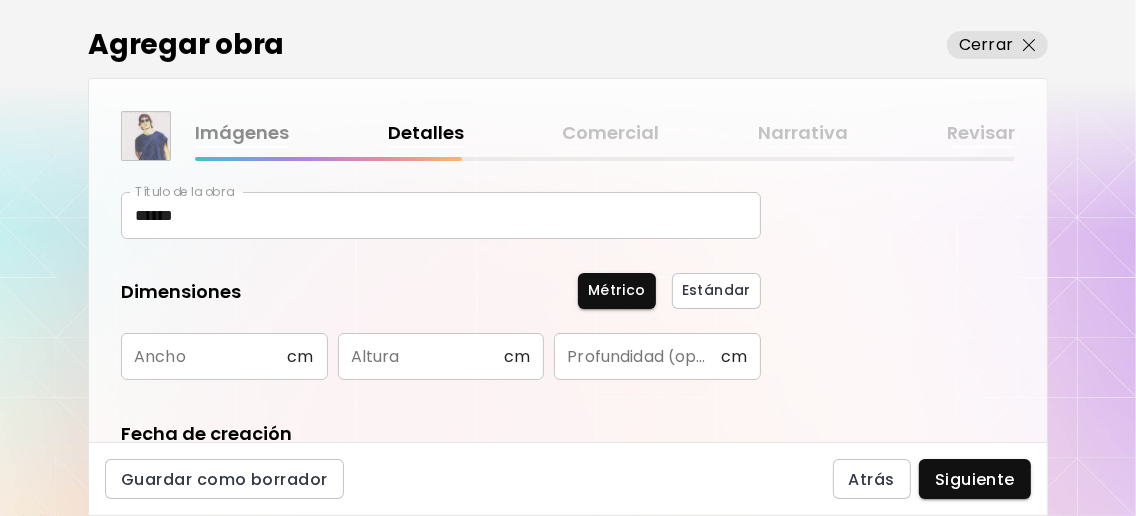 click at bounding box center [204, 356] 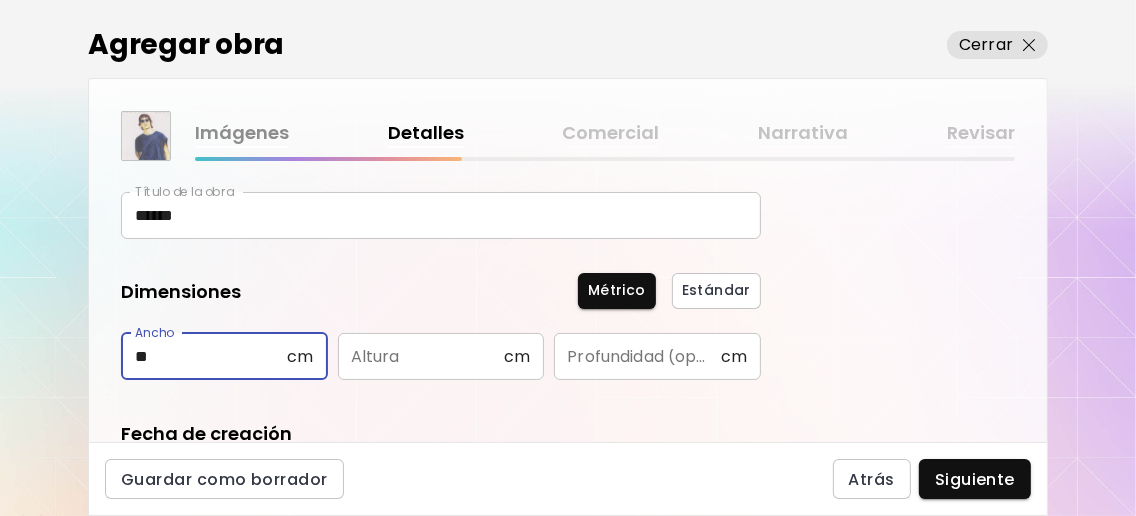 type on "**" 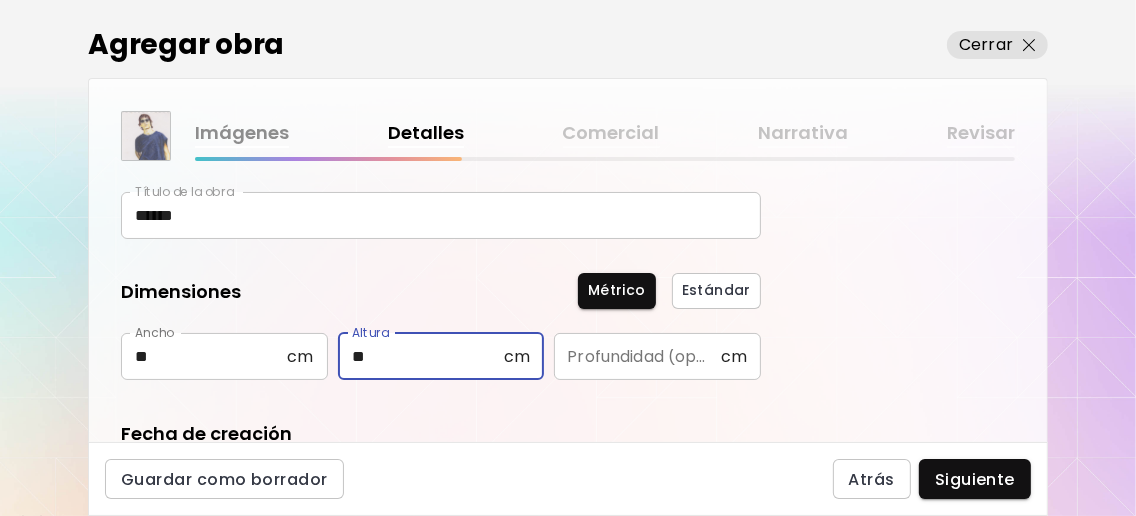 type on "**" 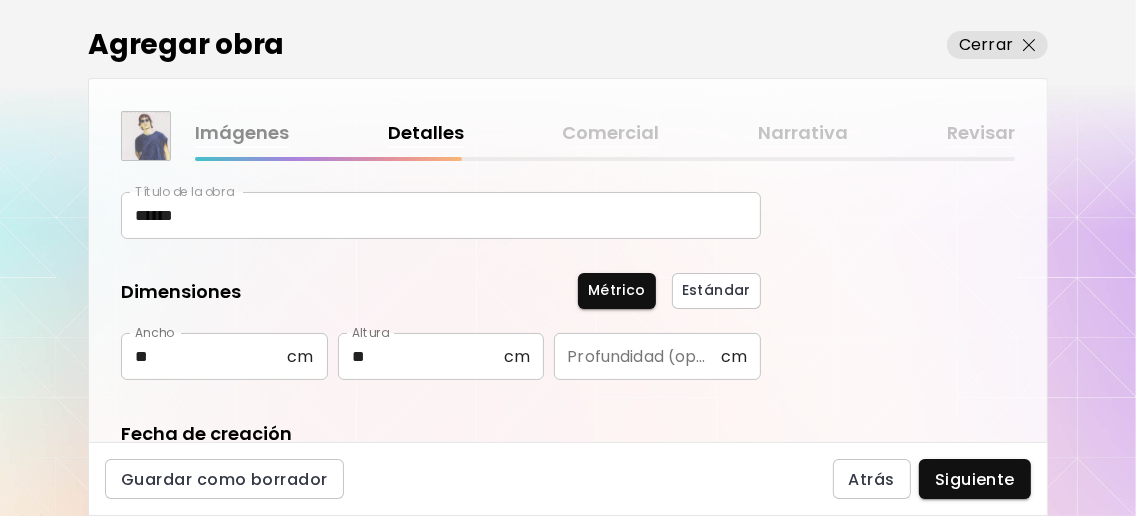 click on "Fecha de creación" at bounding box center [441, 434] 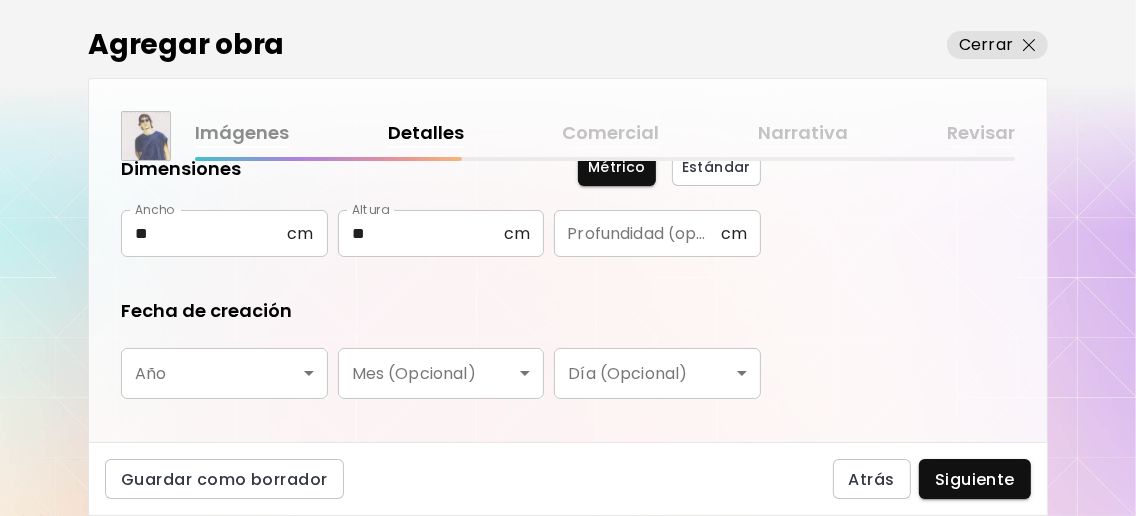 scroll, scrollTop: 399, scrollLeft: 0, axis: vertical 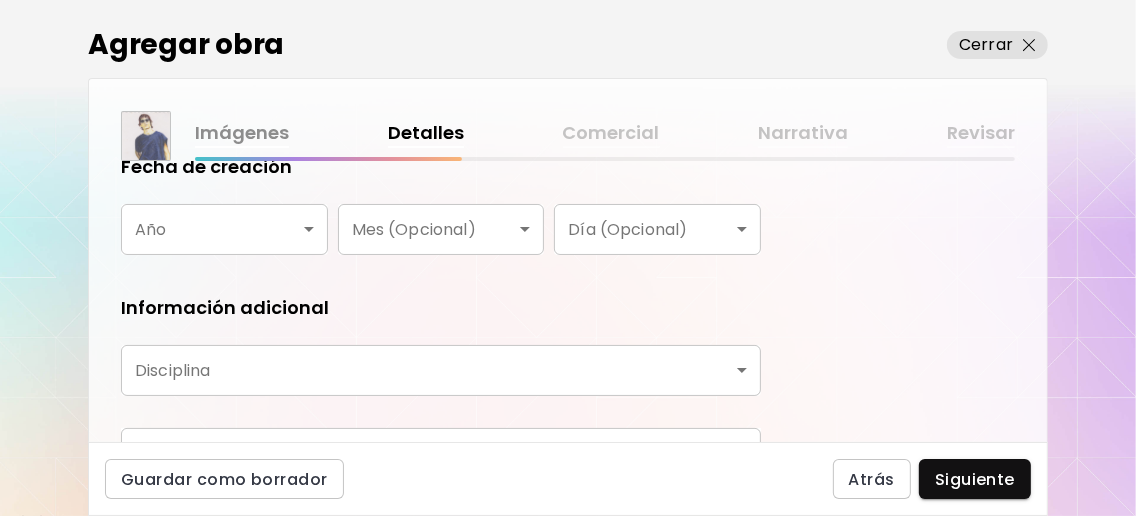 click on "0 0 Agregar obra Cerrar Imágenes Detalles Comercial Narrativa Revisar ¿Qué tipo de obra quieres agregar? Aprende más Física Fotografía Digital Arte al aire libre Título de la obra ****** Título de la obra Dimensiones Métrico Estándar Ancho ** cm Ancho Altura ** cm Altura Profundidad (opcional) cm Profundidad (opcional) Fecha de creación Año ​ Año Mes (Opcional) ​ Mes (Opcional) Día (Opcional) ​ Día (Opcional) Información adicional Disciplina ​ Disciplina Materiales y medio Materiales y medio Guardar como borrador Atrás Siguiente Búsqueda de artista Nombre o usuario Nombre o usuario País del artista País del artista Disciplinas Todos Pintura Contemporánea Dibujo e ilustración Collage Escultura e instalación Fotografía Arte AR/VR Arte Digital y NFT Arte Urbano Géneros Todos Abstracto Arte Pop Surrealismo Impresionismo Retrato y arte figurativo Minimalismo Hiper contemporáneo Realismo Cómic e Ilustración Arte de naturaleza Erótico Urban Basado en Identidad Todos Francés" at bounding box center (568, 258) 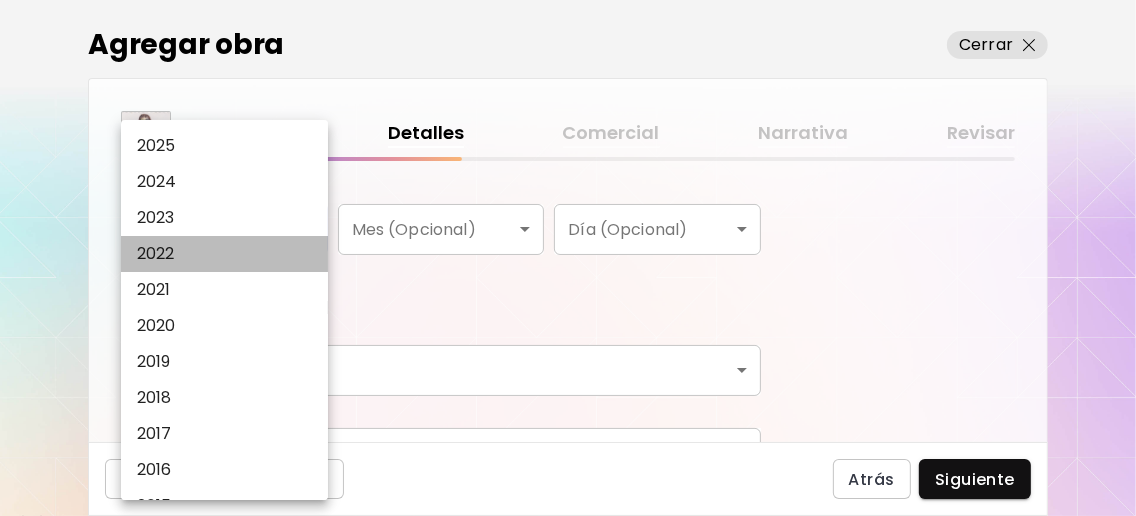 click on "2022" at bounding box center [229, 254] 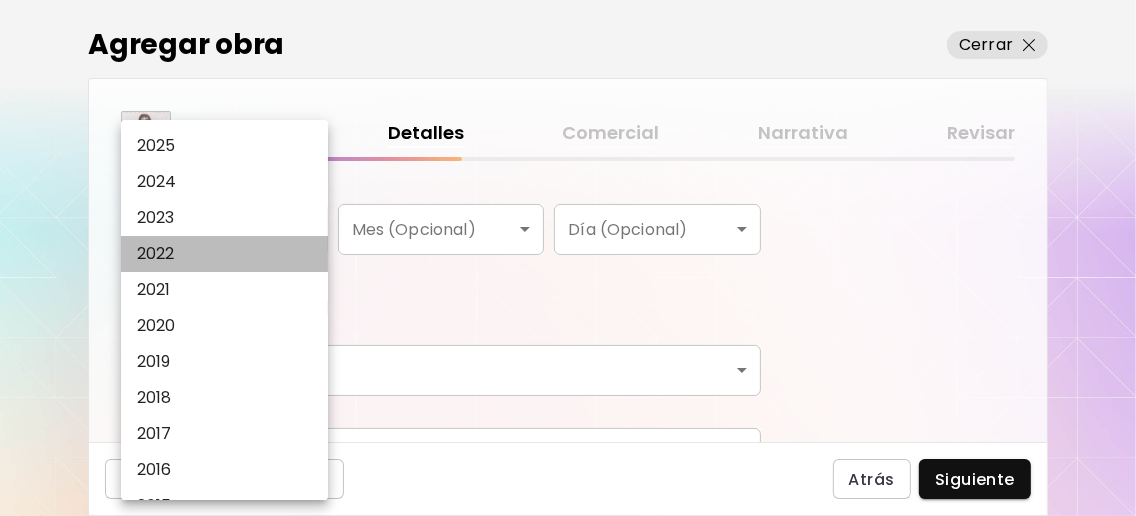 type on "****" 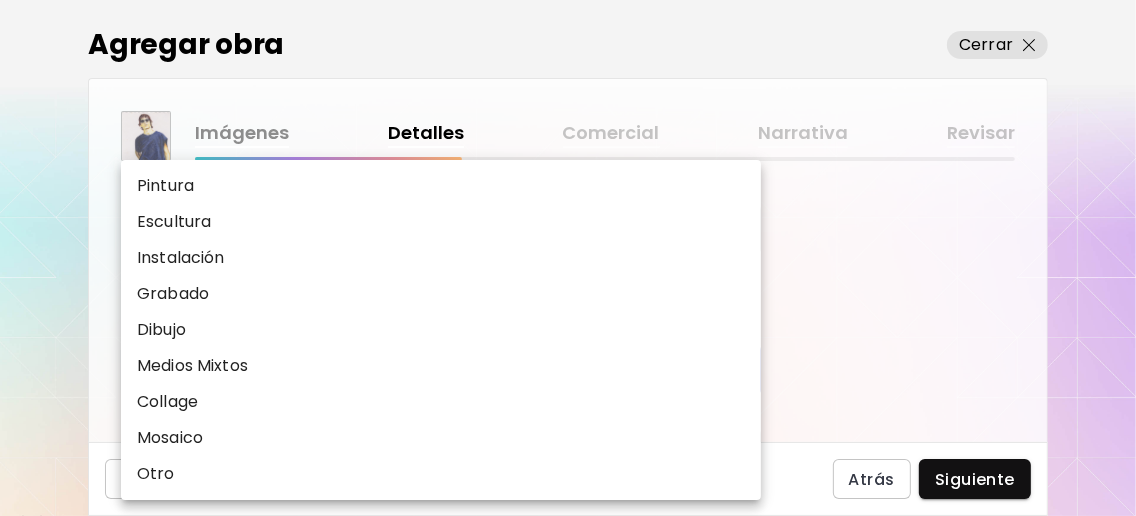 click on "Título de la obra ****** Título de la obra Dimensiones Métrico Estándar Ancho ** cm Ancho Altura ** cm Altura Profundidad (opcional) cm Profundidad (opcional) Fecha de creación Año 2022 **** Año Mes (Opcional) ​ Mes (Opcional) Día (Opcional) ​ Día (Opcional) Información adicional Disciplina ​ Disciplina Materiales y medio Materiales y medio Guardar como borrador Atrás Siguiente Búsqueda de artista Nombre o usuario Nombre o usuario País del artista País del artista Disciplinas Todos Pintura Contemporánea Dibujo e ilustración Collage Escultura e instalación Fotografía Arte AR/VR Arte Digital y NFT Arte Urbano Géneros Todos Abstracto Arte Pop Surrealismo Impresionismo Retrato y arte figurativo Minimalismo Hiper contemporáneo Realismo Cómic e Ilustración Arte de naturaleza Erótico Urban Basado en Identidad Todos LGBTQ+" at bounding box center [568, 258] 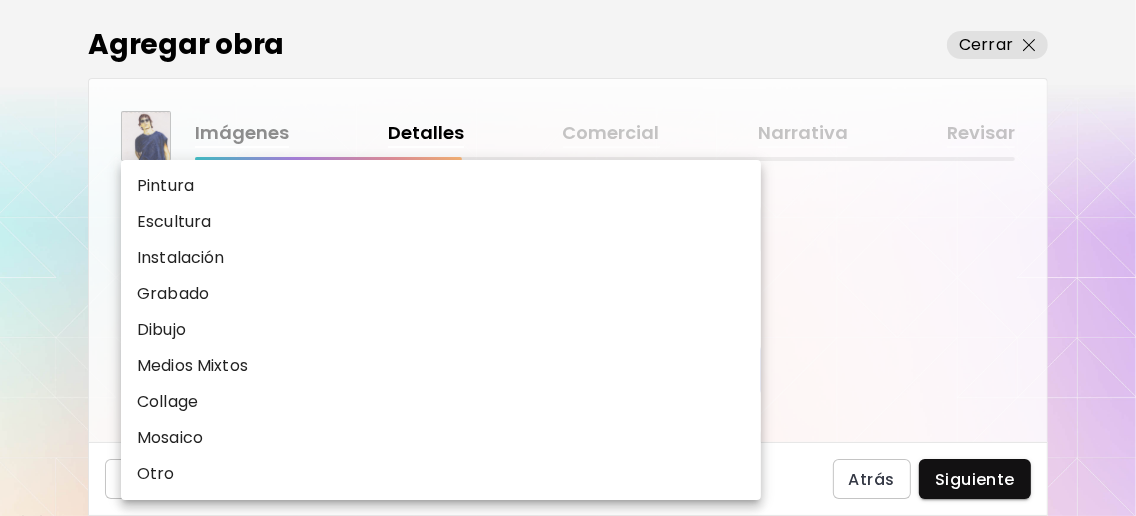 type on "*******" 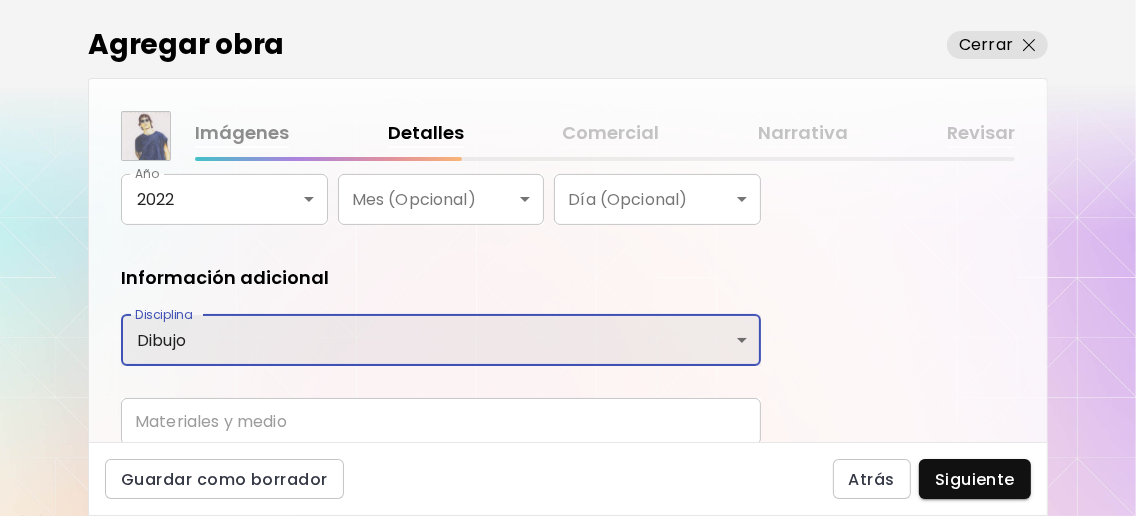 scroll, scrollTop: 510, scrollLeft: 0, axis: vertical 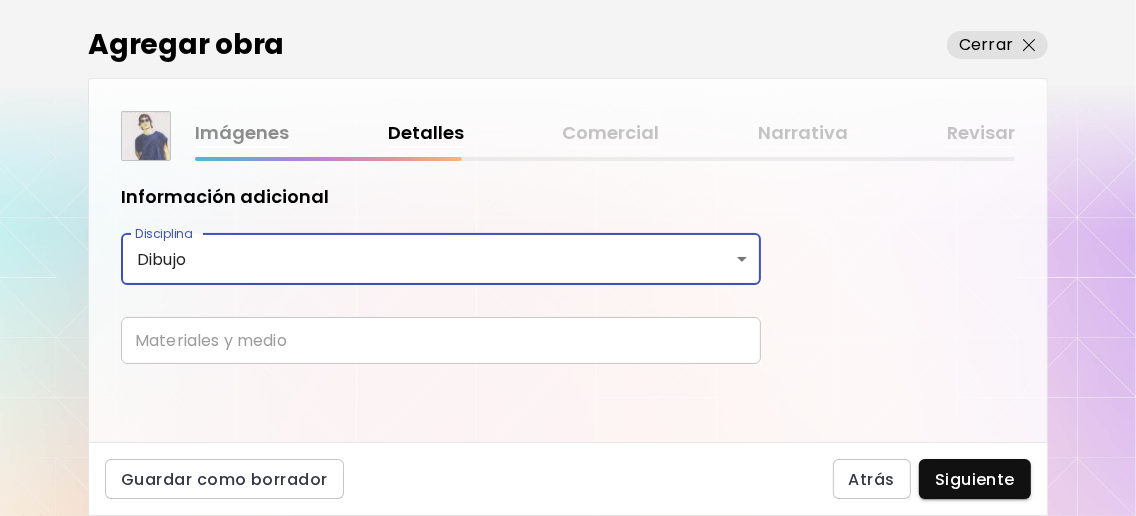 click at bounding box center (441, 340) 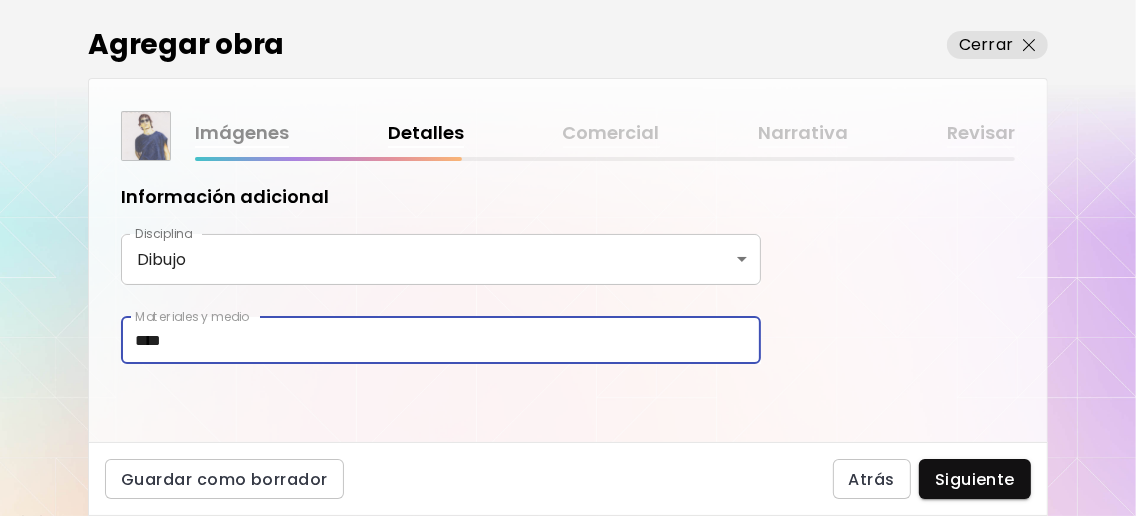 type on "**********" 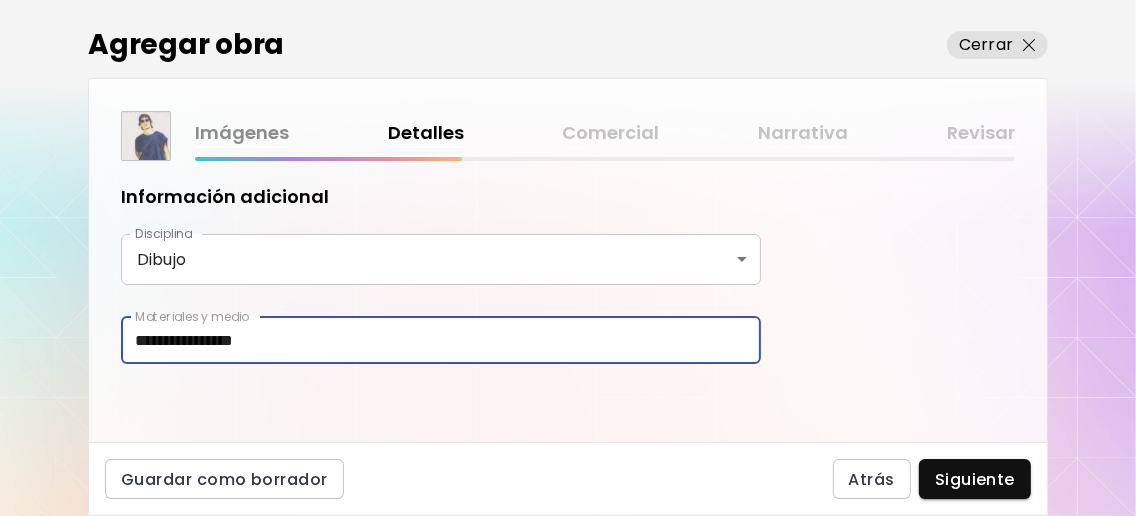 click on "Guardar como borrador Atrás Siguiente" at bounding box center (568, 479) 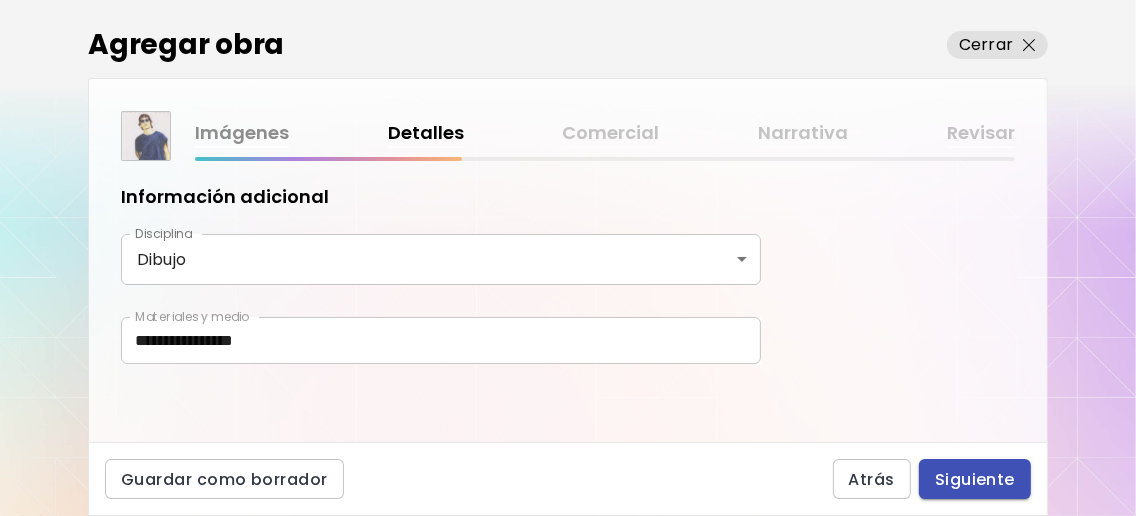 click on "Siguiente" at bounding box center [975, 479] 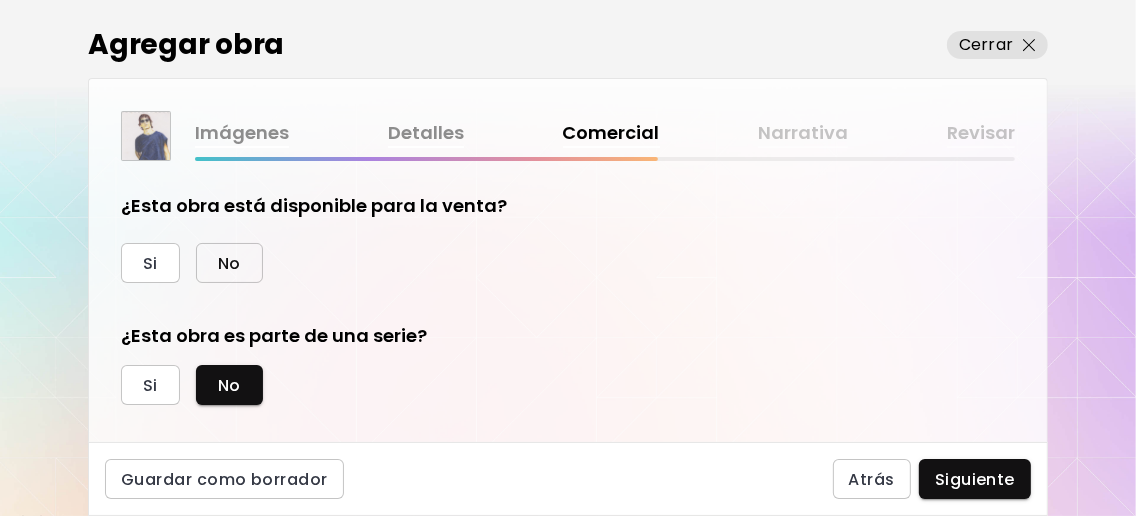 click on "No" at bounding box center (229, 263) 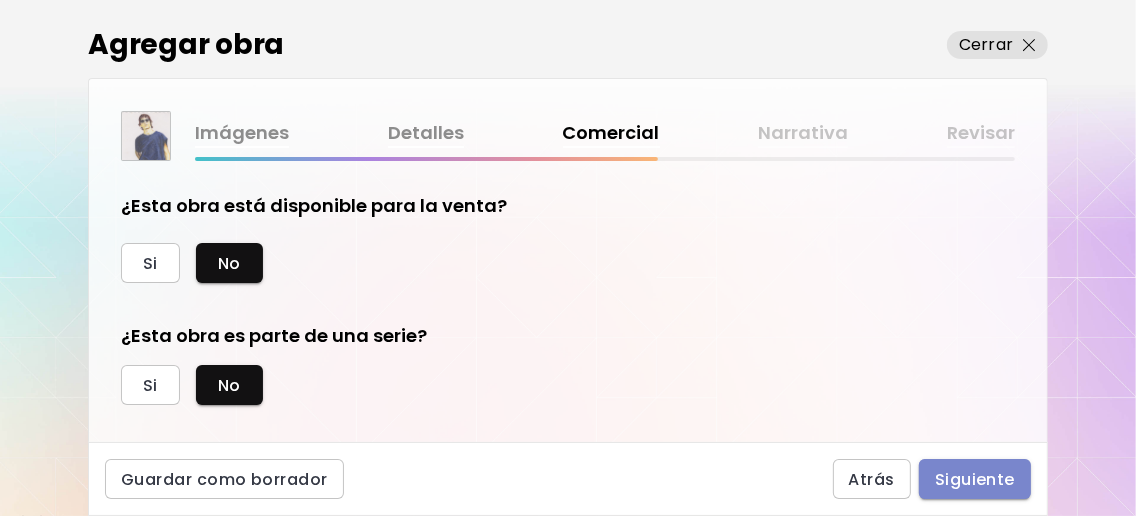 click on "Siguiente" at bounding box center [975, 479] 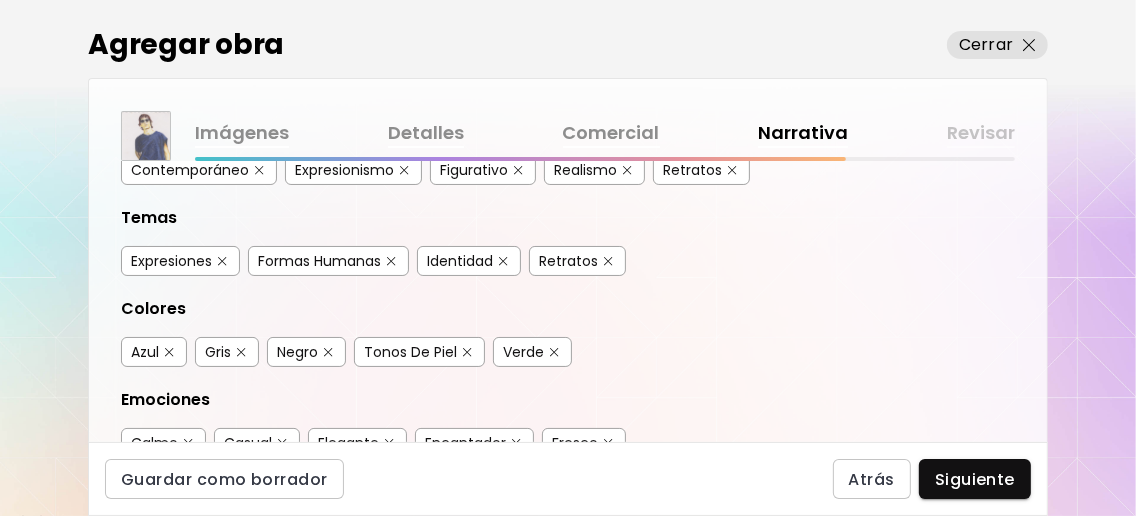 scroll, scrollTop: 399, scrollLeft: 0, axis: vertical 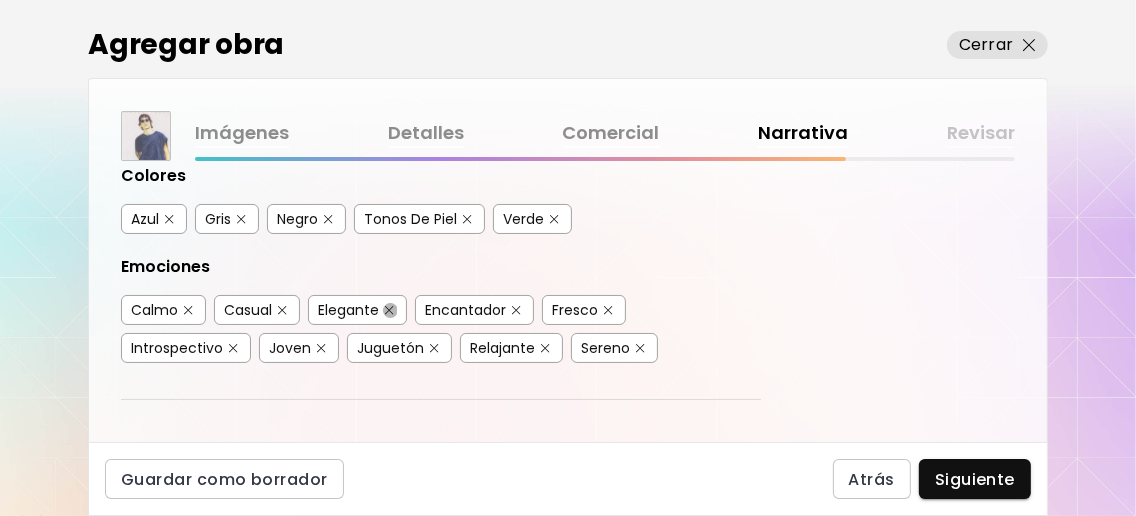 click at bounding box center [389, 310] 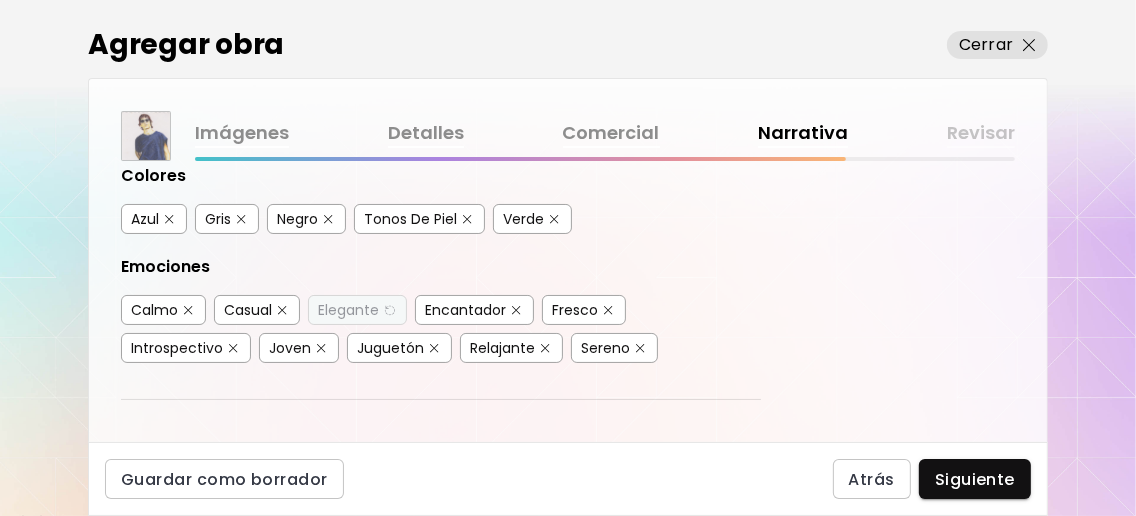 click at bounding box center [188, 310] 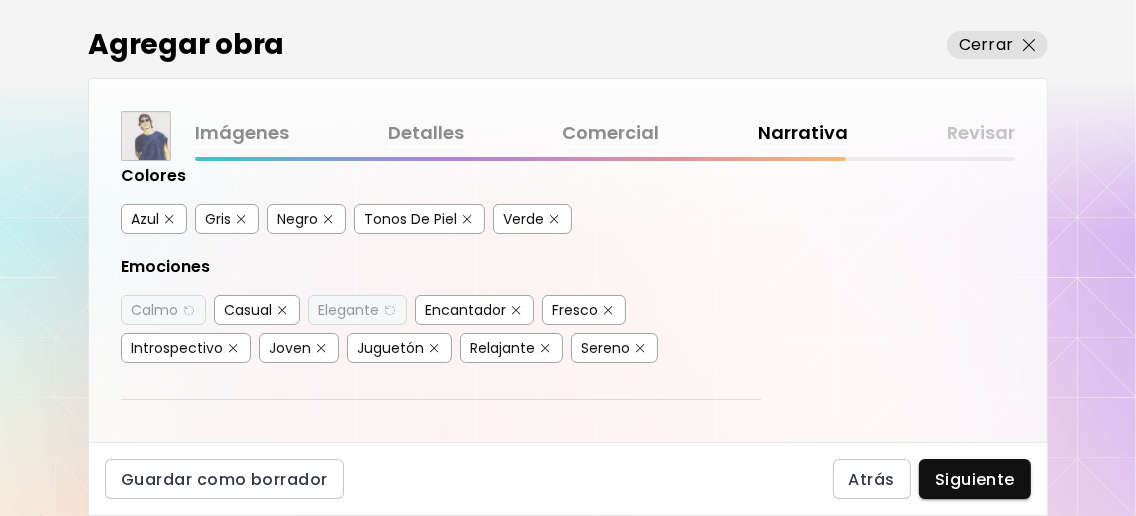 click at bounding box center (516, 310) 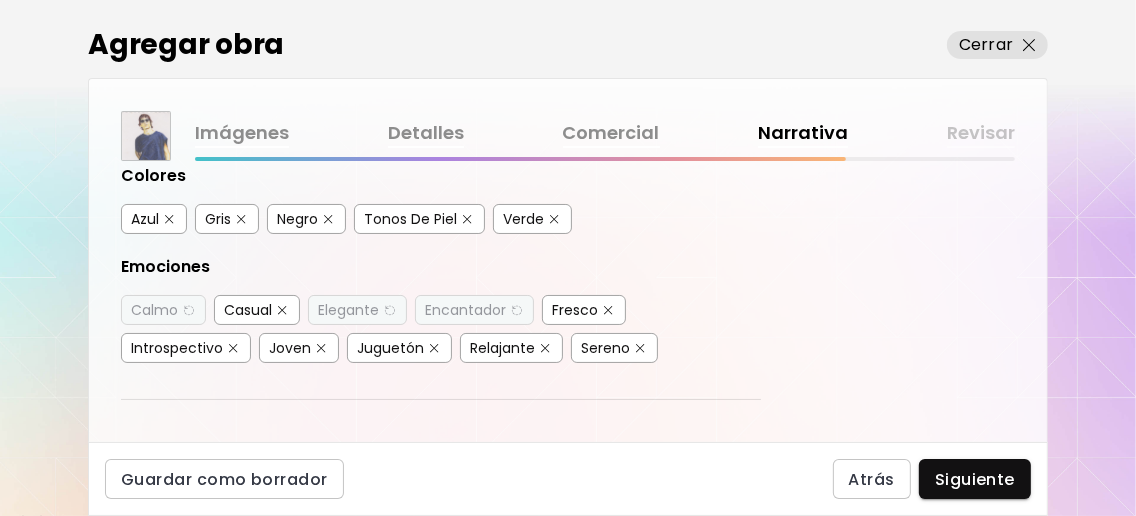 click at bounding box center [233, 348] 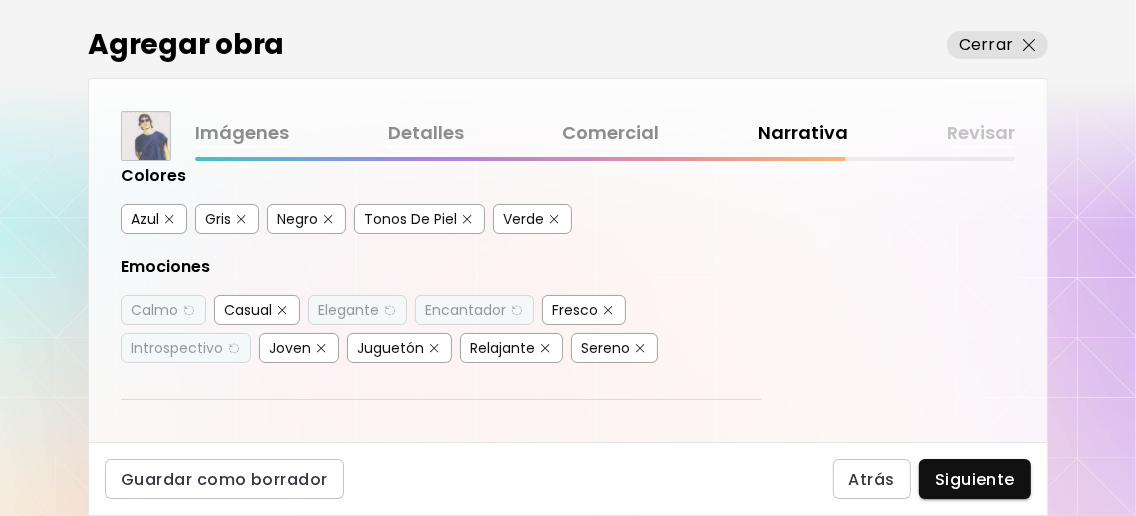 click at bounding box center [434, 348] 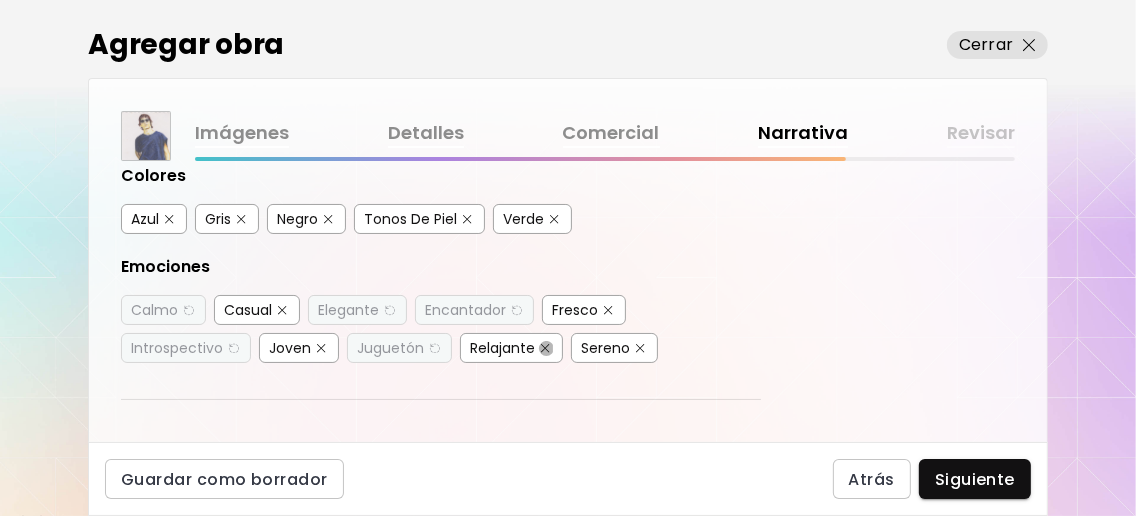 click at bounding box center (545, 348) 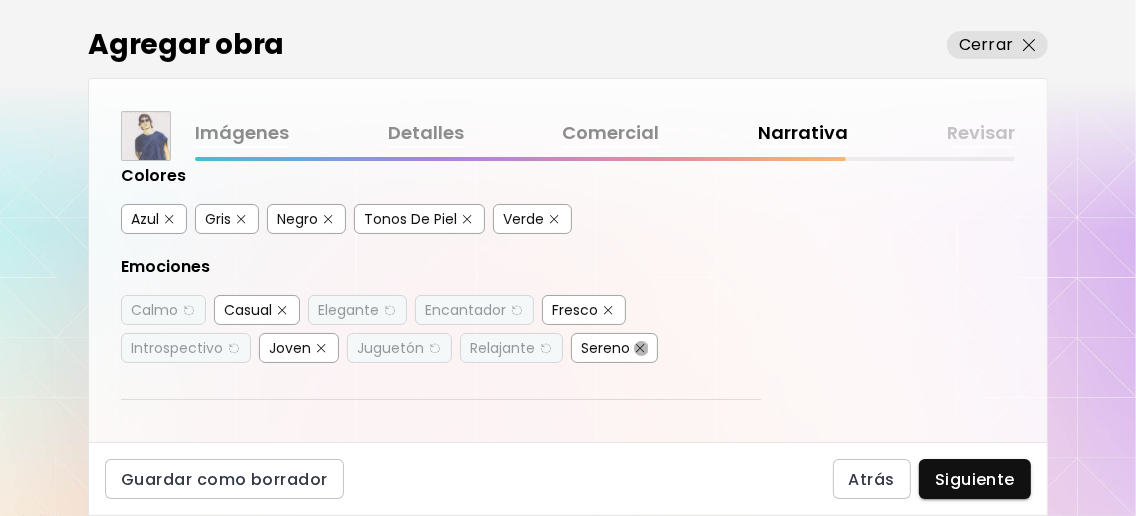 click at bounding box center (640, 348) 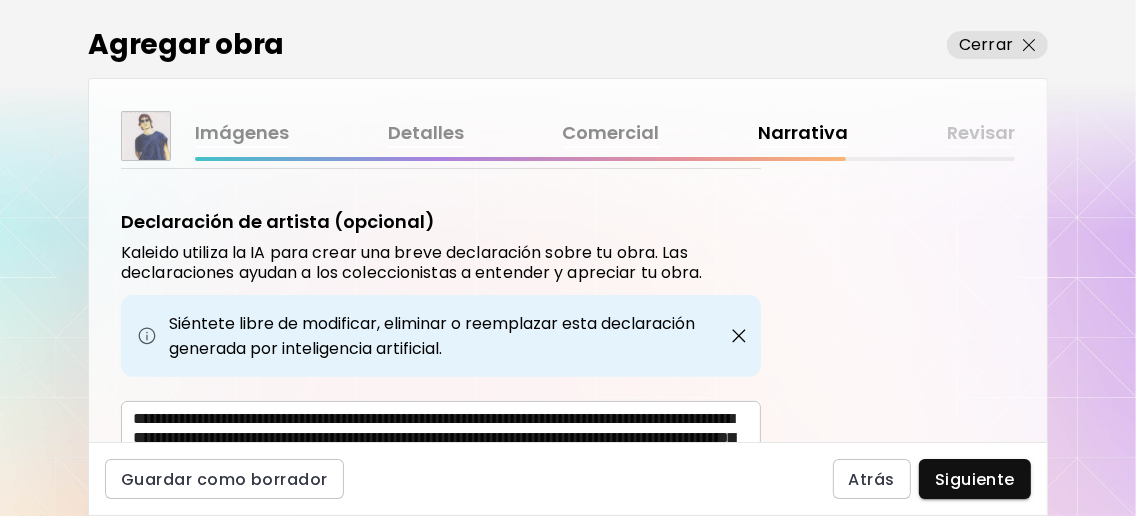 scroll, scrollTop: 666, scrollLeft: 0, axis: vertical 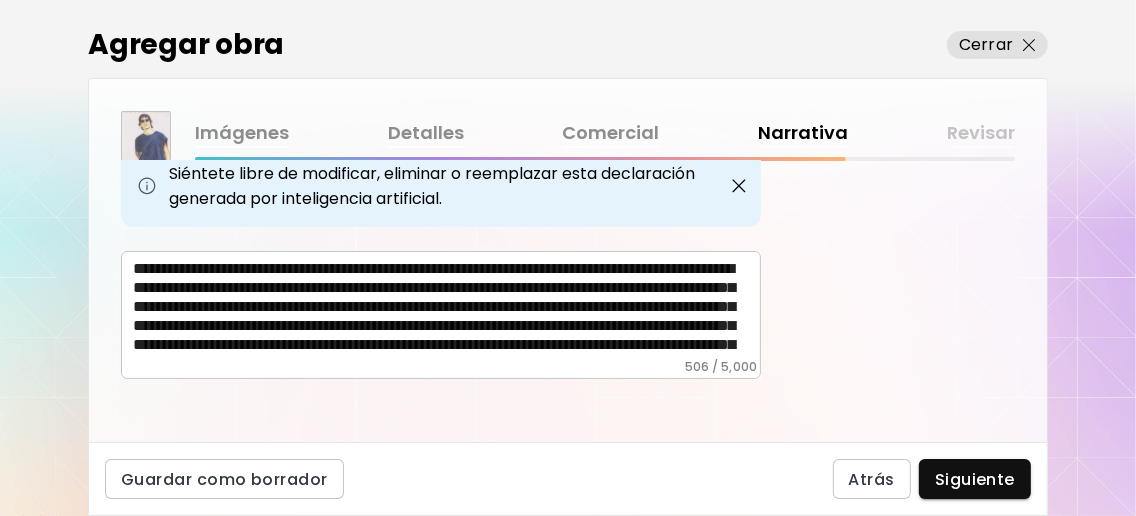 click on "**********" at bounding box center [447, 309] 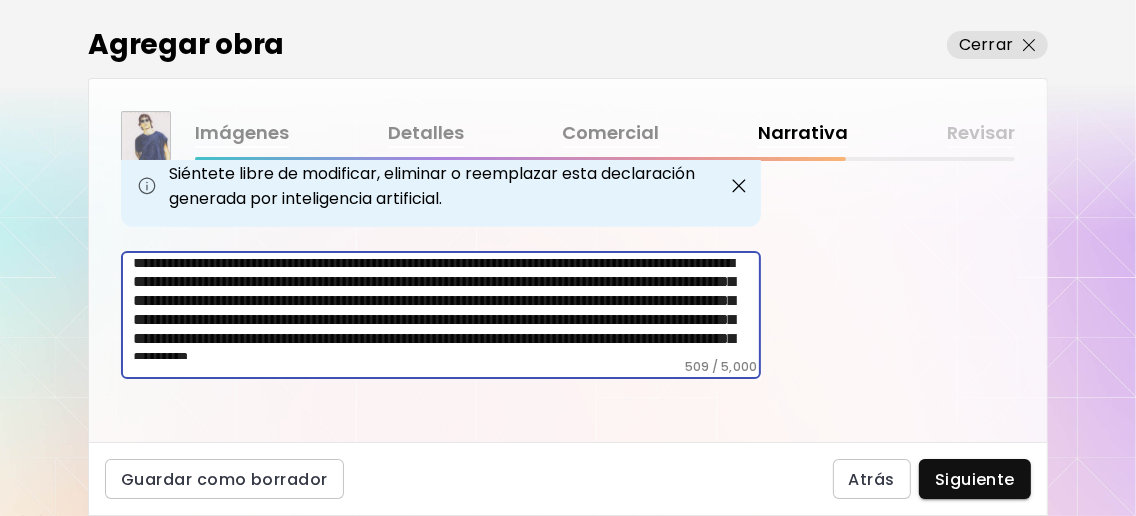 scroll, scrollTop: 9, scrollLeft: 0, axis: vertical 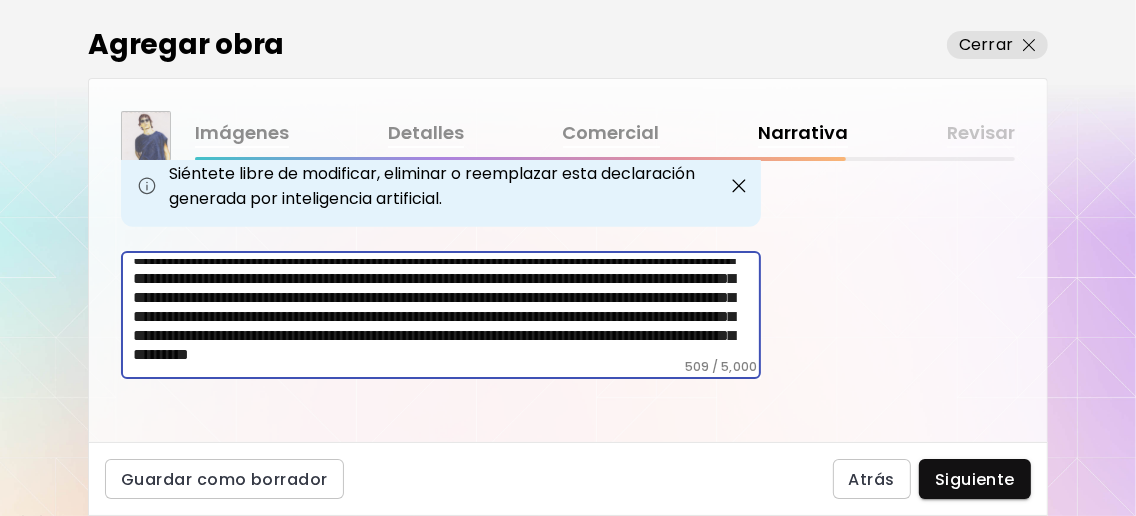 drag, startPoint x: 519, startPoint y: 265, endPoint x: 226, endPoint y: 285, distance: 293.6818 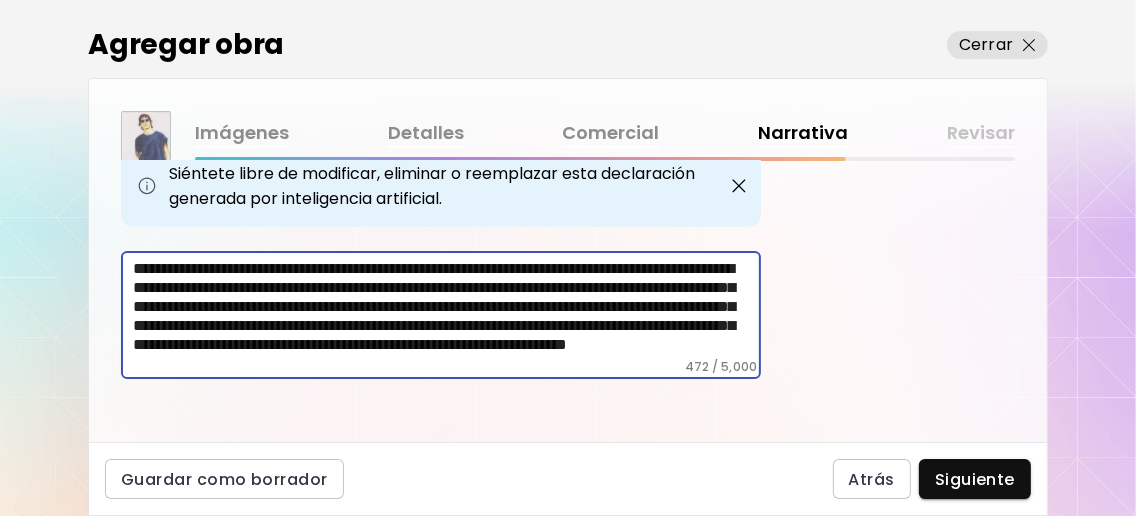 click on "**********" at bounding box center (447, 309) 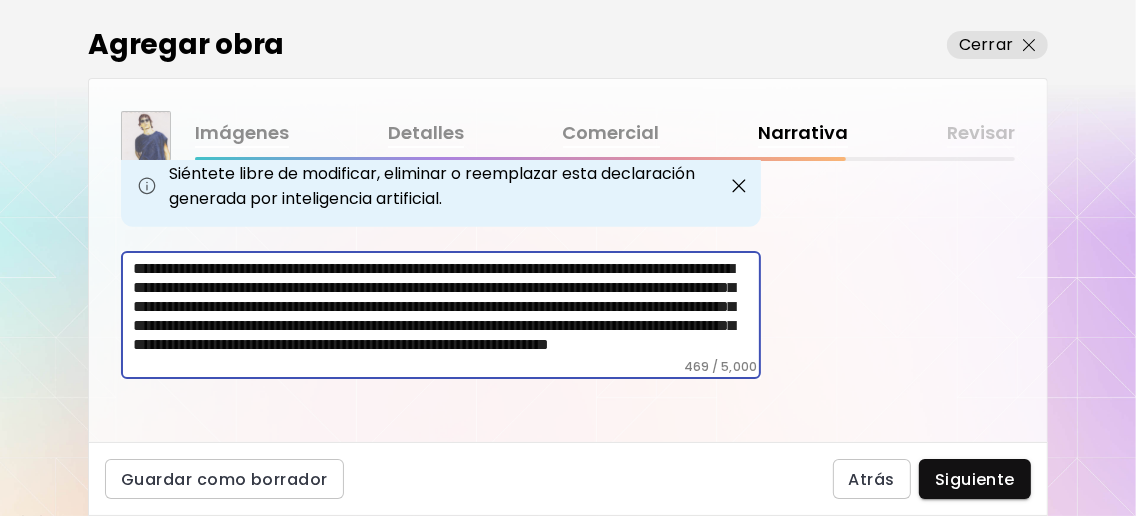 scroll, scrollTop: 34, scrollLeft: 0, axis: vertical 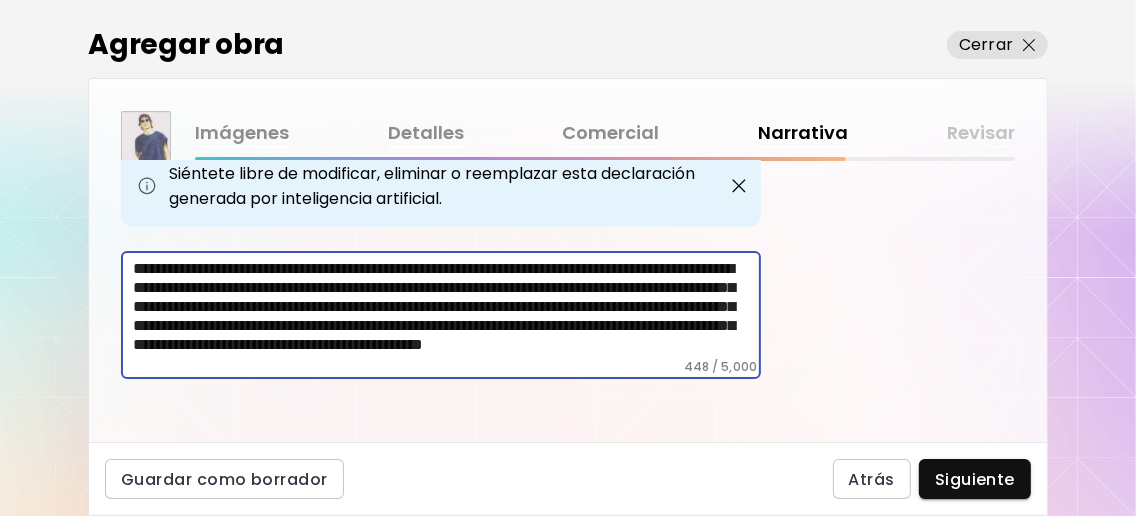 drag, startPoint x: 234, startPoint y: 299, endPoint x: 362, endPoint y: 306, distance: 128.19127 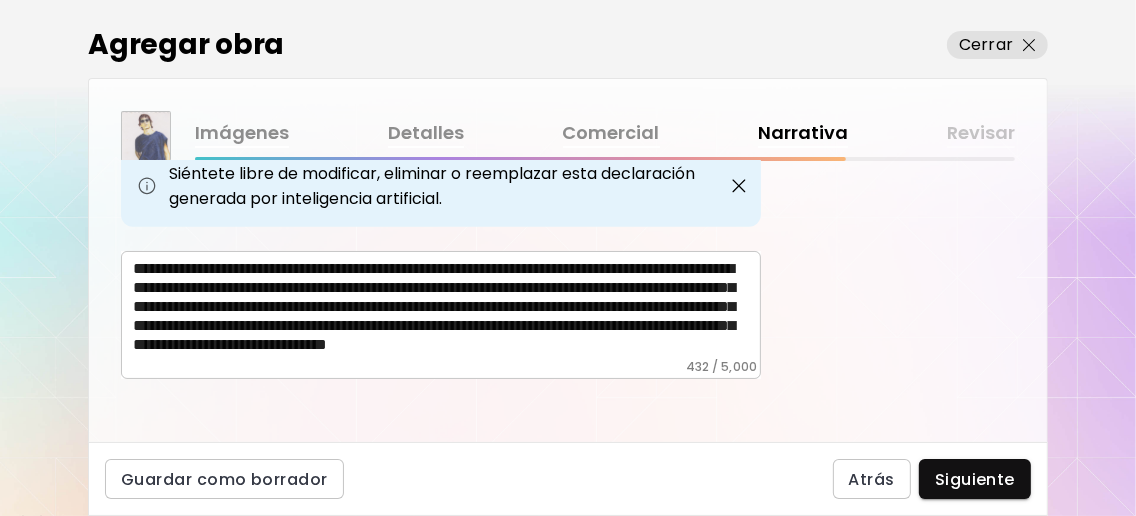 drag, startPoint x: 129, startPoint y: 316, endPoint x: 239, endPoint y: 324, distance: 110.29053 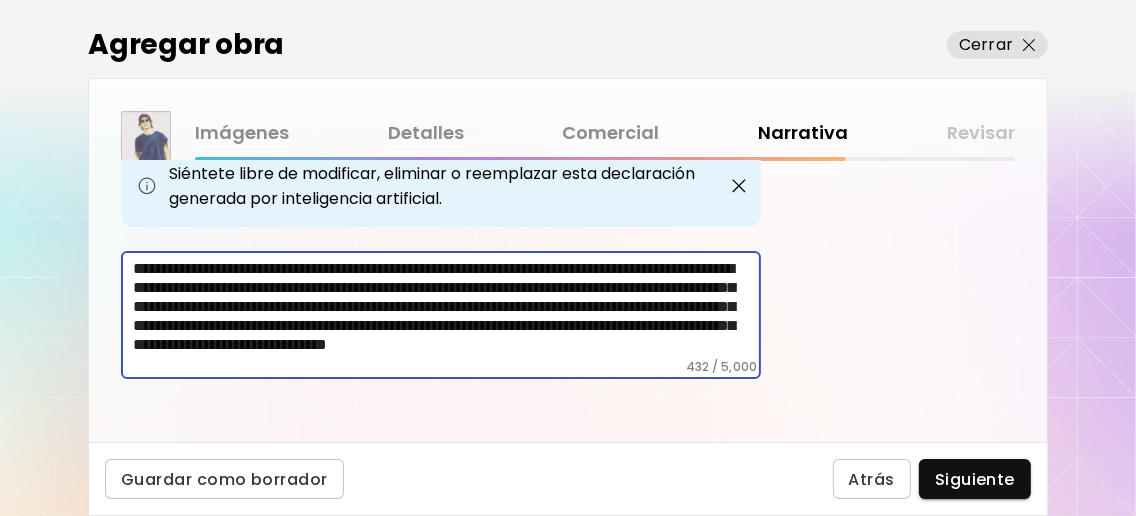 drag, startPoint x: 235, startPoint y: 321, endPoint x: 128, endPoint y: 312, distance: 107.37784 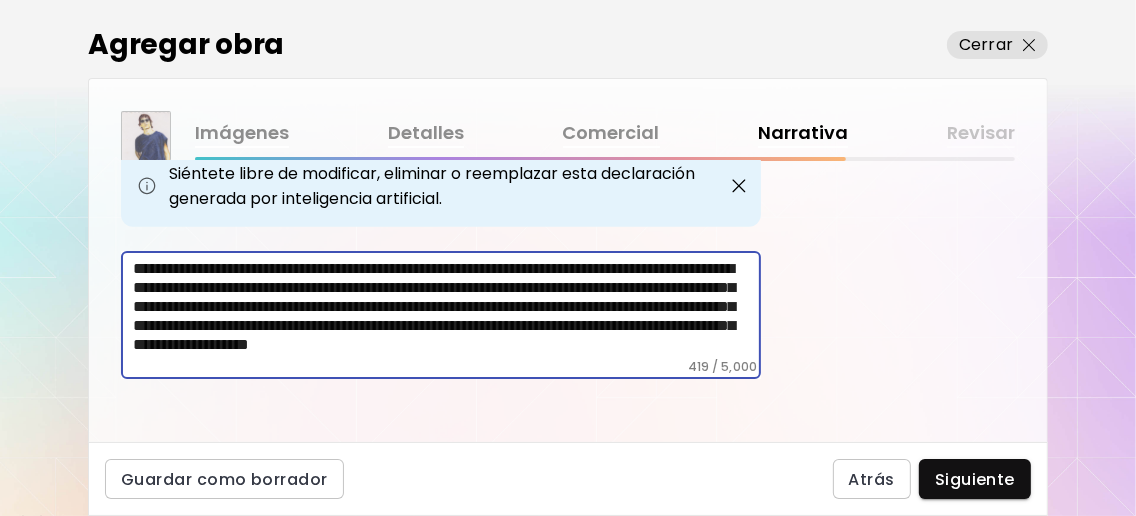 scroll, scrollTop: 14, scrollLeft: 0, axis: vertical 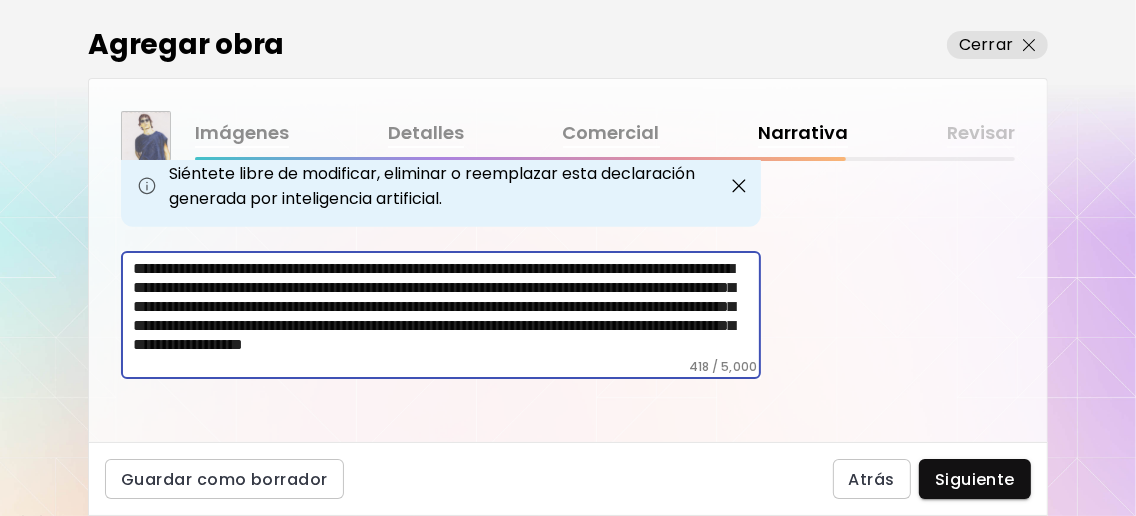 drag, startPoint x: 606, startPoint y: 336, endPoint x: 440, endPoint y: 338, distance: 166.01205 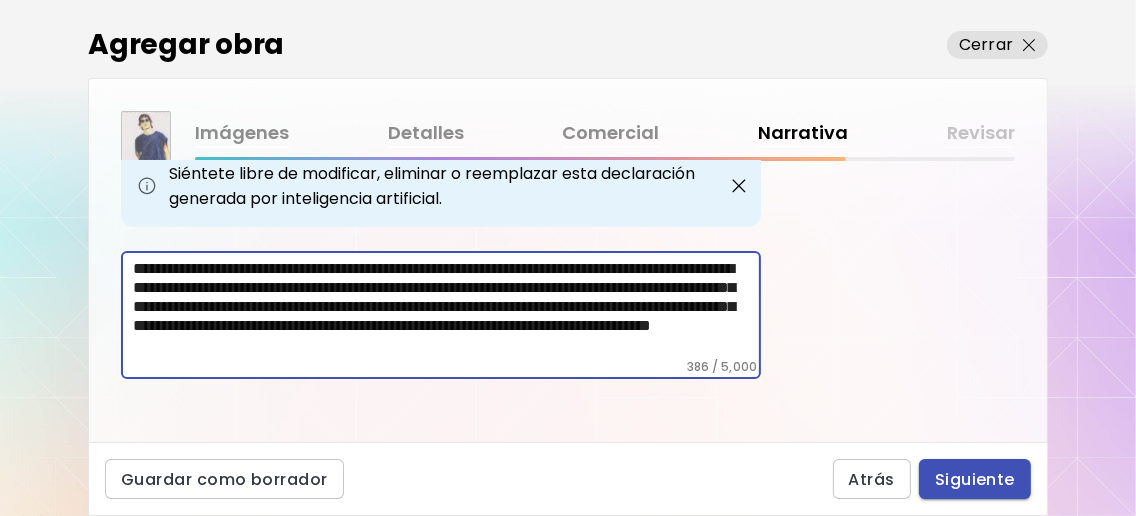 type on "**********" 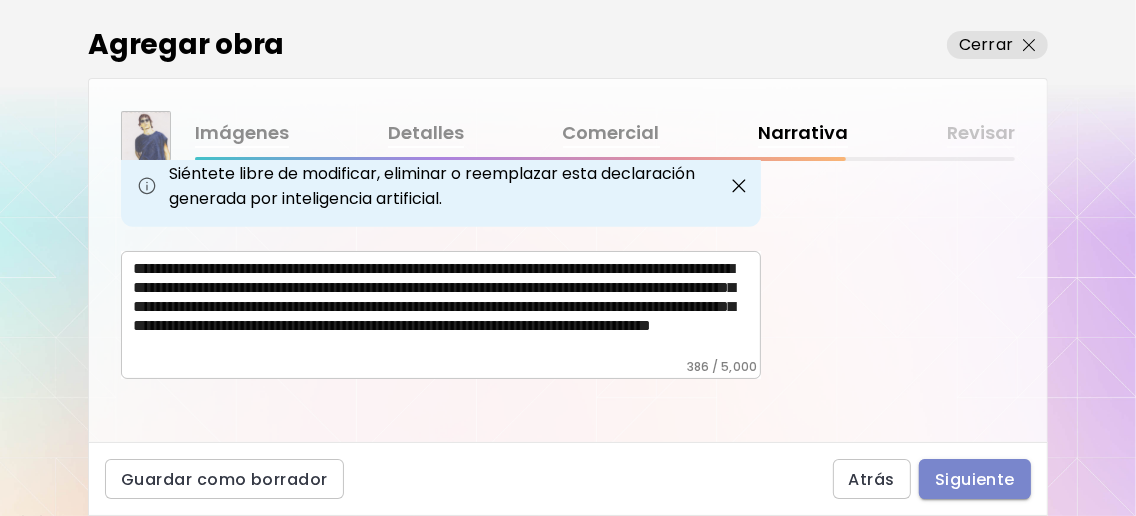 click on "Siguiente" at bounding box center [975, 479] 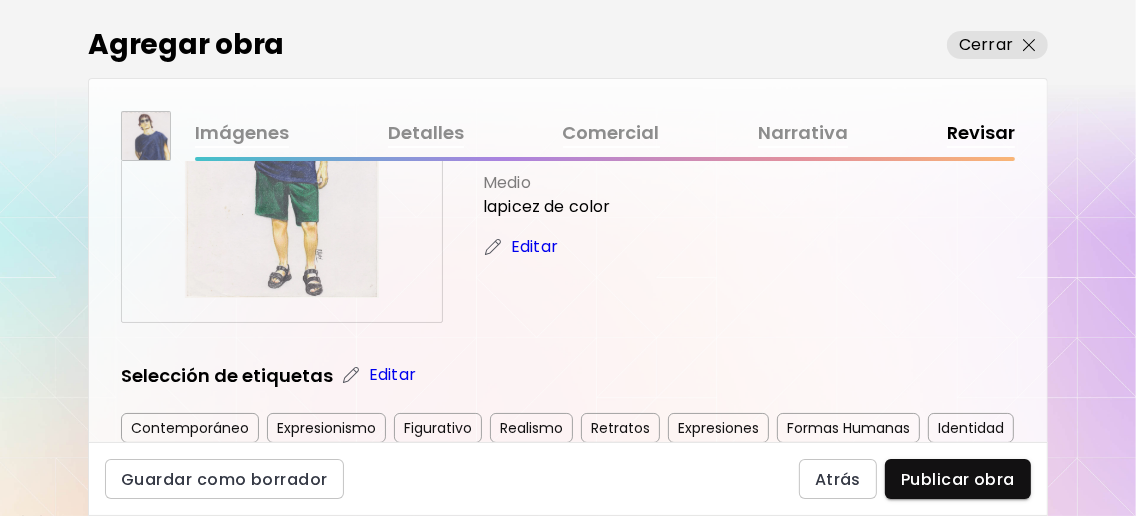 scroll, scrollTop: 0, scrollLeft: 0, axis: both 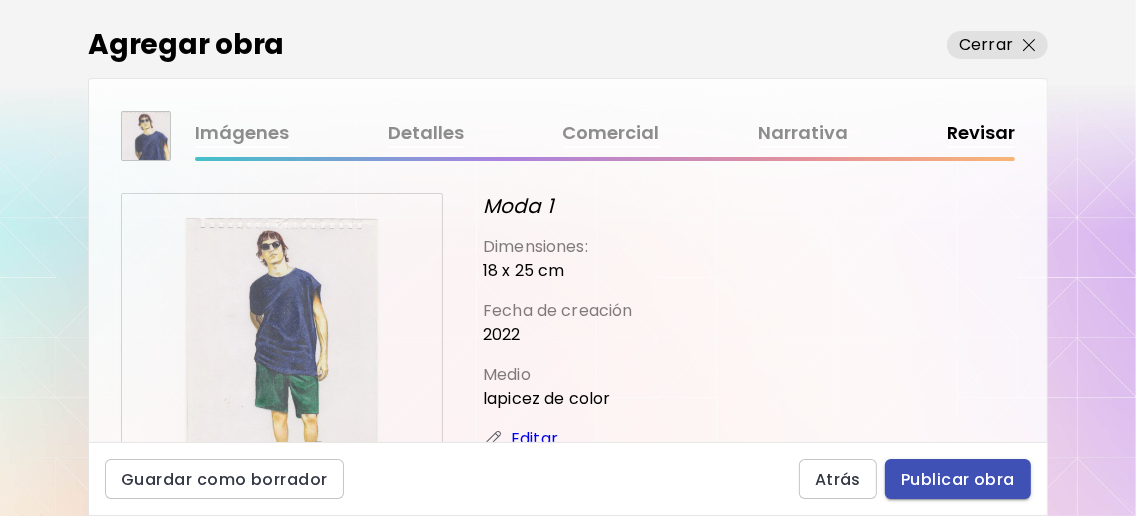 click on "Publicar obra" at bounding box center [958, 479] 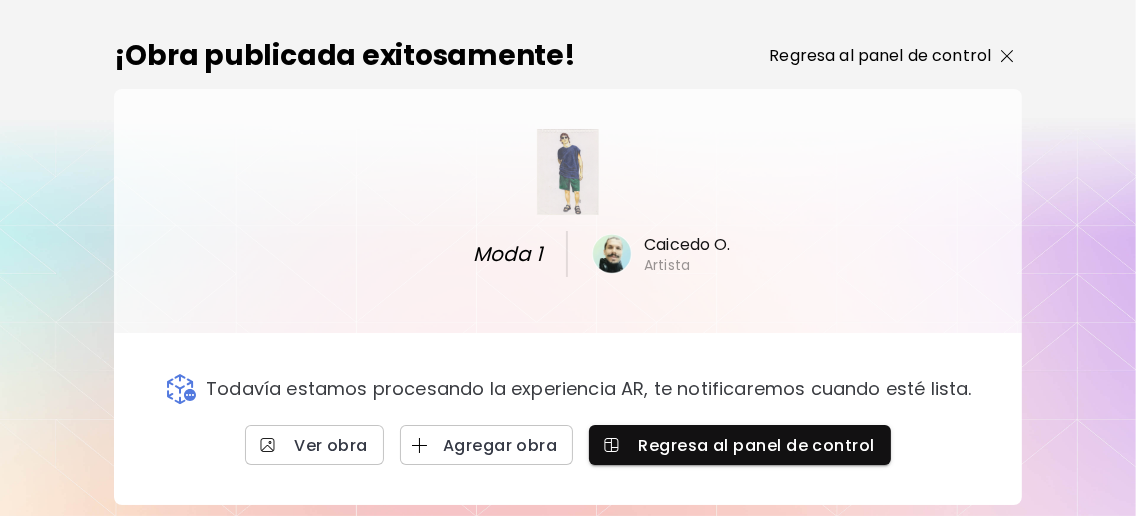click at bounding box center [1007, 56] 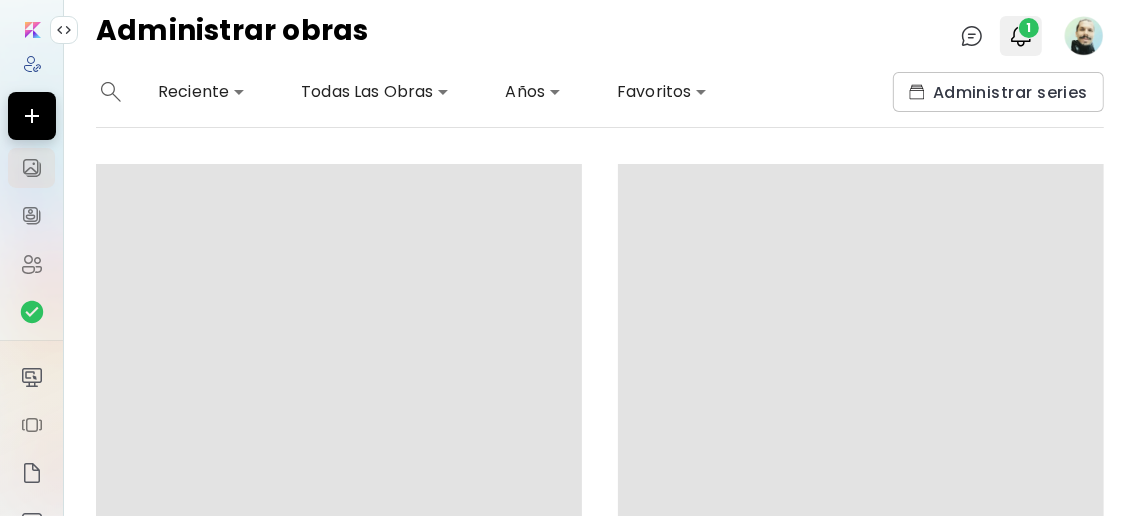 click on "1" at bounding box center [1021, 36] 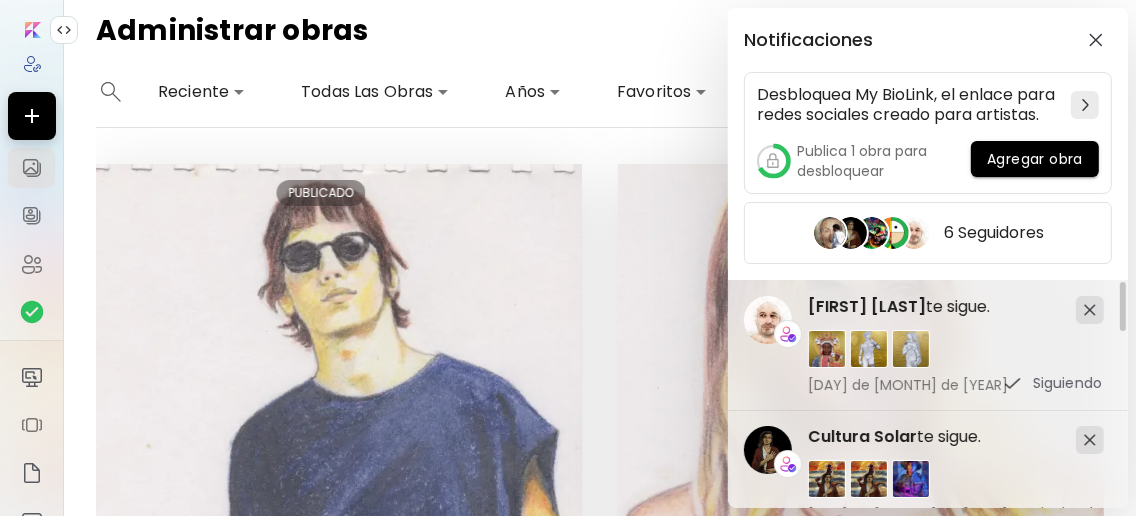 click on "Notificaciones Desbloquea My BioLink, el enlace para redes sociales creado para artistas. Publica 1 obra para desbloquear Agregar obra 6 Seguidores Cultura Solar   te sigue. [DAY] de [MONTH] de [YEAR] Siguiendo  (un coleccionista) te sigue. Recibirá alertas por correo cuando publiques obras nuevas. [DAY] de [MONTH] de [YEAR] [FIRST] [LAST]   te sigue. [DAY] de [MONTH] de [YEAR] Siguiendo" at bounding box center [568, 258] 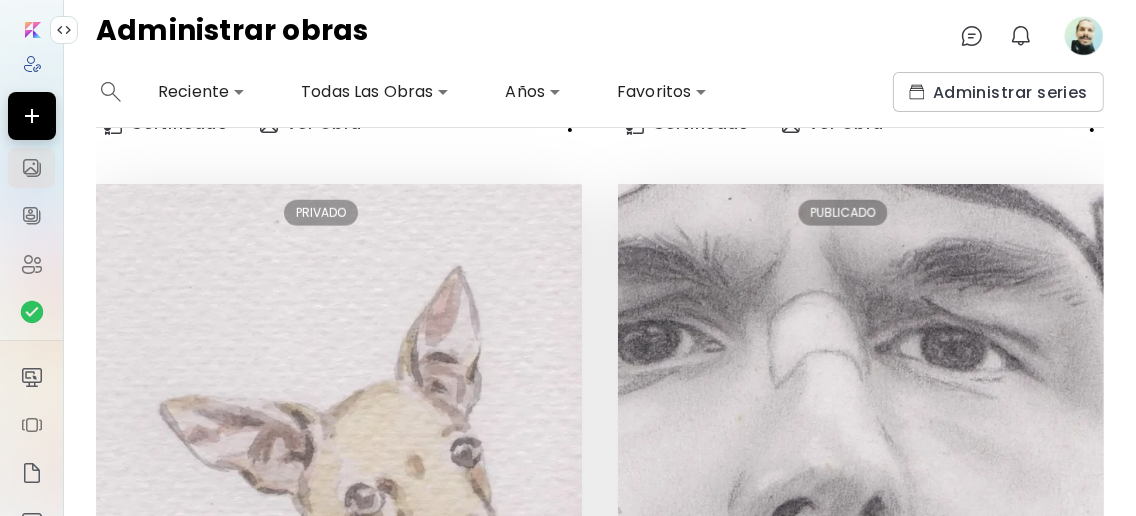 scroll, scrollTop: 0, scrollLeft: 0, axis: both 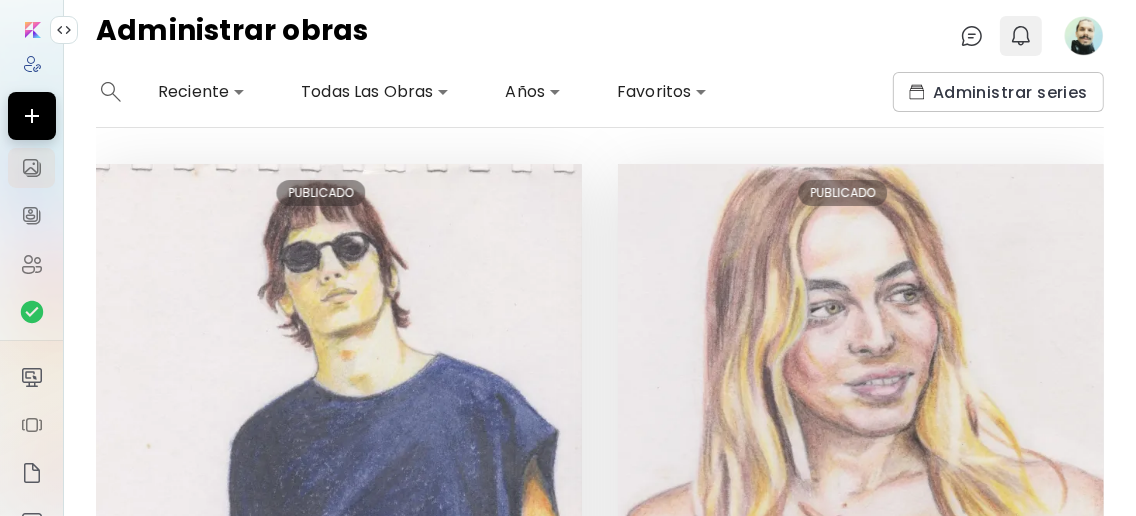 click at bounding box center (1021, 36) 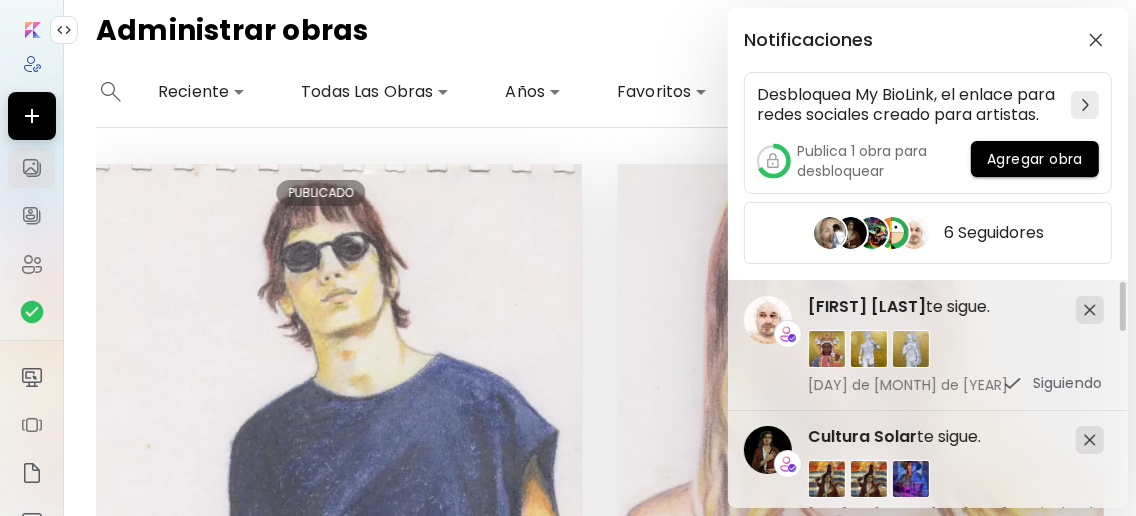 click on "Notificaciones Desbloquea My BioLink, el enlace para redes sociales creado para artistas. Publica 1 obra para desbloquear Agregar obra 6 Seguidores Cultura Solar   te sigue. [DAY] de [MONTH] de [YEAR] Siguiendo  (un coleccionista) te sigue. Recibirá alertas por correo cuando publiques obras nuevas. [DAY] de [MONTH] de [YEAR] [FIRST] [LAST]   te sigue. [DAY] de [MONTH] de [YEAR] Siguiendo" at bounding box center [568, 258] 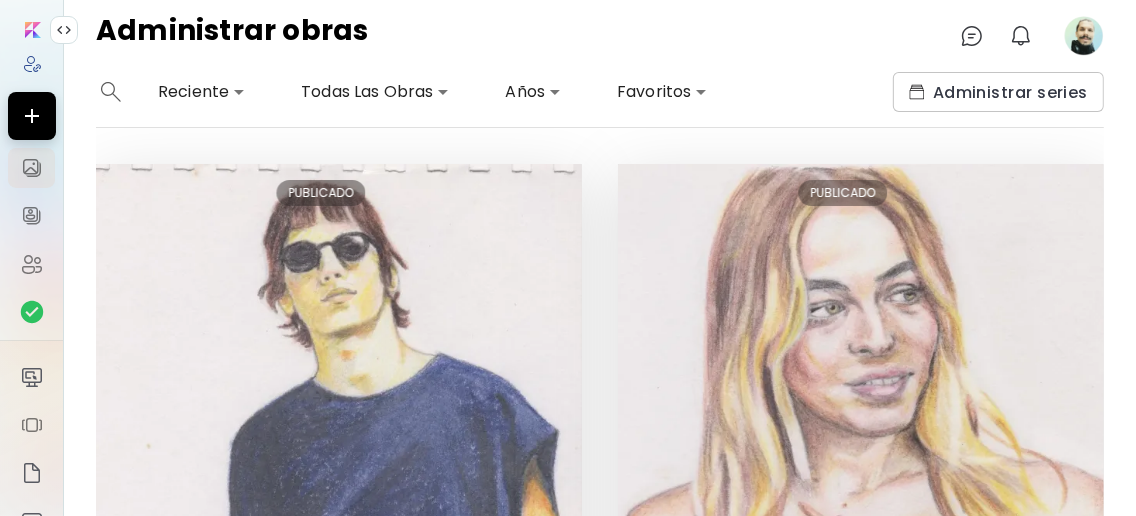 click 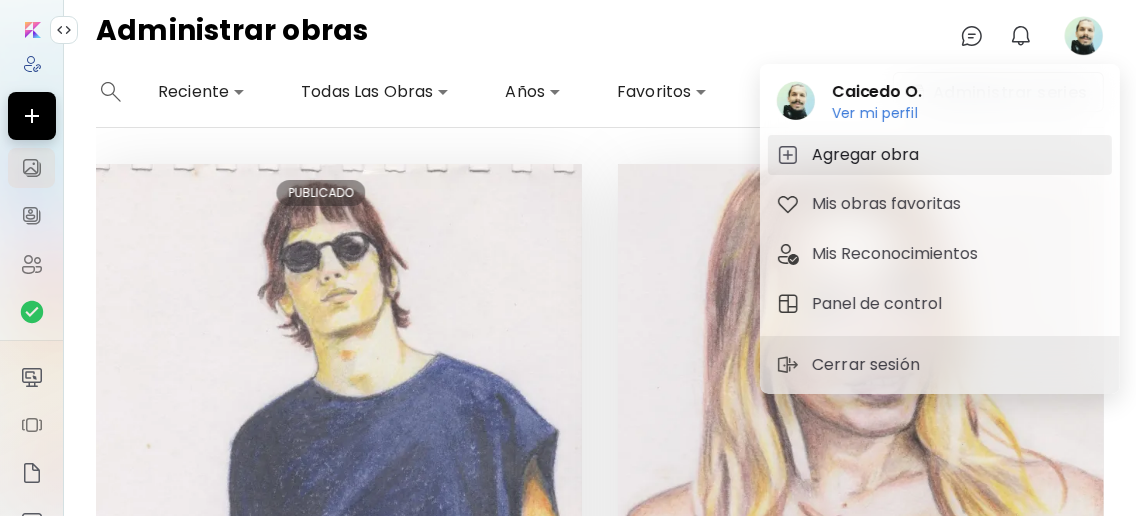 click on "Agregar obra" at bounding box center [868, 155] 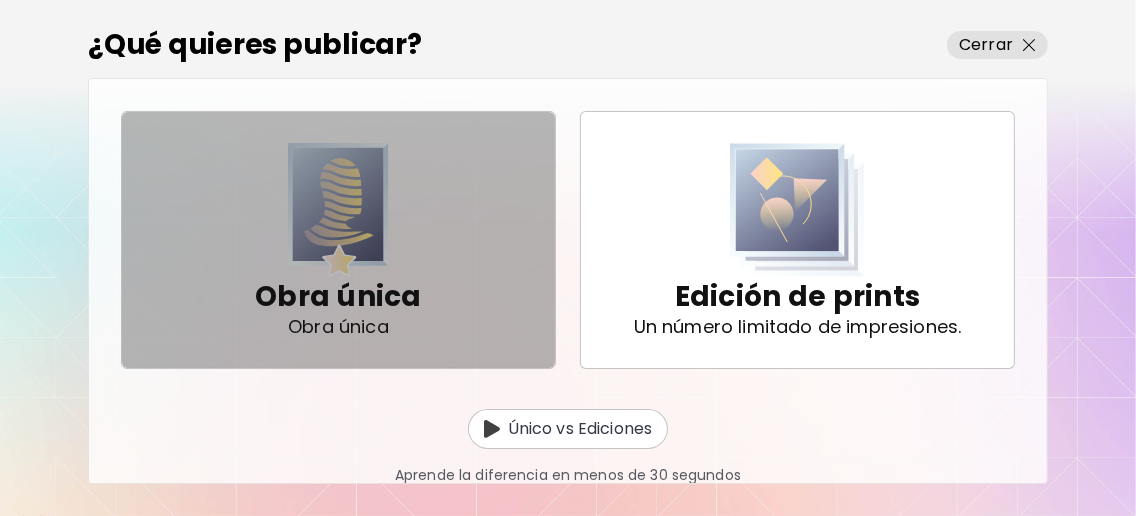 click at bounding box center [338, 210] 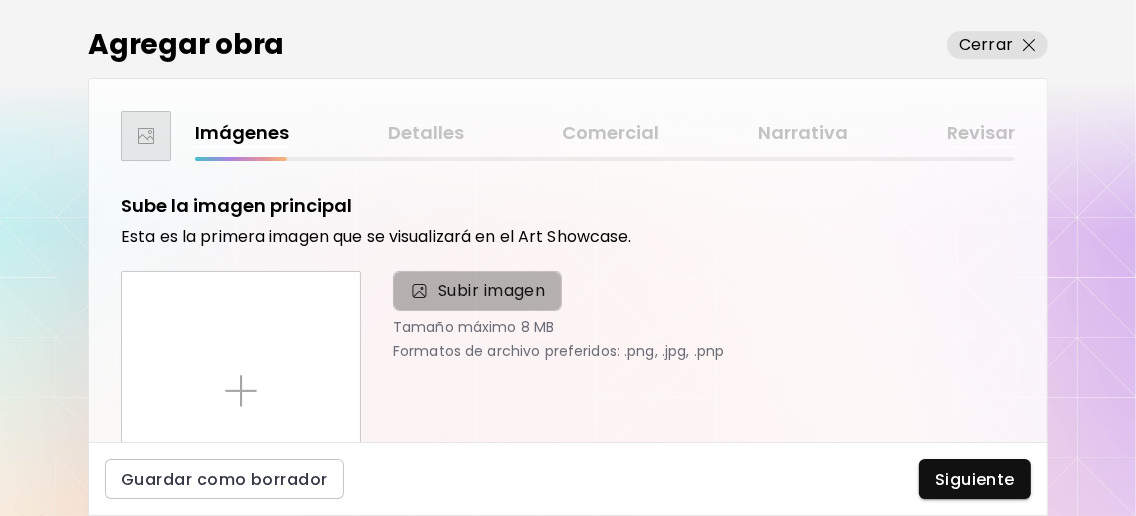 click on "Subir imagen" at bounding box center [492, 291] 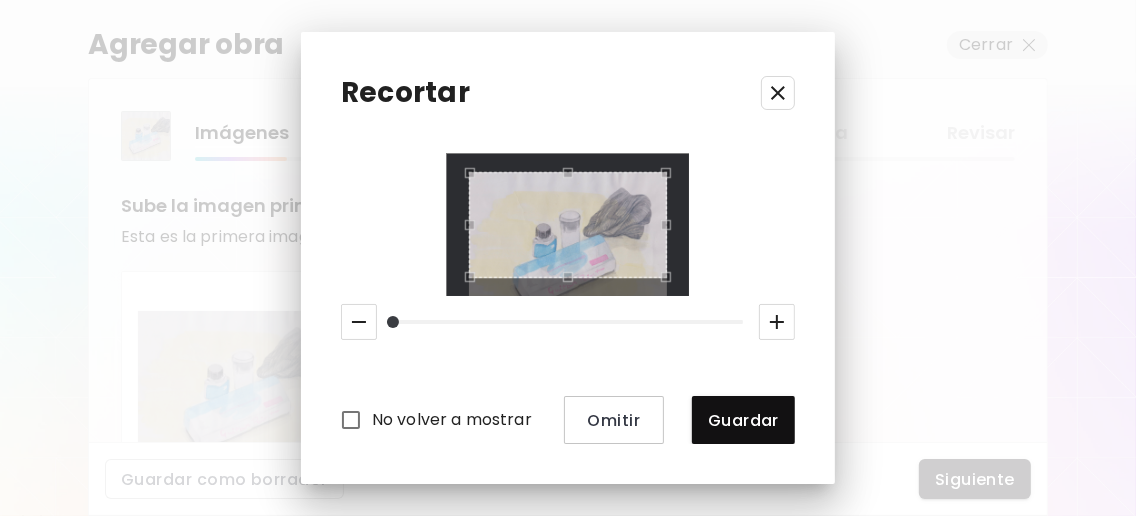 click 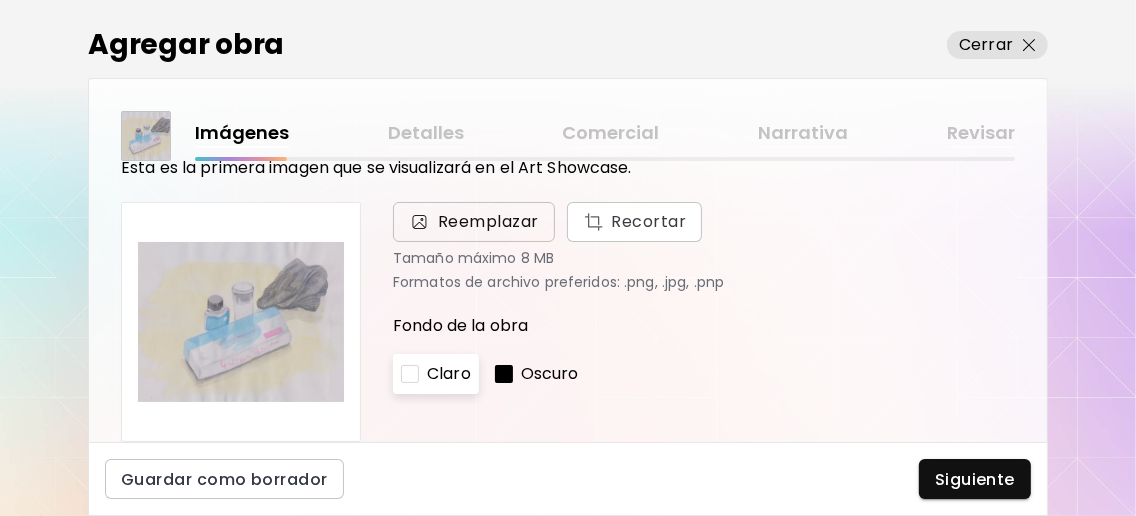 scroll, scrollTop: 73, scrollLeft: 0, axis: vertical 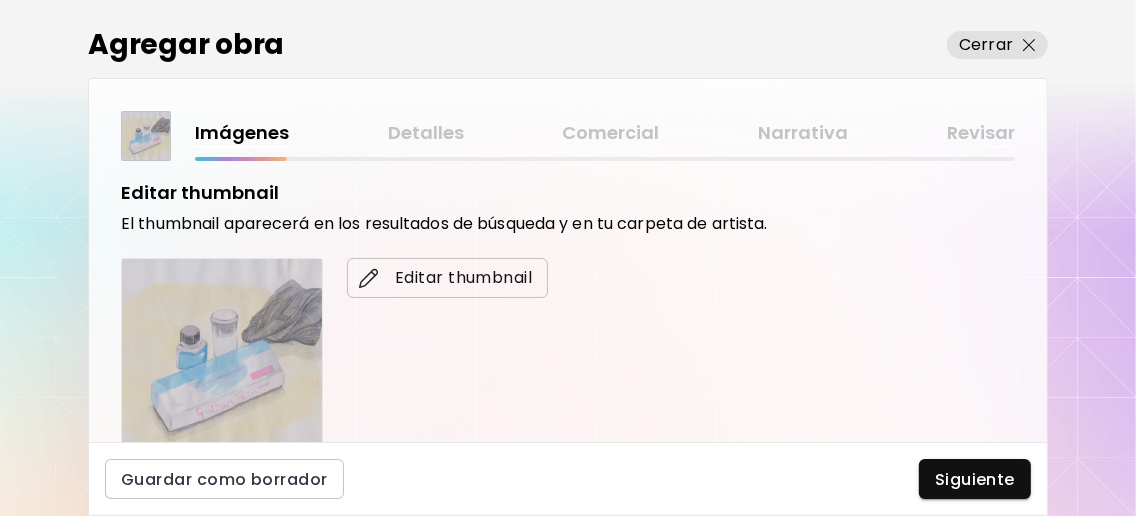 click on "Editar thumbnail" at bounding box center (447, 278) 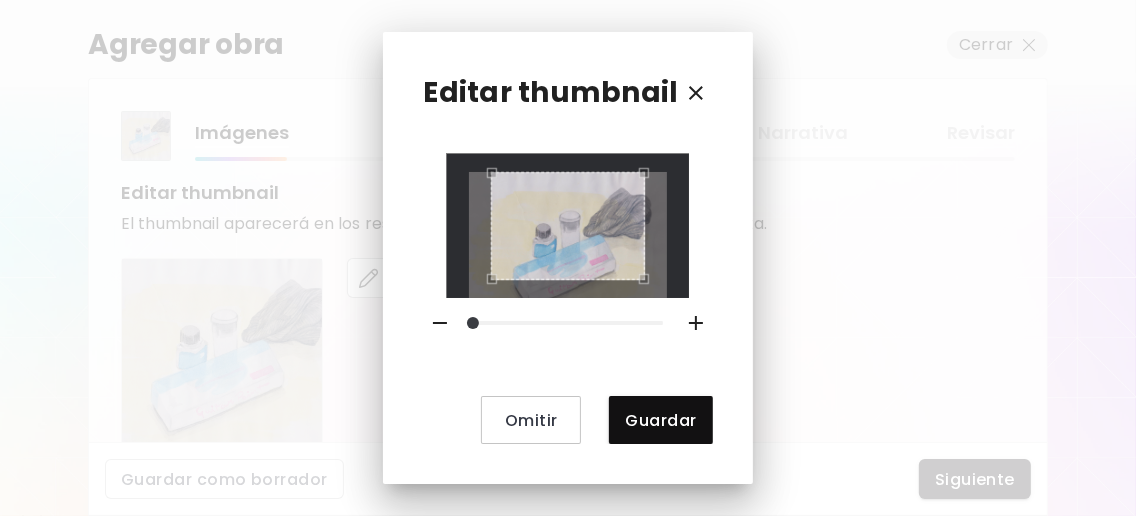 click at bounding box center (568, 226) 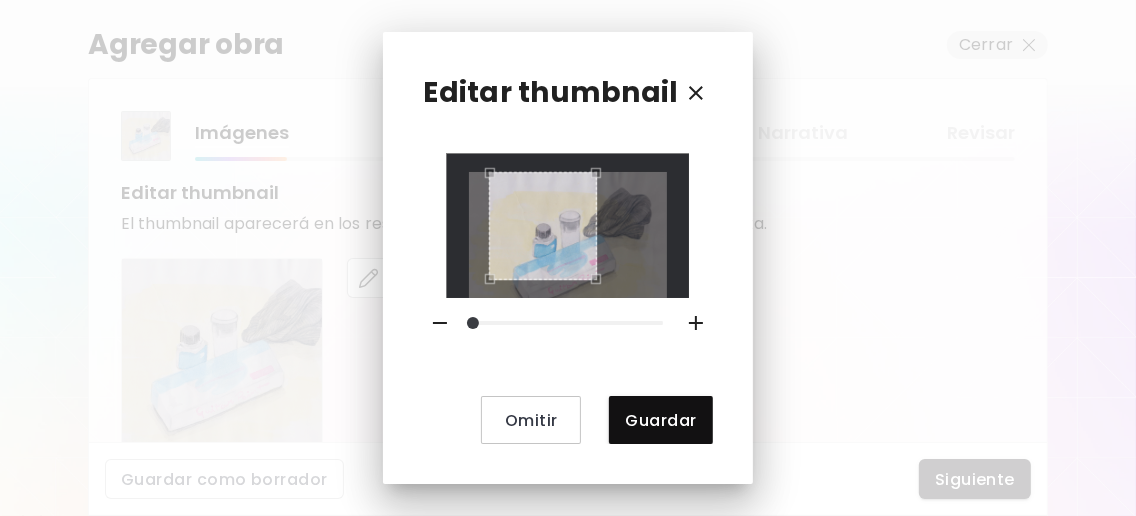 click at bounding box center (568, 226) 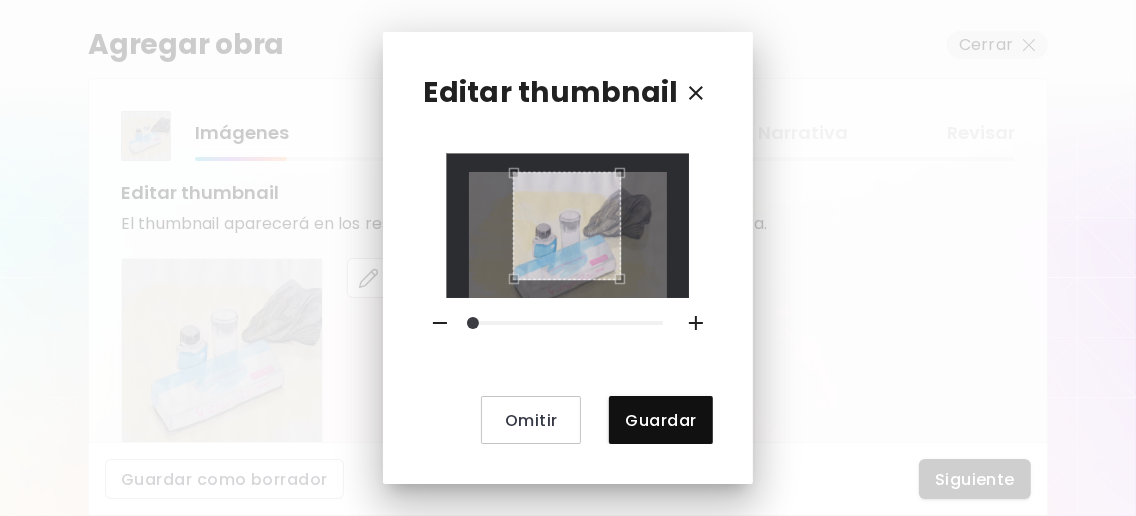 click at bounding box center [567, 226] 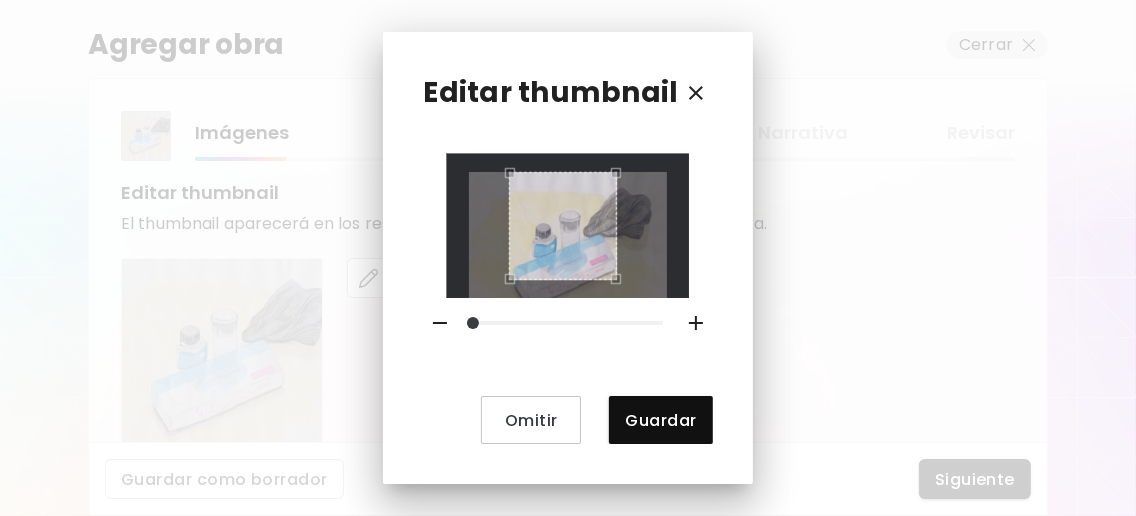 click at bounding box center [563, 226] 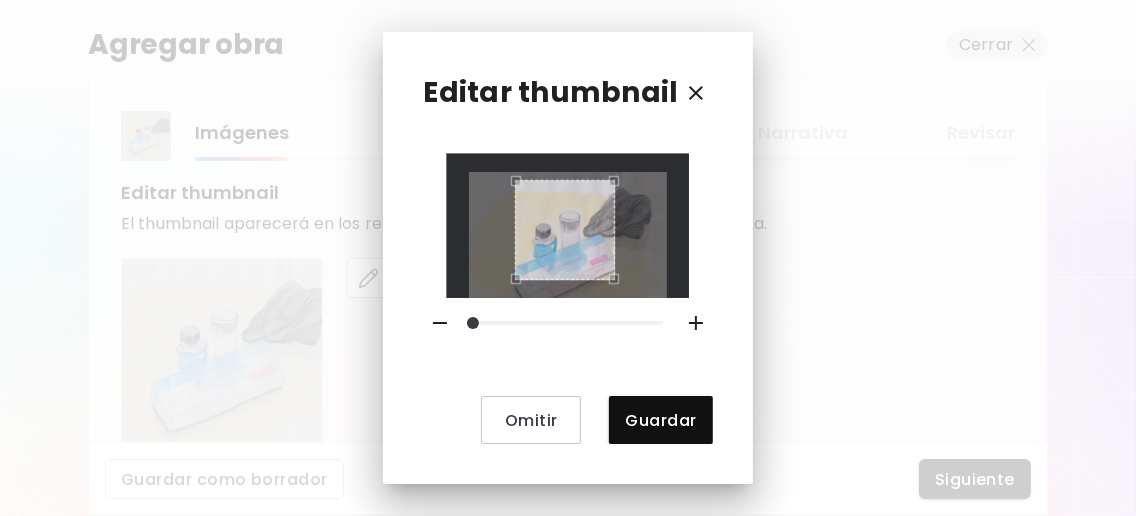 click at bounding box center [568, 226] 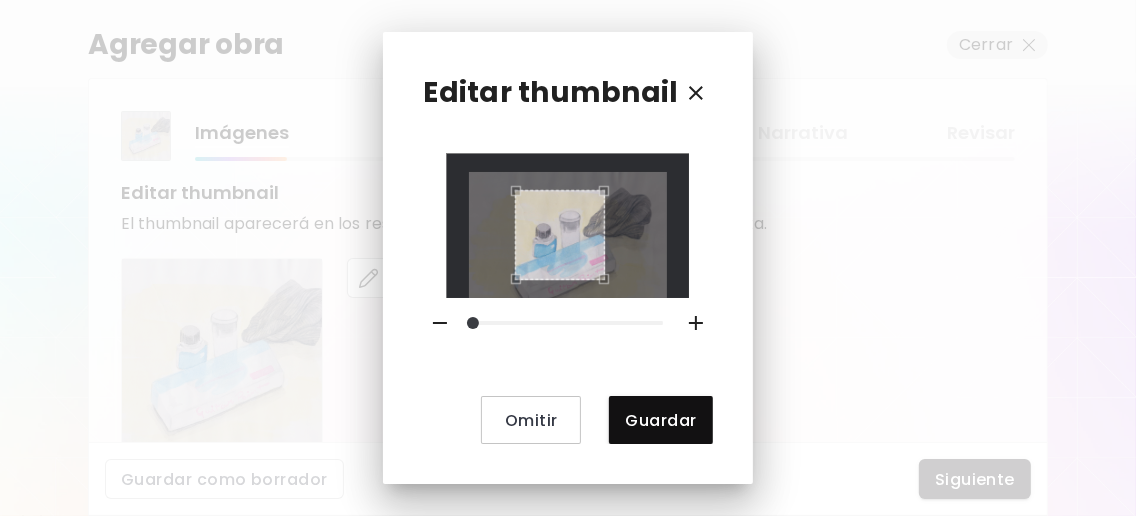 click at bounding box center [568, 226] 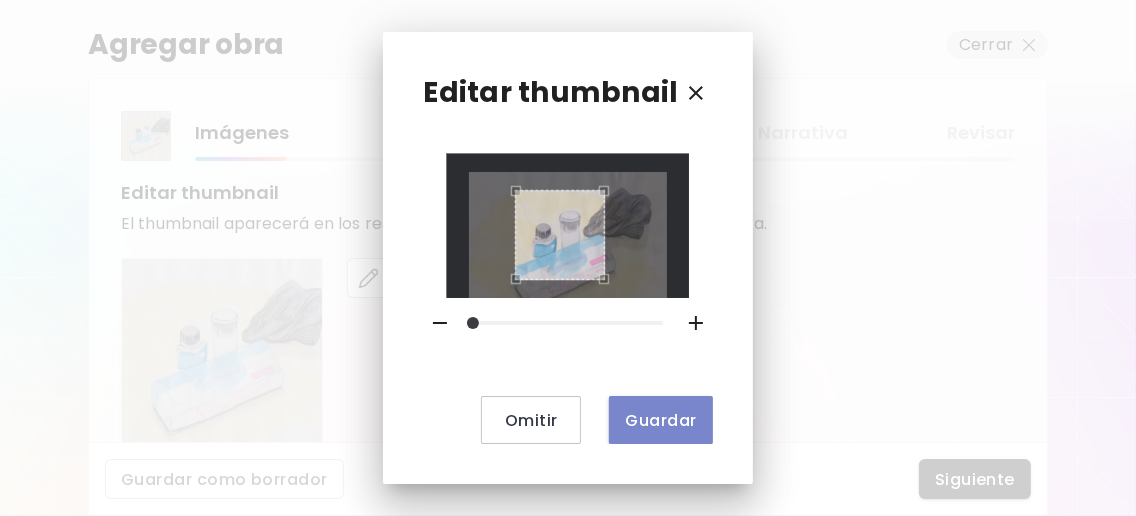 click on "Guardar" at bounding box center [660, 420] 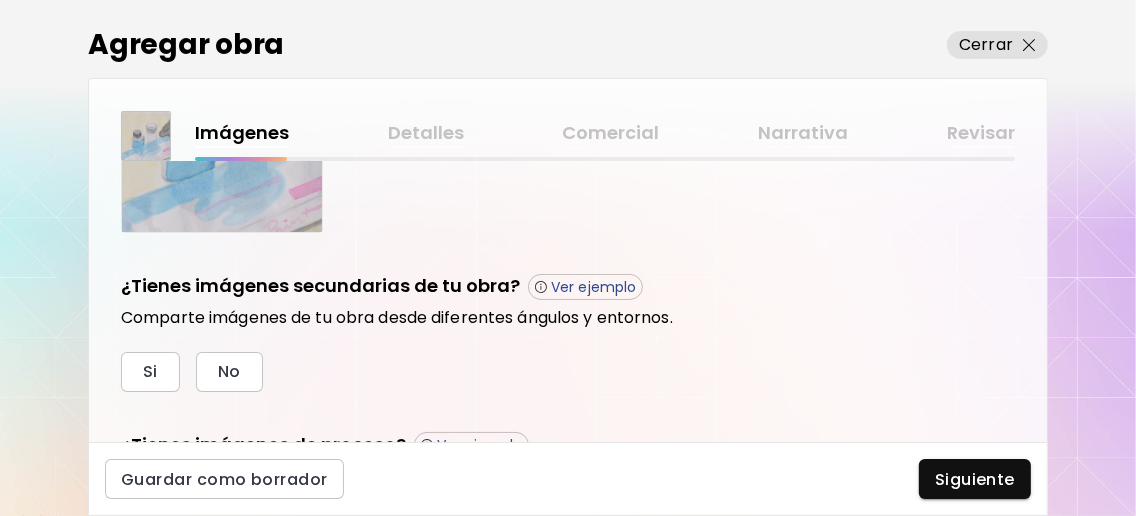 scroll, scrollTop: 601, scrollLeft: 0, axis: vertical 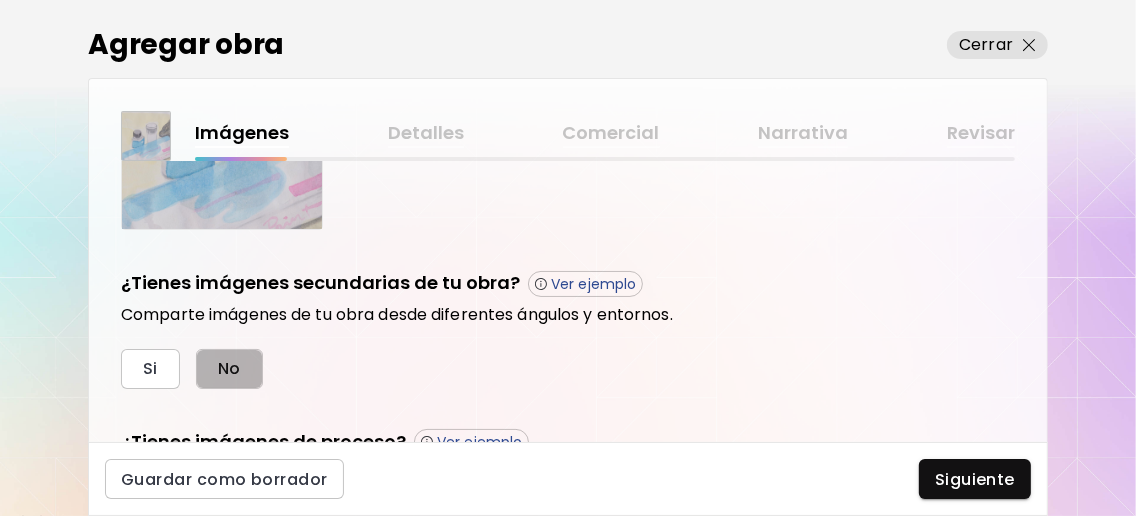 click on "No" at bounding box center [229, 369] 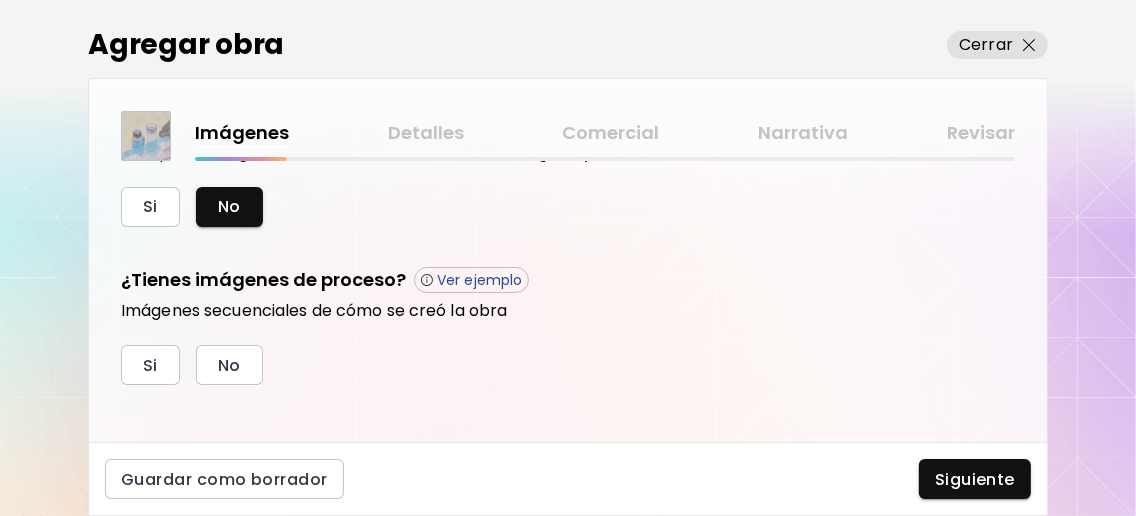 scroll, scrollTop: 770, scrollLeft: 0, axis: vertical 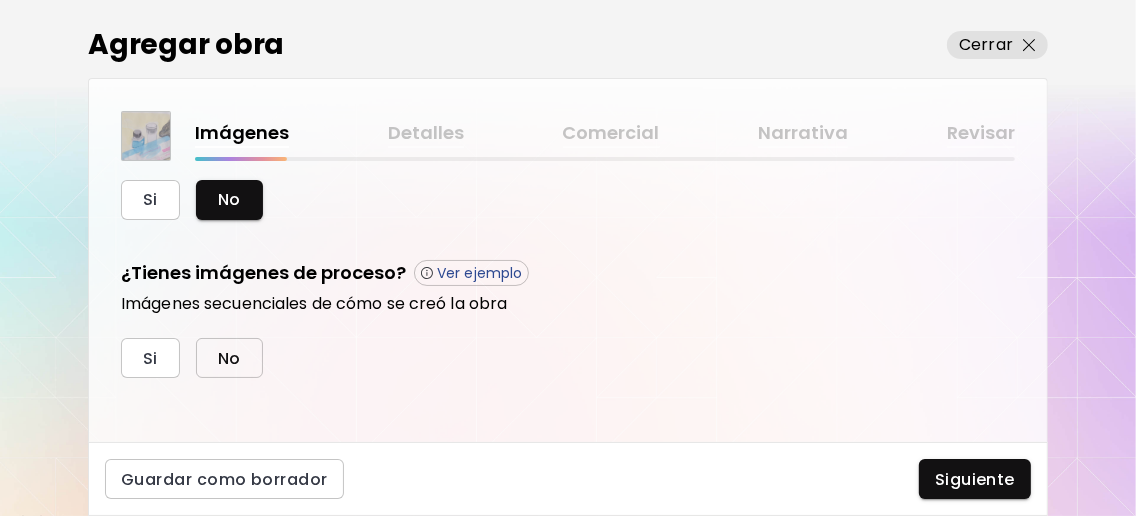 click on "No" at bounding box center [229, 358] 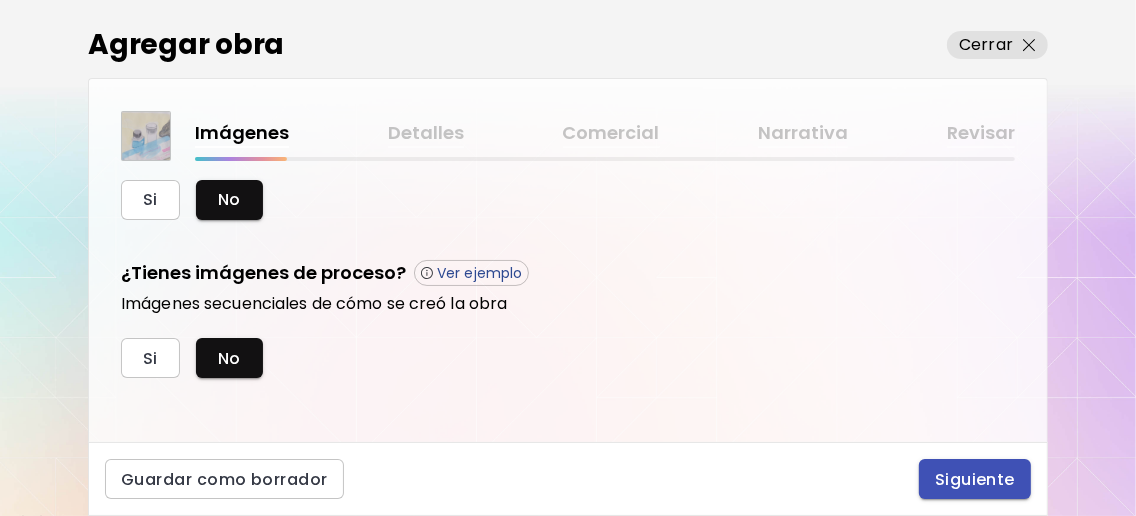 click on "Siguiente" at bounding box center (975, 479) 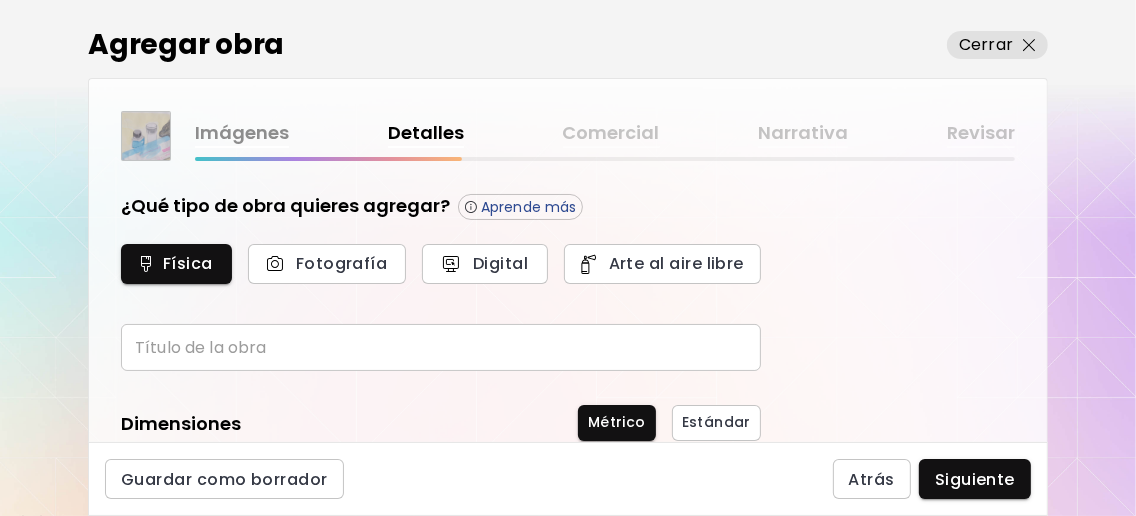 click at bounding box center (441, 347) 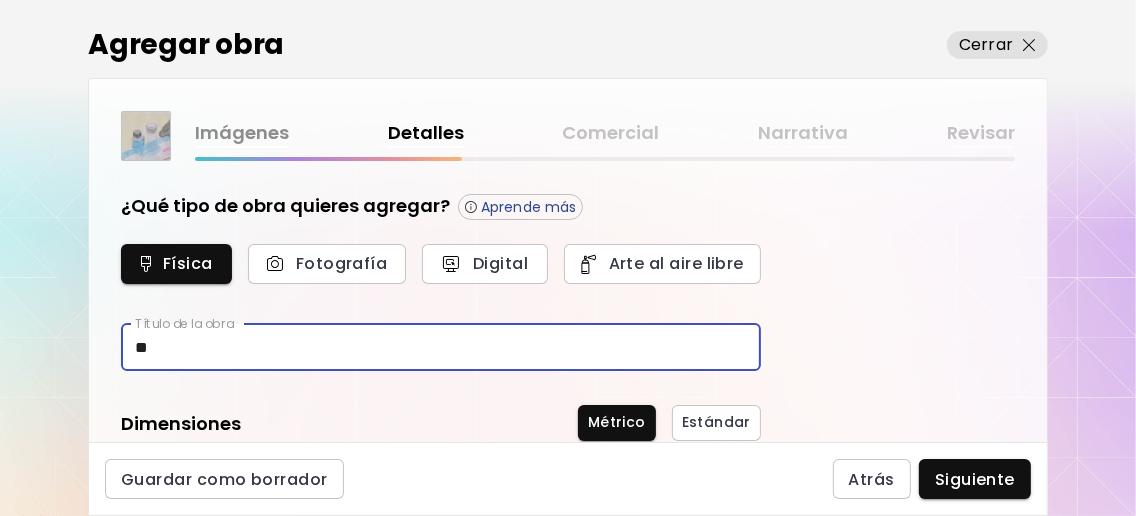 type on "*" 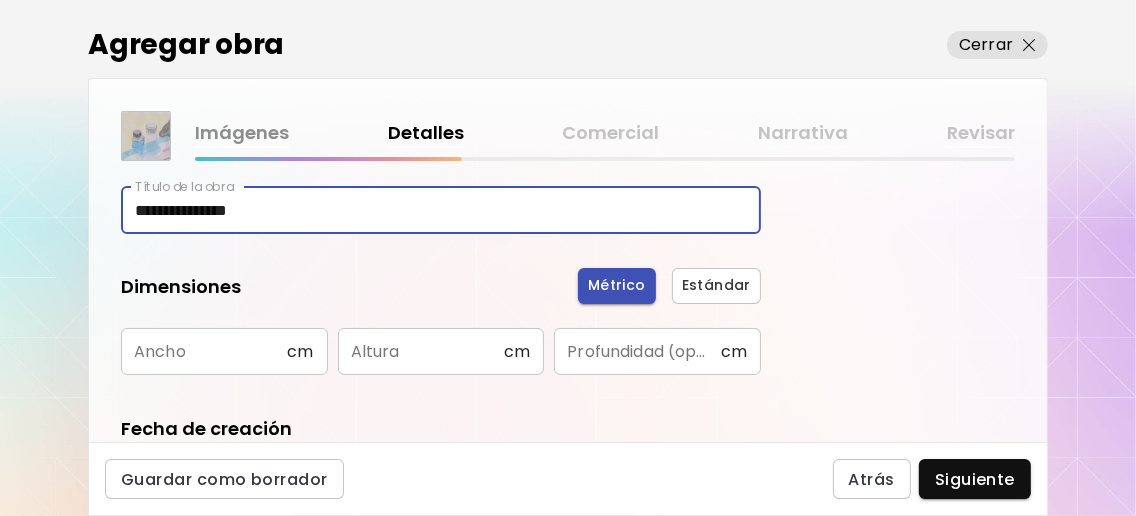 scroll, scrollTop: 266, scrollLeft: 0, axis: vertical 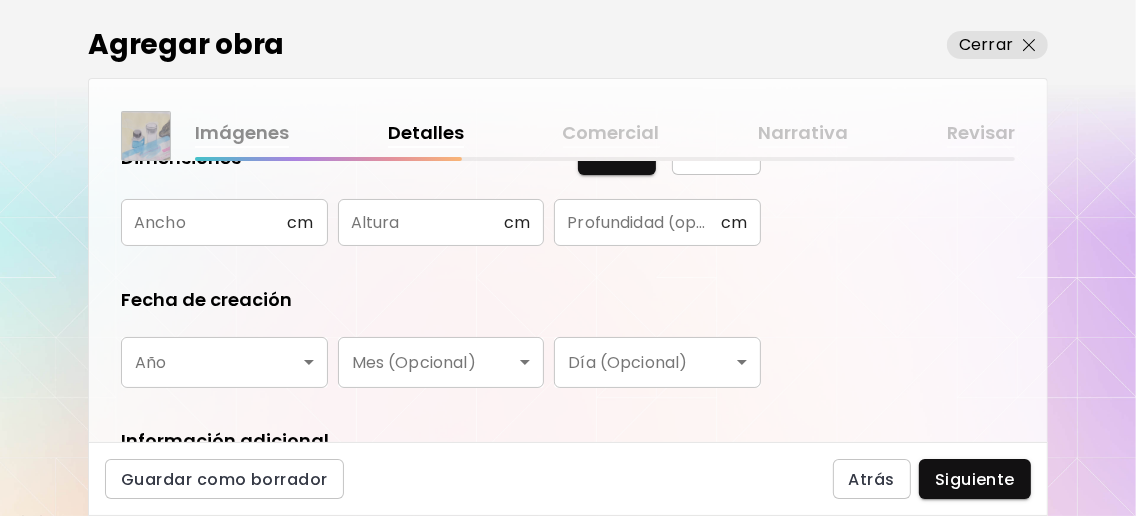 type on "**********" 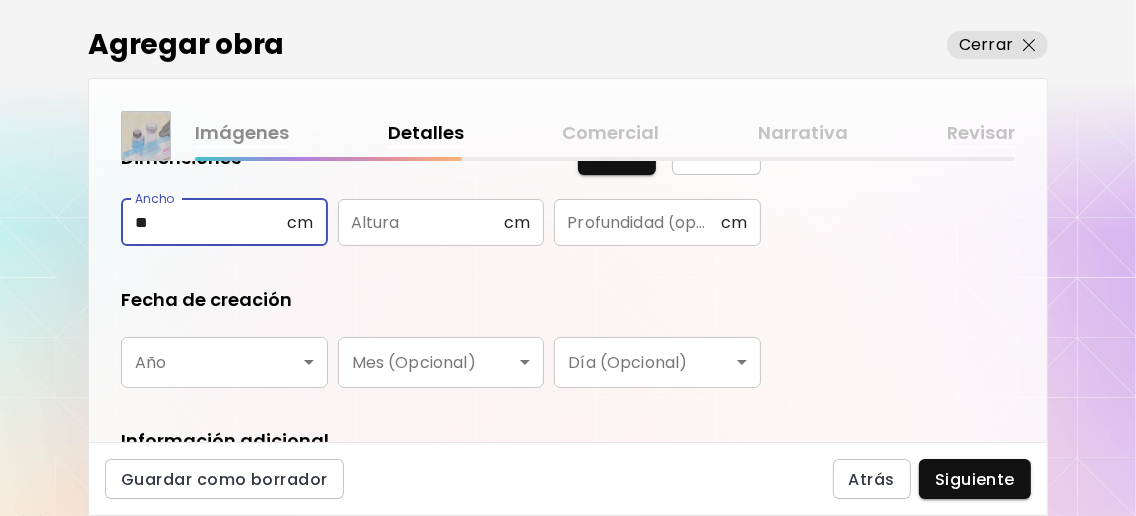 type on "**" 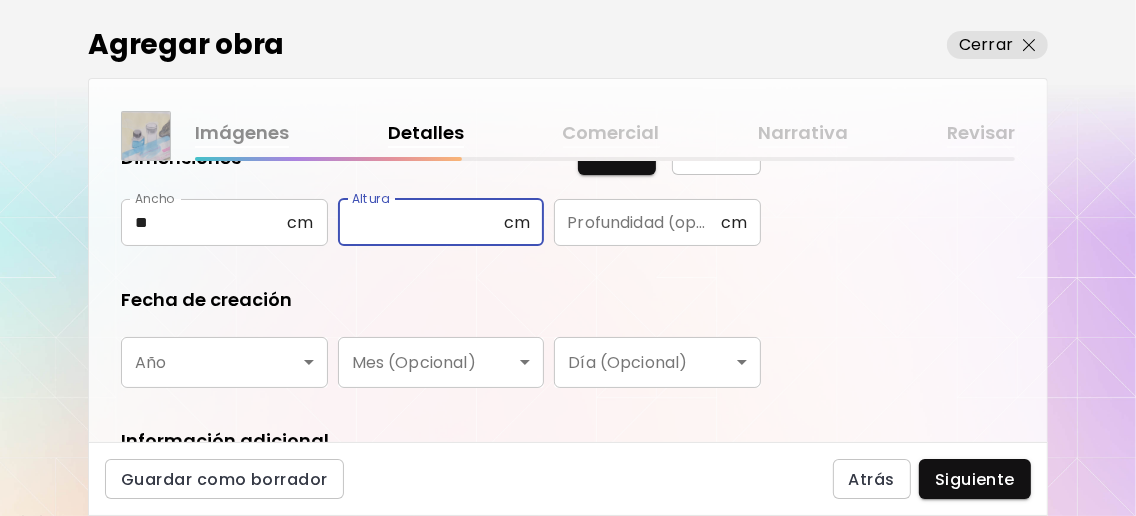 click at bounding box center (421, 222) 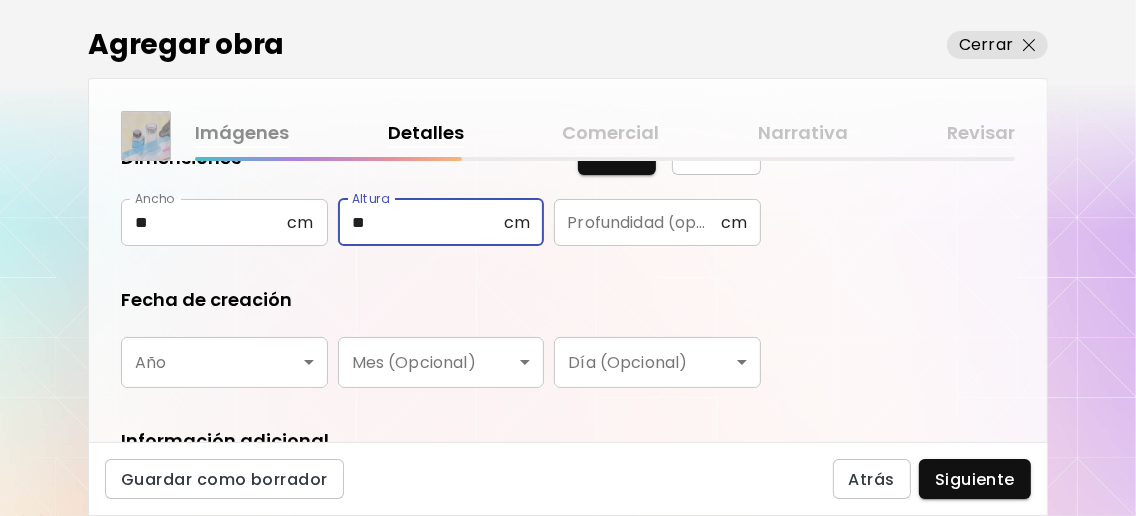 type on "**" 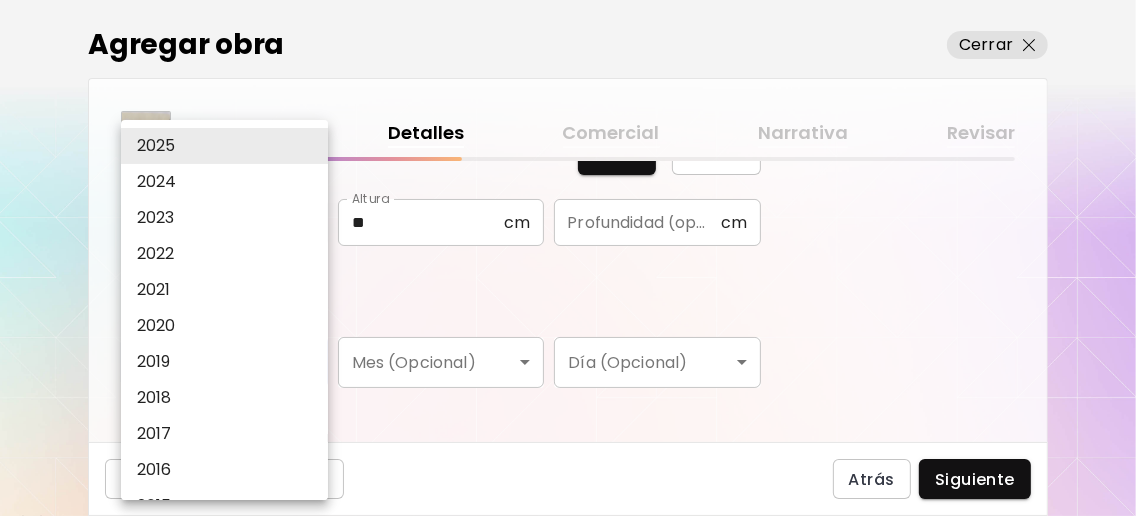 click on "2020" at bounding box center (229, 326) 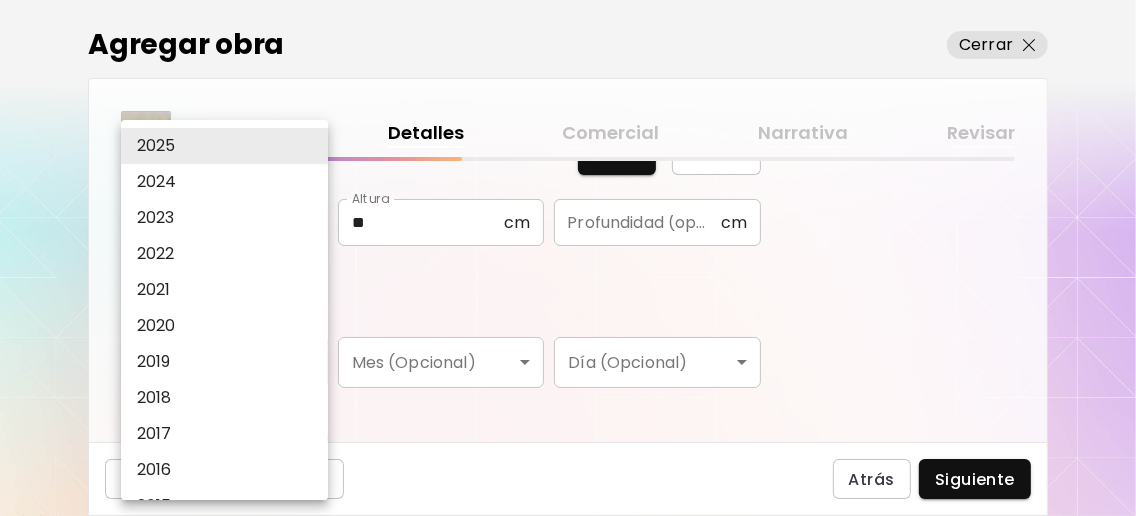 type on "****" 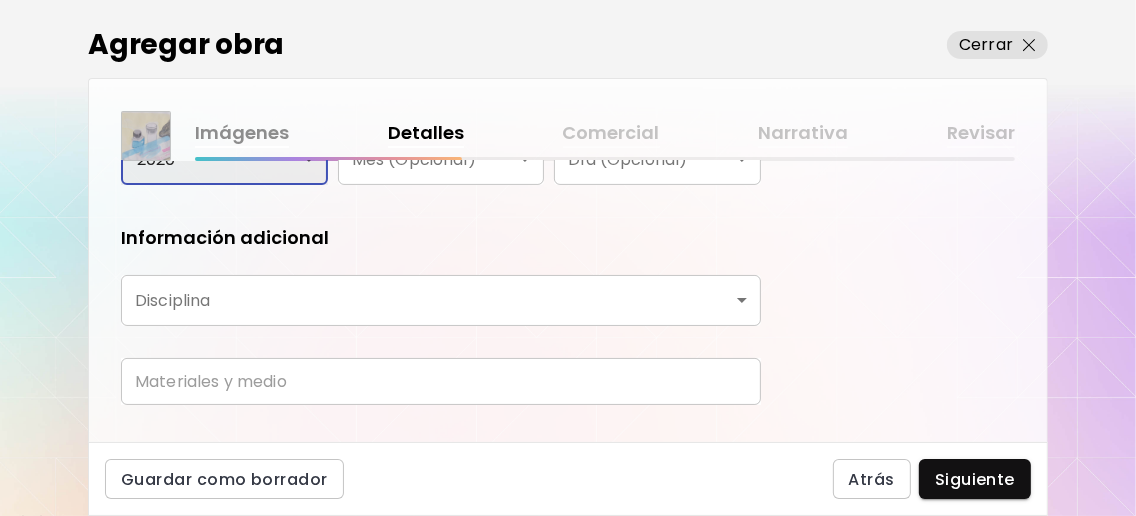 scroll, scrollTop: 474, scrollLeft: 0, axis: vertical 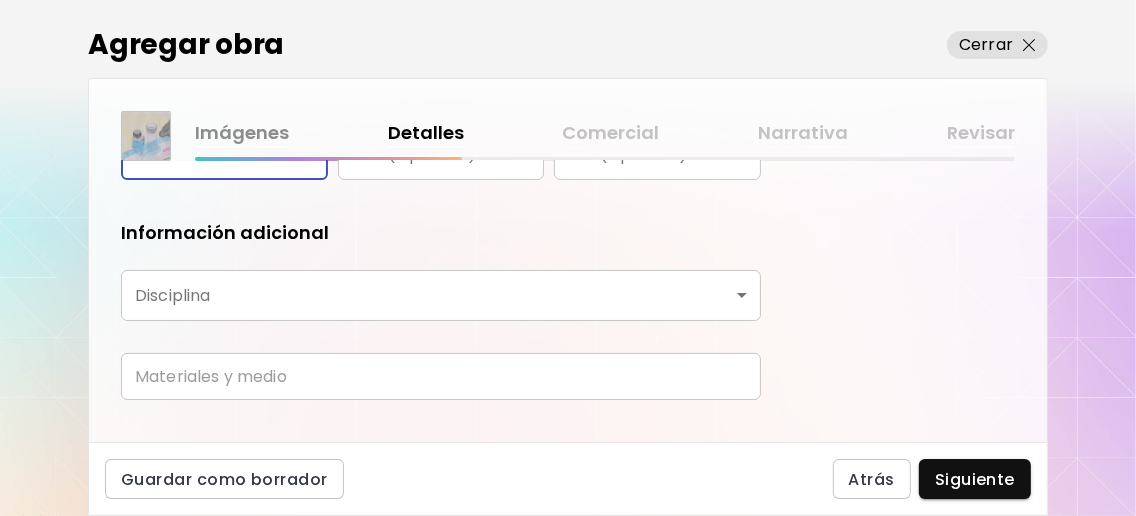 click on "**********" at bounding box center (568, 258) 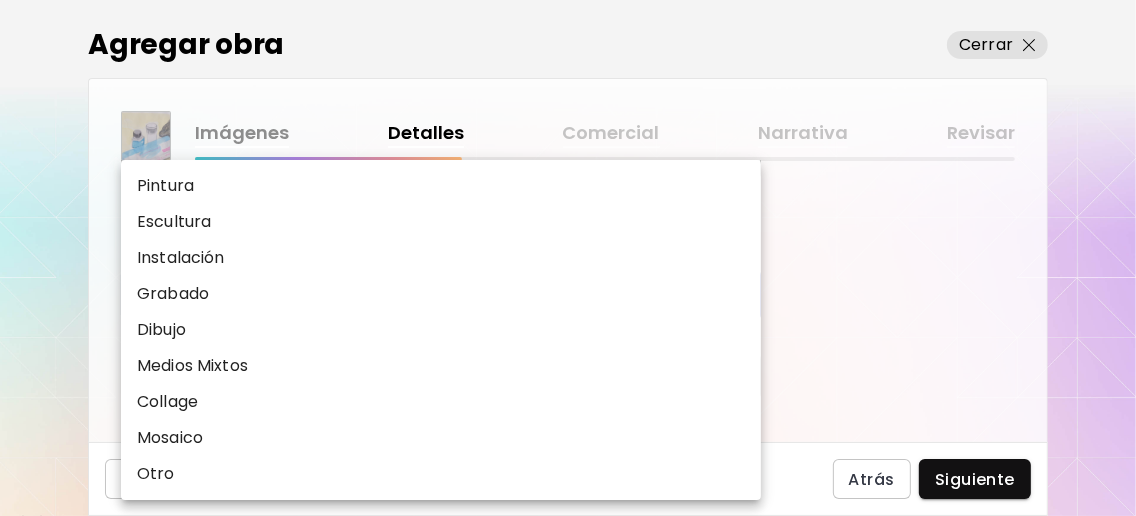 click on "Pintura" at bounding box center [441, 186] 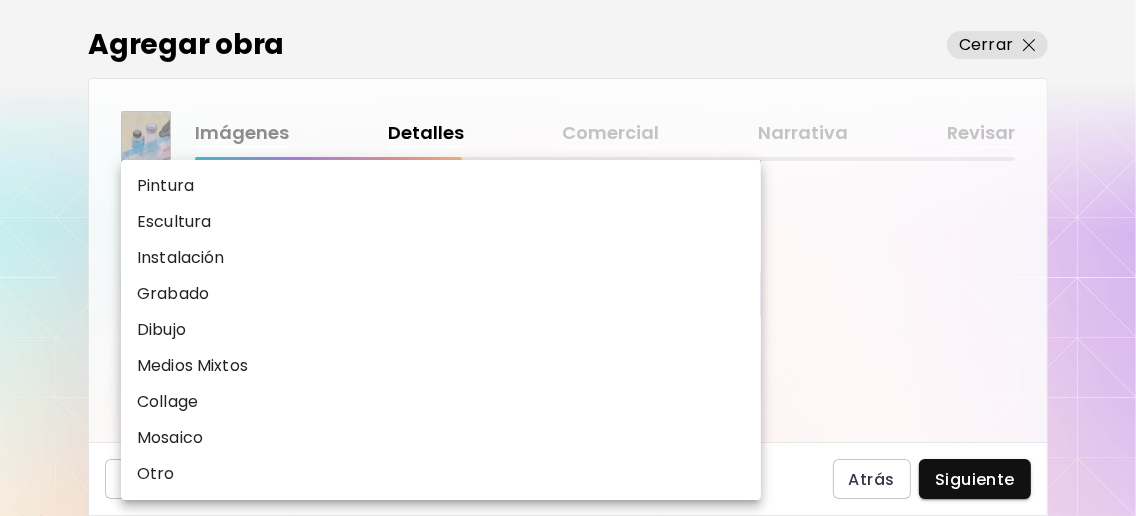 type on "********" 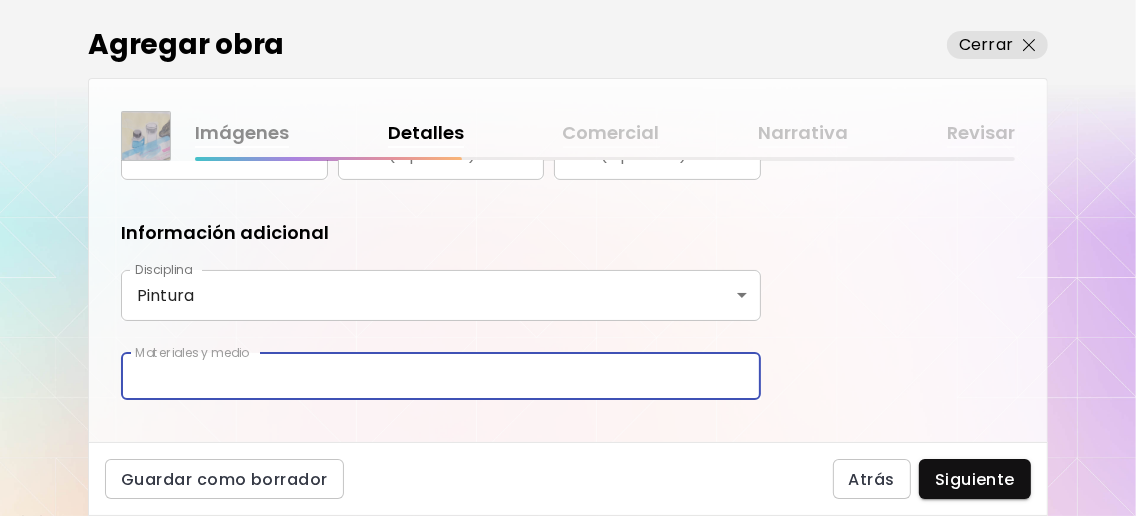 click at bounding box center (441, 376) 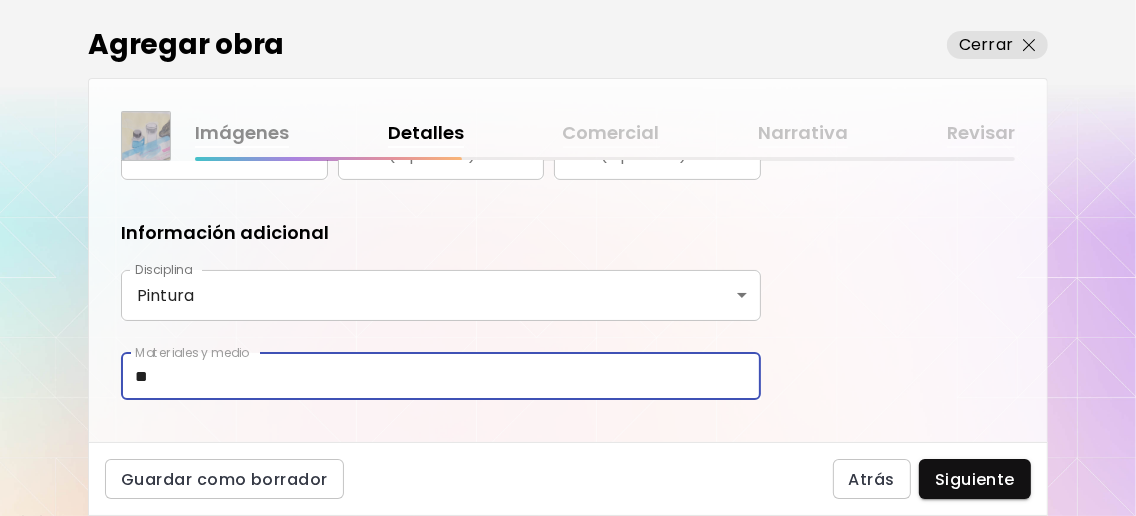 type on "*" 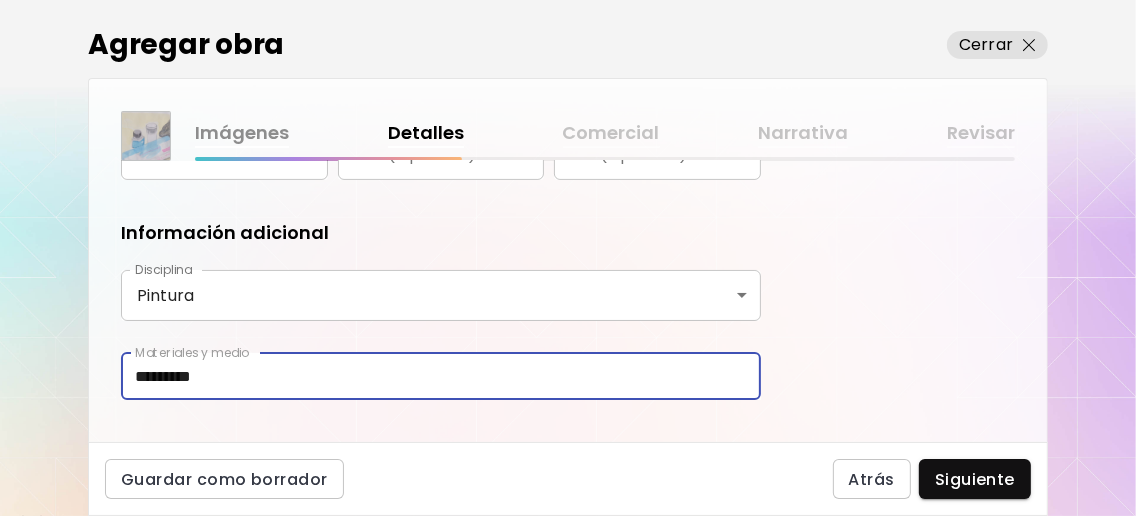 scroll, scrollTop: 510, scrollLeft: 0, axis: vertical 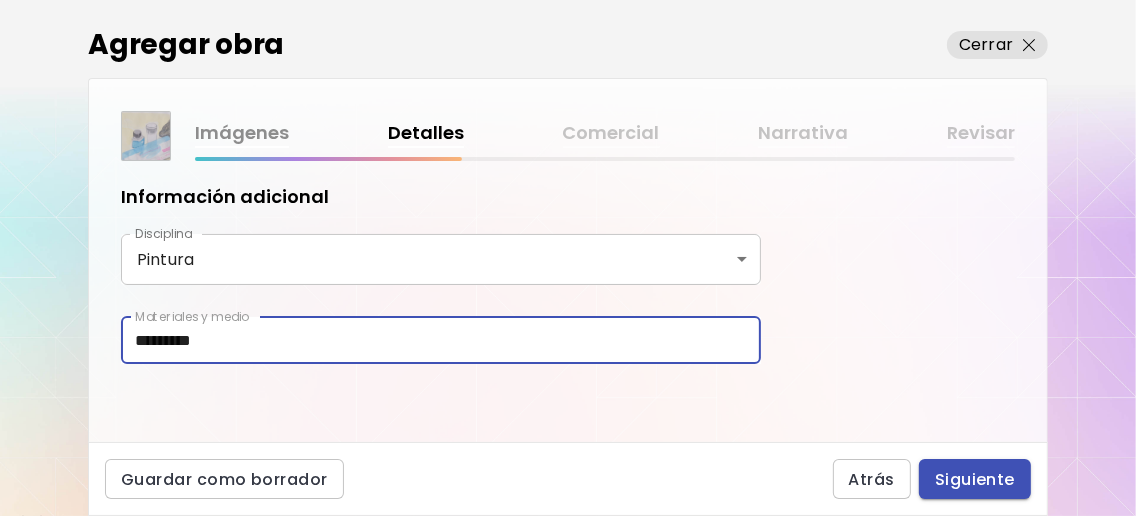 type on "********" 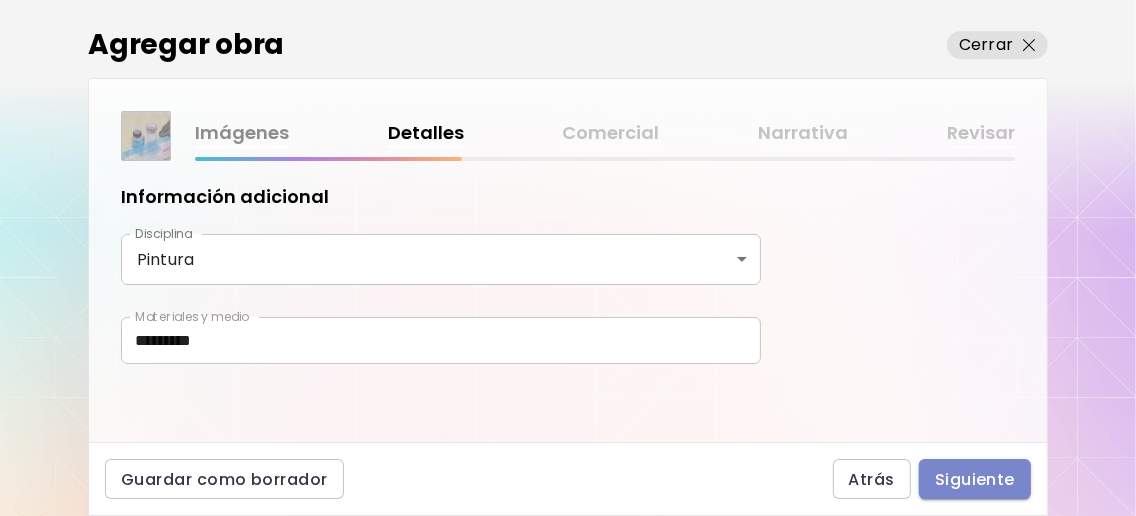 click on "Siguiente" at bounding box center (975, 479) 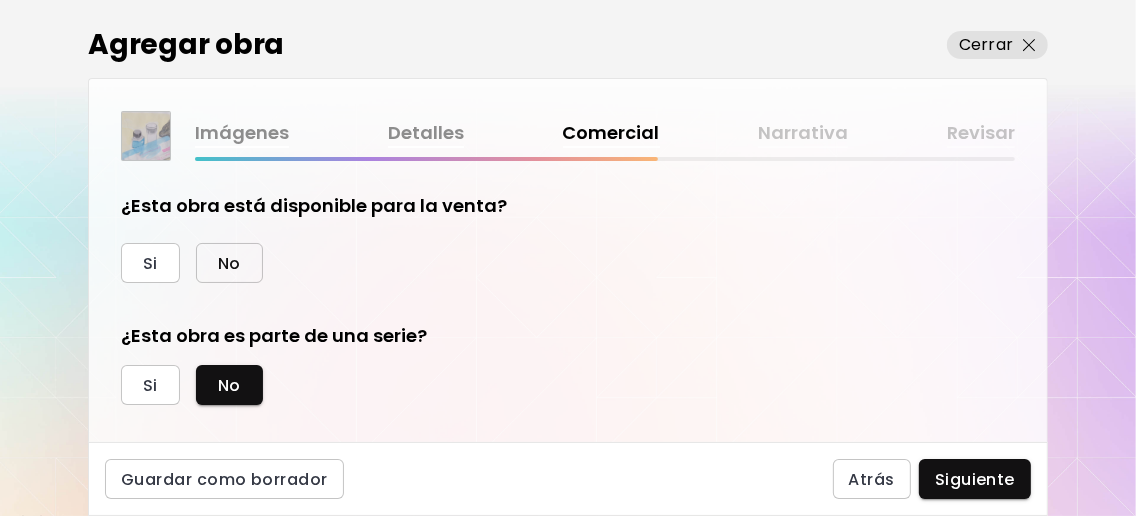 click on "No" at bounding box center [229, 263] 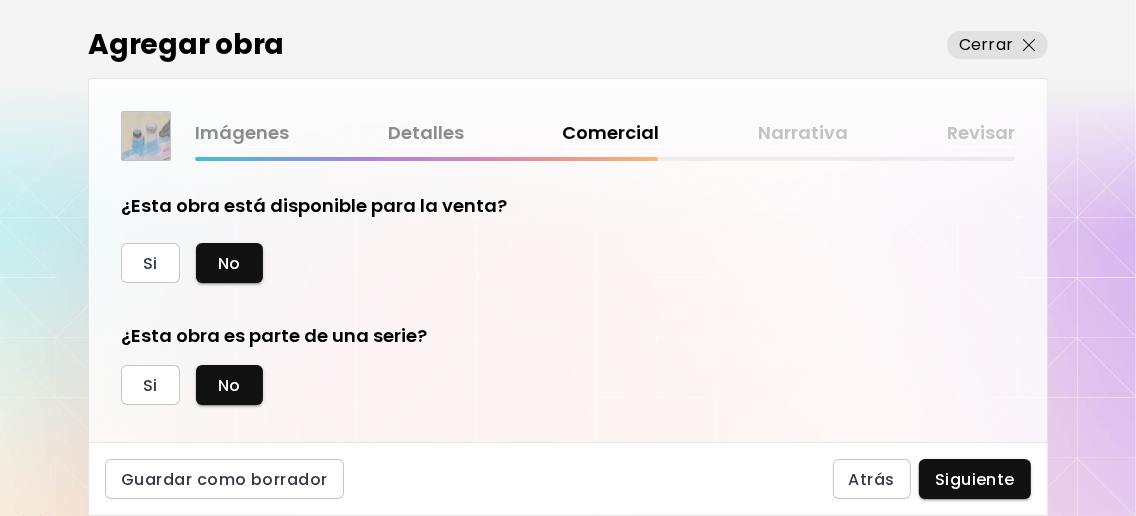 scroll, scrollTop: 32, scrollLeft: 0, axis: vertical 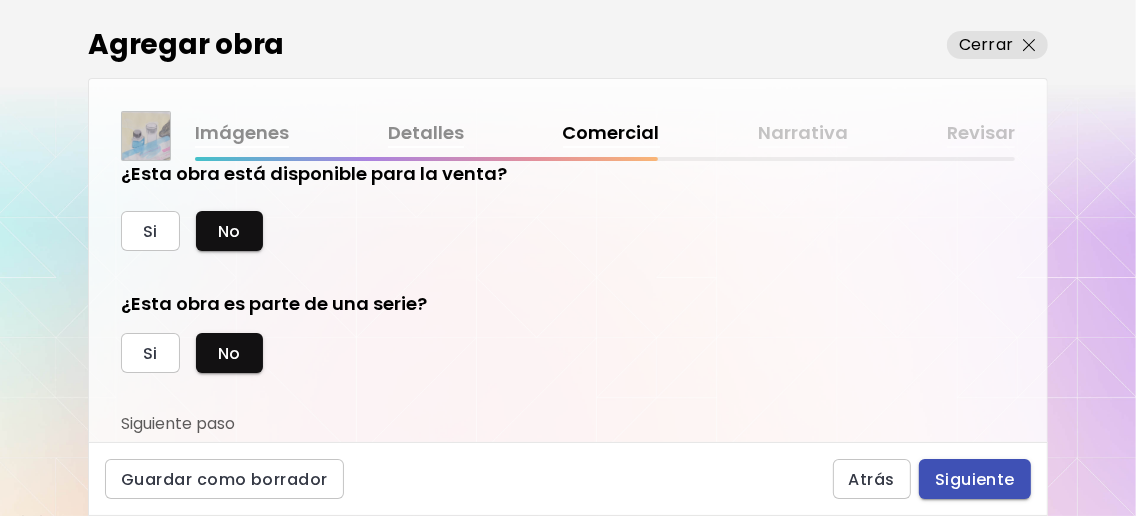 click on "Siguiente" at bounding box center [975, 479] 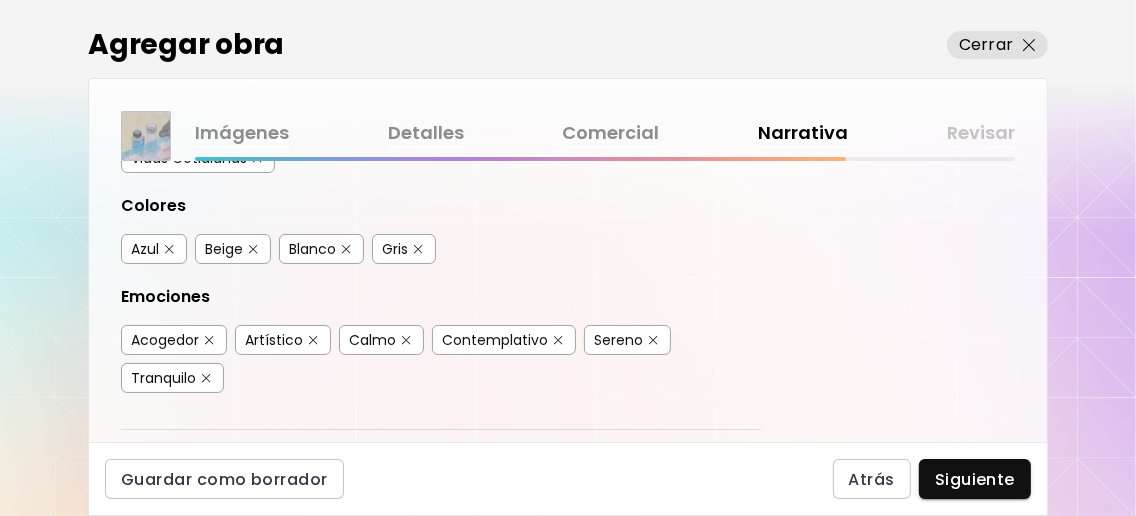 scroll, scrollTop: 399, scrollLeft: 0, axis: vertical 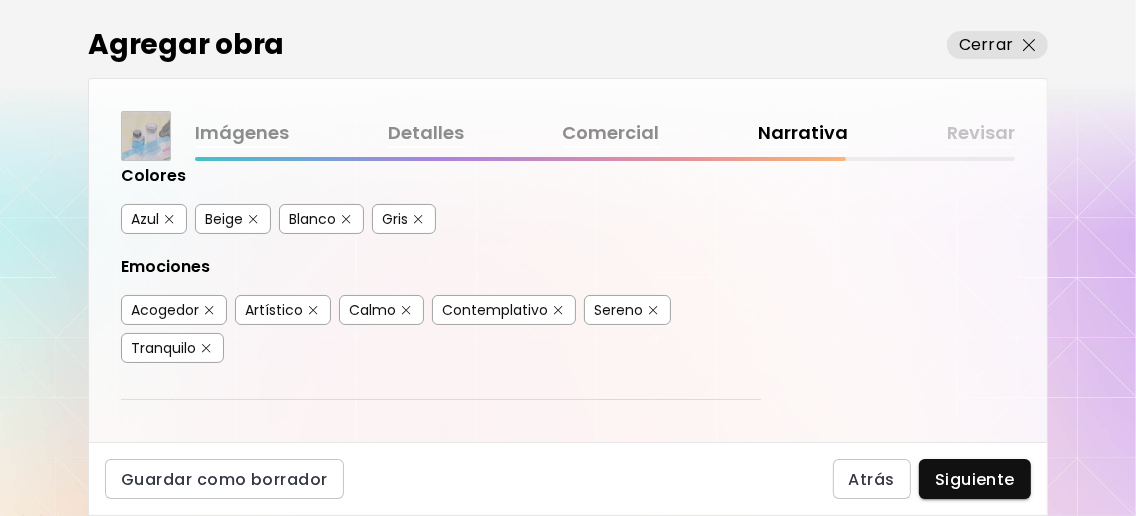click at bounding box center [209, 310] 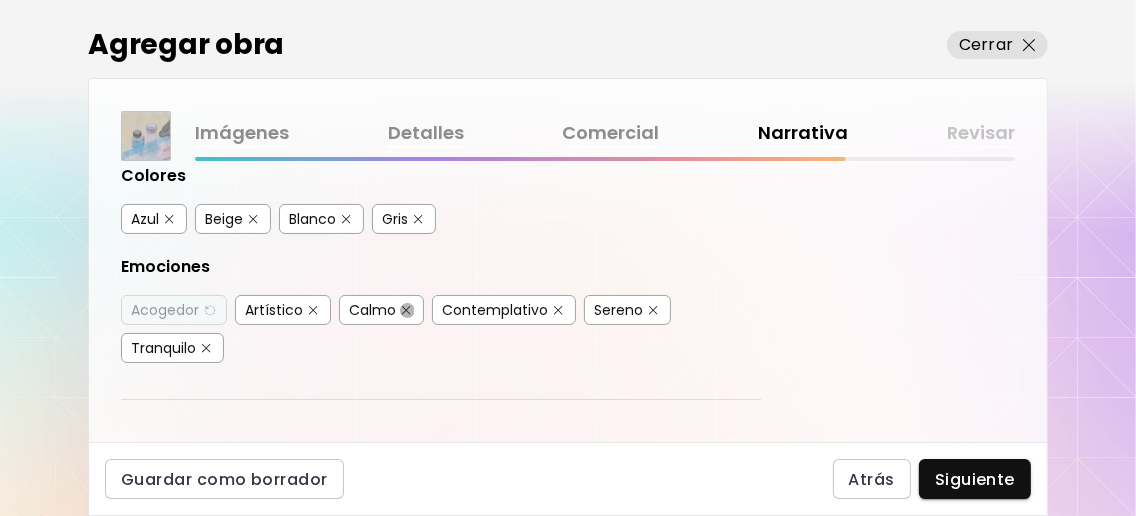 click at bounding box center (406, 310) 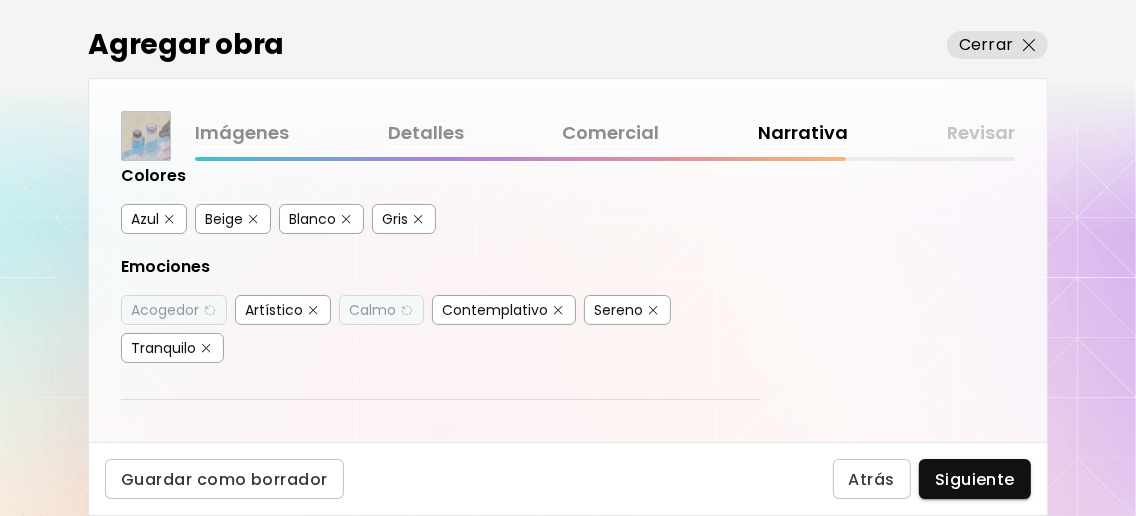 click at bounding box center (558, 310) 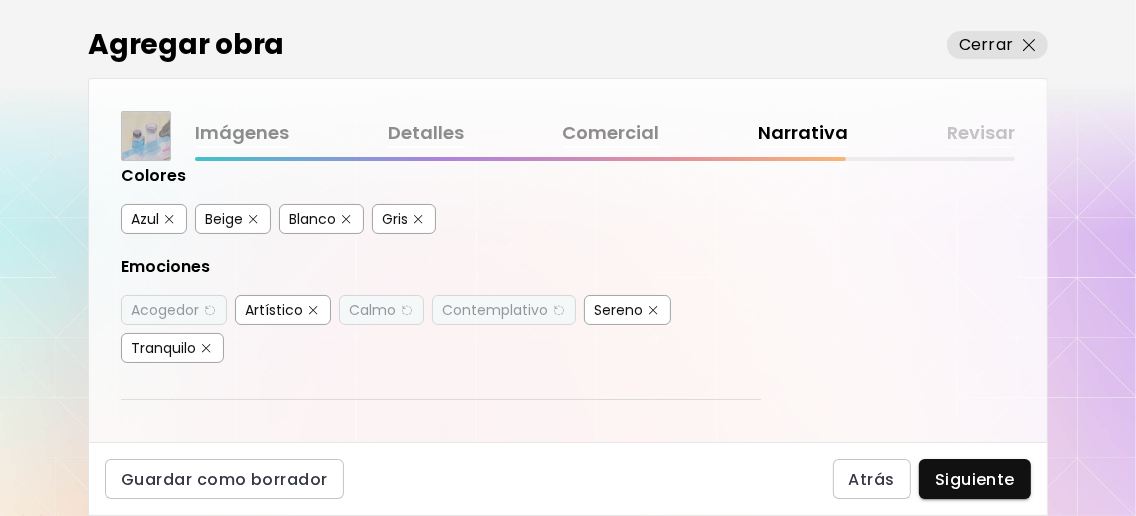 click at bounding box center (653, 310) 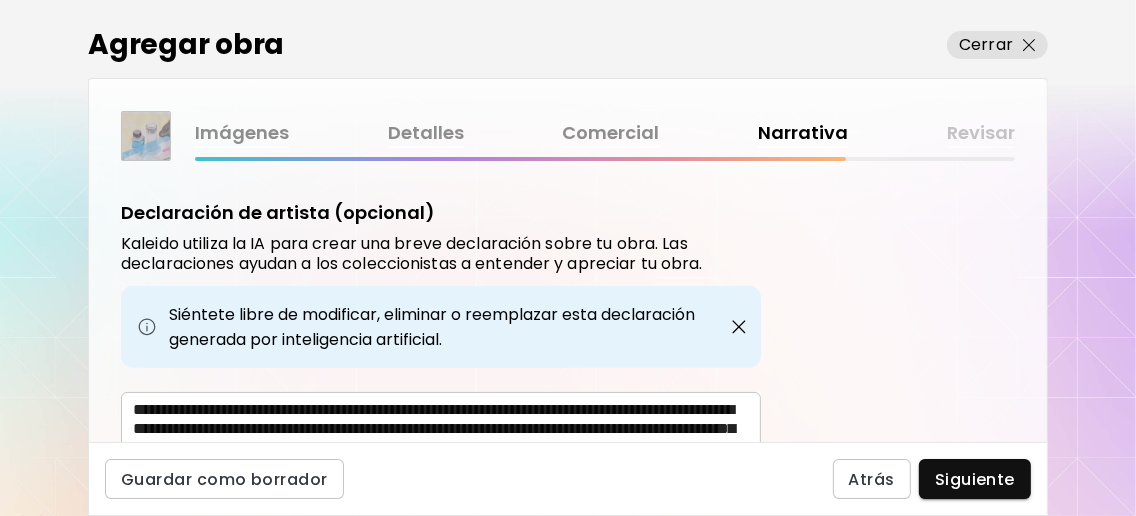 scroll, scrollTop: 780, scrollLeft: 0, axis: vertical 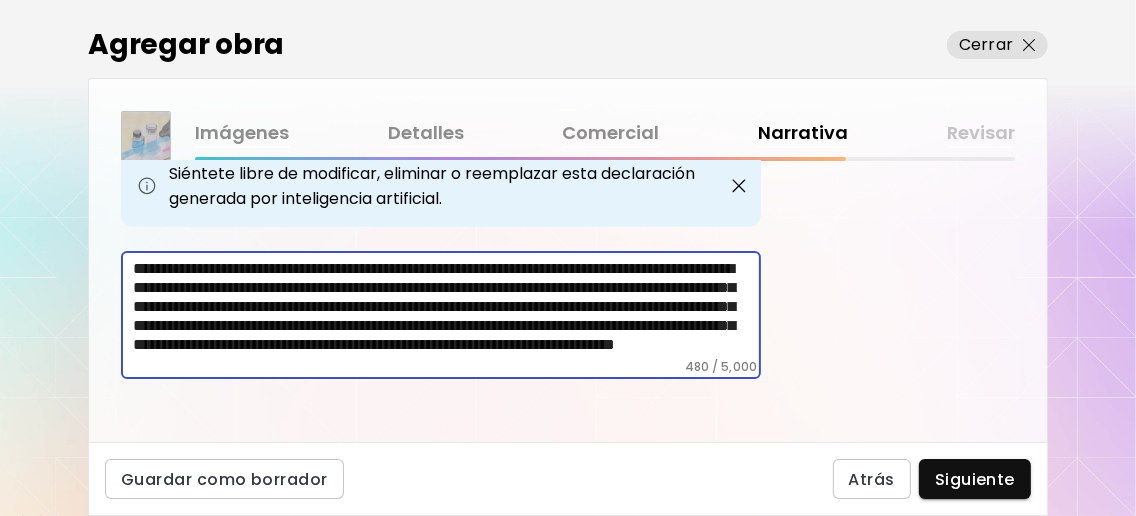drag, startPoint x: 570, startPoint y: 276, endPoint x: 646, endPoint y: 277, distance: 76.00658 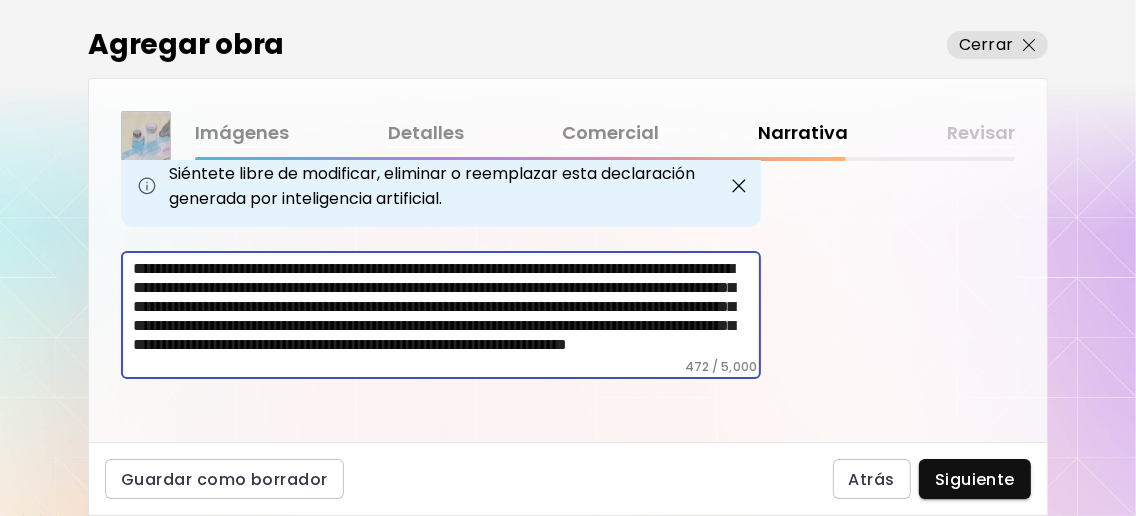 scroll, scrollTop: 34, scrollLeft: 0, axis: vertical 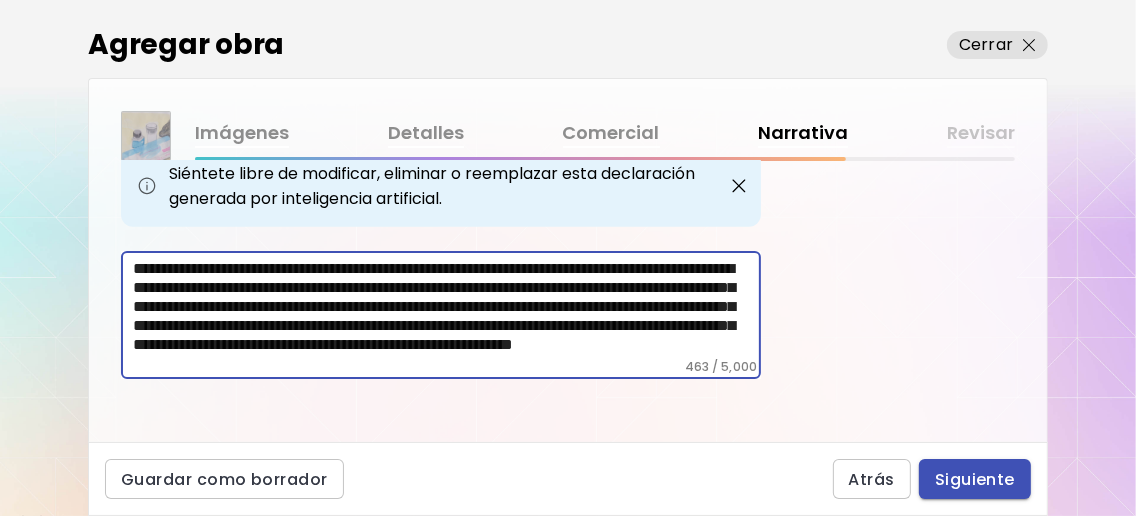 type on "**********" 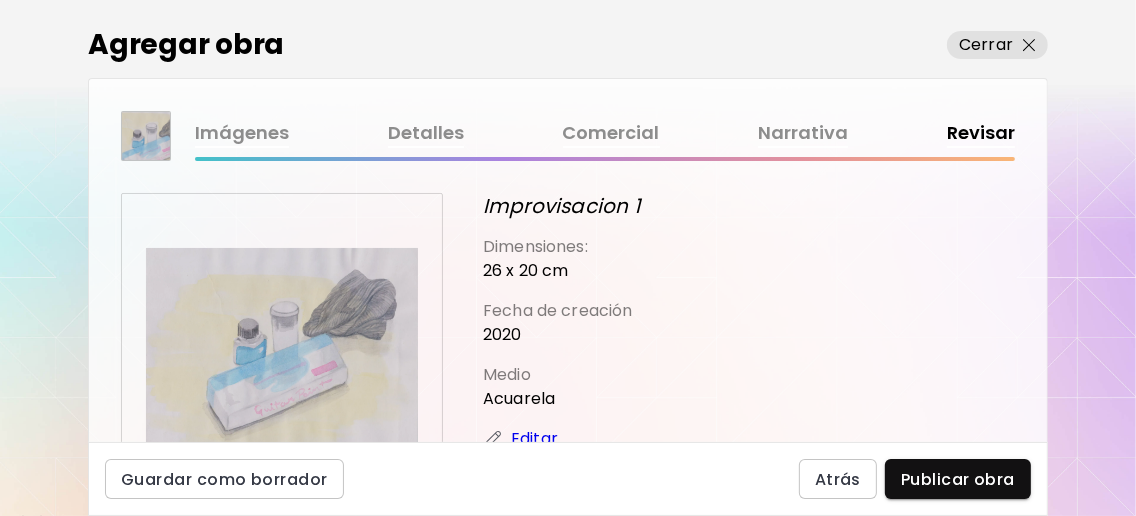 click on "Improvisacion 1" at bounding box center [561, 206] 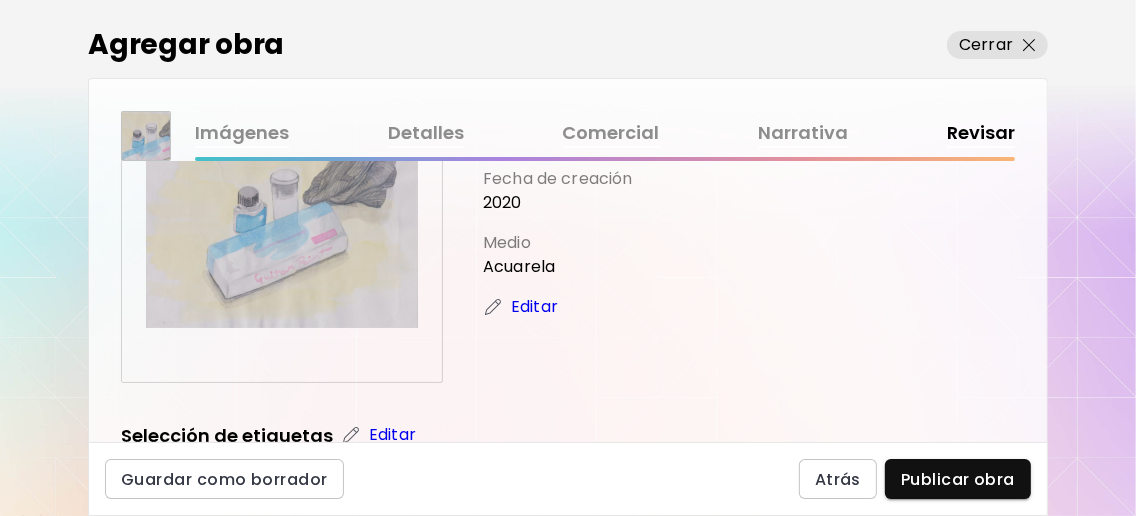 click on "Editar" at bounding box center (534, 307) 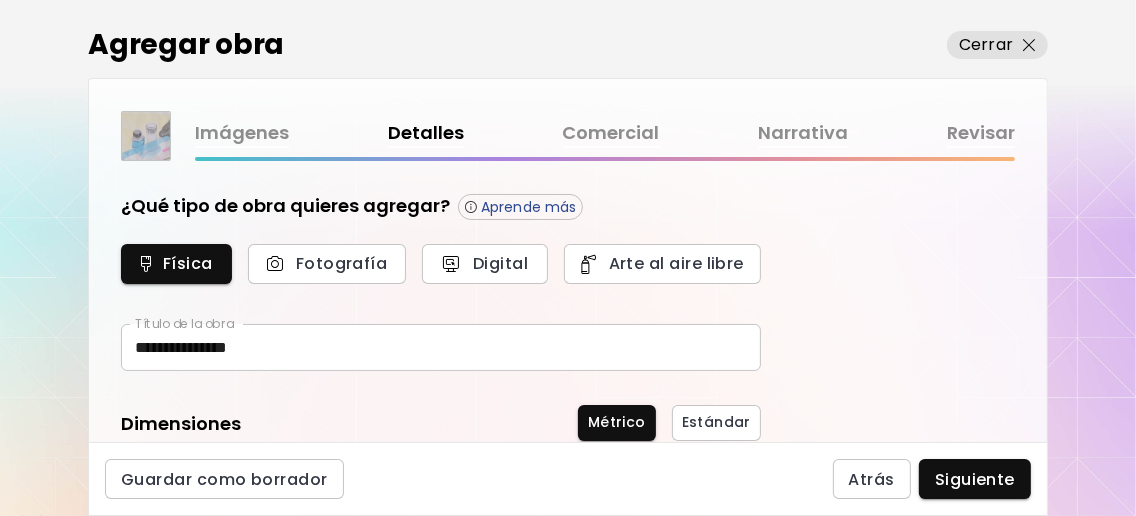 click on "**********" at bounding box center (441, 347) 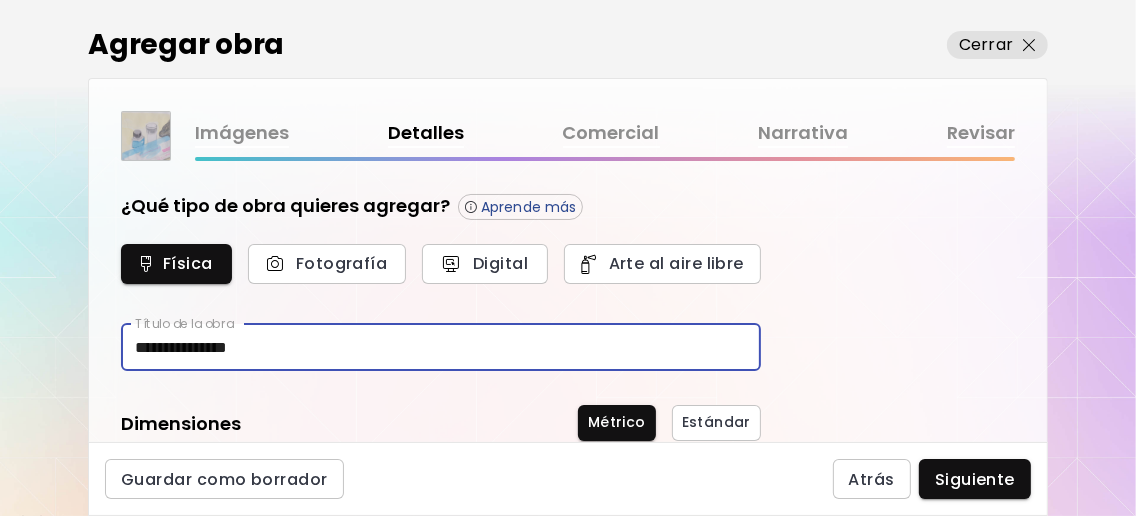 type on "**********" 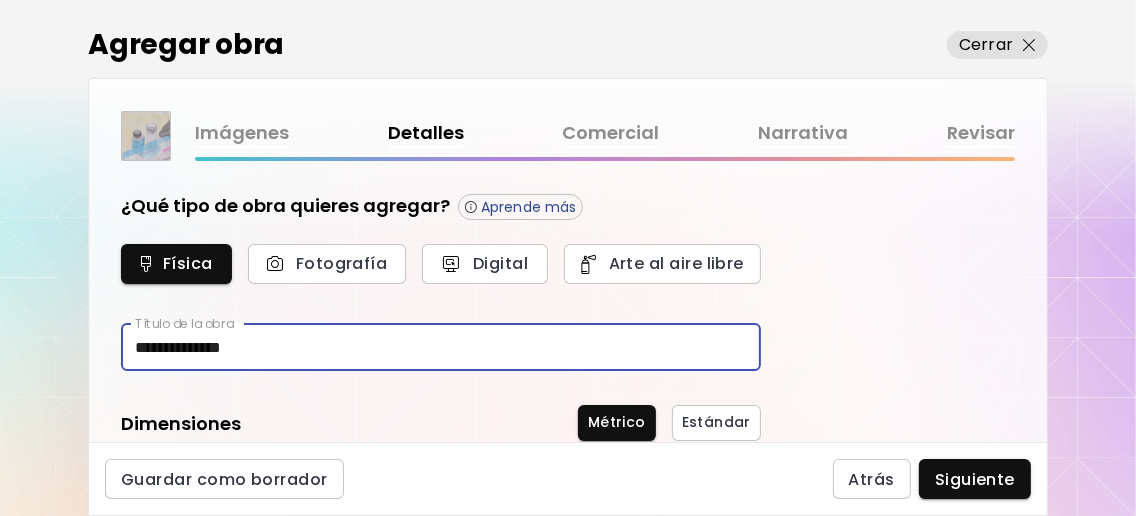 type on "********" 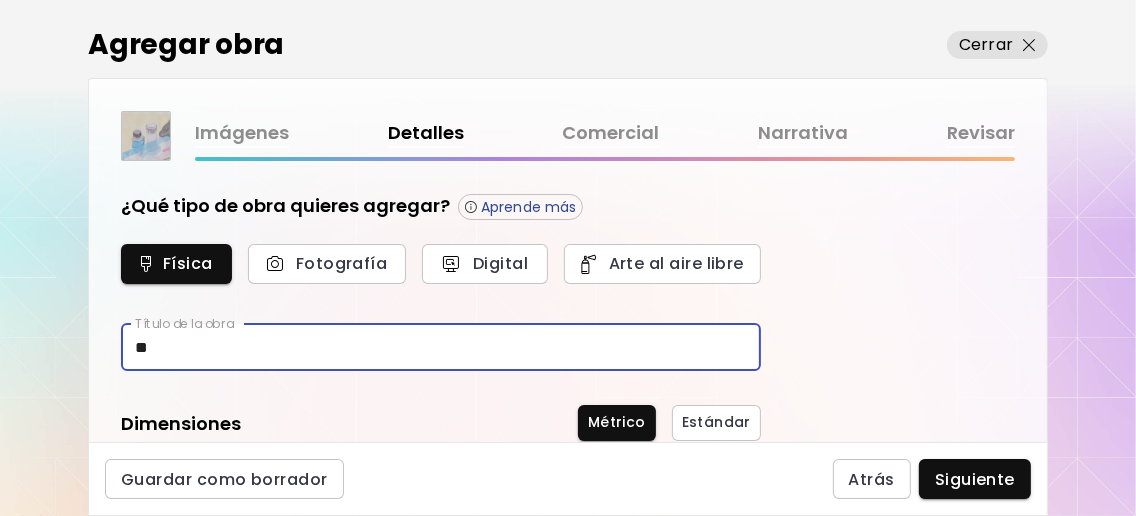 type on "*" 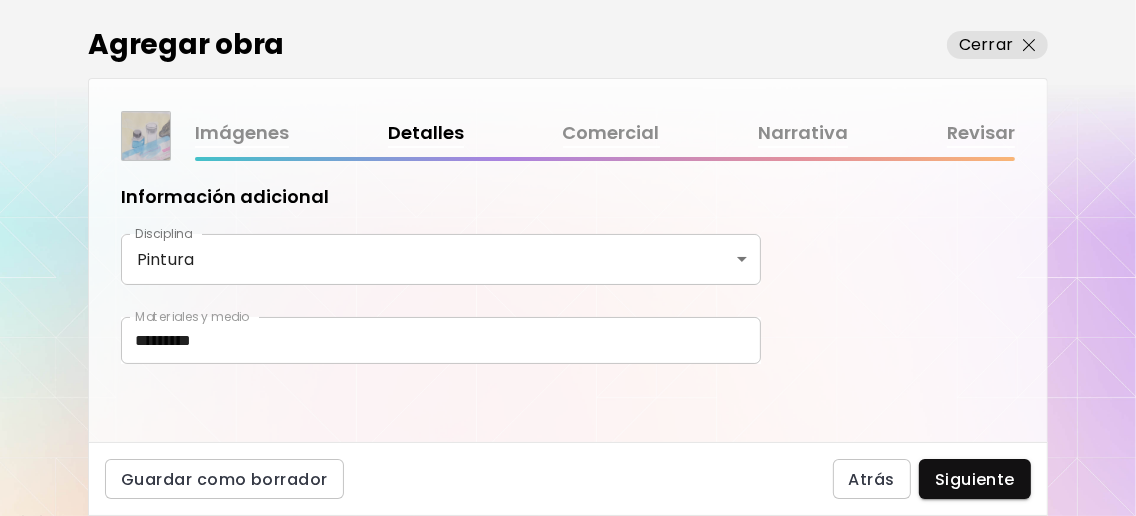 scroll, scrollTop: 377, scrollLeft: 0, axis: vertical 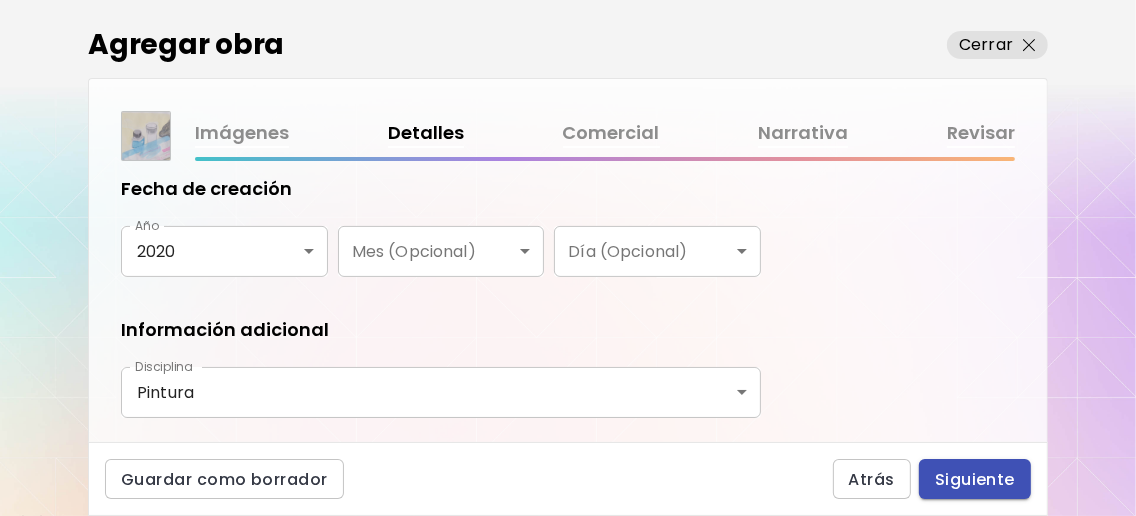 type on "**********" 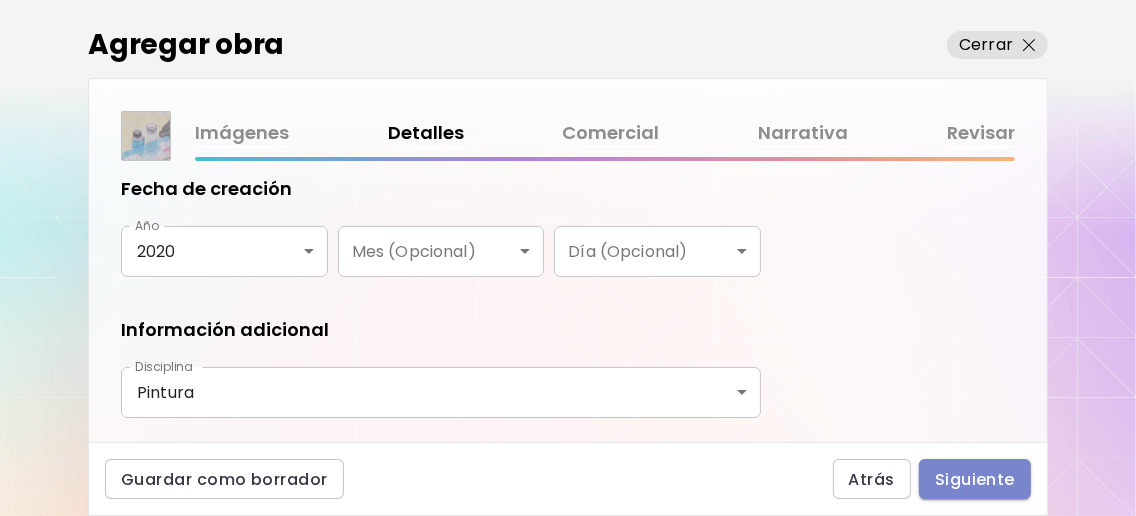 click on "Siguiente" at bounding box center [975, 479] 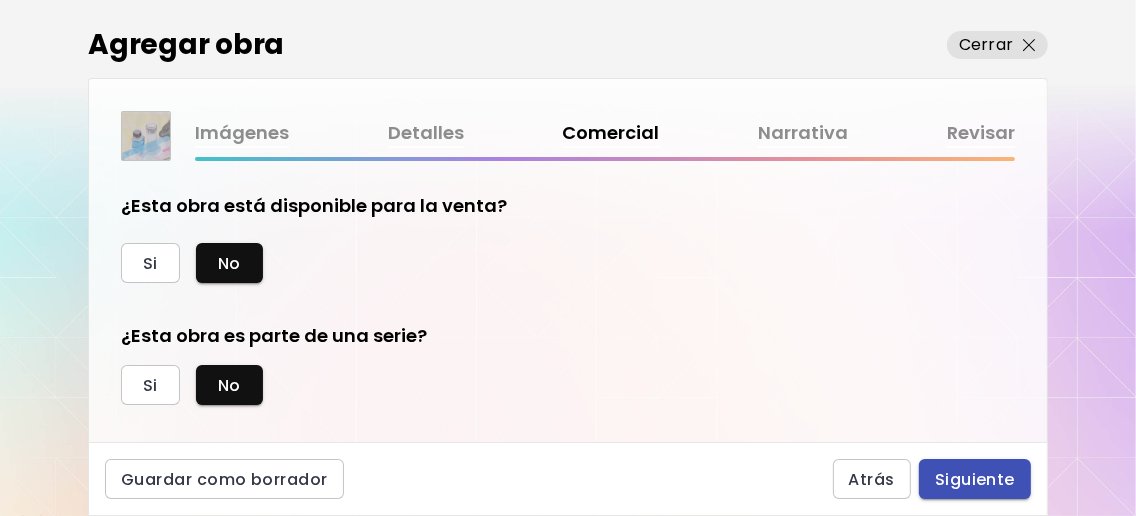click on "Siguiente" at bounding box center (975, 479) 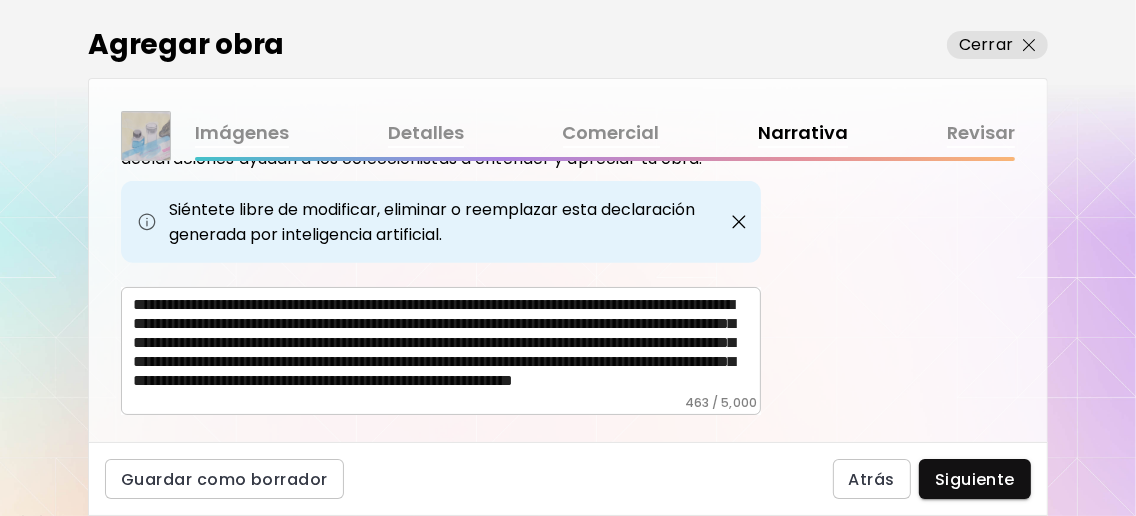 scroll, scrollTop: 780, scrollLeft: 0, axis: vertical 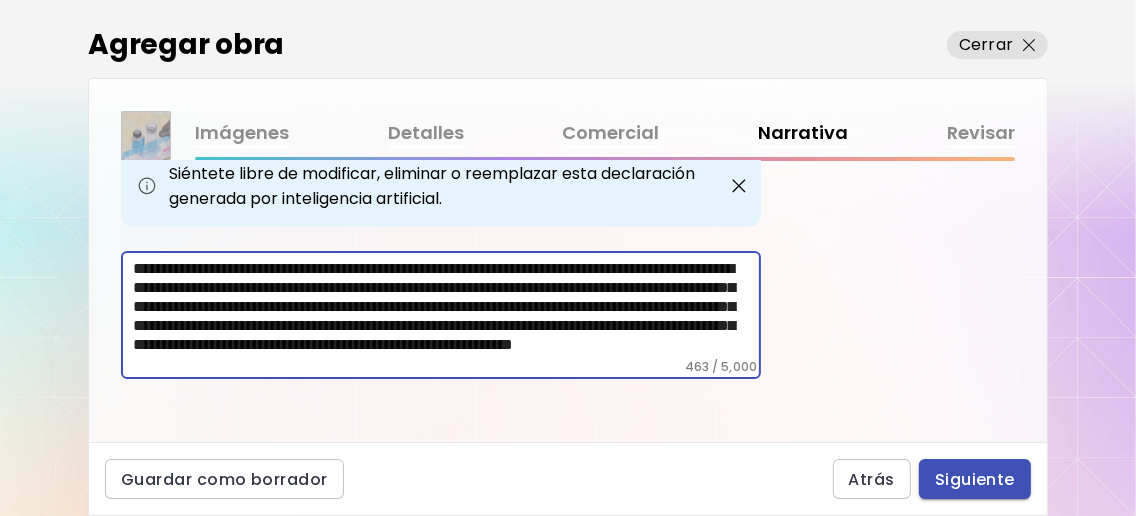 click on "Siguiente" at bounding box center (975, 479) 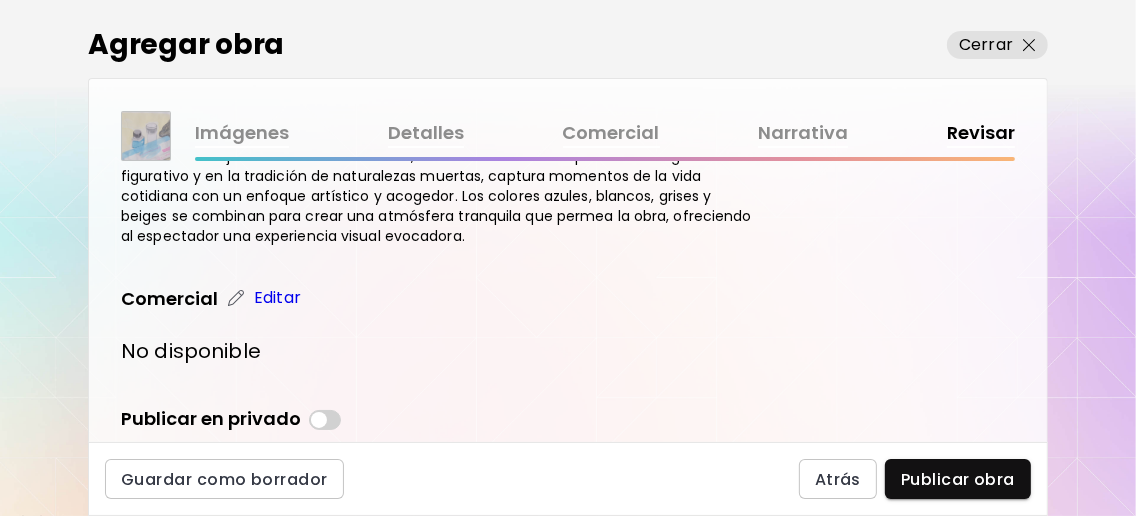 scroll, scrollTop: 745, scrollLeft: 0, axis: vertical 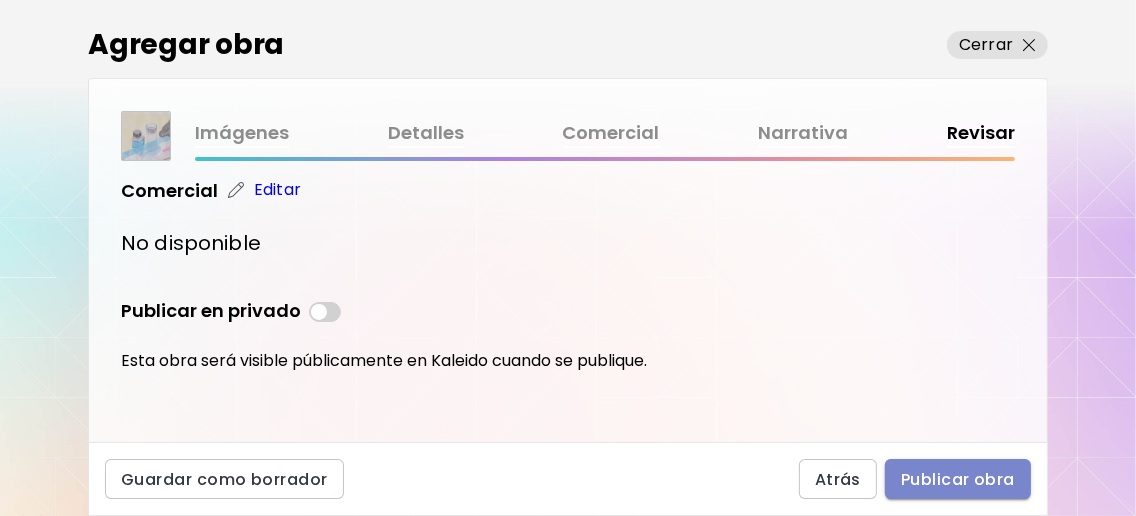 click on "Publicar obra" at bounding box center [958, 479] 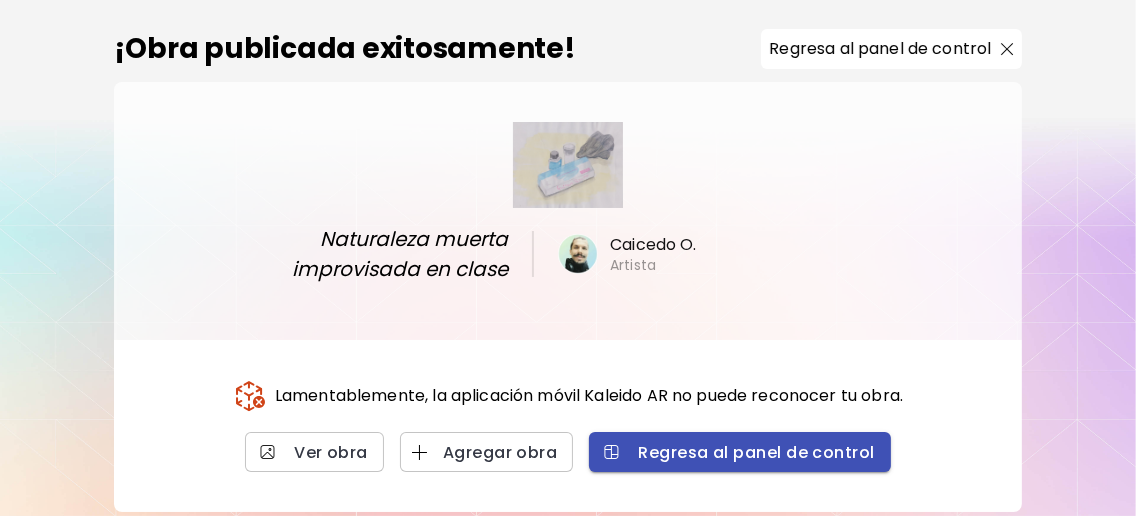 click on "Regresa al panel de control" at bounding box center (739, 452) 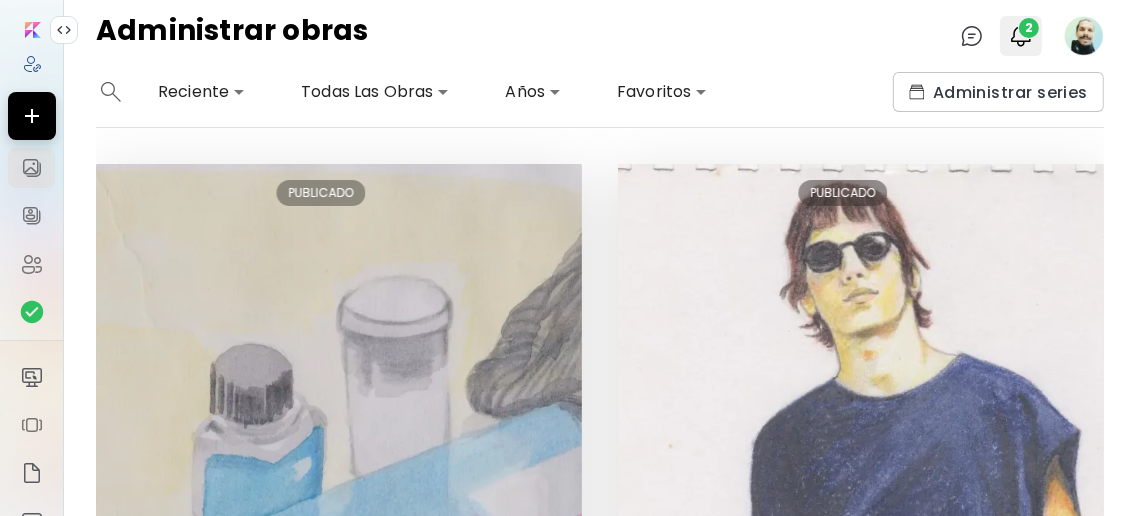 click on "2" at bounding box center (1029, 28) 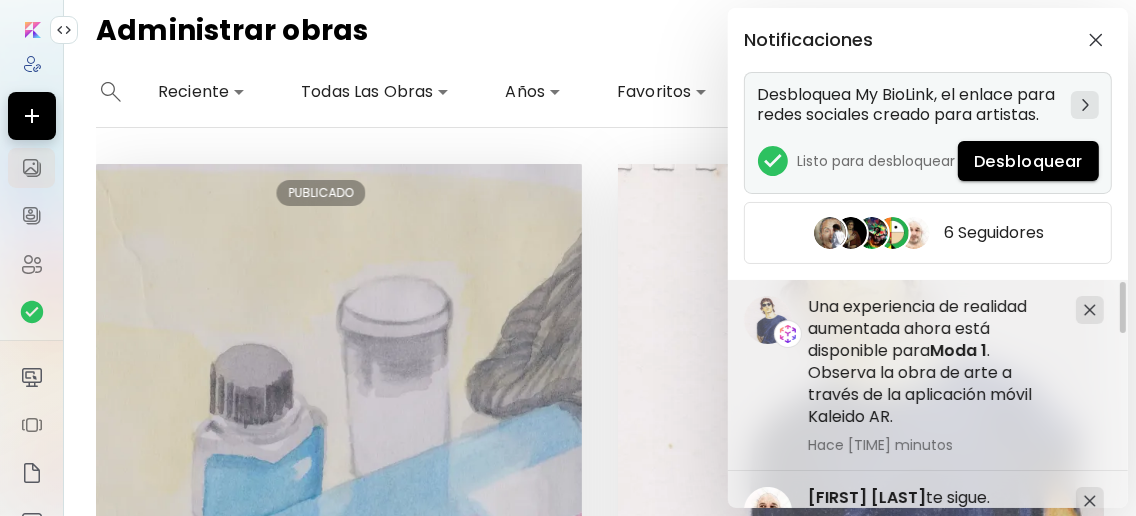 click on "Desbloquear" at bounding box center (1028, 161) 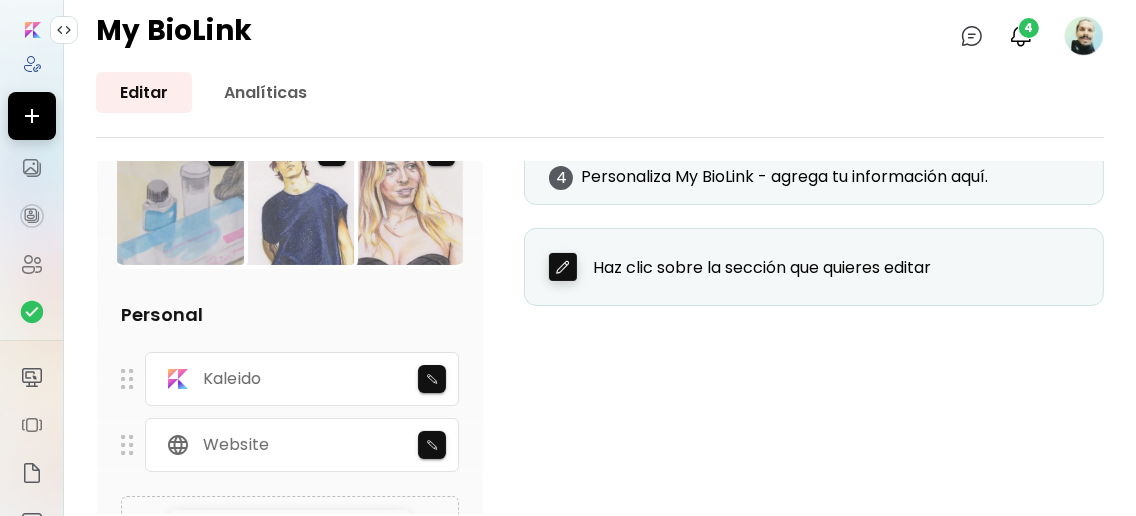 scroll, scrollTop: 132, scrollLeft: 0, axis: vertical 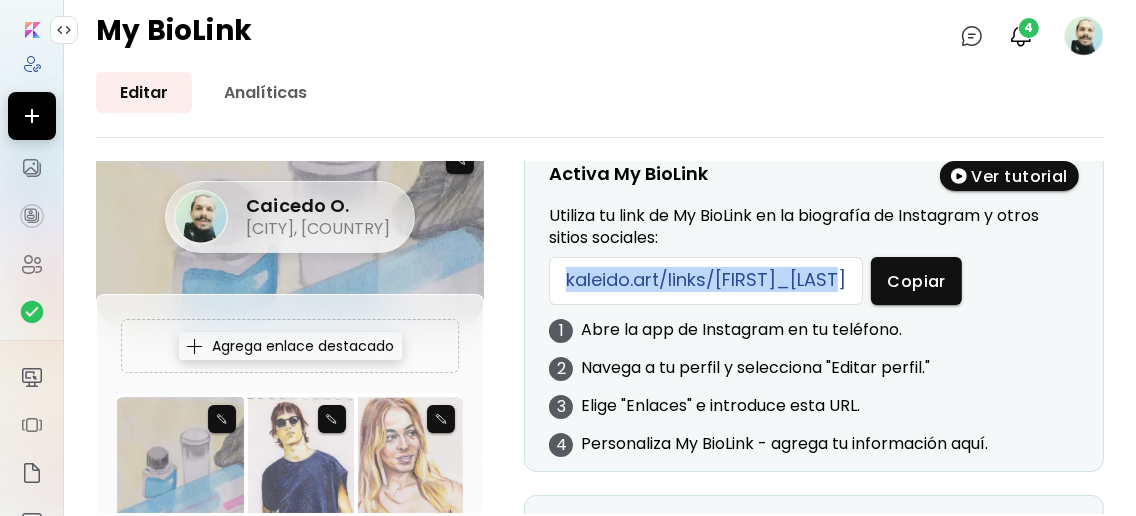 drag, startPoint x: 560, startPoint y: 276, endPoint x: 862, endPoint y: 283, distance: 302.08112 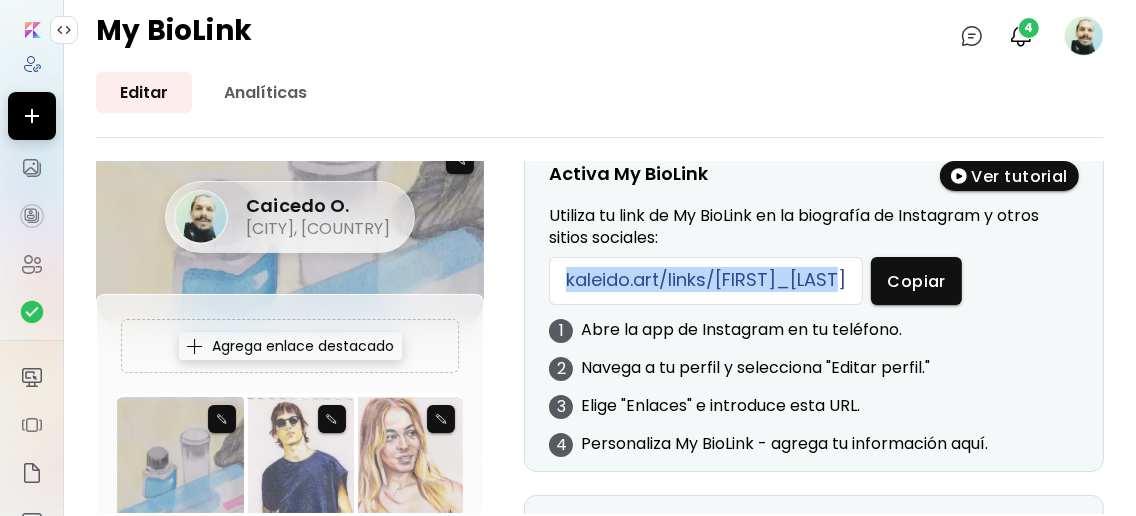 click on "kaleido.art/links/[FIRST]_[LAST]" at bounding box center (706, 281) 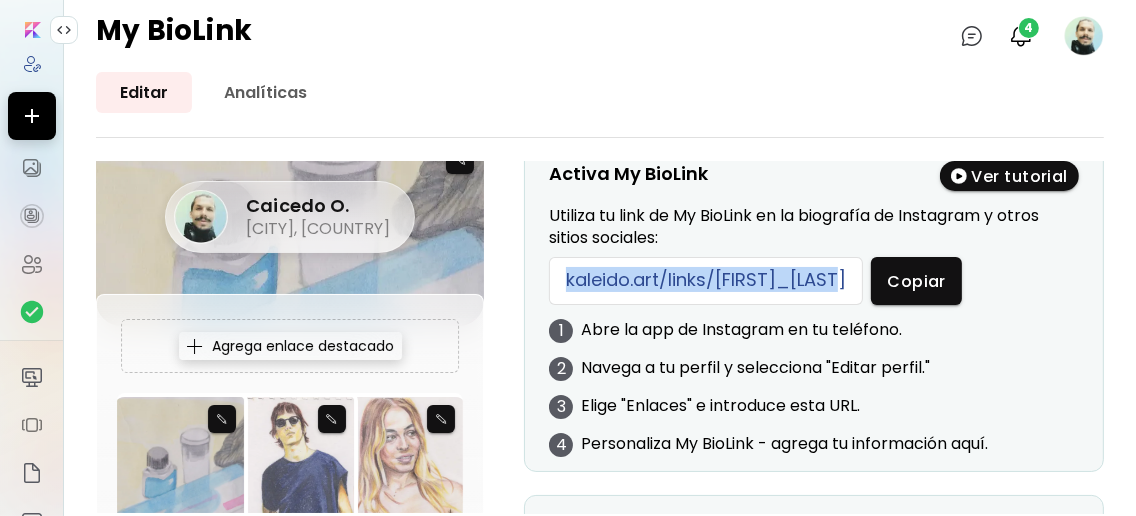 copy on "kaleido.art/links/[FIRST]_[LAST]" 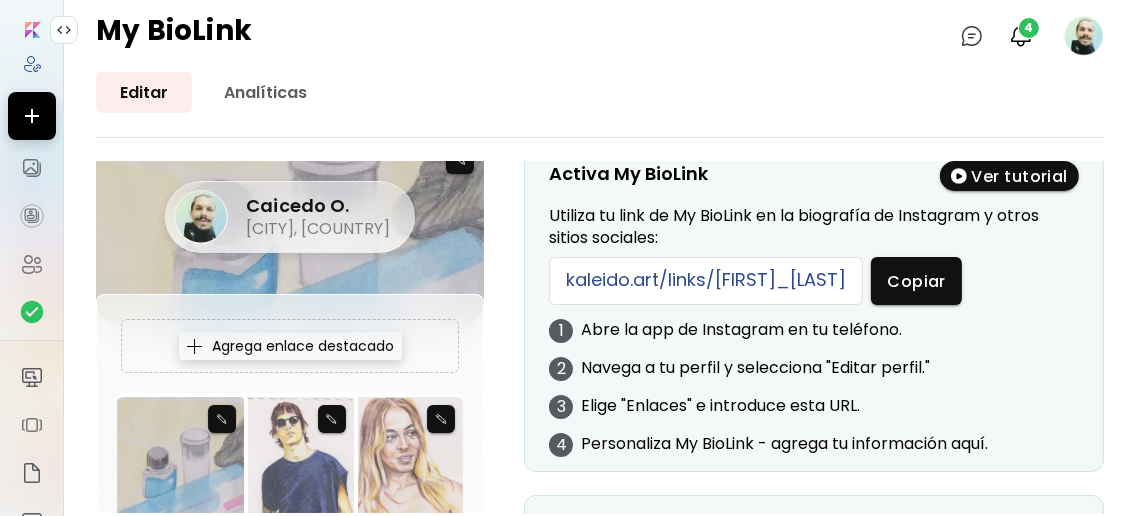 click on "2 Navega a tu perfil y selecciona "Editar perfil."" at bounding box center (814, 376) 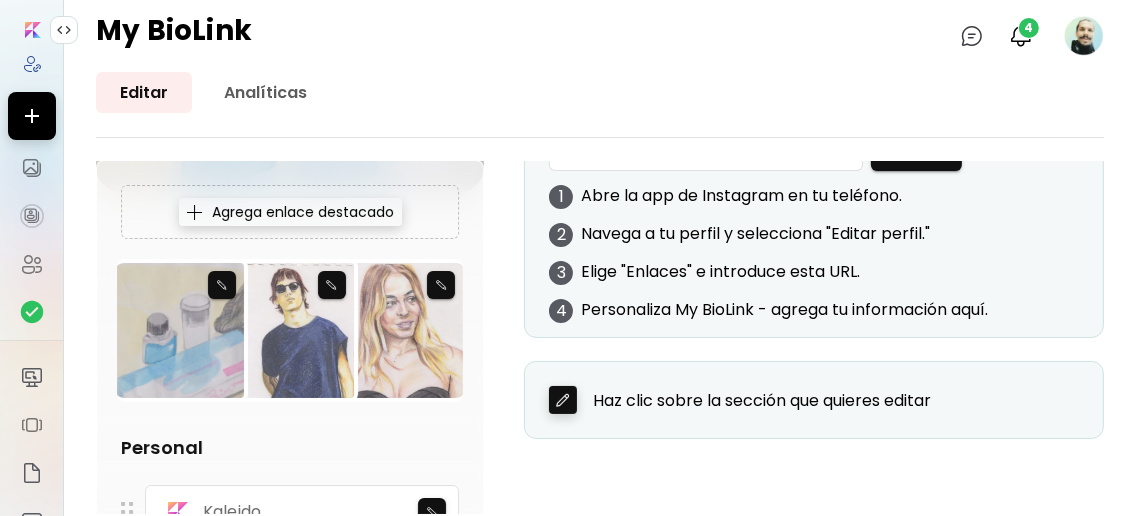 scroll, scrollTop: 132, scrollLeft: 0, axis: vertical 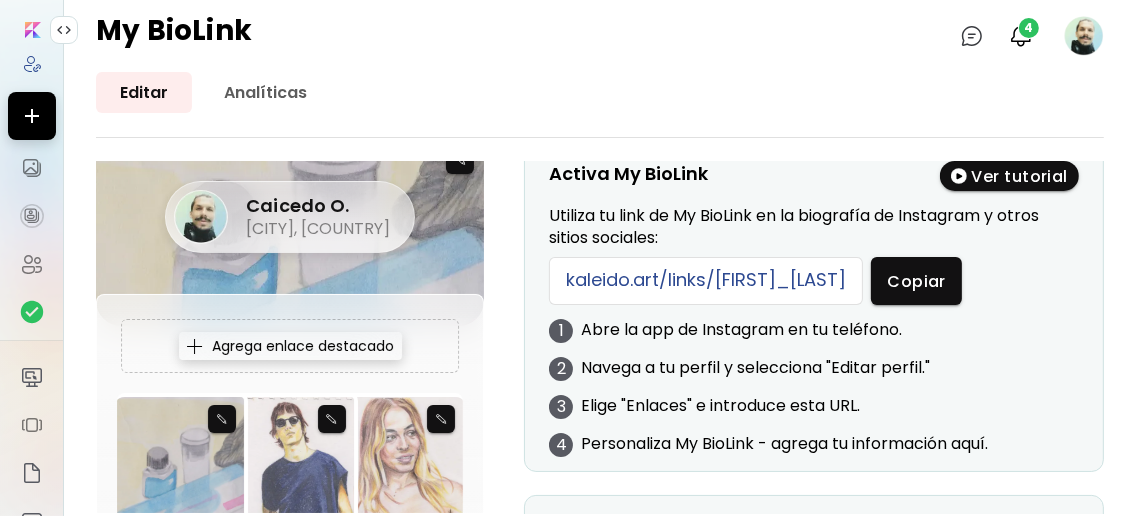 click on "Agrega enlace destacado" at bounding box center (290, 346) 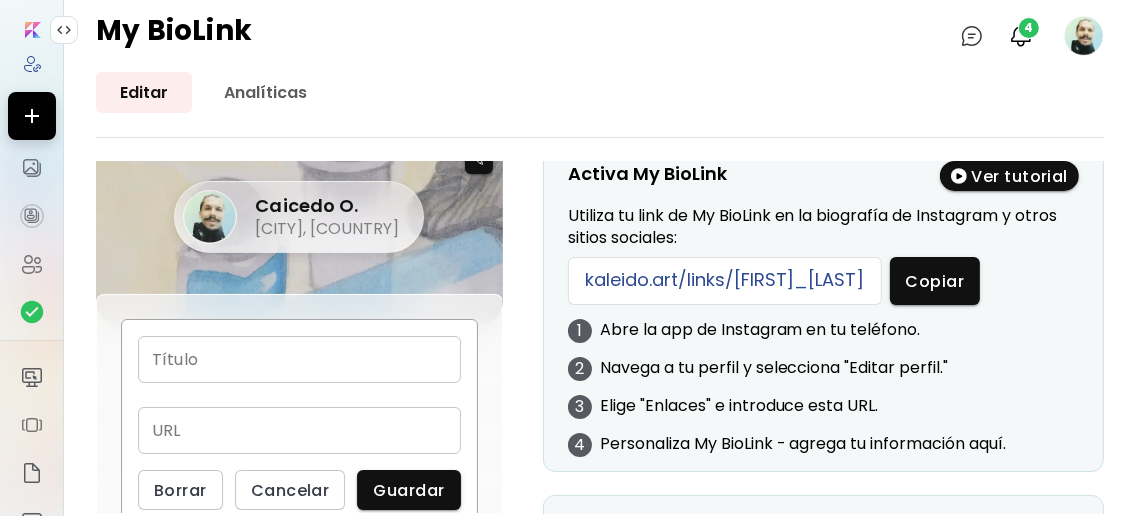 click on "[LAST] O. [CITY], [COUNTRY] Título Título URL URL Borrar Cancelar Guardar Editar Editar Editar Personal Kaleido Website Añadir enlace personalizado Prensa Añadir enlace de prensa Marketplaces Agrega enlace a marketplace Social Kaleido Instagram X (Twitter) Facebook Pinterest Tiktok Youtube Añadir sitio social Genera tu  BioLink  de artista gratis Activa My BioLink Ver tutorial Utiliza tu link de My BioLink en la biografía de Instagram y otros sitios sociales: kaleido.art/links/[FIRST]_[LAST] Copiar 1 Abre la app de Instagram en tu teléfono. 2 Navega a tu perfil y selecciona "Editar perfil." 3 Elige "Enlaces" e introduce esta URL. 4 Personaliza My BioLink - agrega tu información aquí. Haz clic sobre la sección que quieres editar" at bounding box center [600, 1127] 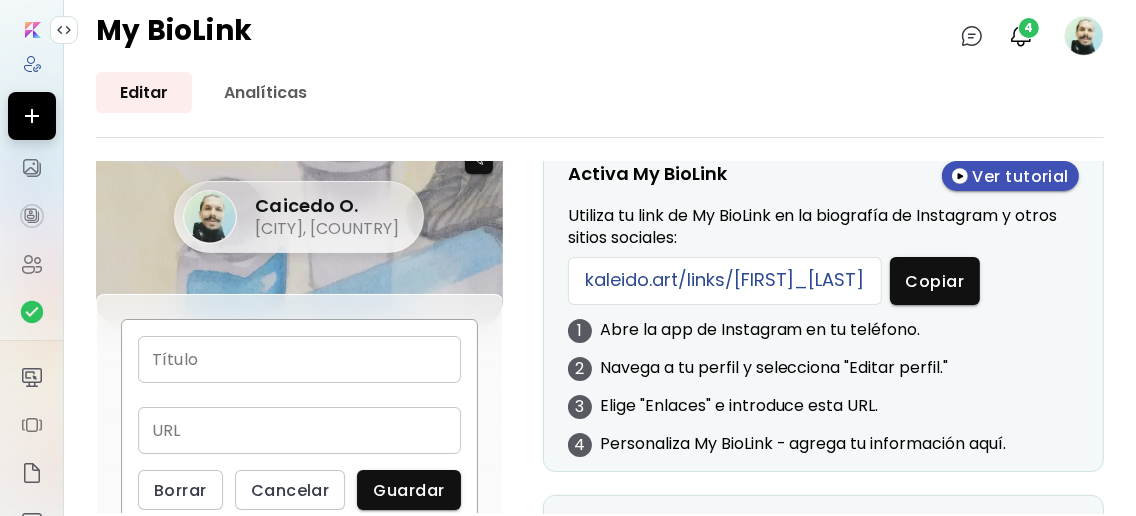 click on "Ver tutorial" at bounding box center [1011, 176] 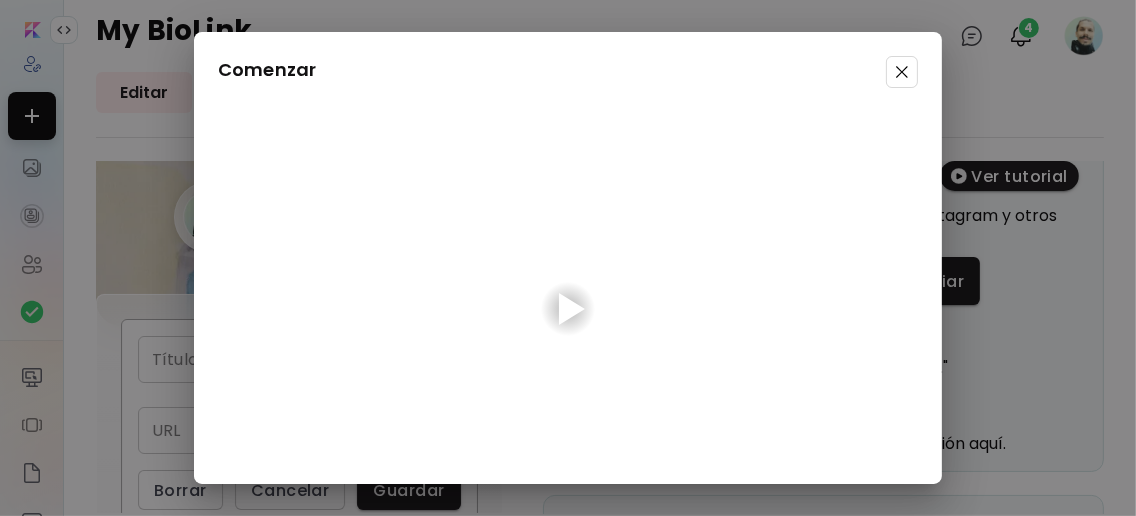 click at bounding box center (572, 309) 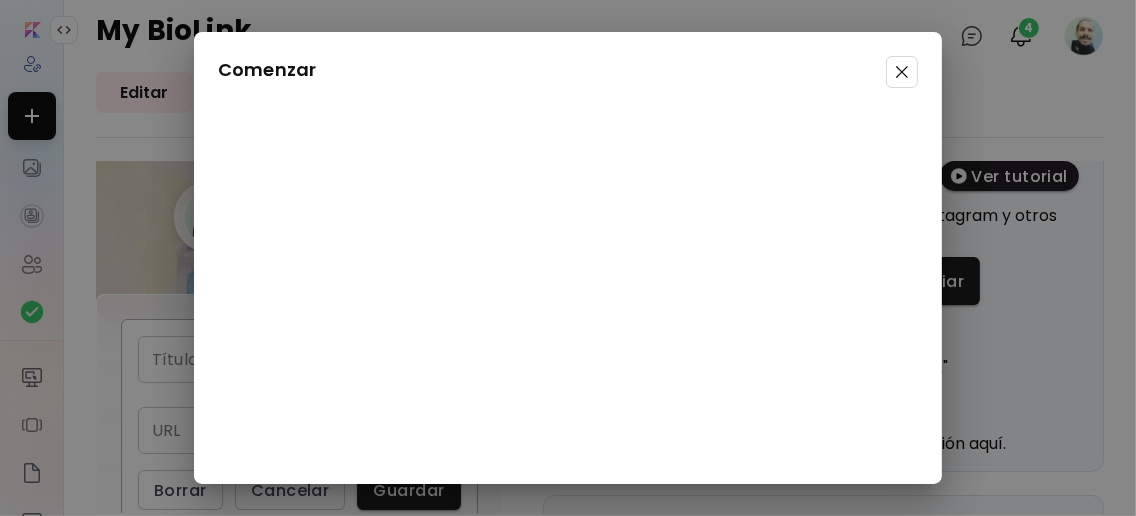 scroll, scrollTop: 123, scrollLeft: 0, axis: vertical 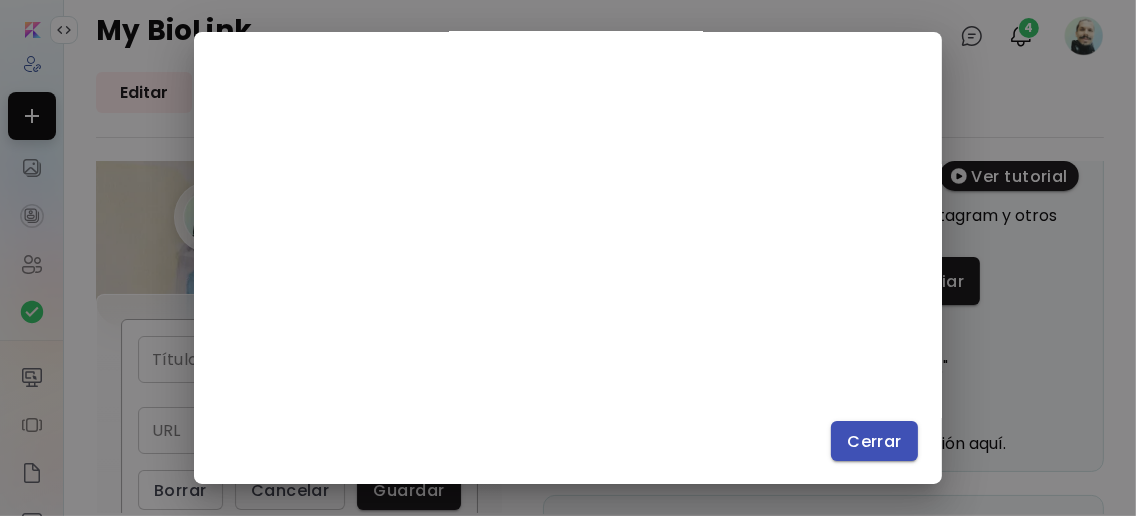 click on "Cerrar" at bounding box center (874, 441) 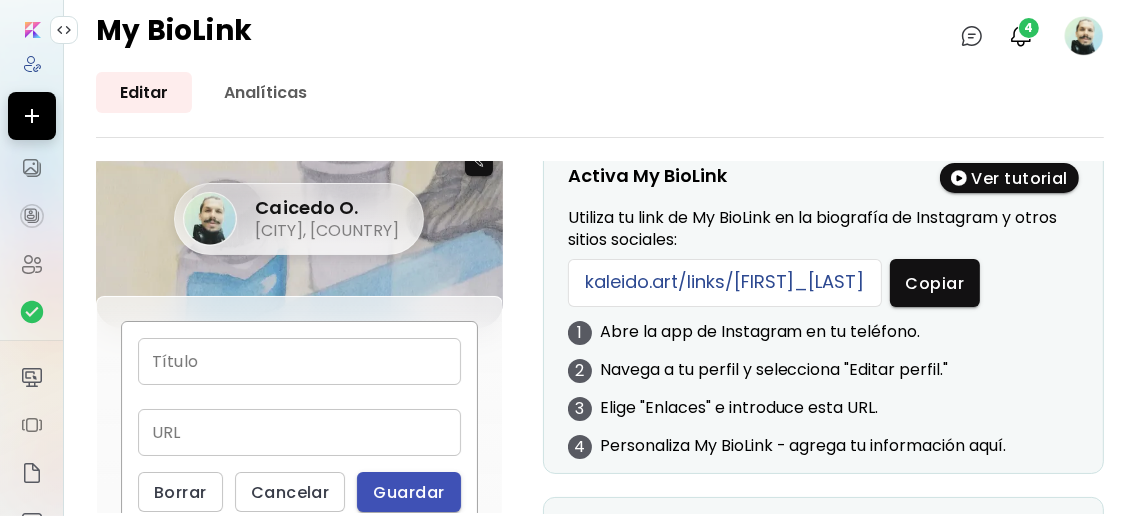 scroll, scrollTop: 264, scrollLeft: 0, axis: vertical 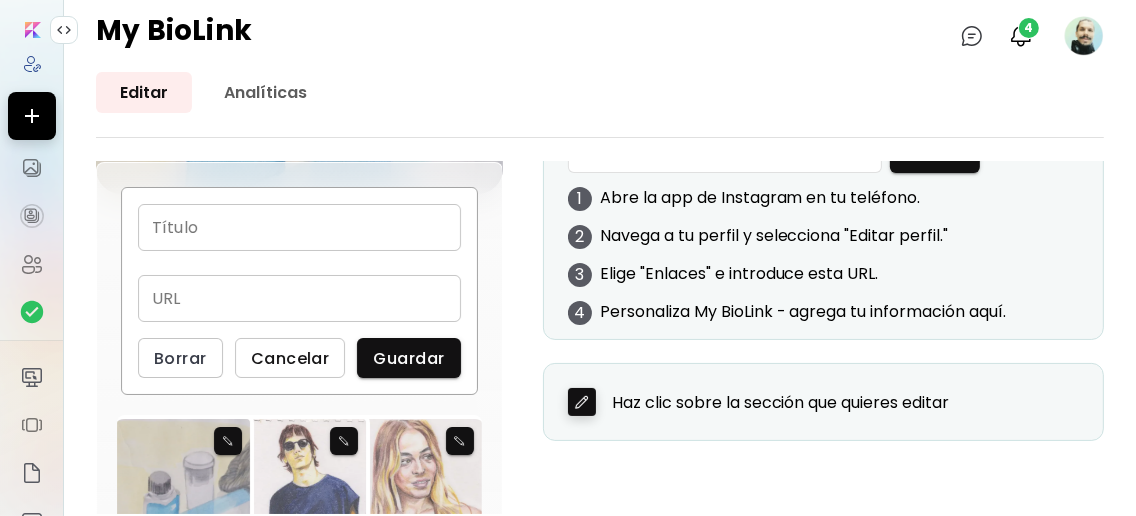 click on "Cancelar" at bounding box center (290, 358) 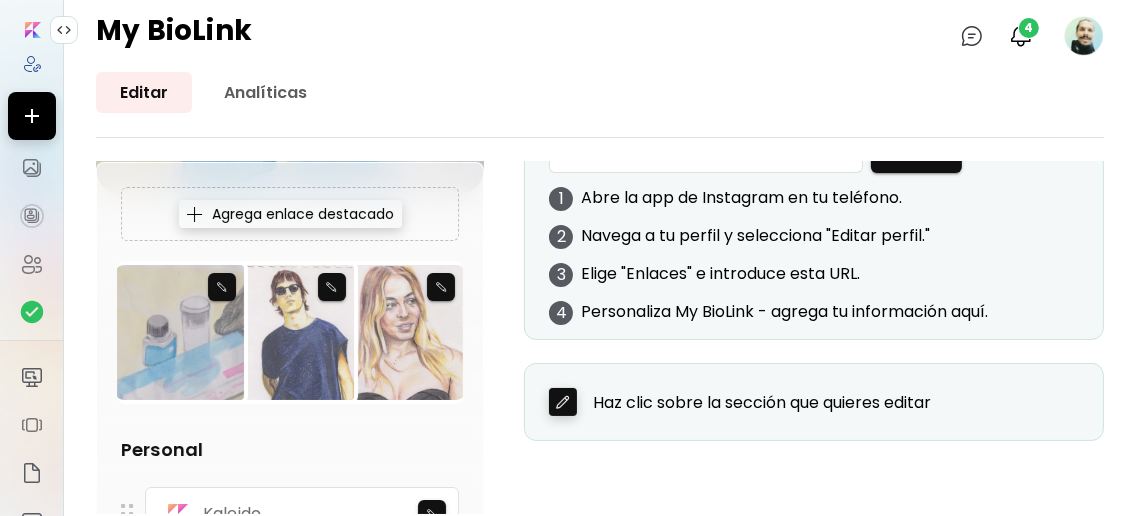 scroll, scrollTop: 531, scrollLeft: 0, axis: vertical 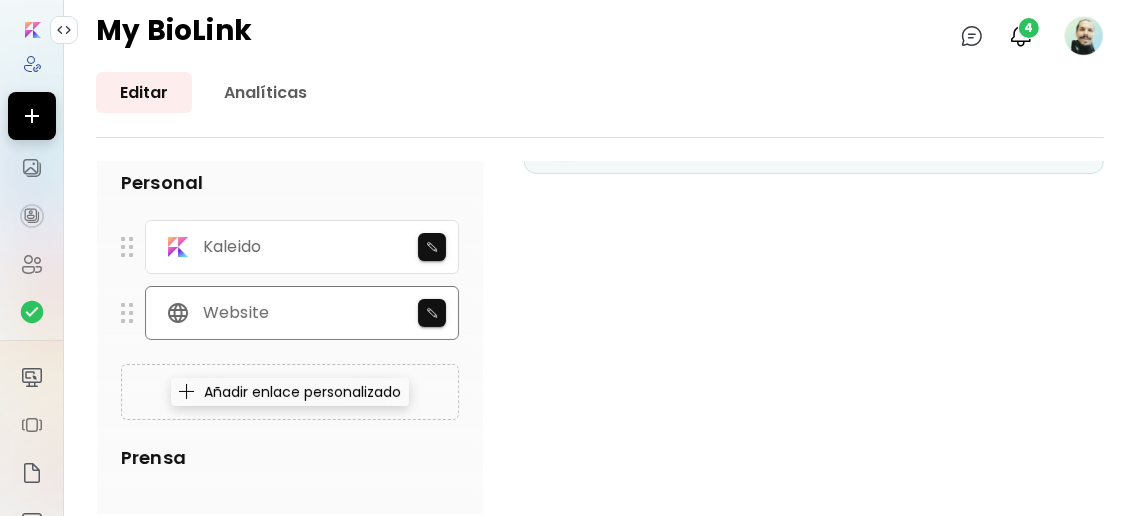 click on "Website" at bounding box center (302, 313) 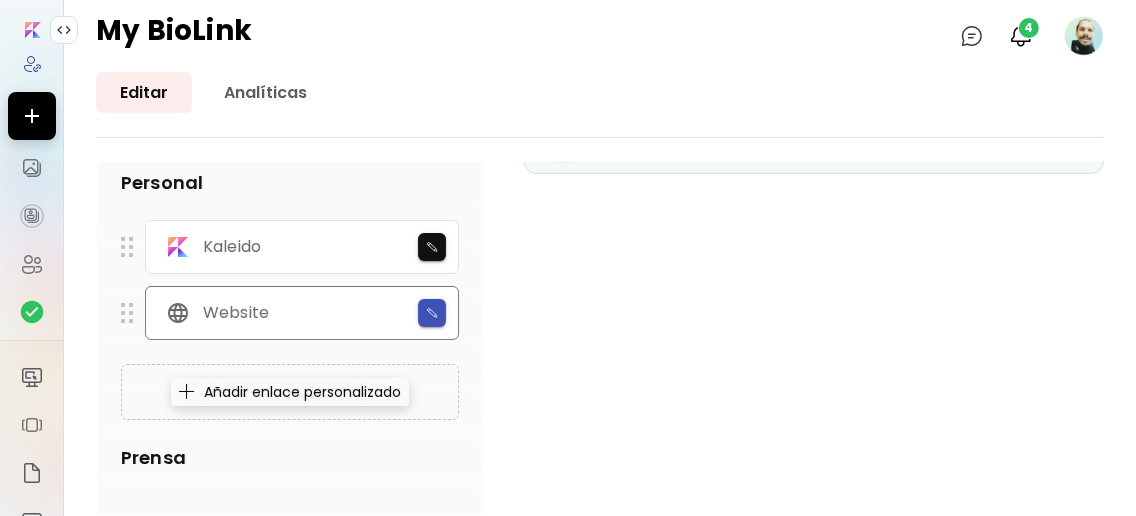 click at bounding box center [432, 313] 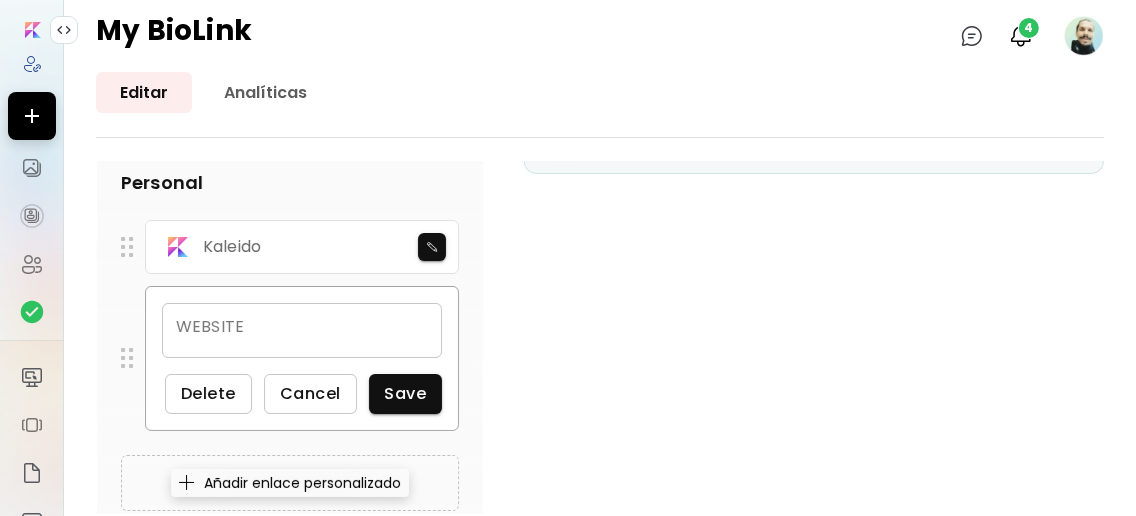 click at bounding box center [302, 330] 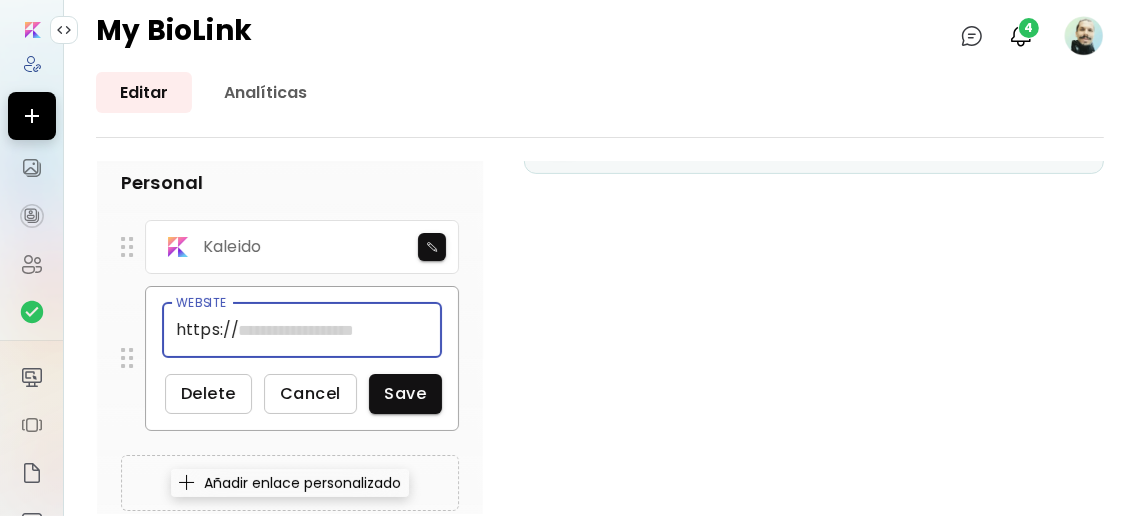 paste on "**********" 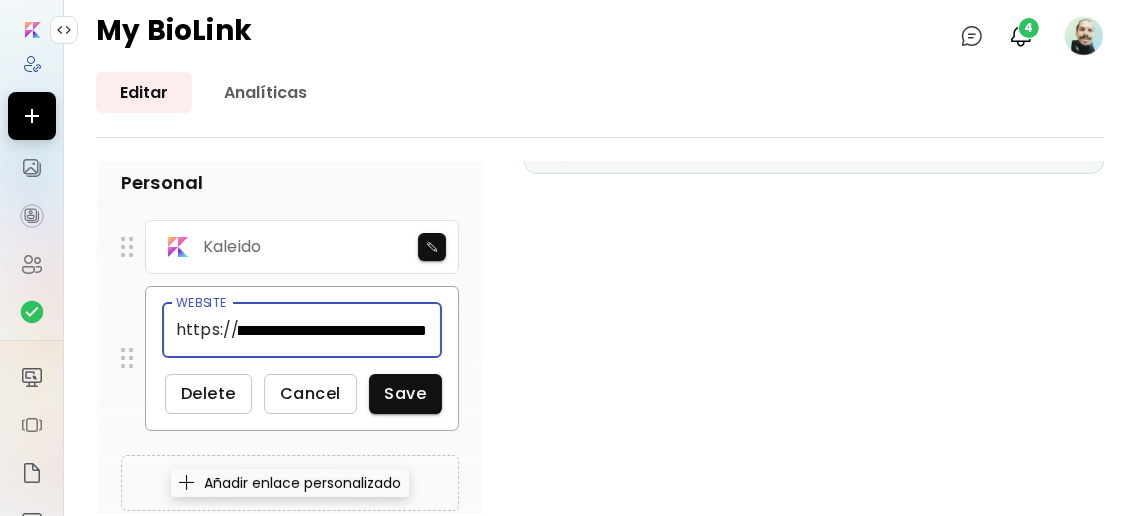 scroll, scrollTop: 0, scrollLeft: 179, axis: horizontal 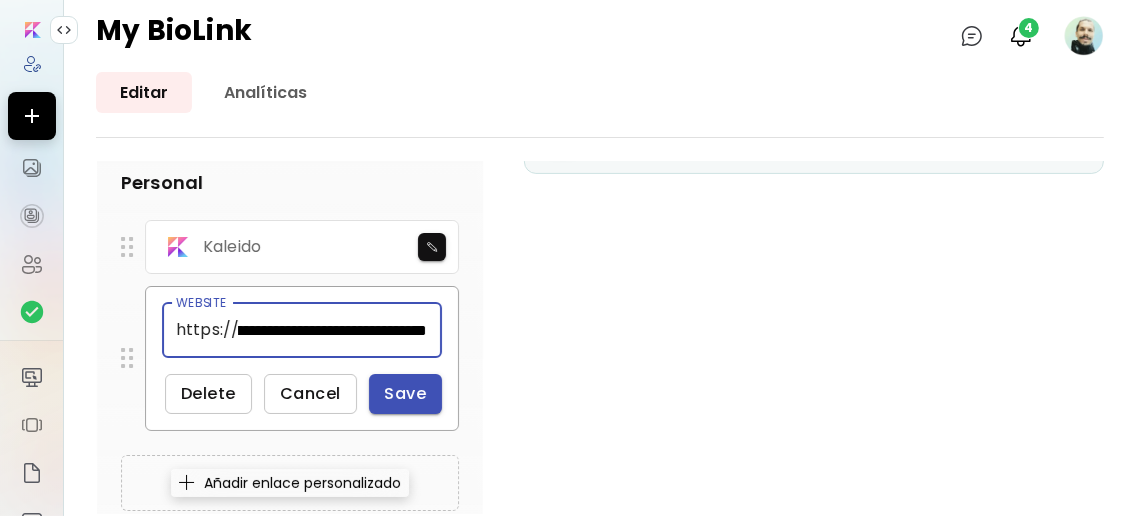 type on "**********" 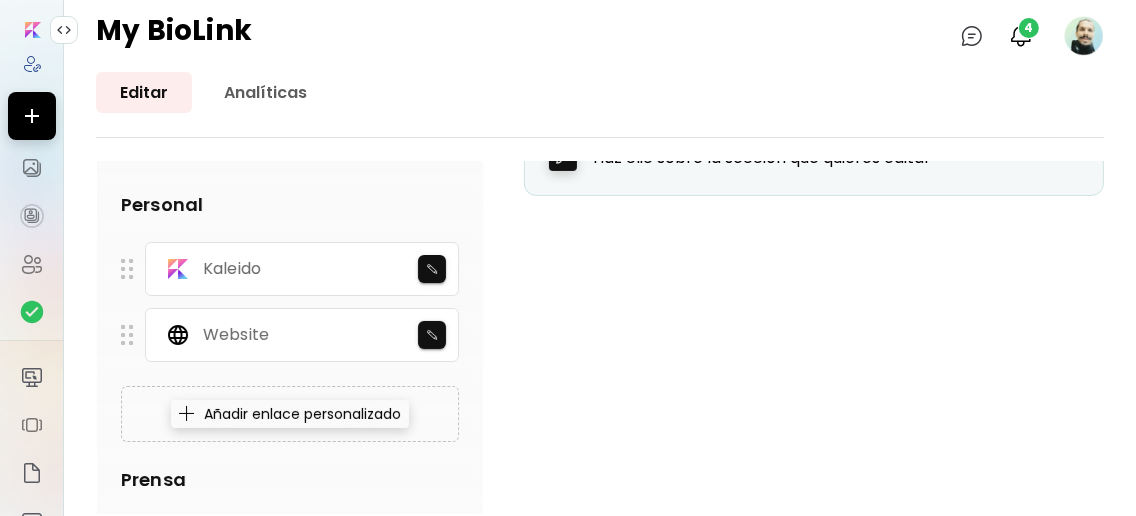 scroll, scrollTop: 531, scrollLeft: 0, axis: vertical 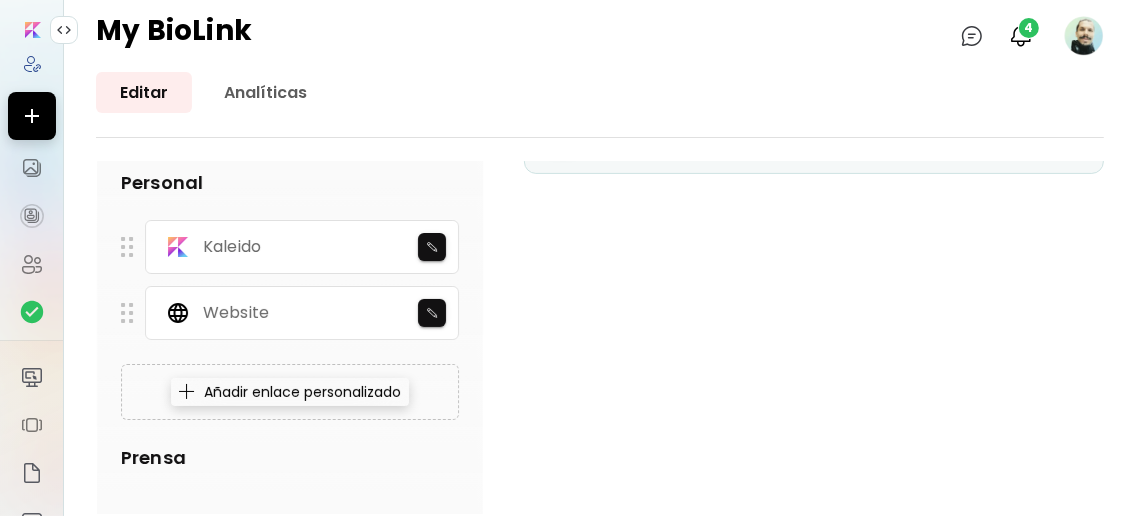 click on "Añadir enlace personalizado" at bounding box center [290, 392] 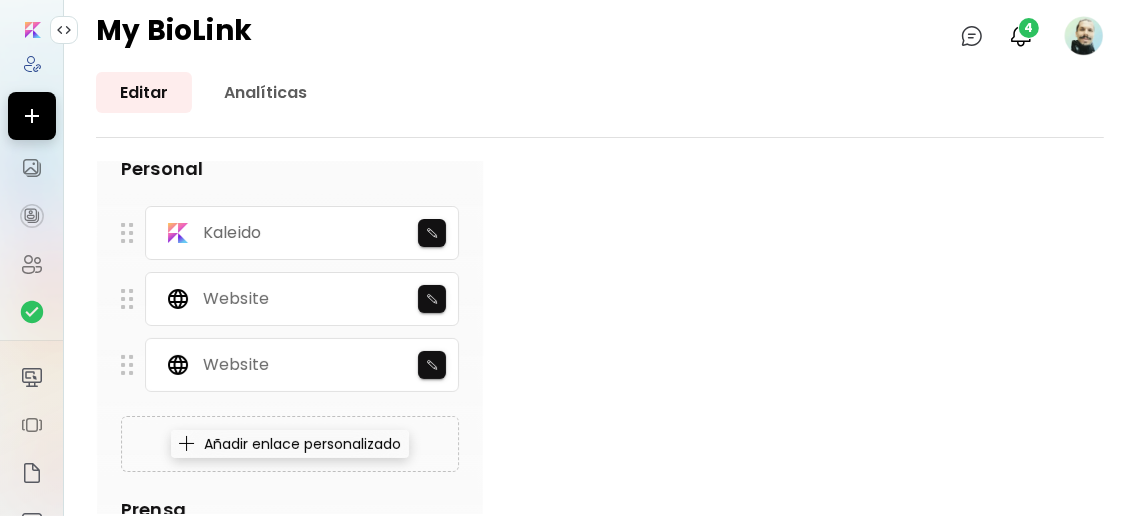 scroll, scrollTop: 531, scrollLeft: 0, axis: vertical 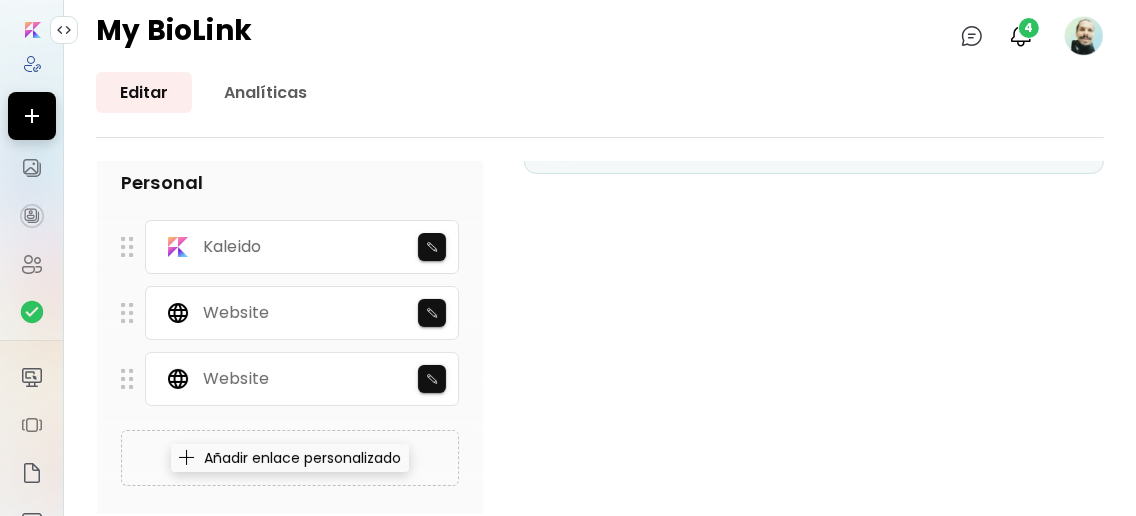 click on "Website" at bounding box center [302, 379] 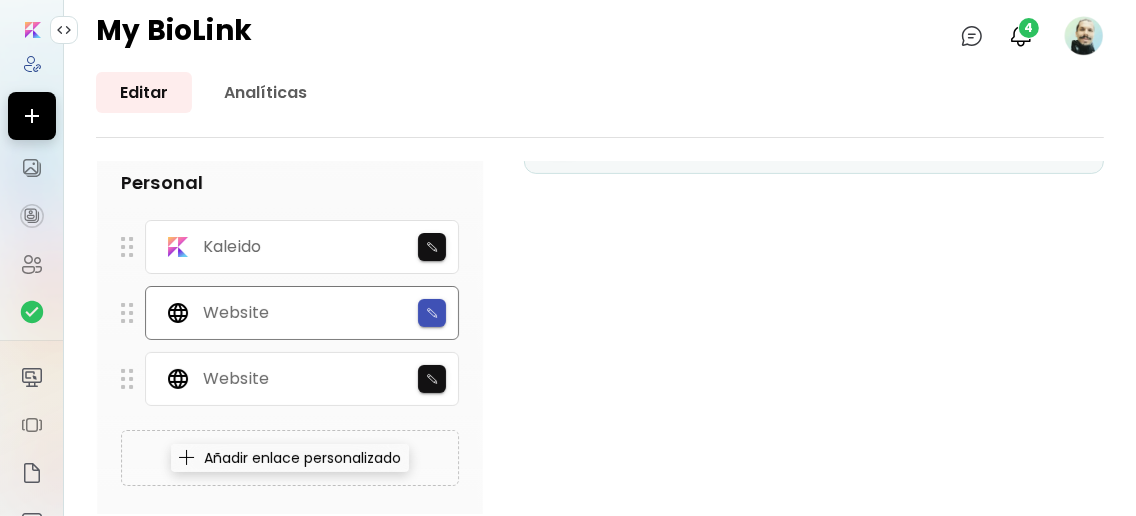 click at bounding box center (432, 313) 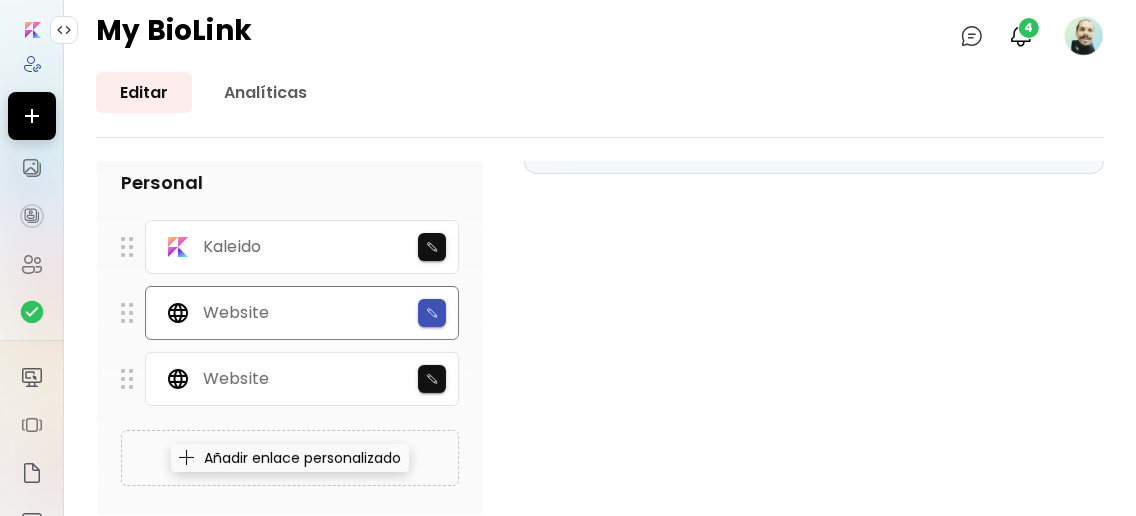 click at bounding box center [432, 313] 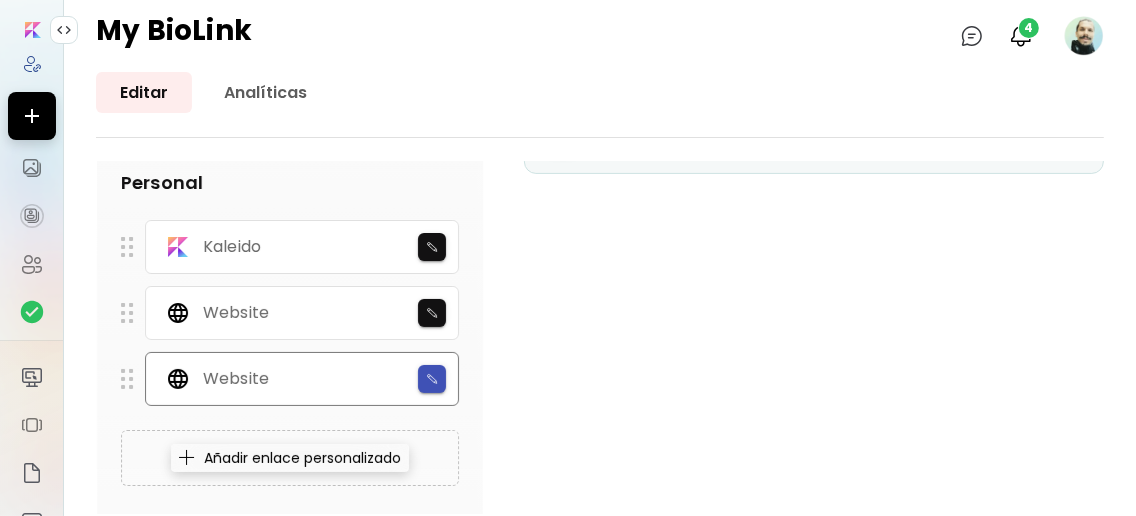 click at bounding box center (432, 379) 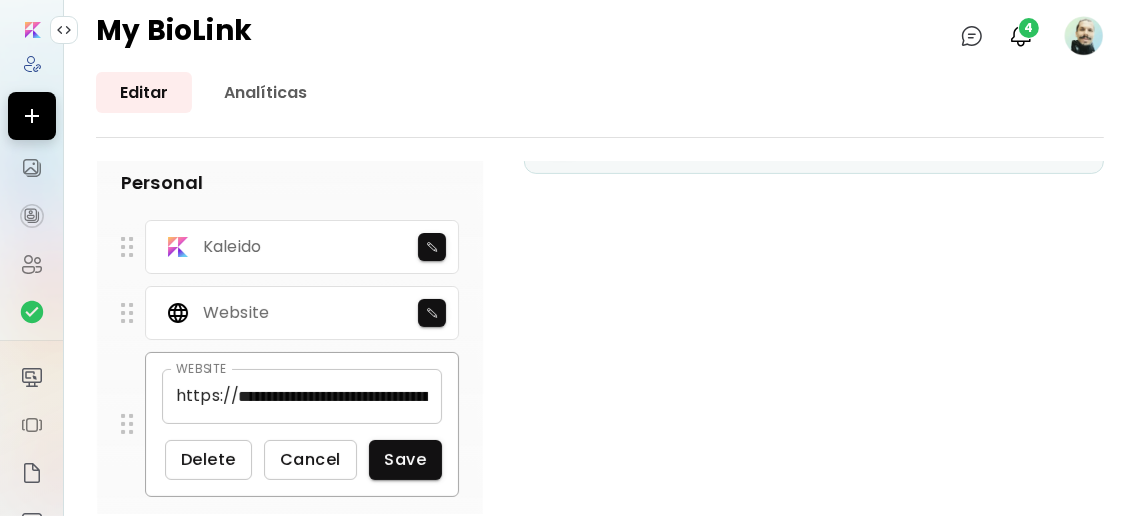 click at bounding box center [127, 313] 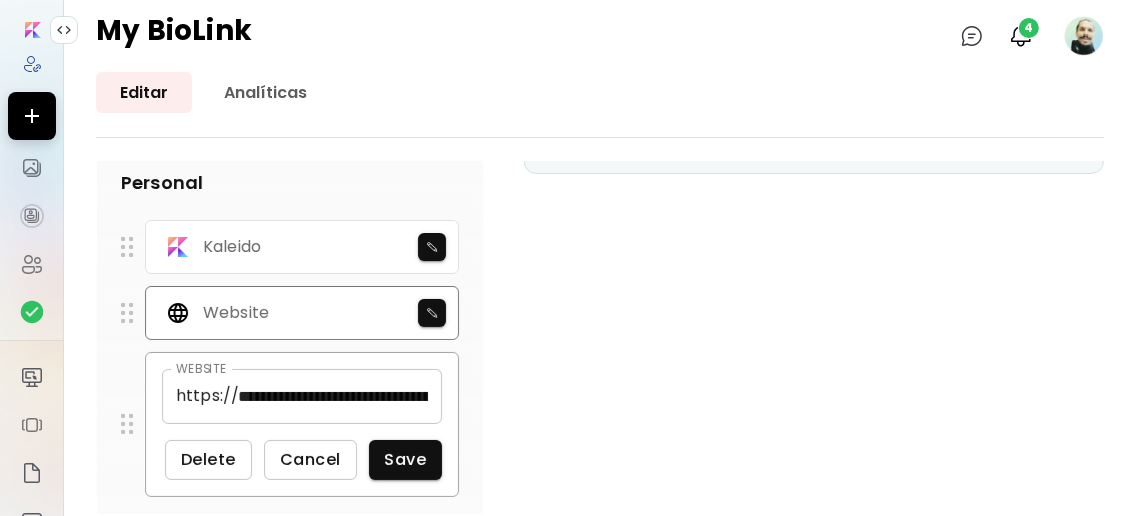 click on "Website" at bounding box center [302, 313] 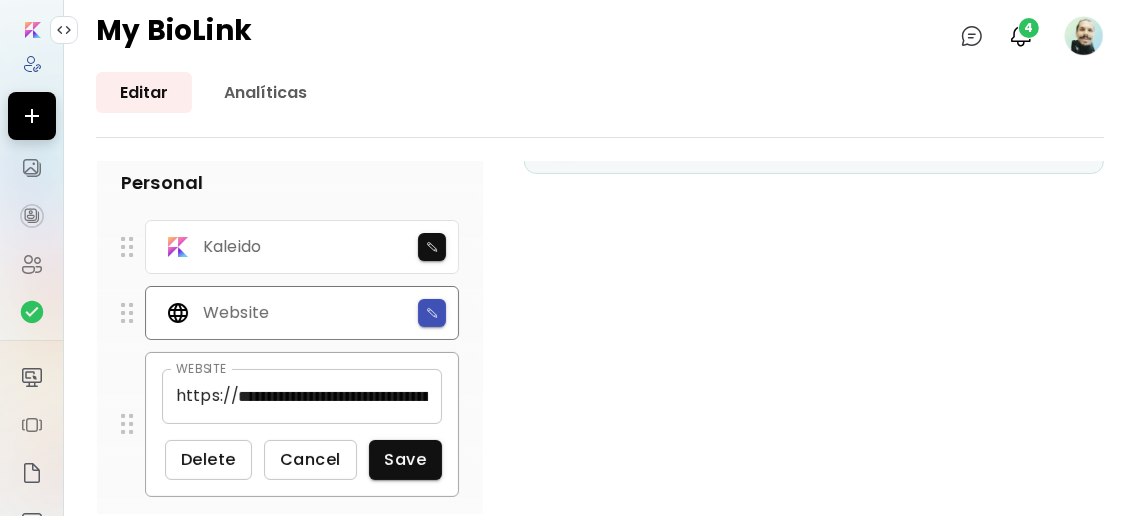 click at bounding box center [432, 313] 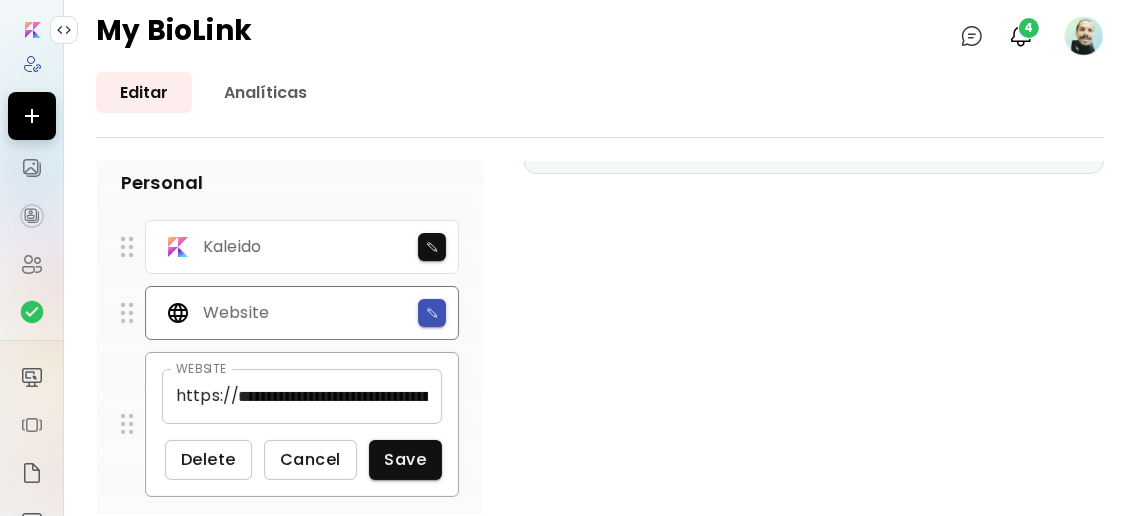 click at bounding box center [432, 313] 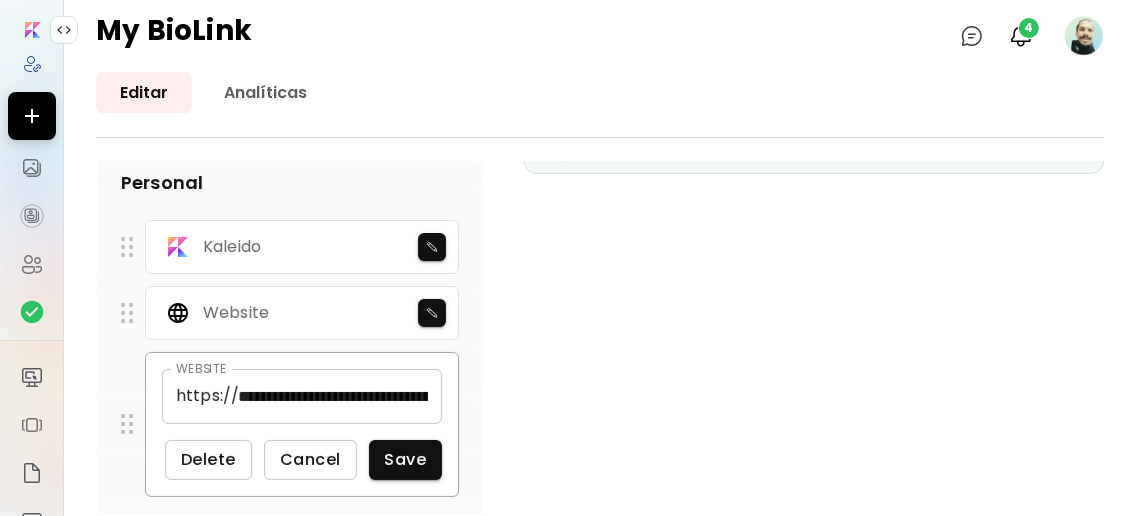 click on "**********" at bounding box center [600, 760] 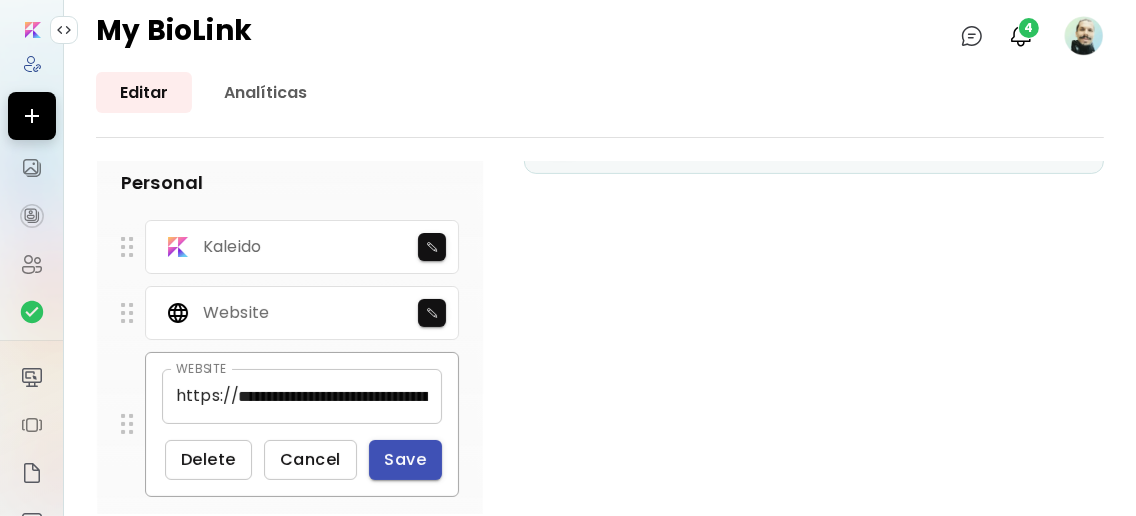 click on "Save" at bounding box center (406, 460) 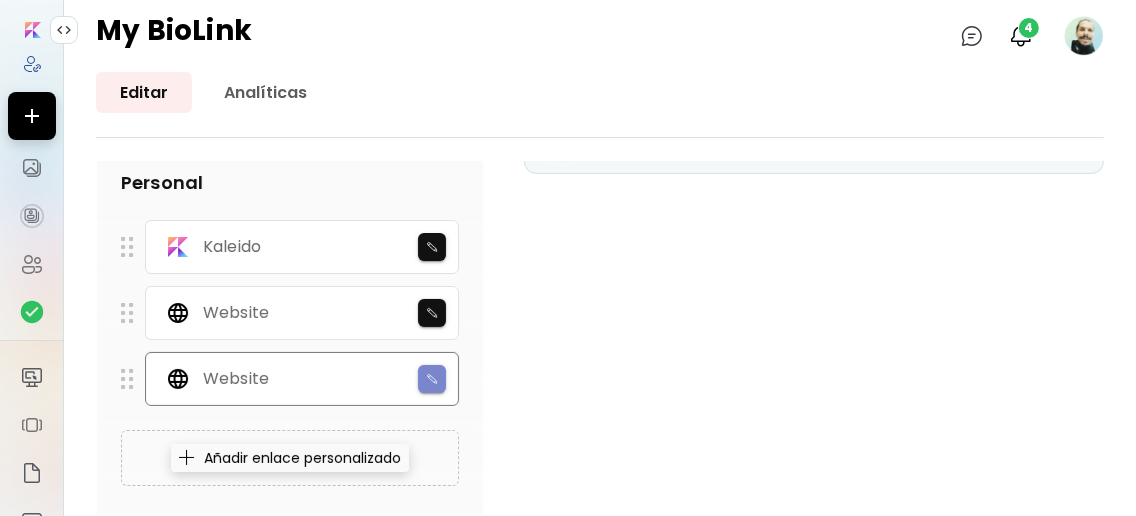 click at bounding box center [432, 379] 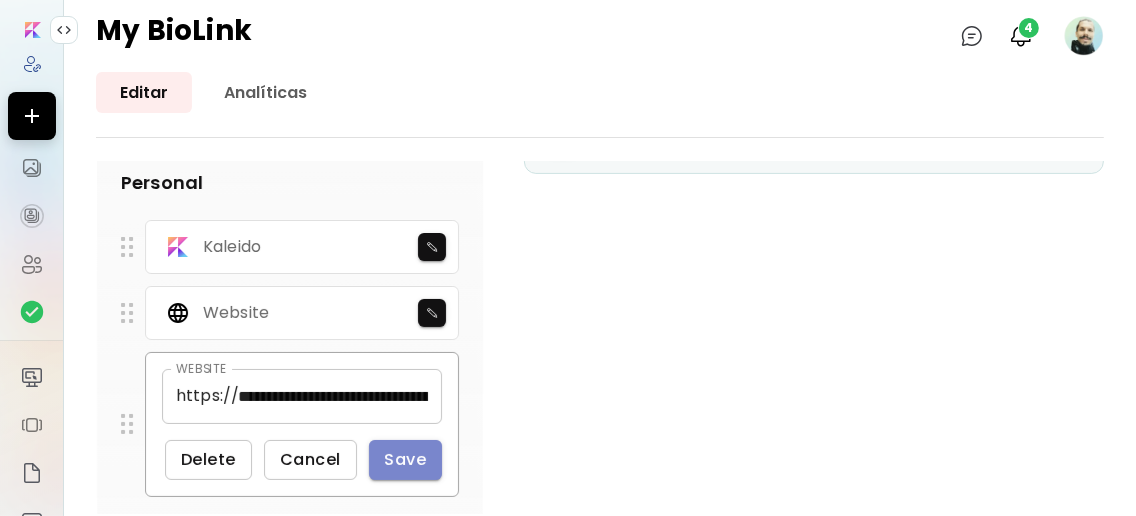 click on "Save" at bounding box center [406, 459] 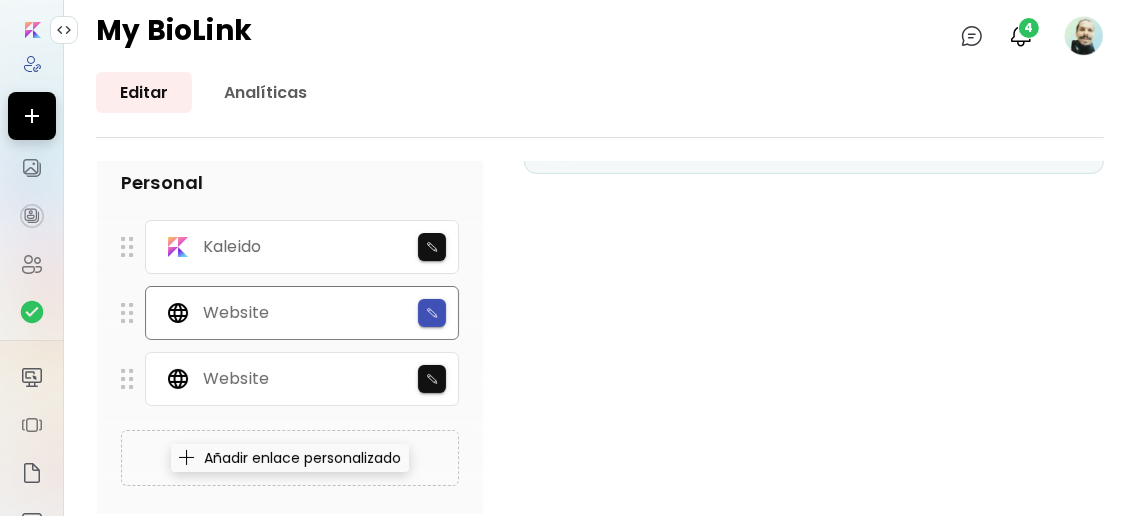 click at bounding box center [432, 313] 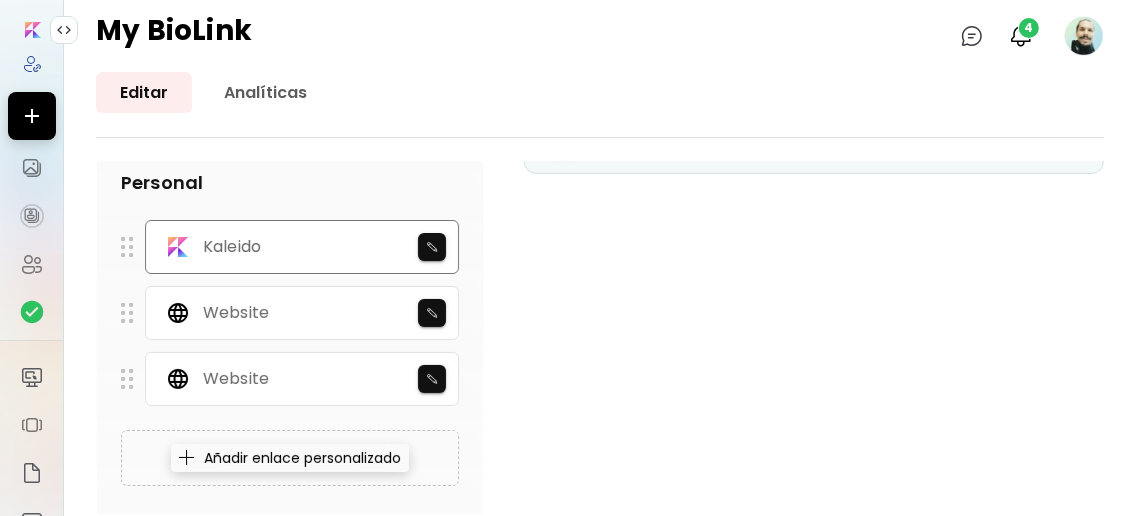 drag, startPoint x: 127, startPoint y: 371, endPoint x: 156, endPoint y: 254, distance: 120.54045 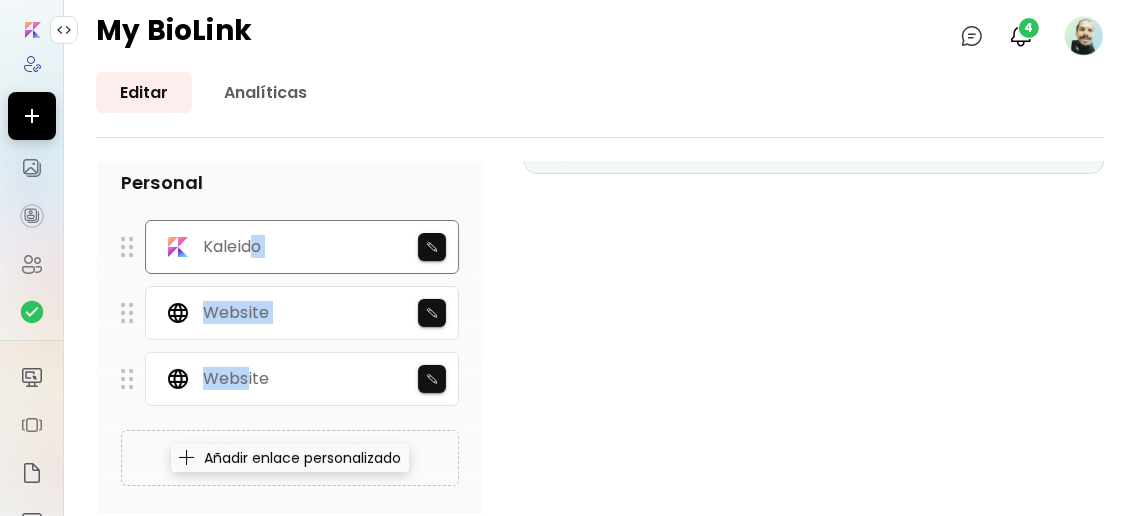 drag, startPoint x: 248, startPoint y: 381, endPoint x: 253, endPoint y: 258, distance: 123.101585 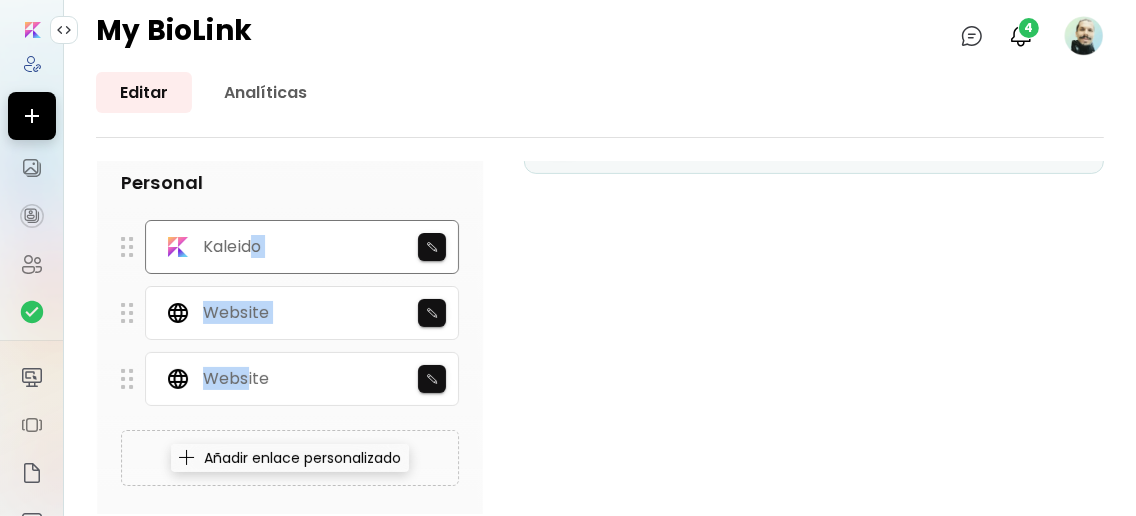 click on "Kaleido Website Website" at bounding box center [290, 313] 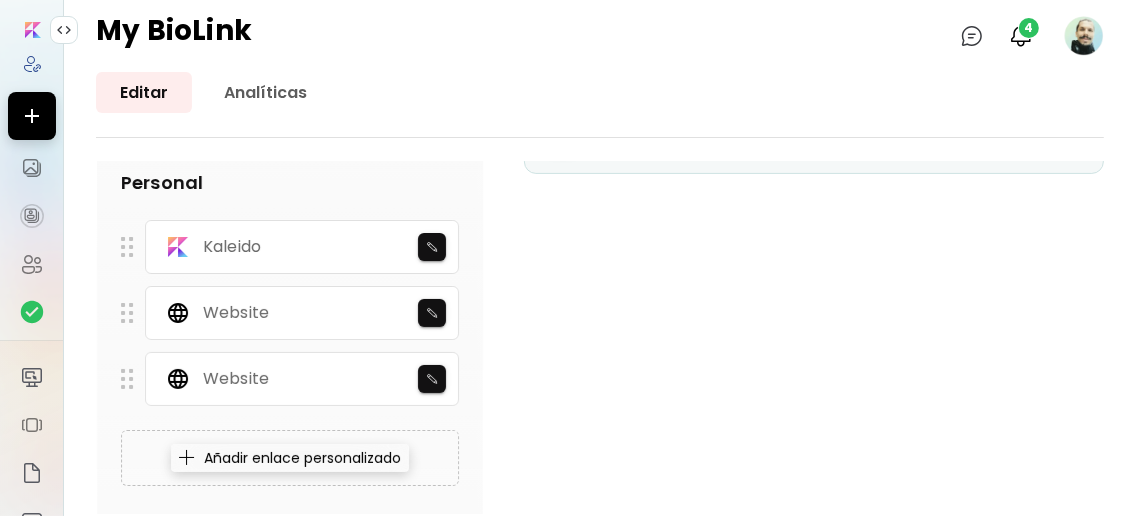 click on "[LAST] O. [CITY], [COUNTRY] Agrega enlace destacado Editar Editar Editar Personal Kaleido Website Website Añadir enlace personalizado Prensa Añadir enlace de prensa Marketplaces Agrega enlace a marketplace Social Kaleido Kaleido Instagram X (Twitter) Facebook Pinterest Tiktok Youtube Añadir sitio social Genera tu  BioLink  de artista gratis Activa My BioLink Ver tutorial Utiliza tu link de My BioLink en la biografía de Instagram y otros sitios sociales: kaleido.art/links/[FIRST]_[LAST] Copiar 1 Abre la app de Instagram en tu teléfono. 2 Navega a tu perfil y selecciona "Editar perfil." 3 Elige "Enlaces" e introduce esta URL. 4 Personaliza My BioLink - agrega tu información aquí. Haz clic sobre la sección que quieres editar" at bounding box center [600, 714] 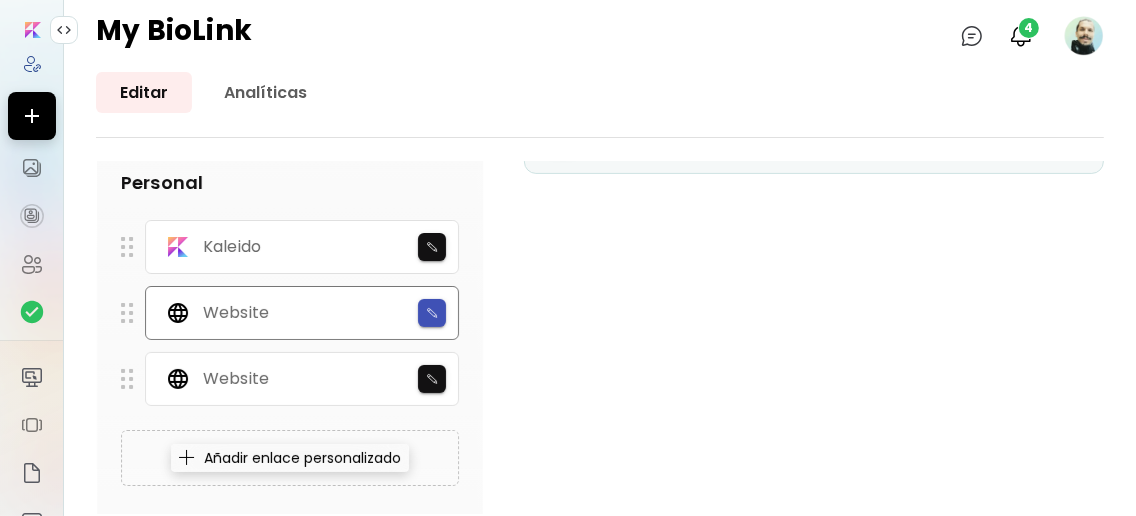 click at bounding box center [432, 313] 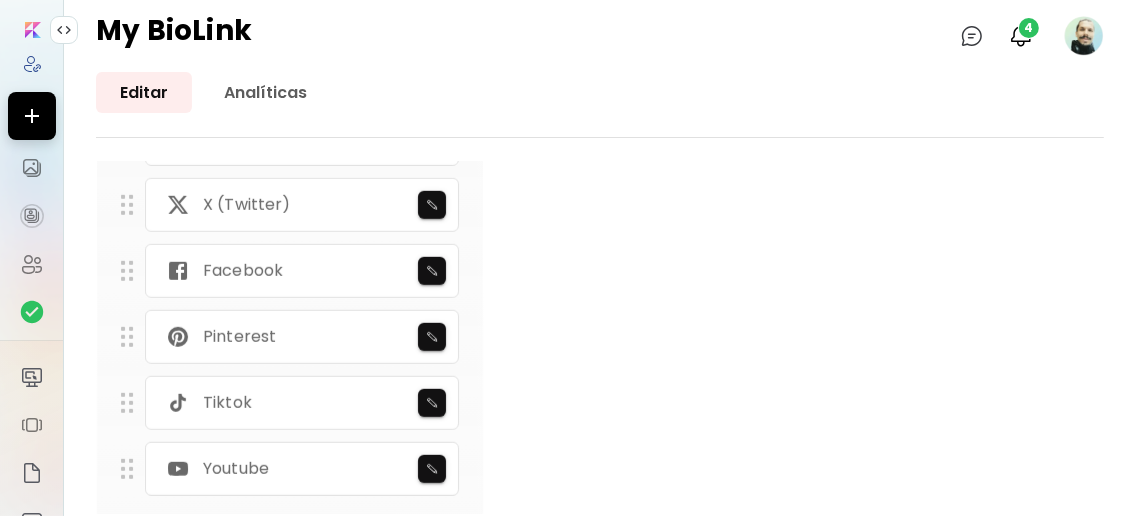 scroll, scrollTop: 1301, scrollLeft: 0, axis: vertical 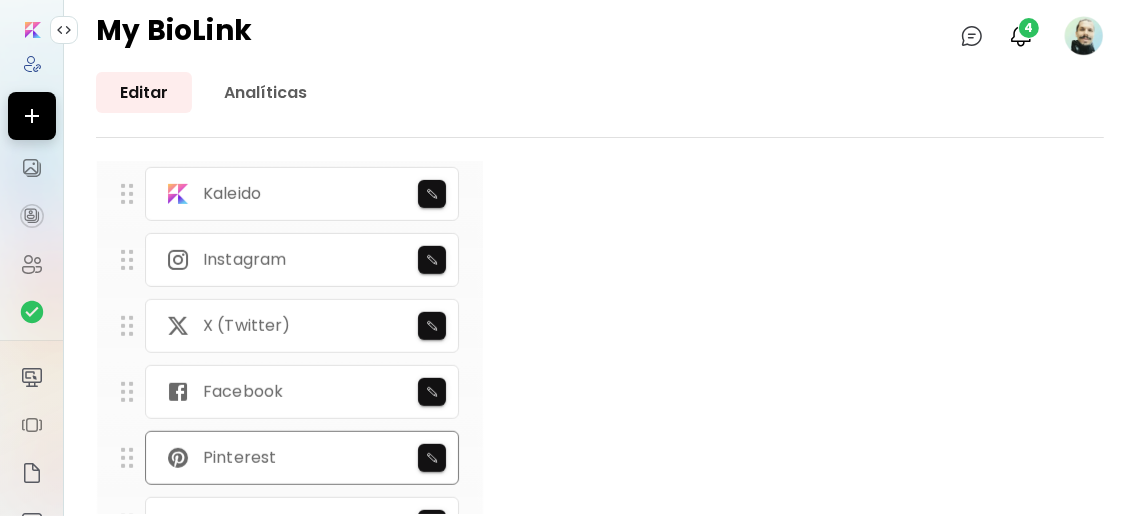 click on "Pinterest" at bounding box center (239, 458) 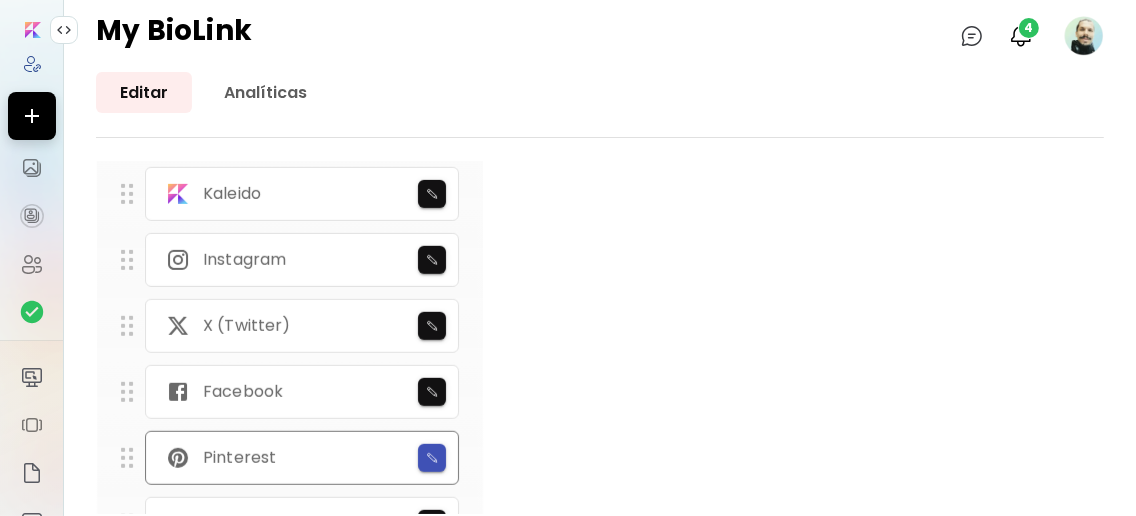 click at bounding box center (432, 458) 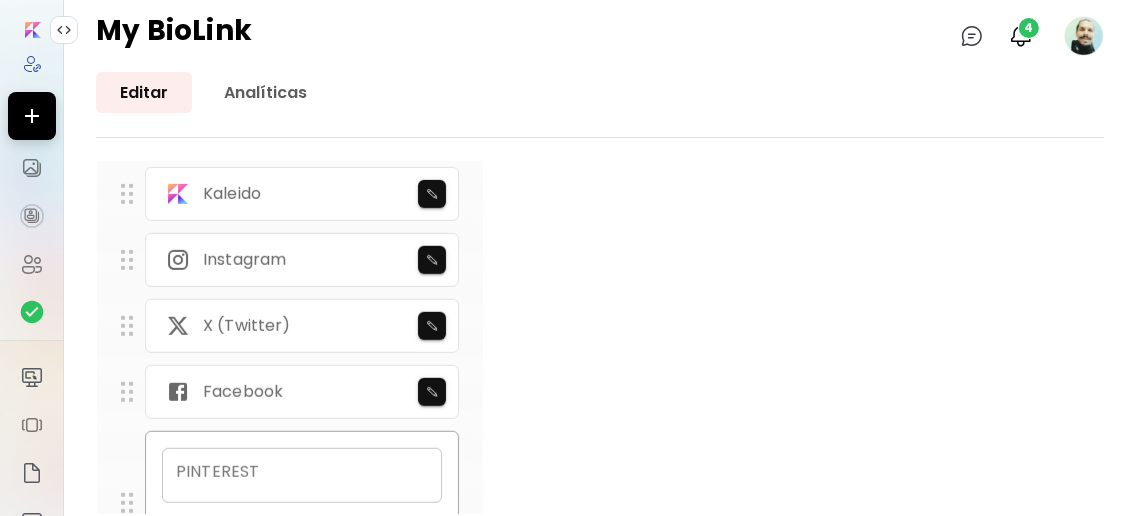 scroll, scrollTop: 1434, scrollLeft: 0, axis: vertical 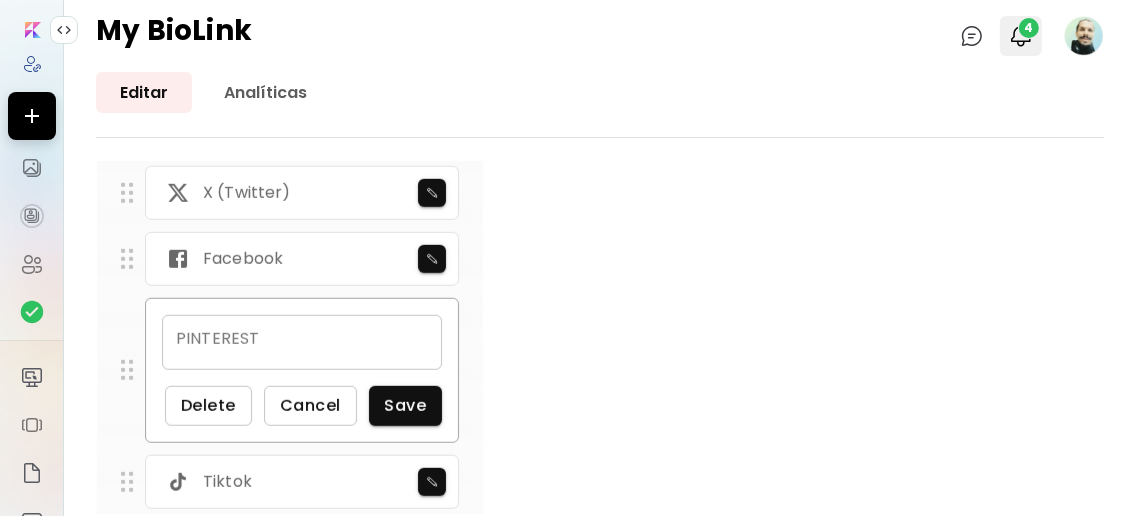 click at bounding box center (1021, 36) 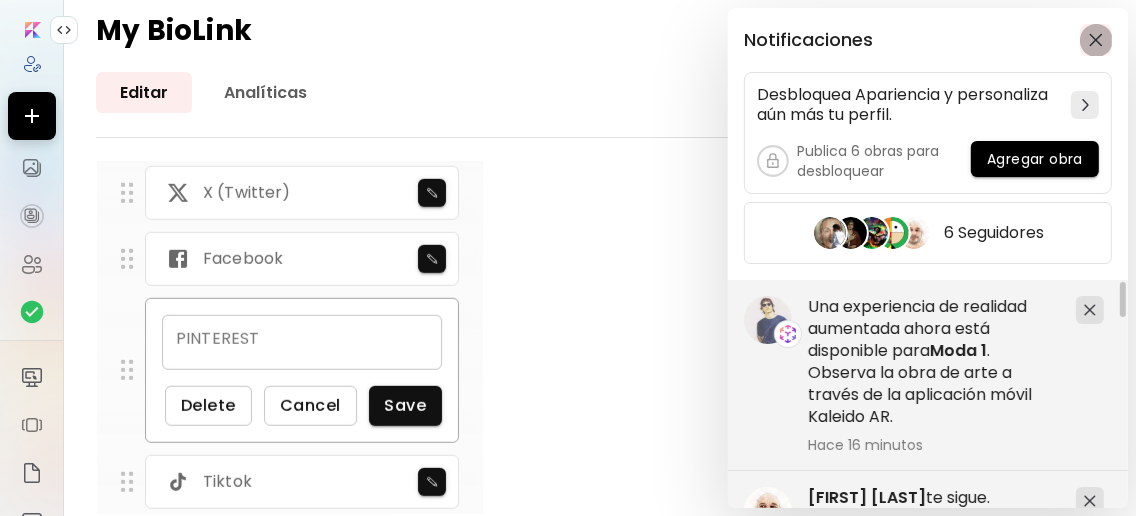click at bounding box center [1096, 40] 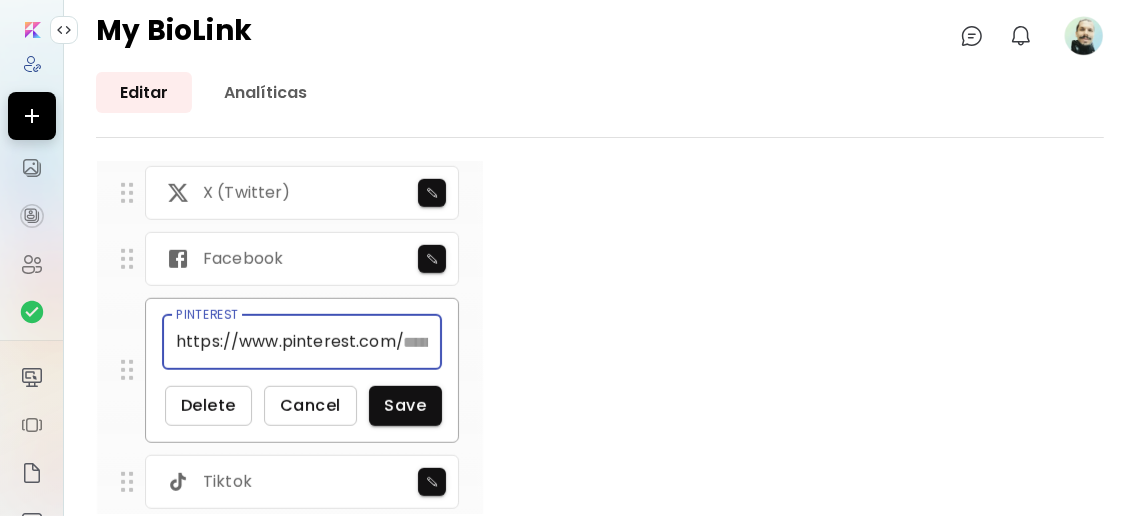click on "https://www.pinterest.com/ PINTEREST" at bounding box center (302, 342) 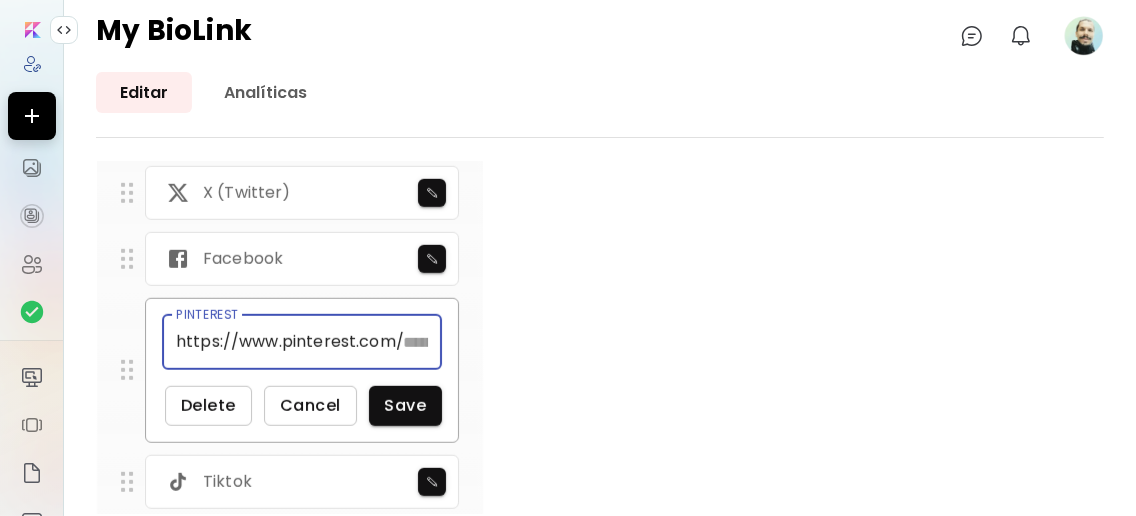 paste on "*********" 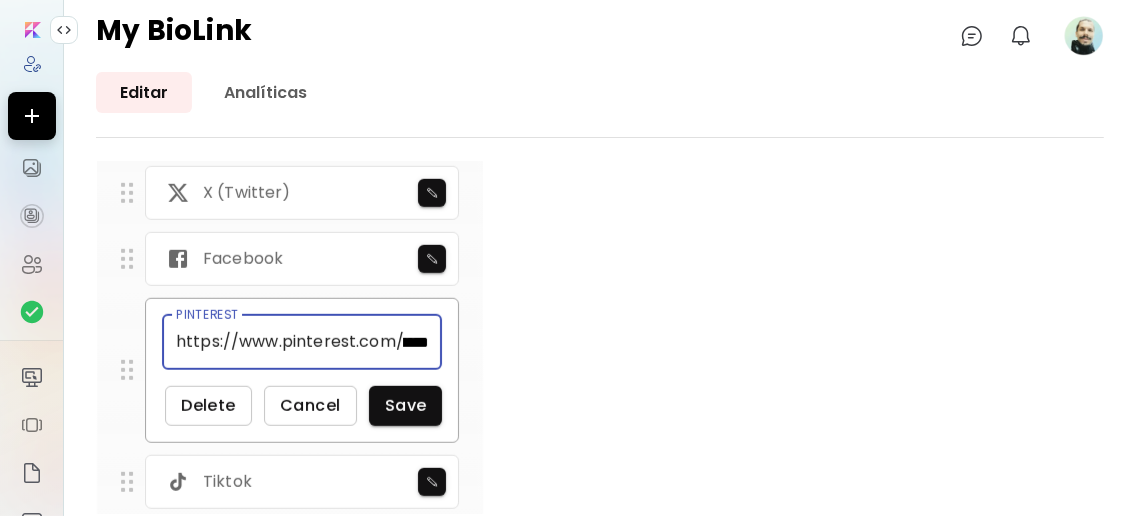 scroll, scrollTop: 0, scrollLeft: 69, axis: horizontal 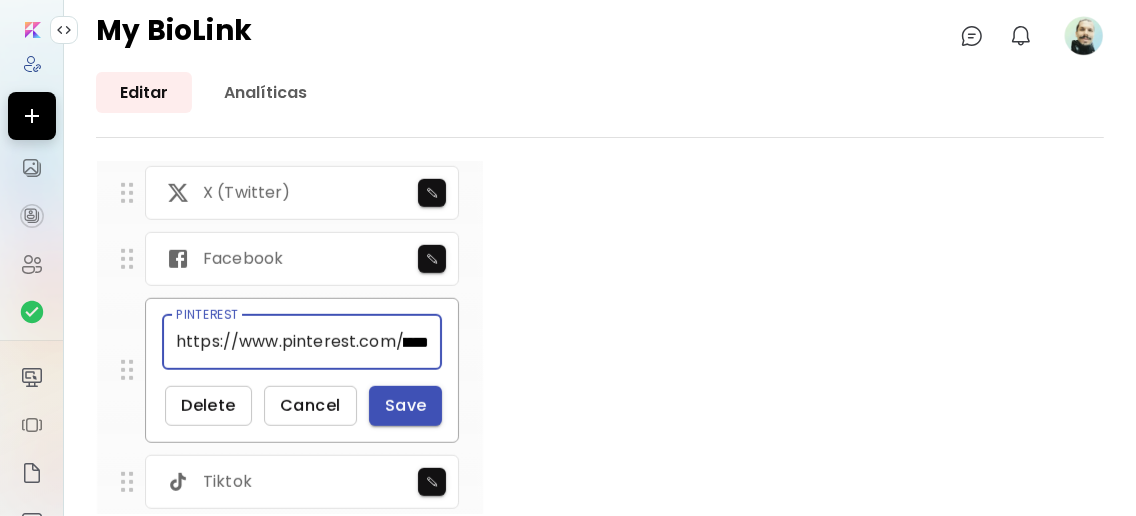 type on "*********" 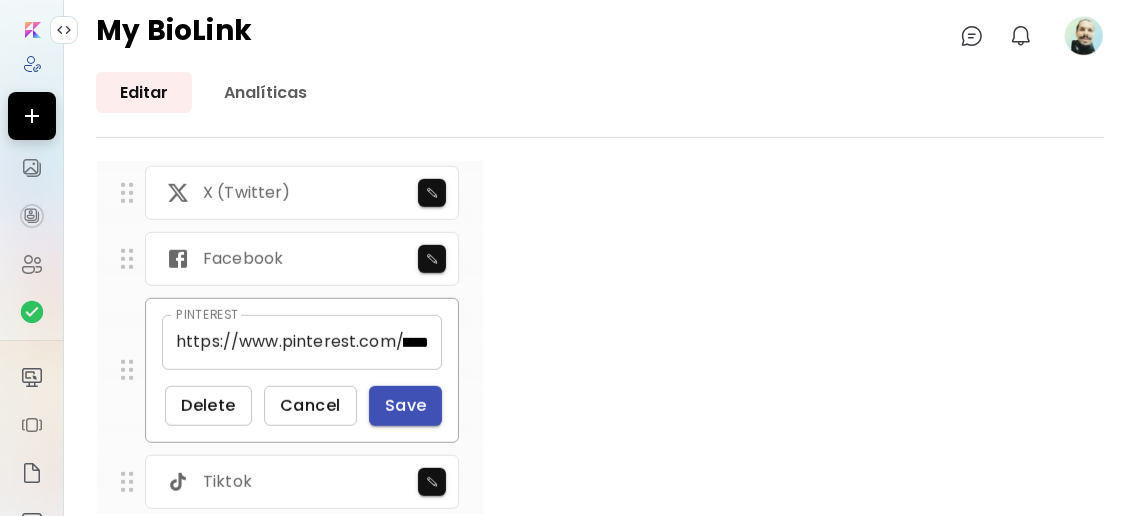 scroll, scrollTop: 0, scrollLeft: 0, axis: both 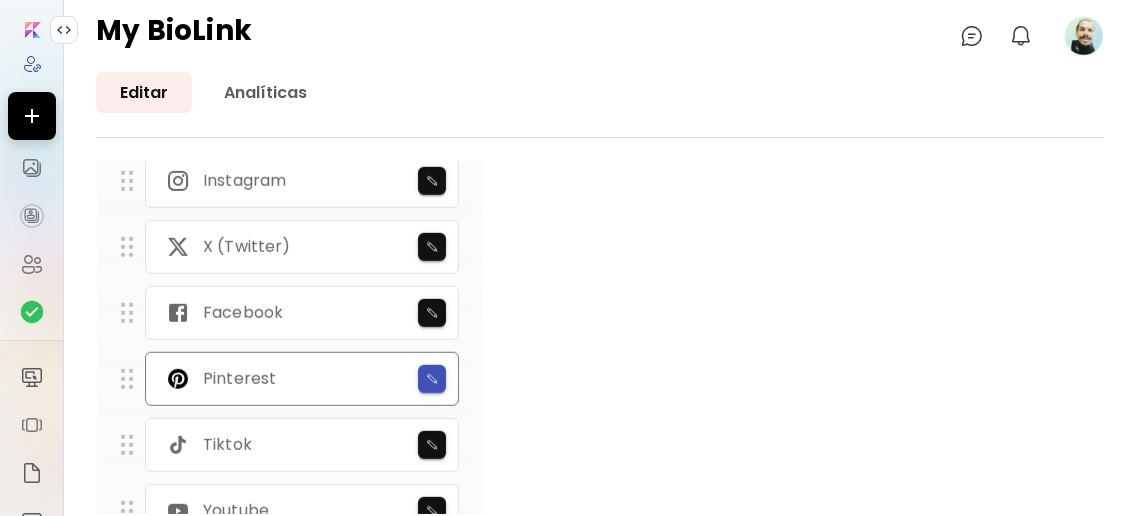 click at bounding box center (432, 379) 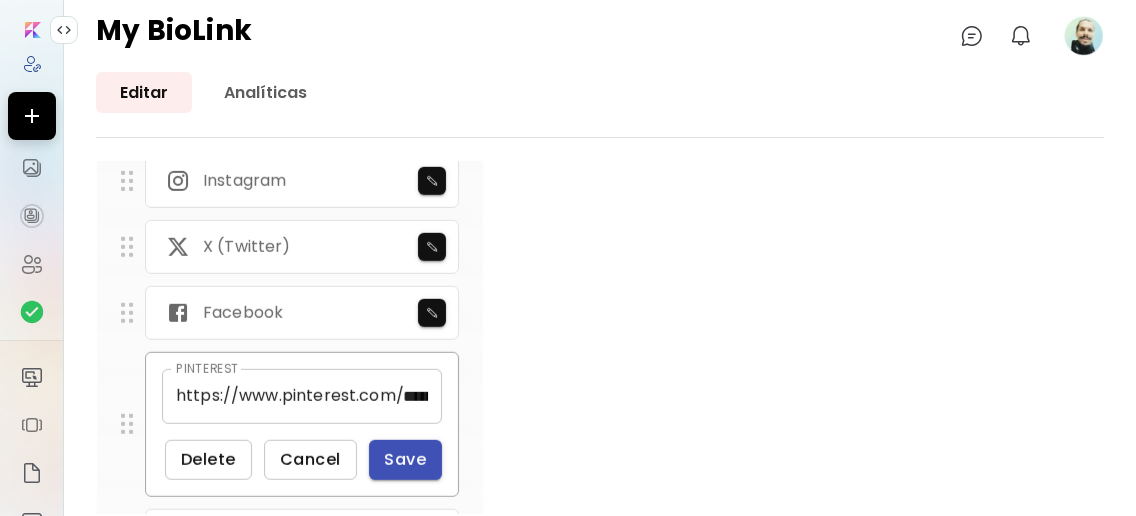 click on "Save" at bounding box center [406, 459] 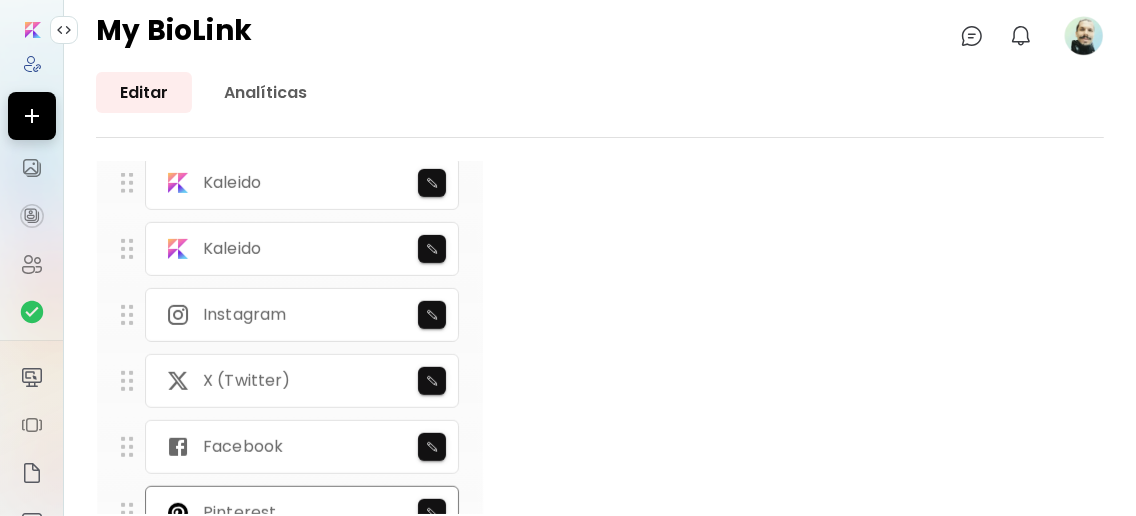 scroll, scrollTop: 1380, scrollLeft: 0, axis: vertical 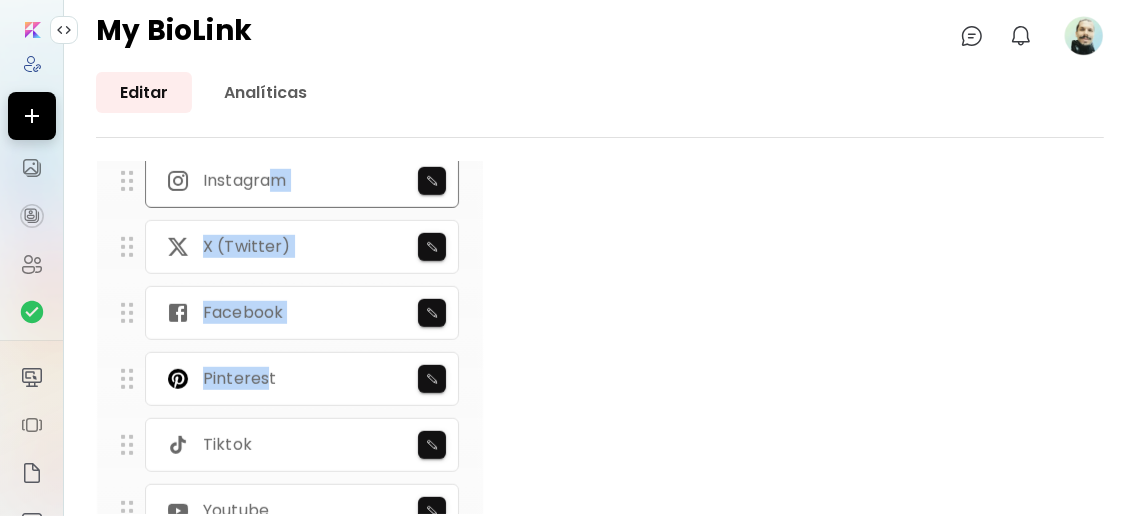 drag, startPoint x: 270, startPoint y: 380, endPoint x: 270, endPoint y: 200, distance: 180 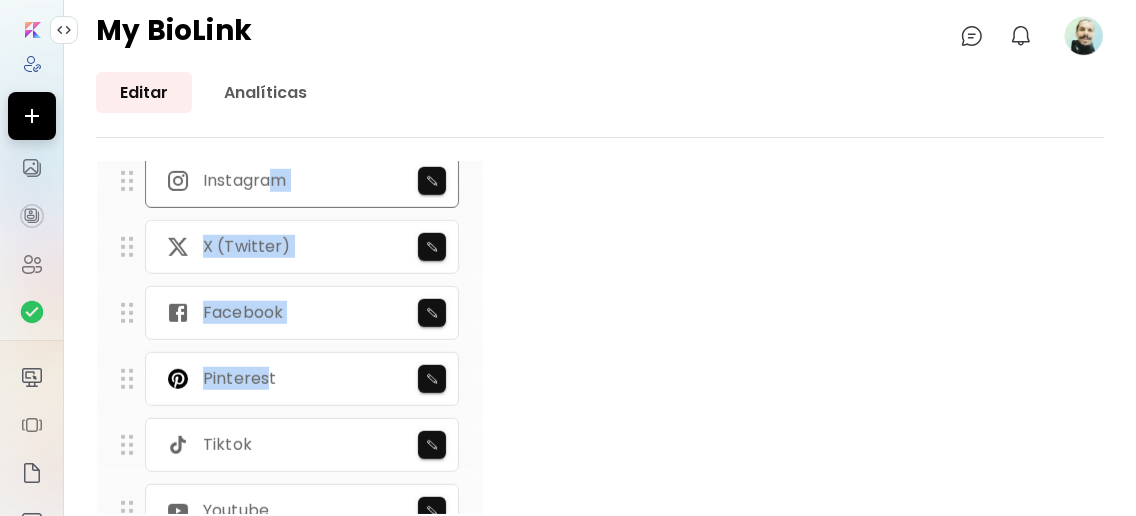 click on "Kaleido Kaleido Instagram X (Twitter) Facebook Pinterest Tiktok Youtube" at bounding box center [290, 280] 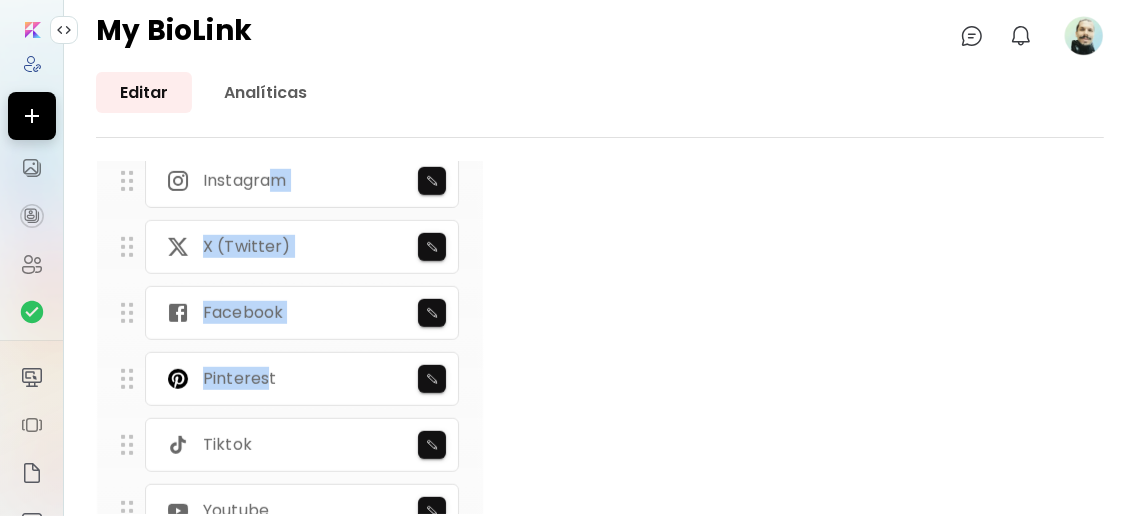 drag, startPoint x: 141, startPoint y: 379, endPoint x: 132, endPoint y: 374, distance: 10.29563 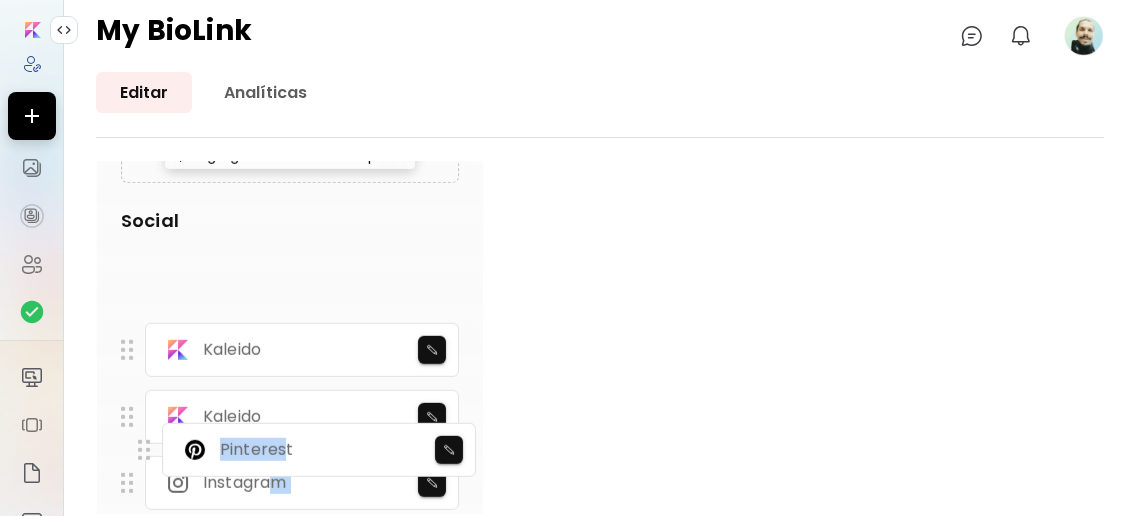 scroll, scrollTop: 1104, scrollLeft: 0, axis: vertical 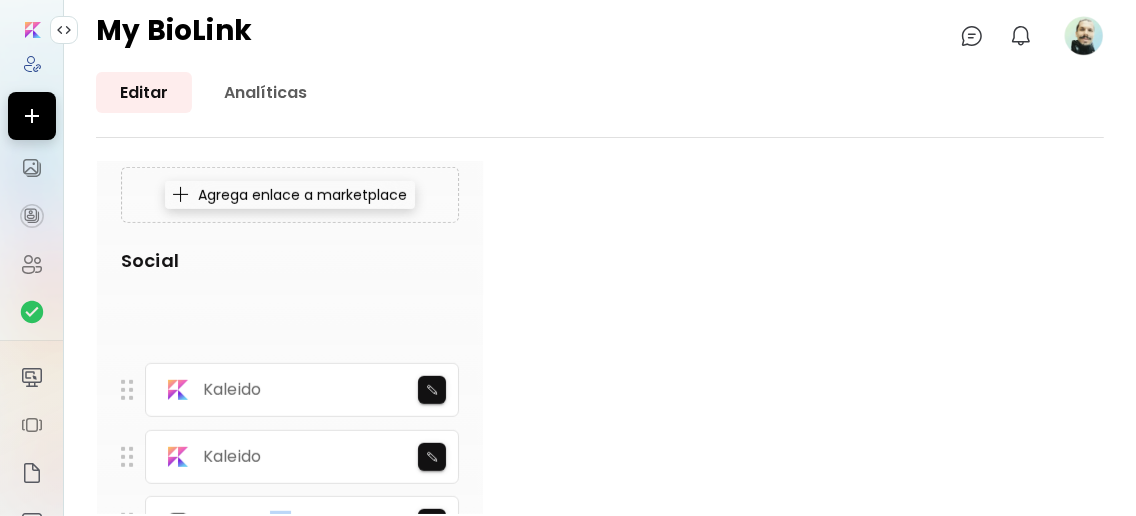 drag, startPoint x: 128, startPoint y: 371, endPoint x: 170, endPoint y: 340, distance: 52.201534 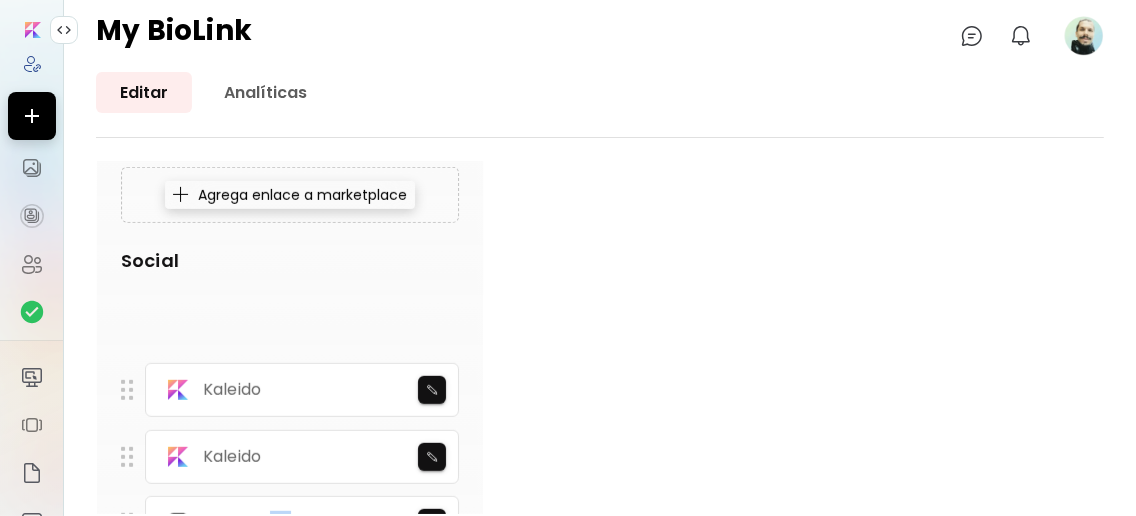 click on "Kaleido Kaleido Instagram X (Twitter) Facebook Pinterest Tiktok Youtube" at bounding box center [290, 556] 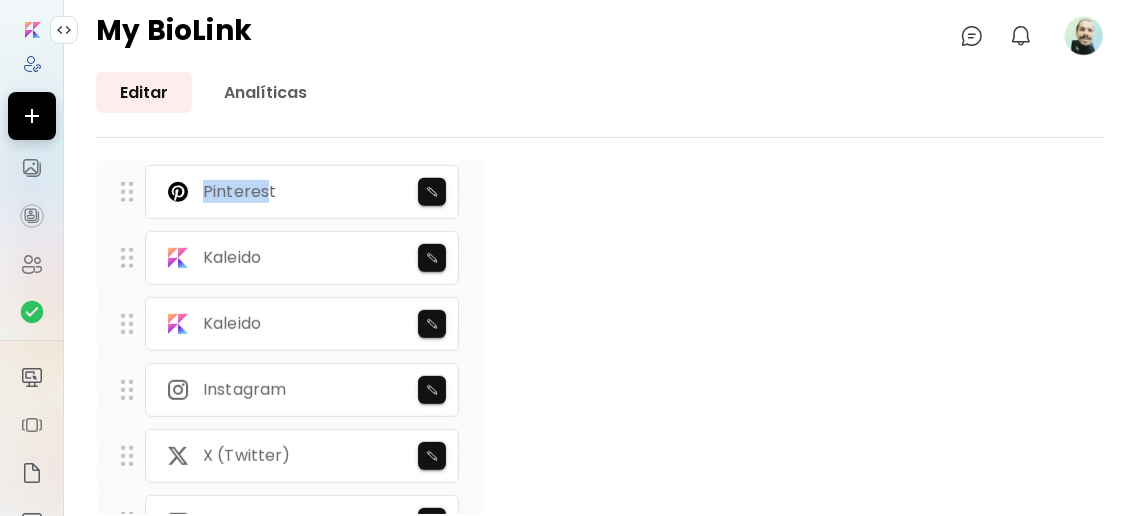scroll, scrollTop: 1104, scrollLeft: 0, axis: vertical 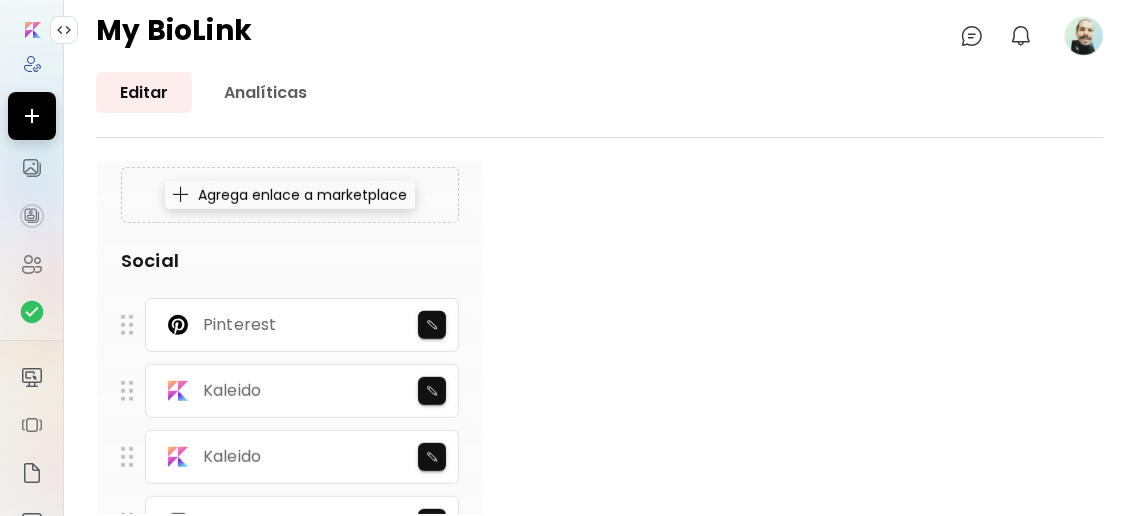 click on "[LAST] O. [CITY], [COUNTRY] Agrega enlace destacado Editar Editar Editar Personal Kaleido Website Website Añadir enlace personalizado Prensa Añadir enlace de prensa Marketplaces Agrega enlace a marketplace Social Pinterest Kaleido Kaleido Instagram X (Twitter) Facebook Tiktok Youtube Añadir sitio social Genera tu  BioLink  de artista gratis Activa My BioLink Ver tutorial Utiliza tu link de My BioLink en la biografía de Instagram y otros sitios sociales: kaleido.art/links/[FIRST]_[LAST] Copiar 1 Abre la app de Instagram en tu teléfono. 2 Navega a tu perfil y selecciona "Editar perfil." 3 Elige "Enlaces" e introduce esta URL. 4 Personaliza My BioLink - agrega tu información aquí. Haz clic sobre la sección que quieres editar" at bounding box center (600, 141) 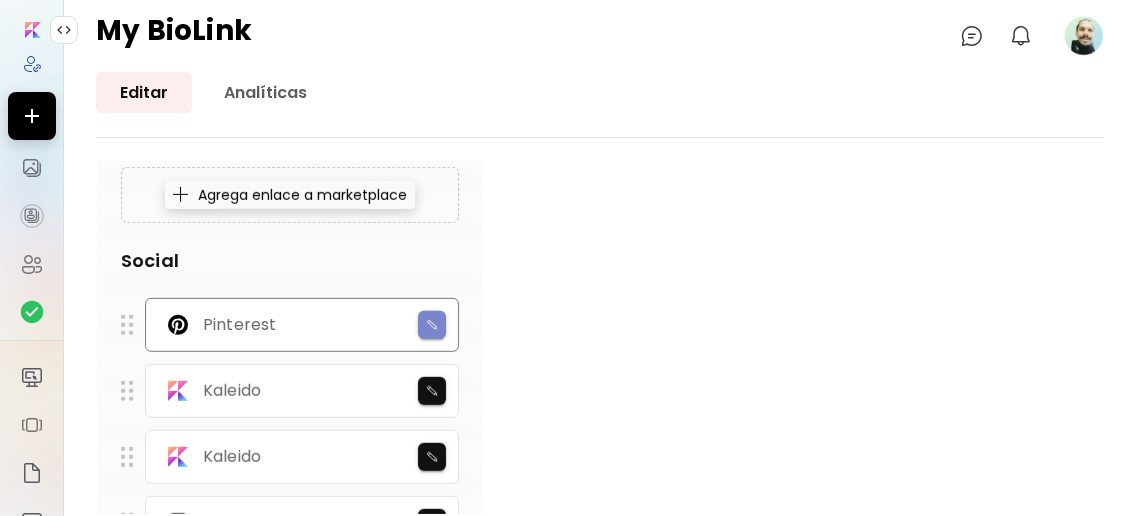 click at bounding box center (432, 325) 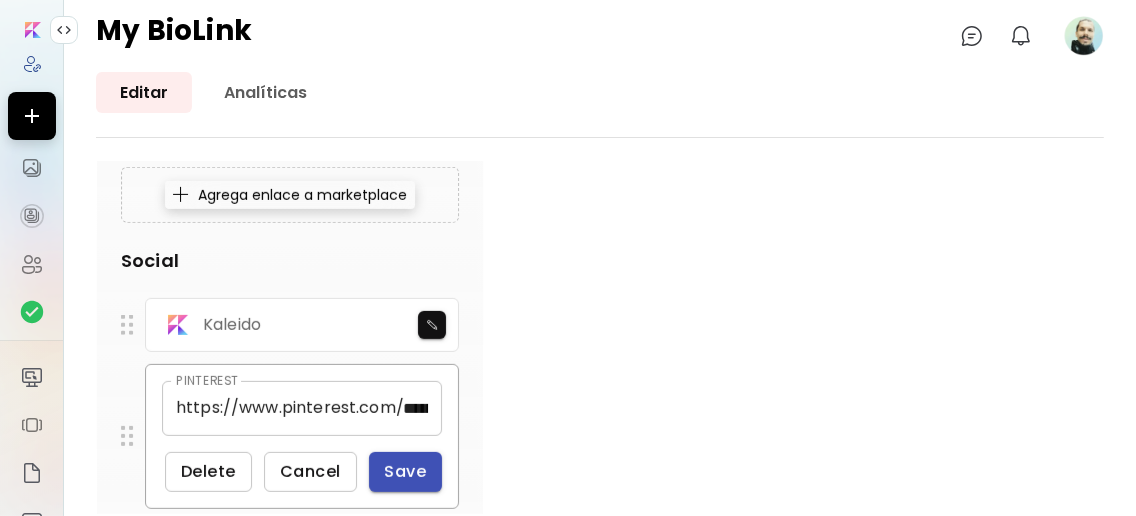 click on "Save" at bounding box center [406, 471] 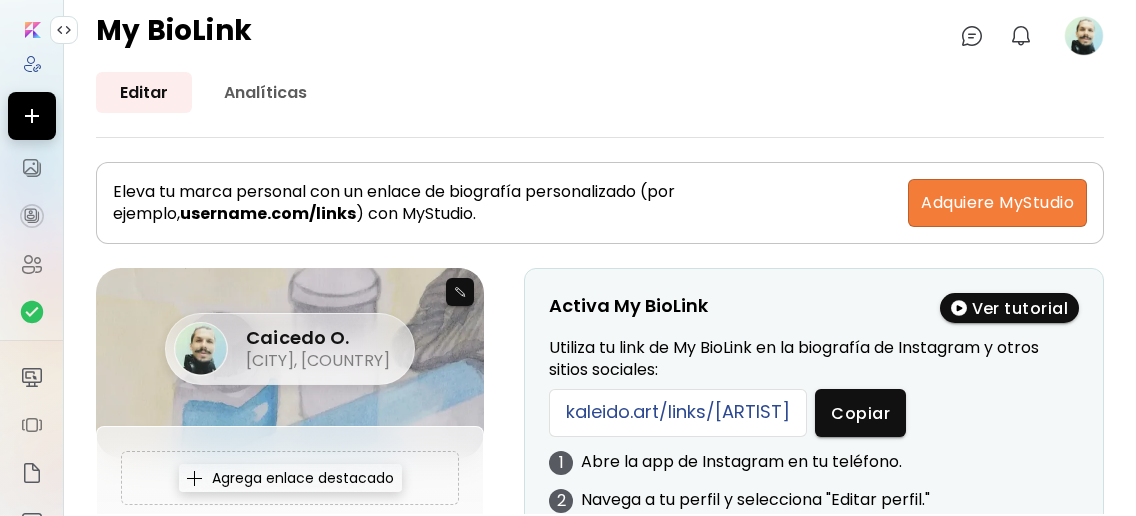 scroll, scrollTop: 0, scrollLeft: 0, axis: both 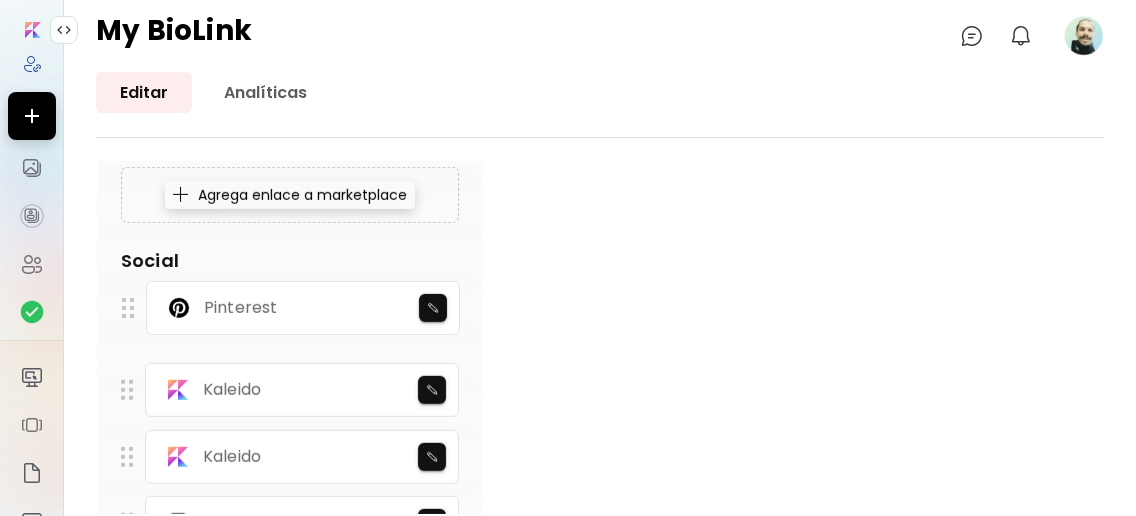 drag, startPoint x: 126, startPoint y: 381, endPoint x: 127, endPoint y: 297, distance: 84.00595 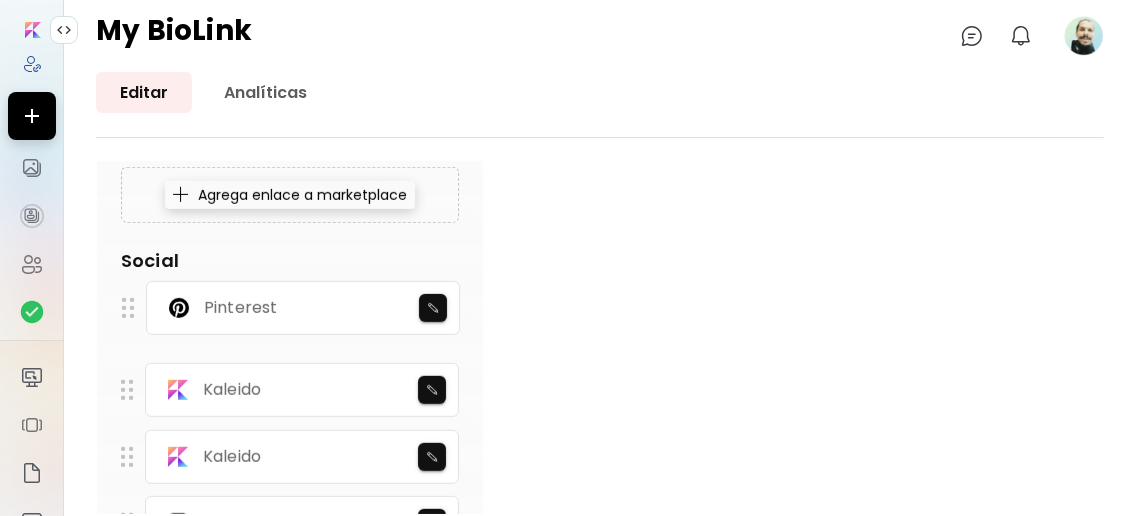 click at bounding box center (128, 308) 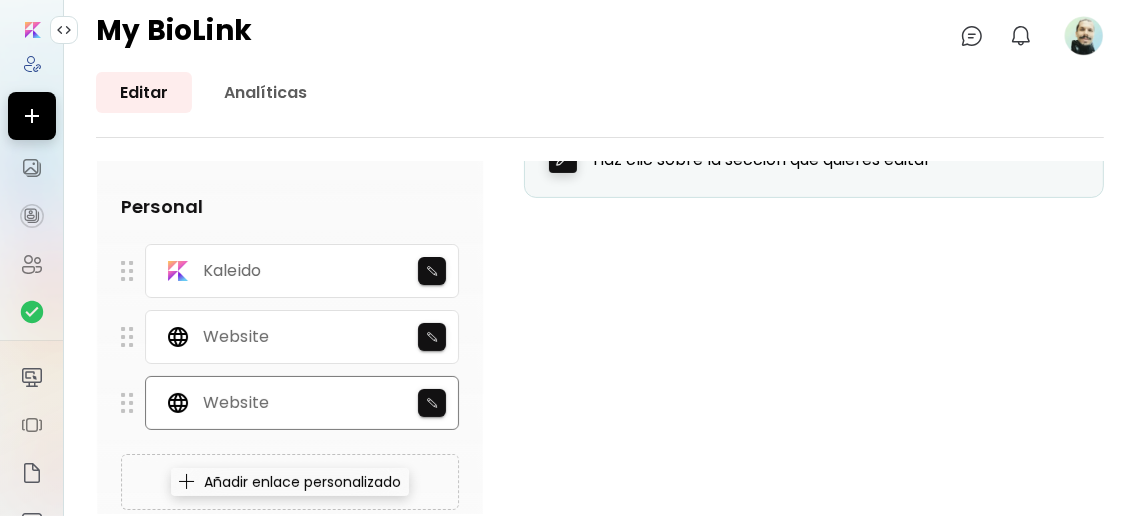 scroll, scrollTop: 501, scrollLeft: 0, axis: vertical 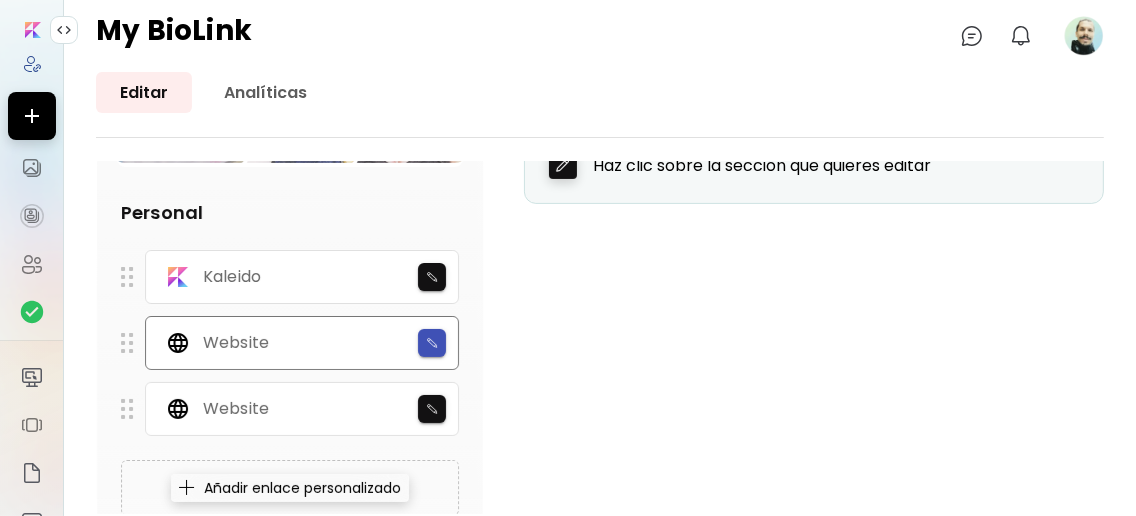 click at bounding box center (432, 343) 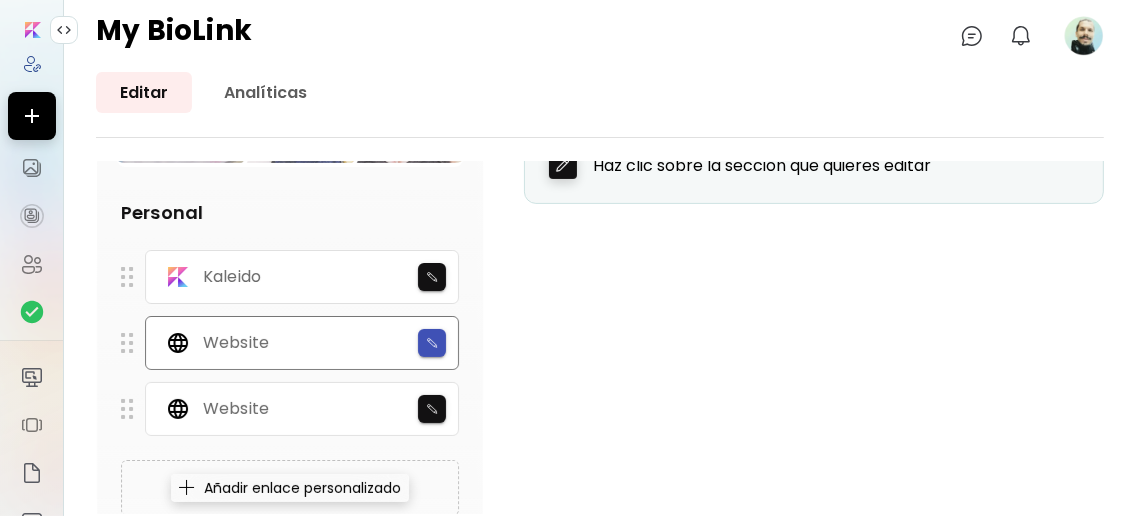 click at bounding box center [432, 343] 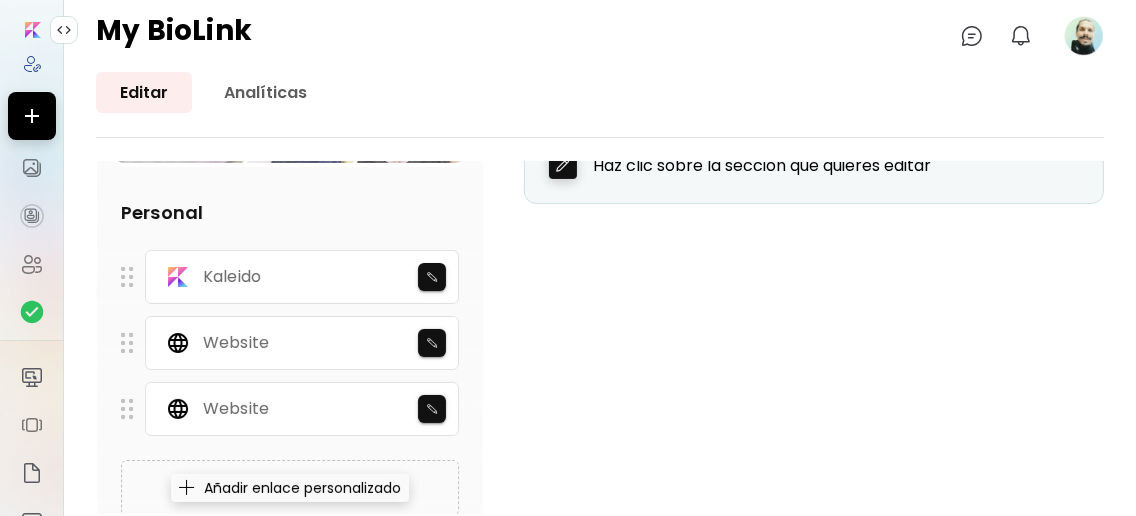 click at bounding box center (127, 343) 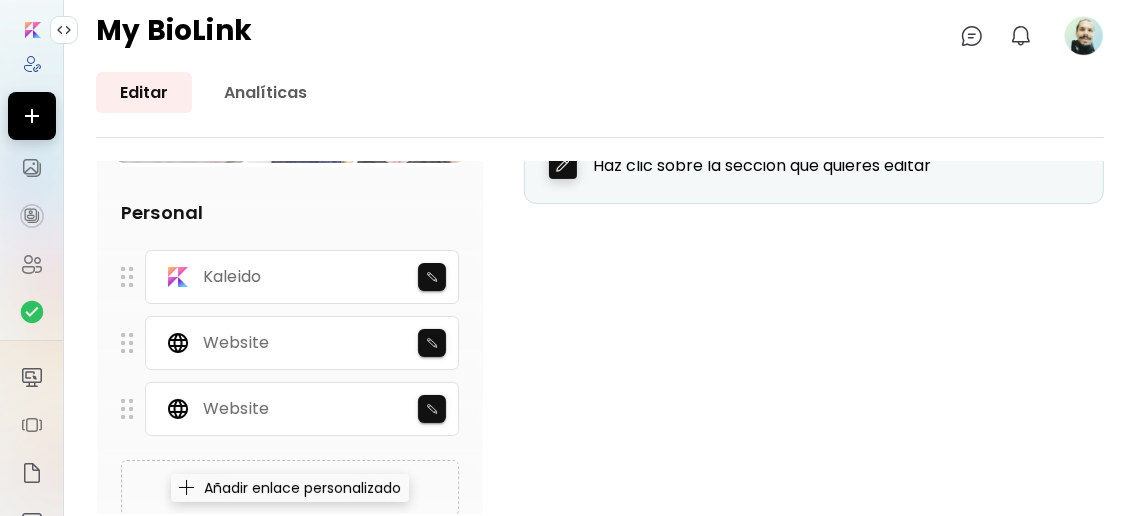 drag, startPoint x: 129, startPoint y: 331, endPoint x: 128, endPoint y: 406, distance: 75.00667 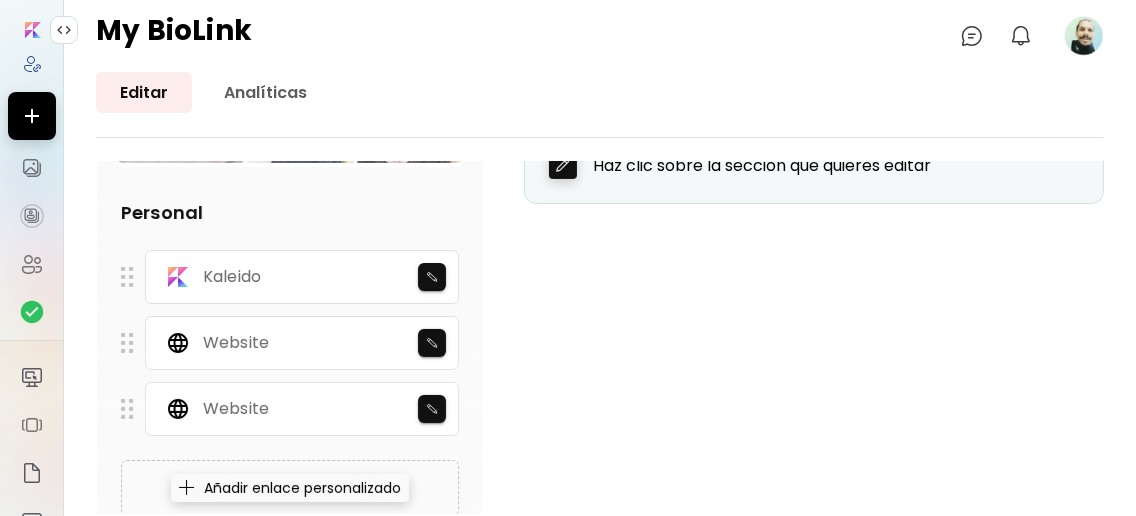 click on "Kaleido Website Website" at bounding box center [290, 343] 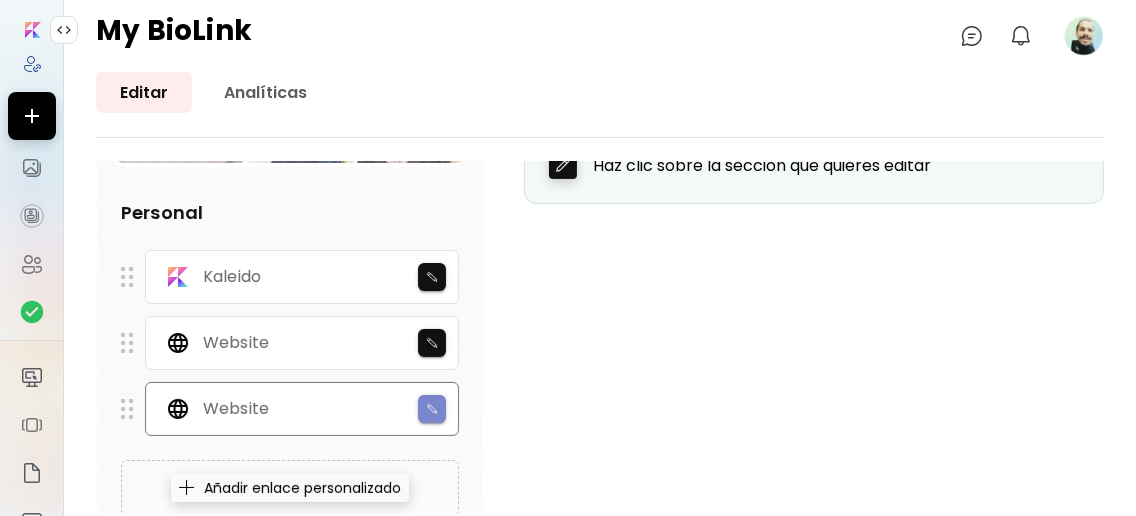 click at bounding box center [432, 409] 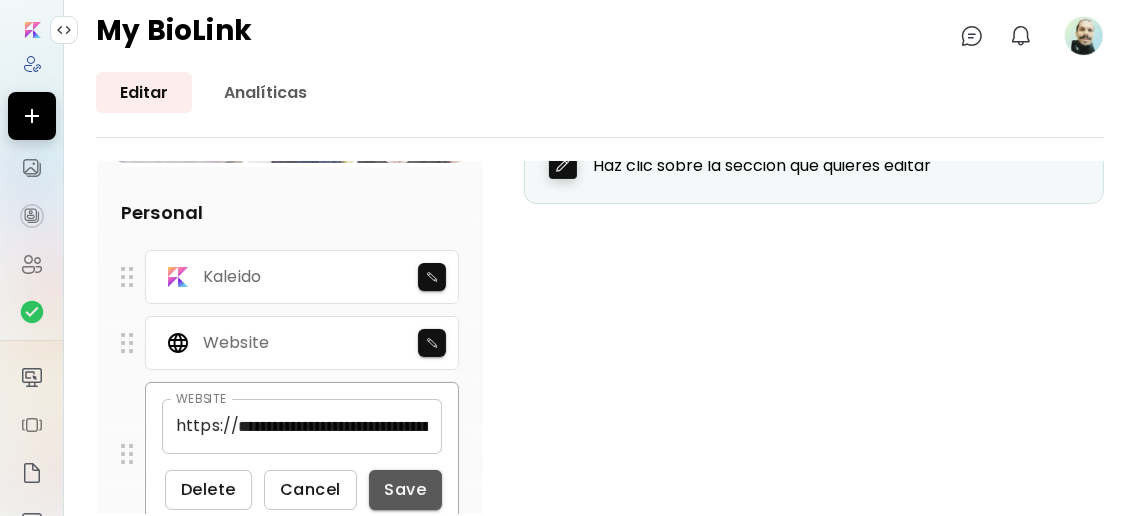drag, startPoint x: 422, startPoint y: 486, endPoint x: 489, endPoint y: 440, distance: 81.27115 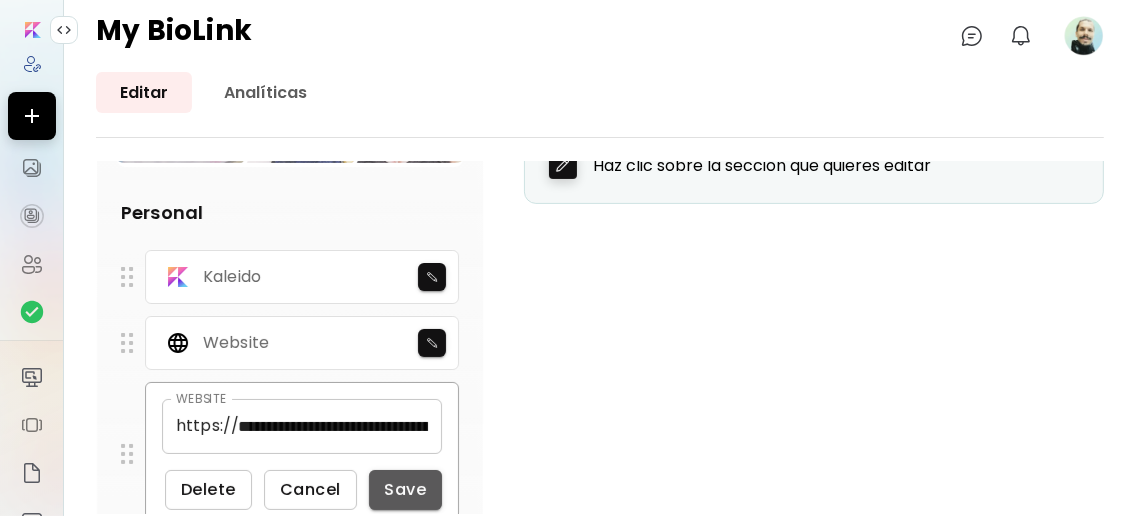 click on "Save" at bounding box center [406, 489] 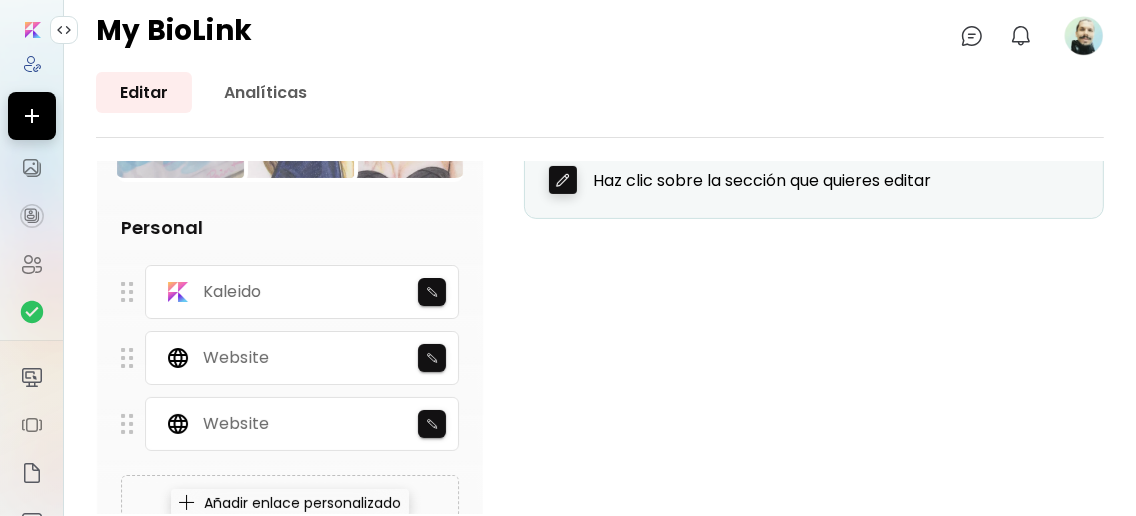 scroll, scrollTop: 501, scrollLeft: 0, axis: vertical 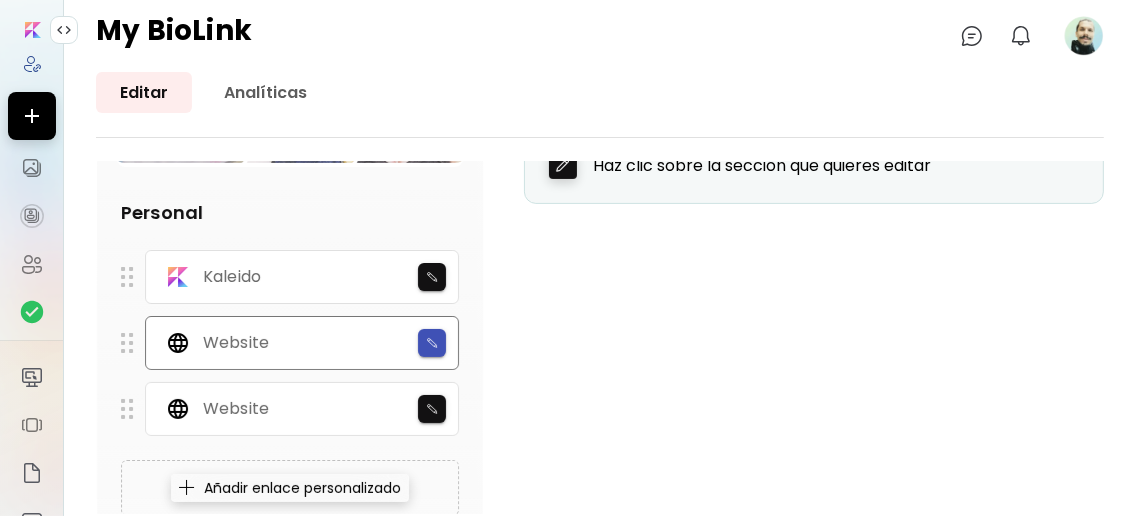 click at bounding box center [432, 343] 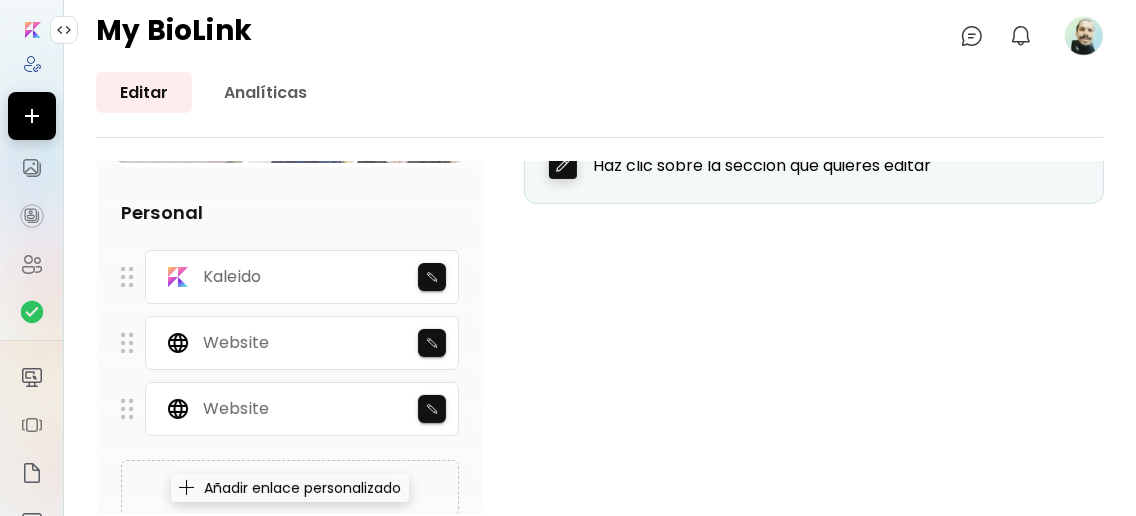 drag, startPoint x: 132, startPoint y: 400, endPoint x: 130, endPoint y: 332, distance: 68.0294 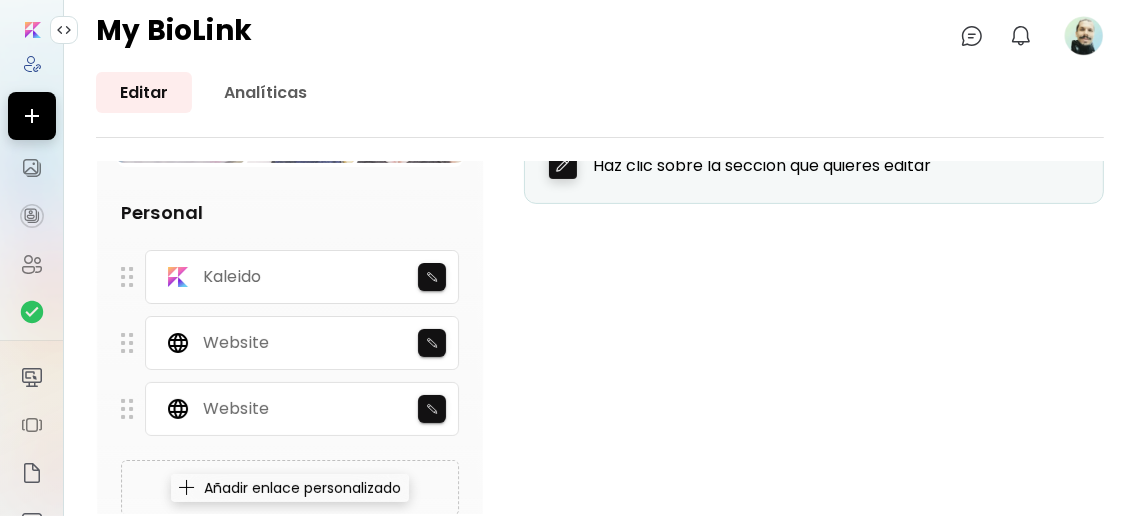 click on "Kaleido Website Website" at bounding box center (290, 343) 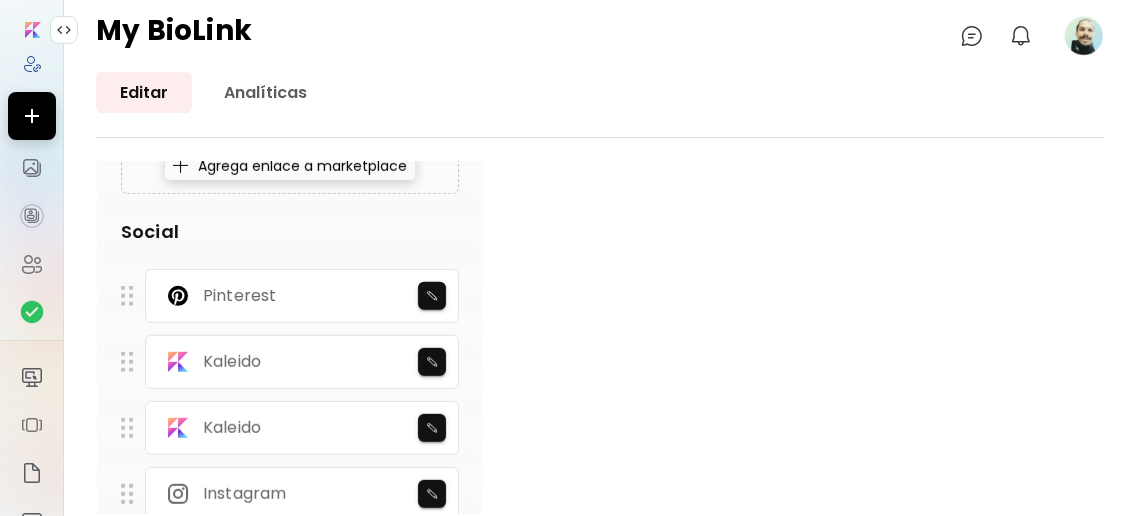 scroll, scrollTop: 1167, scrollLeft: 0, axis: vertical 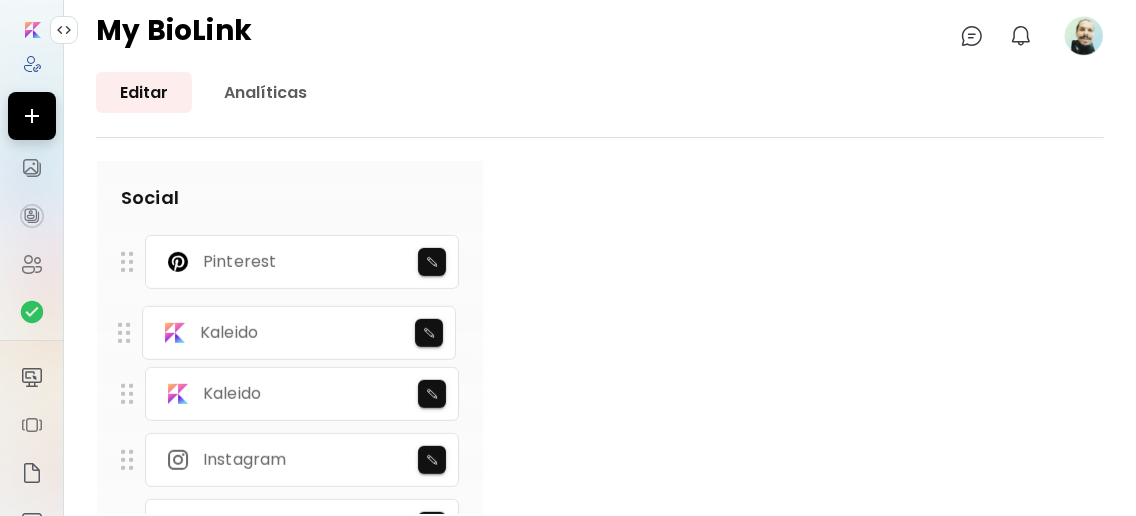 drag, startPoint x: 128, startPoint y: 378, endPoint x: 124, endPoint y: 317, distance: 61.13101 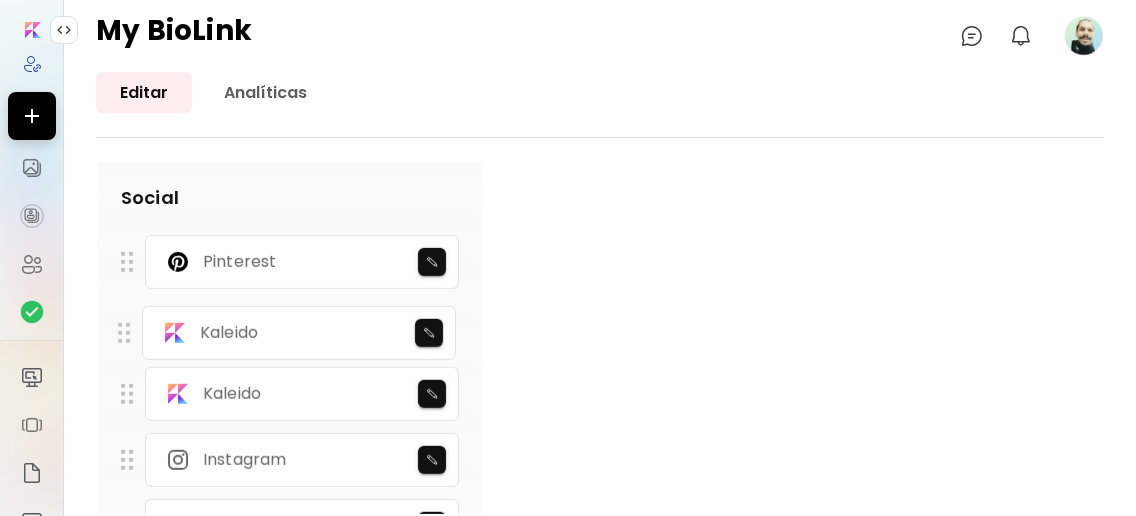click at bounding box center [124, 333] 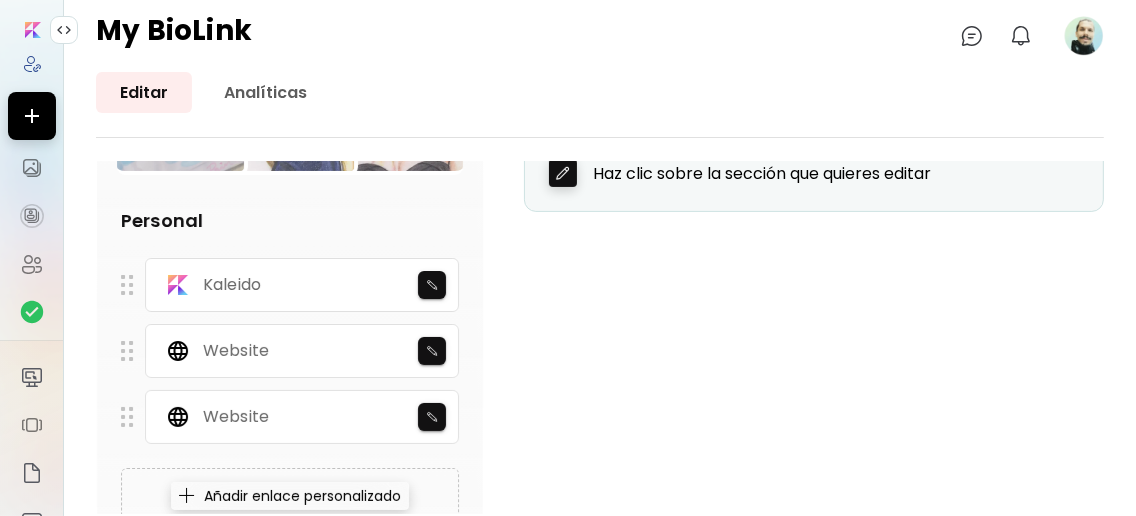 scroll, scrollTop: 533, scrollLeft: 0, axis: vertical 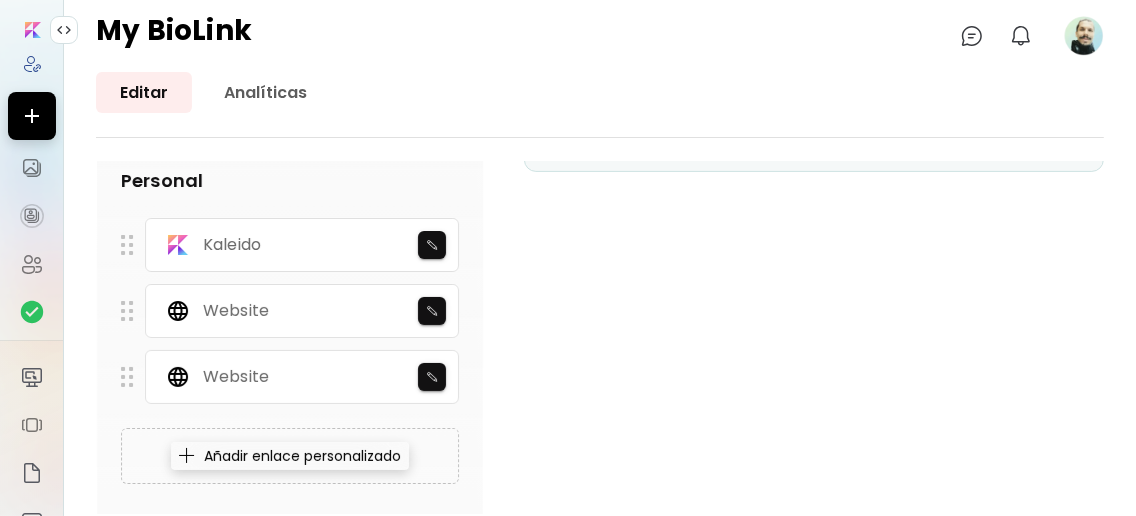 drag, startPoint x: 130, startPoint y: 364, endPoint x: 128, endPoint y: 289, distance: 75.026665 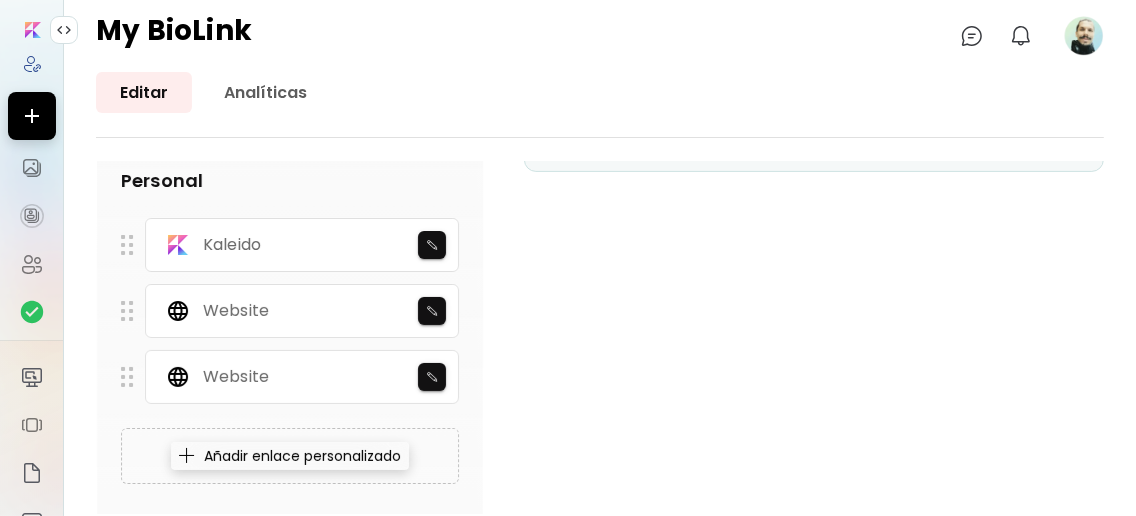 click on "Kaleido Website Website" at bounding box center (290, 311) 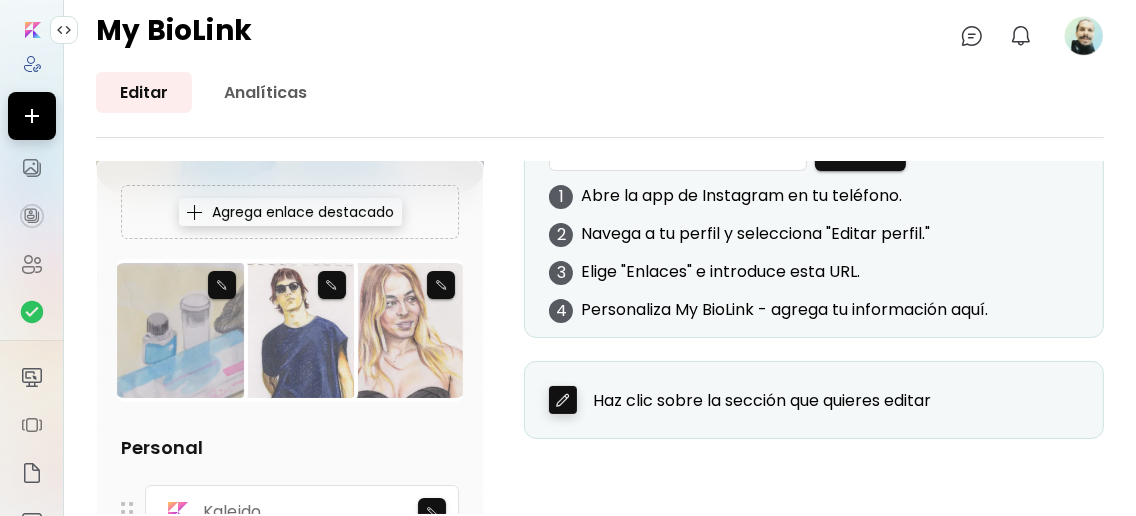 scroll, scrollTop: 399, scrollLeft: 0, axis: vertical 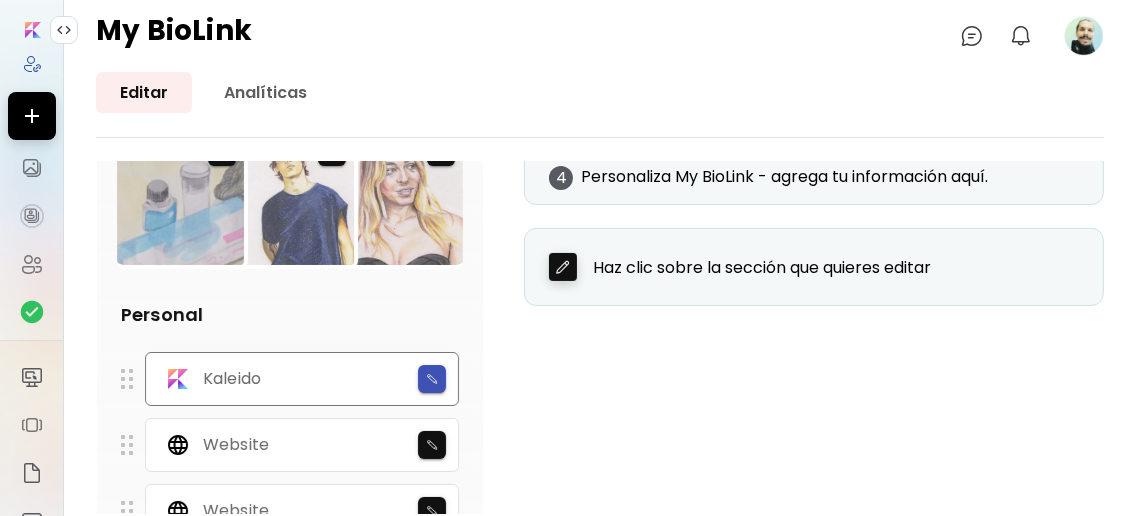 click at bounding box center (432, 379) 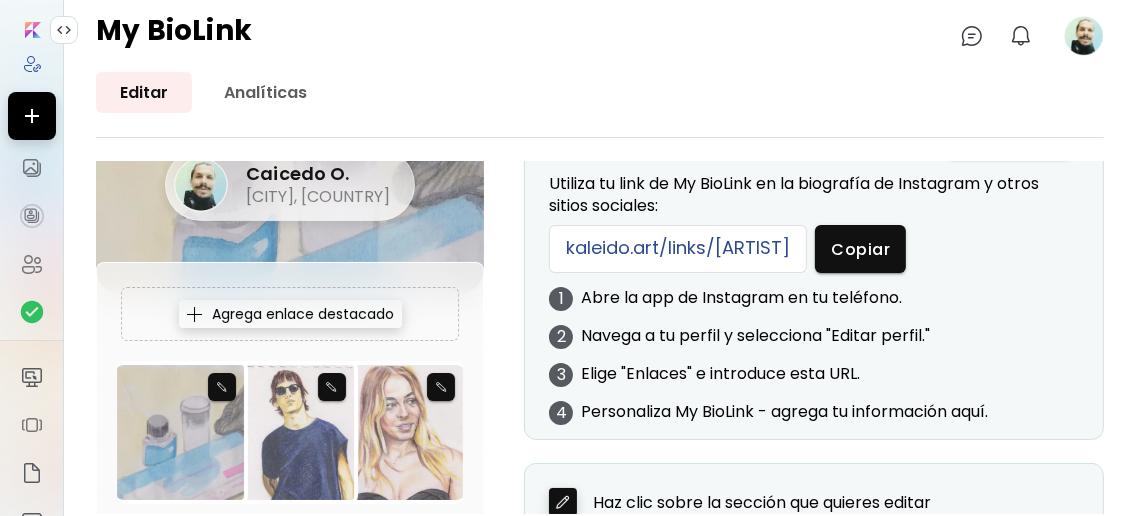 scroll, scrollTop: 399, scrollLeft: 0, axis: vertical 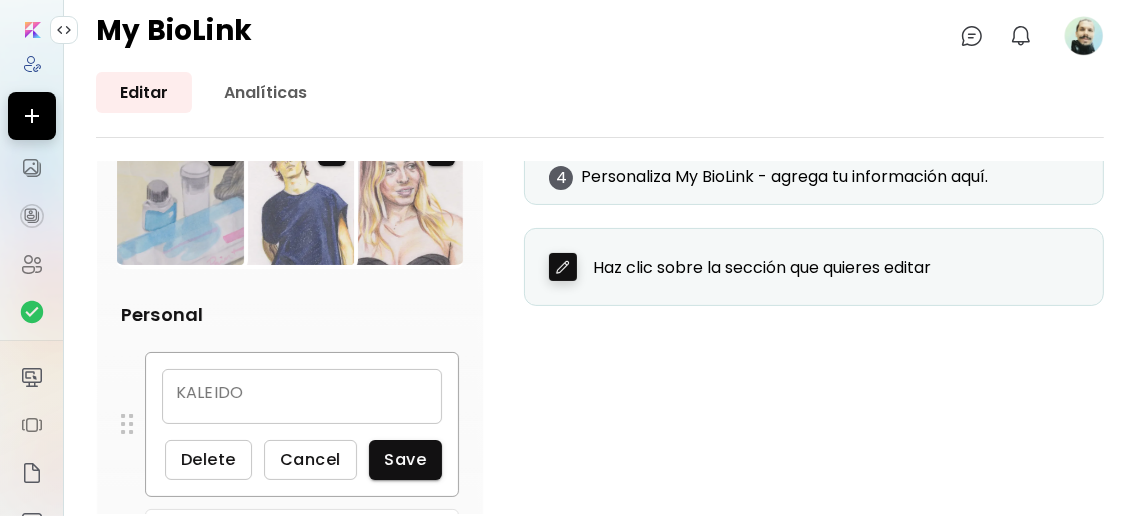 click at bounding box center (302, 396) 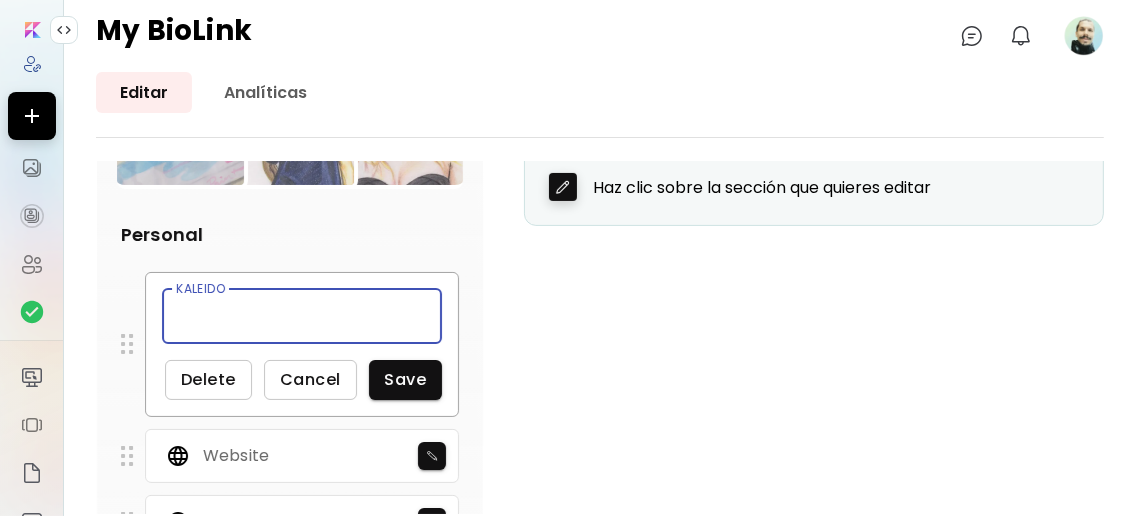 scroll, scrollTop: 799, scrollLeft: 0, axis: vertical 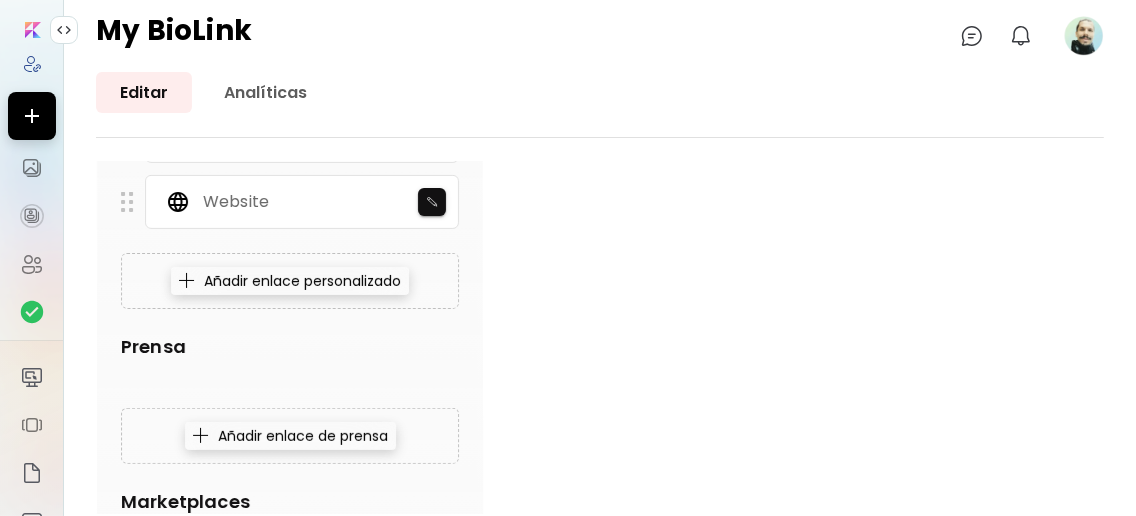 click on "Caicedo O. Bogotá, Colombia Agrega enlace destacado Editar Editar Editar Personal KALEIDO KALEIDO Delete Cancel Save Website Website Añadir enlace personalizado Prensa Añadir enlace de prensa Marketplaces Agrega enlace a marketplace Social Kaleido Pinterest Kaleido Instagram X (Twitter) Facebook Tiktok Youtube Añadir sitio social Genera tu  BioLink  de artista gratis Activa My BioLink Ver tutorial Utiliza tu link de My BioLink en la biografía de Instagram y otros sitios sociales: kaleido.art/links/Oscar_Caicedo Copiar 1 Abre la app de Instagram en tu teléfono. 2 Navega a tu perfil y selecciona "Editar perfil." 3 Elige "Enlaces" e introduce esta URL. 4 Personaliza My BioLink - agrega tu información aquí. Haz clic sobre la sección que quieres editar" at bounding box center [600, 492] 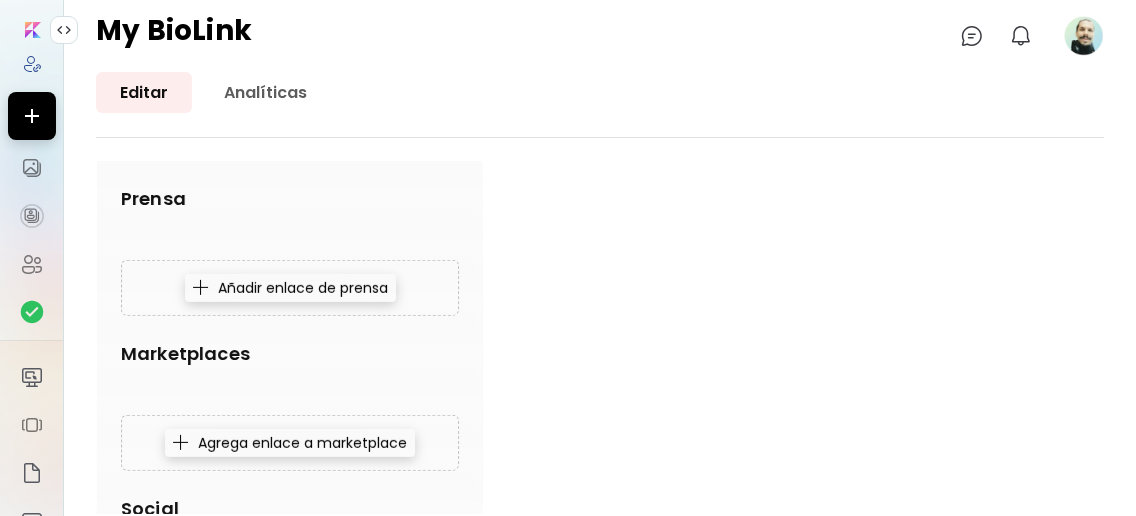 scroll, scrollTop: 1066, scrollLeft: 0, axis: vertical 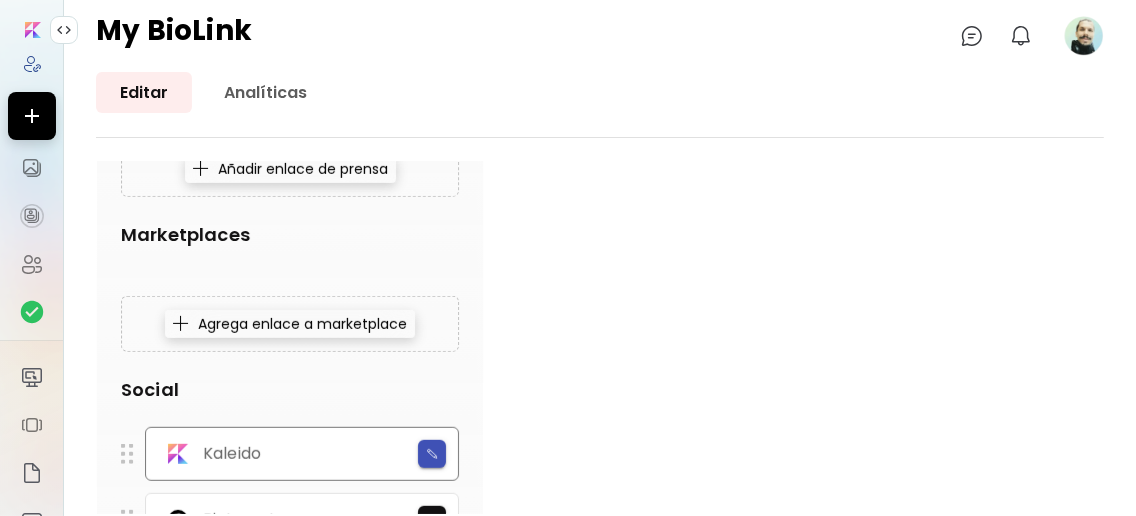 click at bounding box center (432, 454) 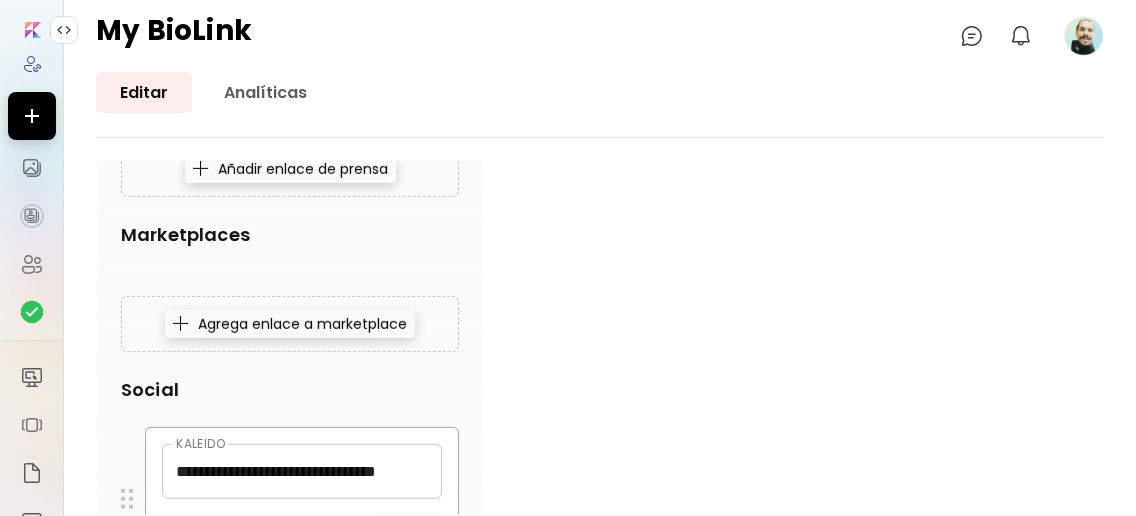 scroll, scrollTop: 1200, scrollLeft: 0, axis: vertical 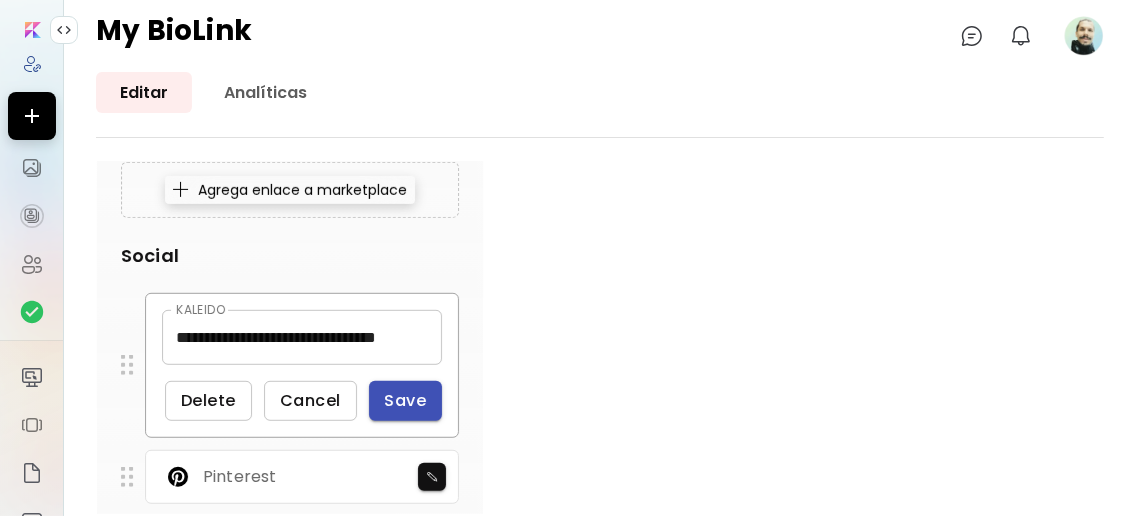 click on "Save" at bounding box center [406, -342] 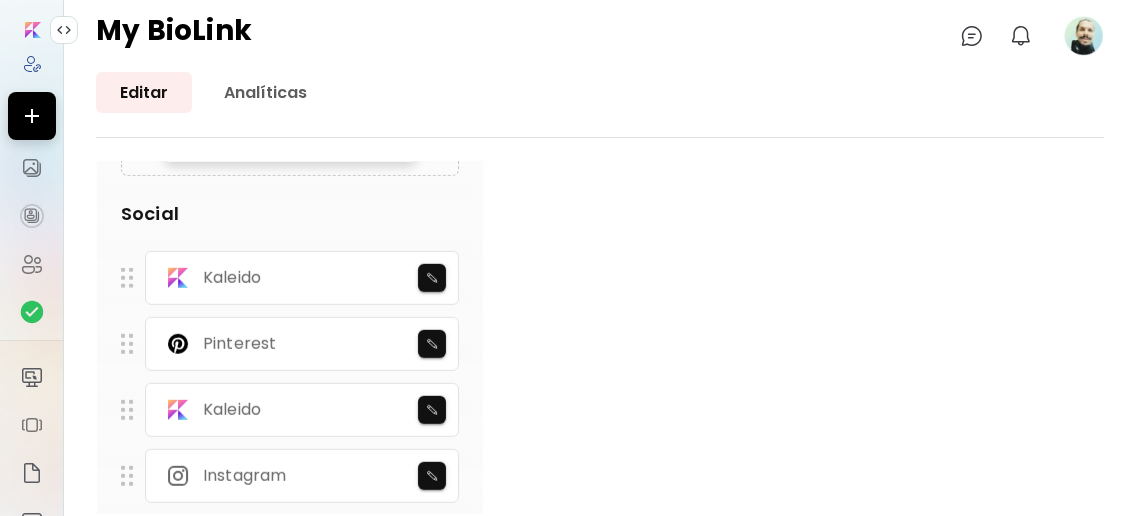 scroll, scrollTop: 1333, scrollLeft: 0, axis: vertical 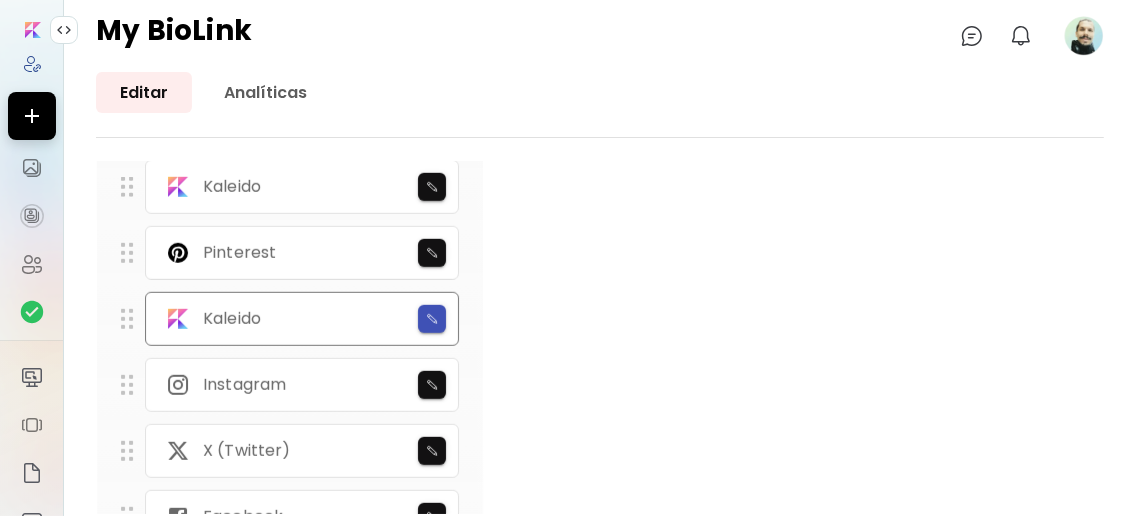 click at bounding box center (432, 319) 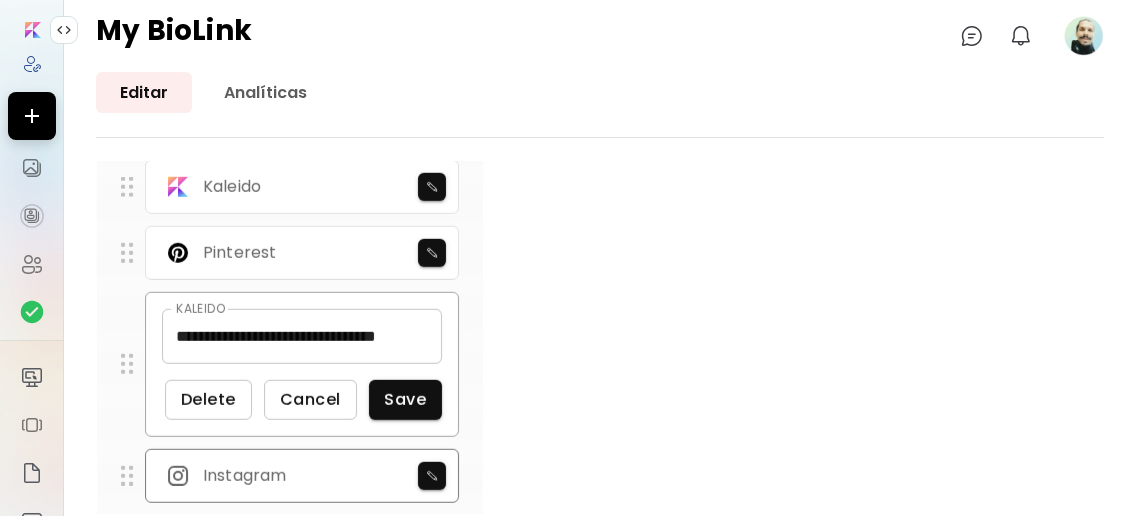 click on "Delete" at bounding box center [208, -475] 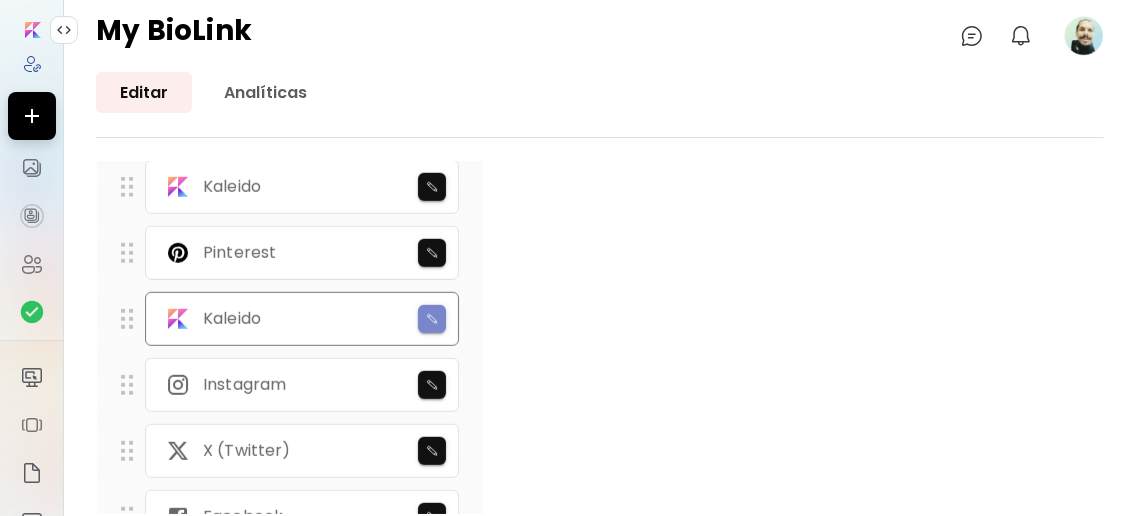 click at bounding box center (432, 319) 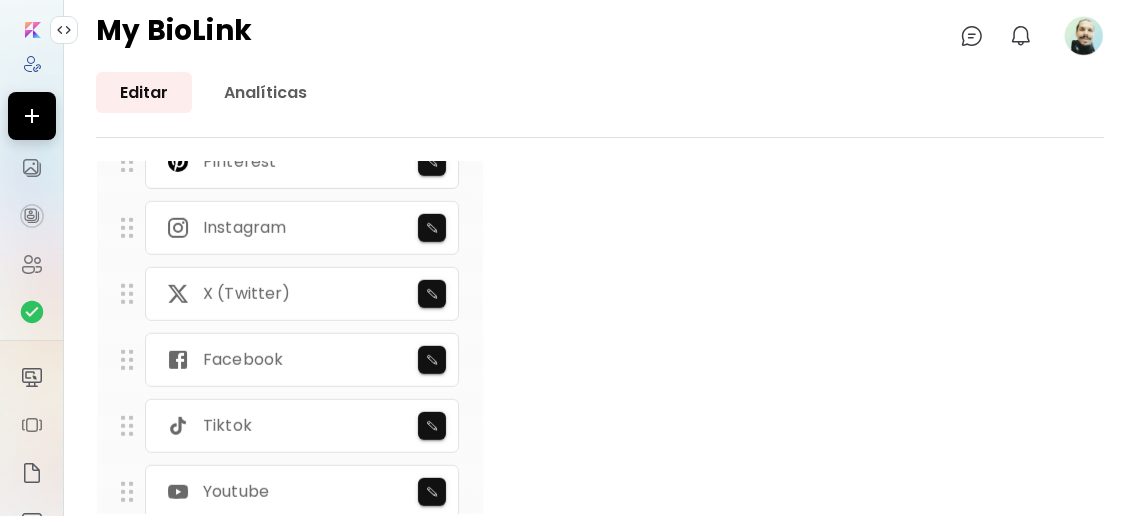 scroll, scrollTop: 1242, scrollLeft: 0, axis: vertical 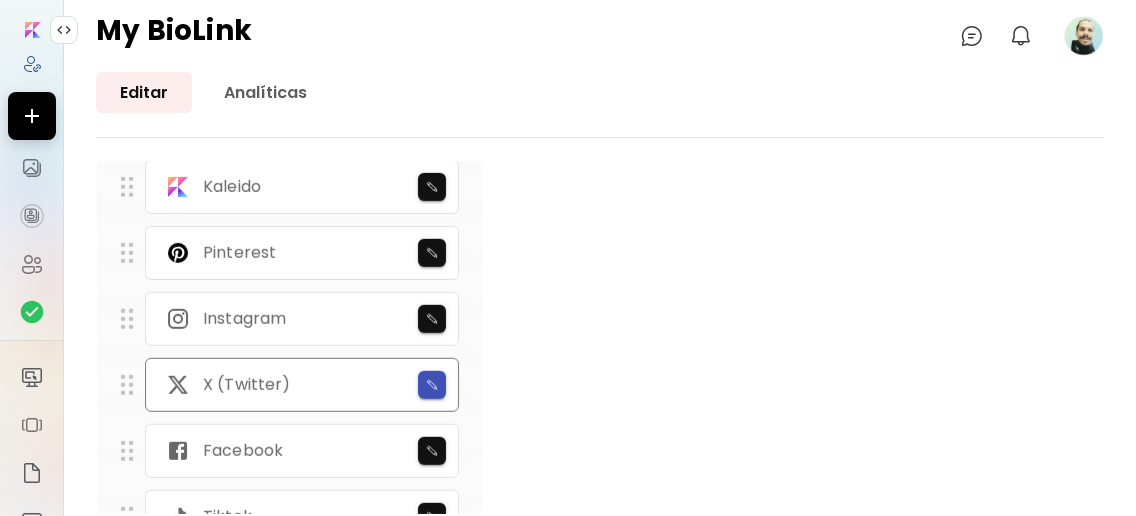 click at bounding box center (432, 385) 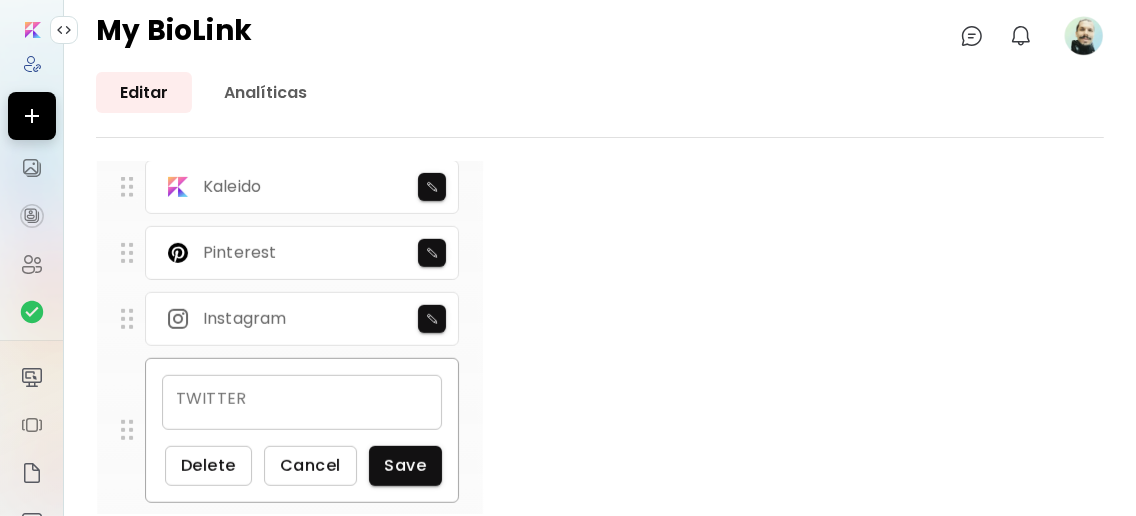 click on "Agrega enlace destacado Editar Editar Editar Personal Website Kaleido Website Añadir enlace personalizado Prensa Añadir enlace de prensa Marketplaces Agrega enlace a marketplace Social Kaleido Pinterest Instagram TWITTER TWITTER Delete Cancel Save Facebook Tiktok Youtube Añadir sitio social Genera tu  BioLink  de artista gratis" at bounding box center (290, 95) 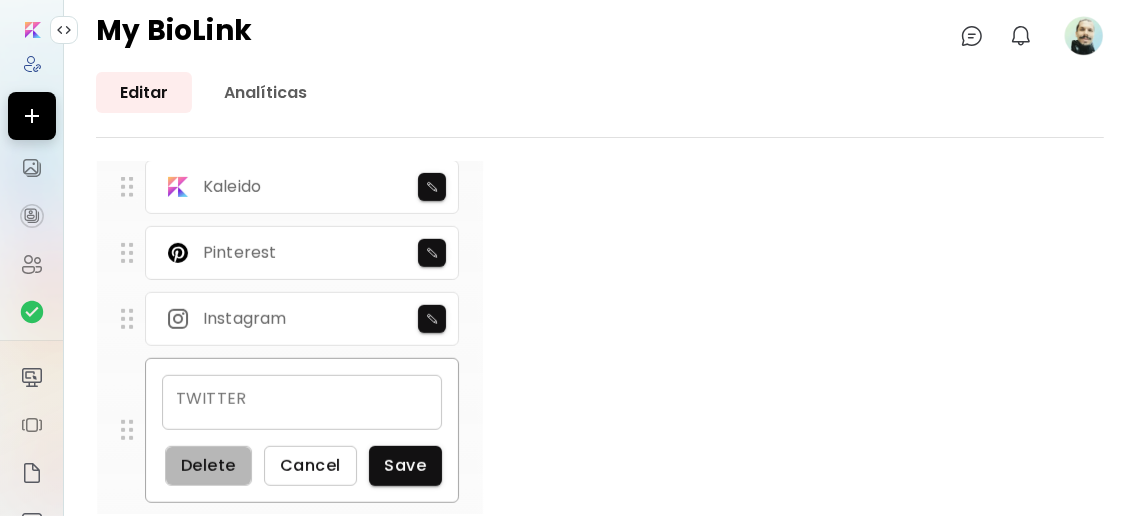 click on "Delete" at bounding box center [208, 465] 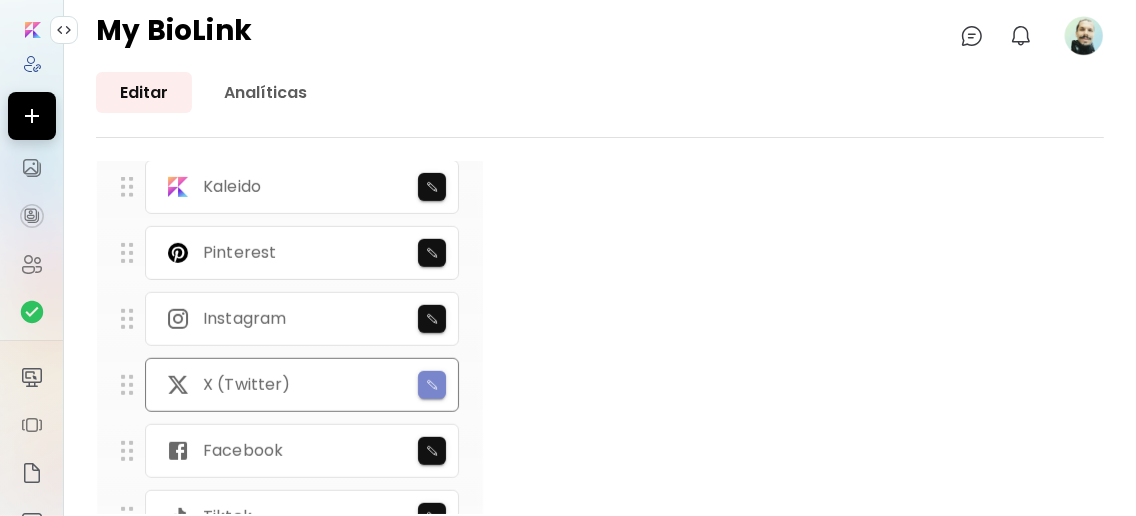click at bounding box center (432, 385) 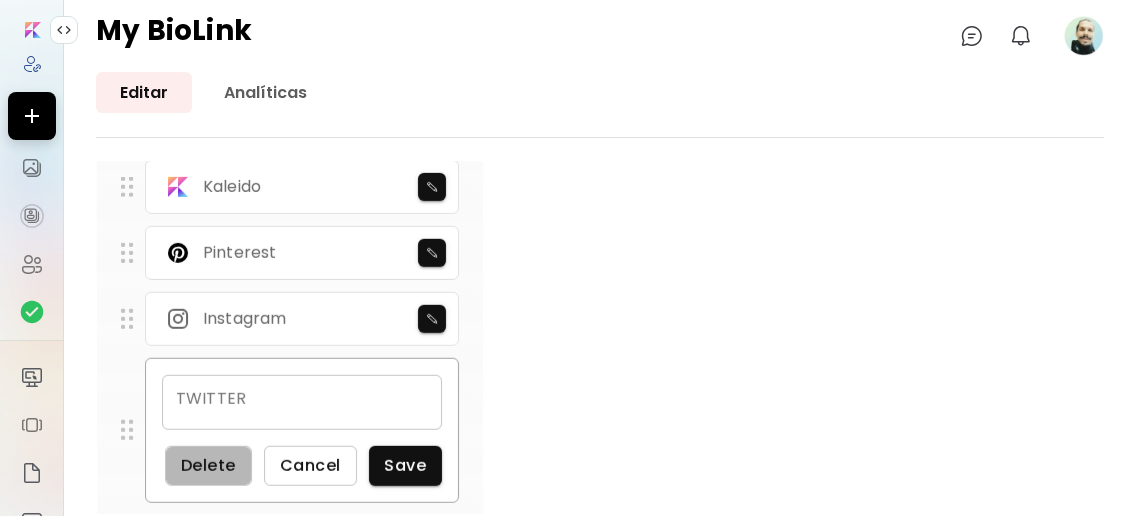 click on "Delete" at bounding box center (208, 465) 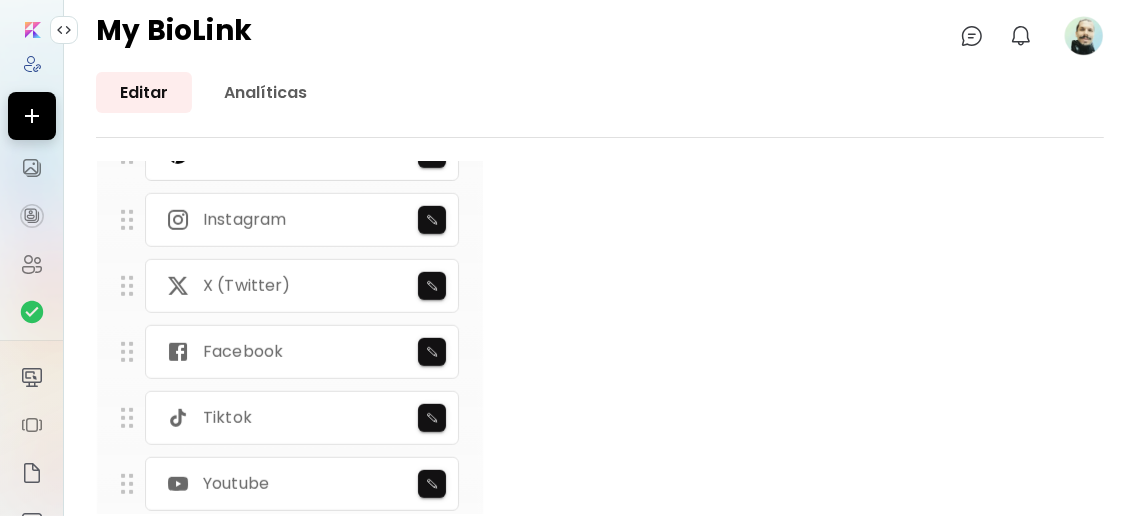 scroll, scrollTop: 1376, scrollLeft: 0, axis: vertical 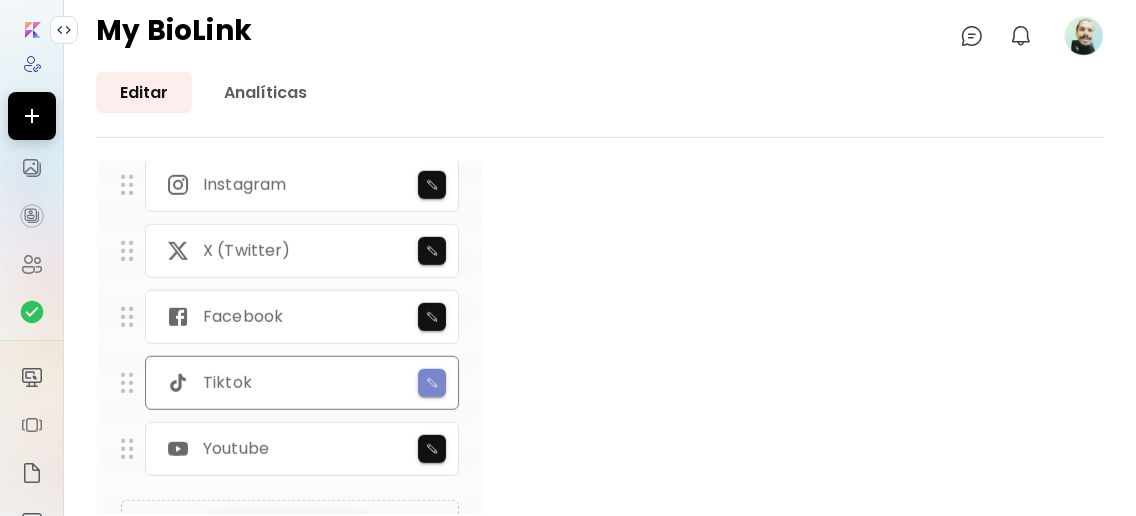 click at bounding box center [432, 383] 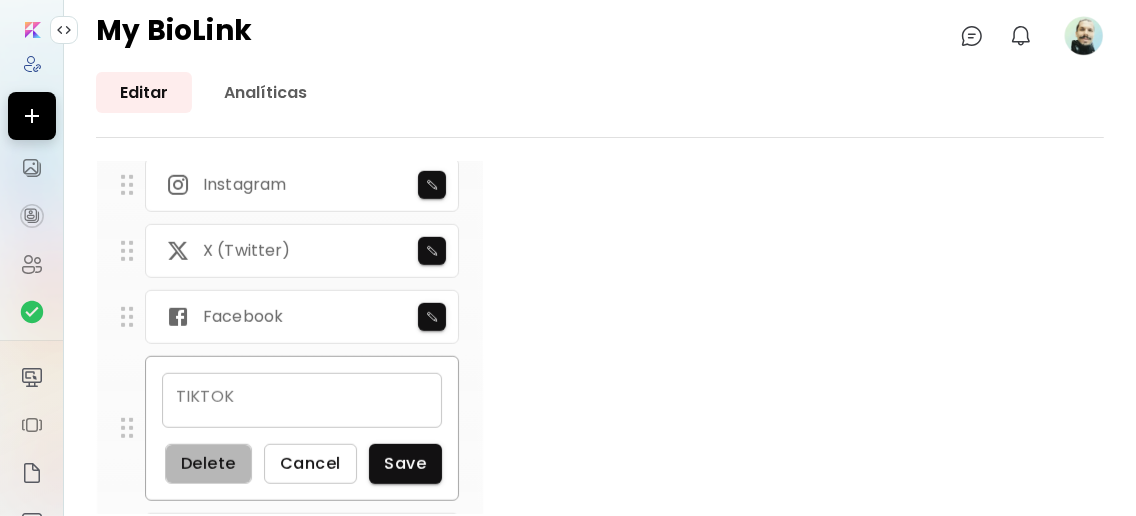 click on "Delete" at bounding box center (208, 463) 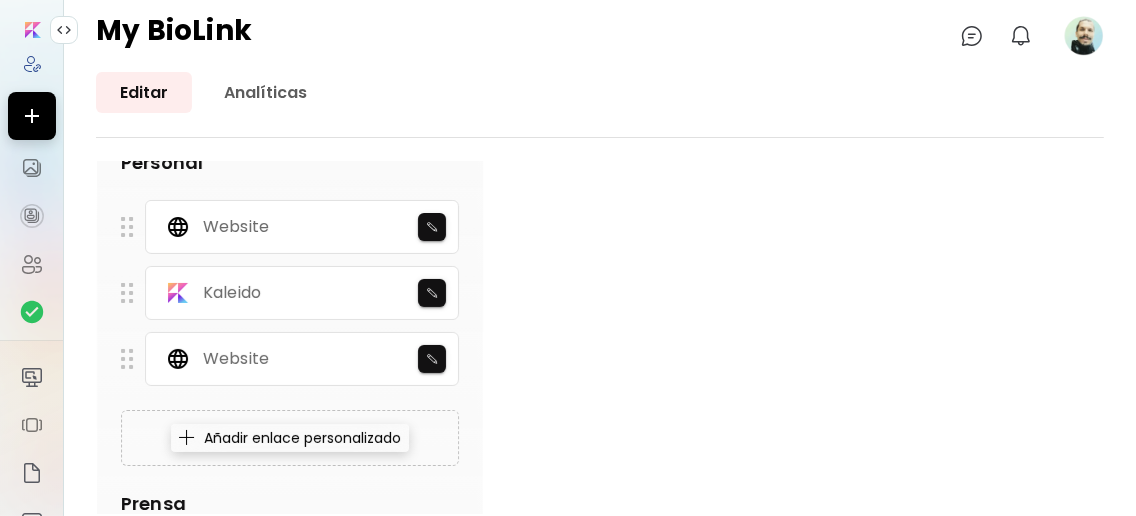 scroll, scrollTop: 435, scrollLeft: 0, axis: vertical 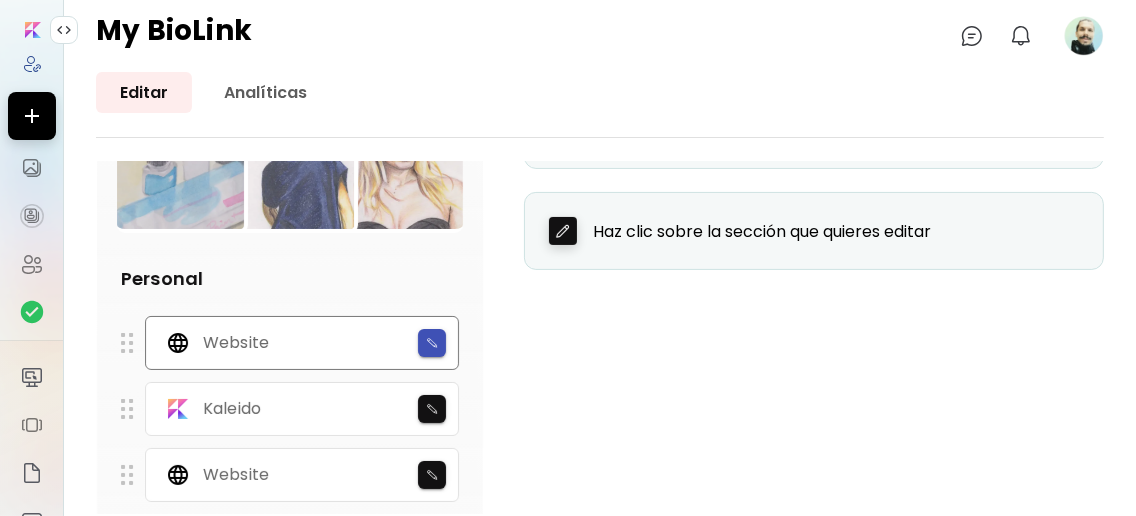 click at bounding box center [432, 343] 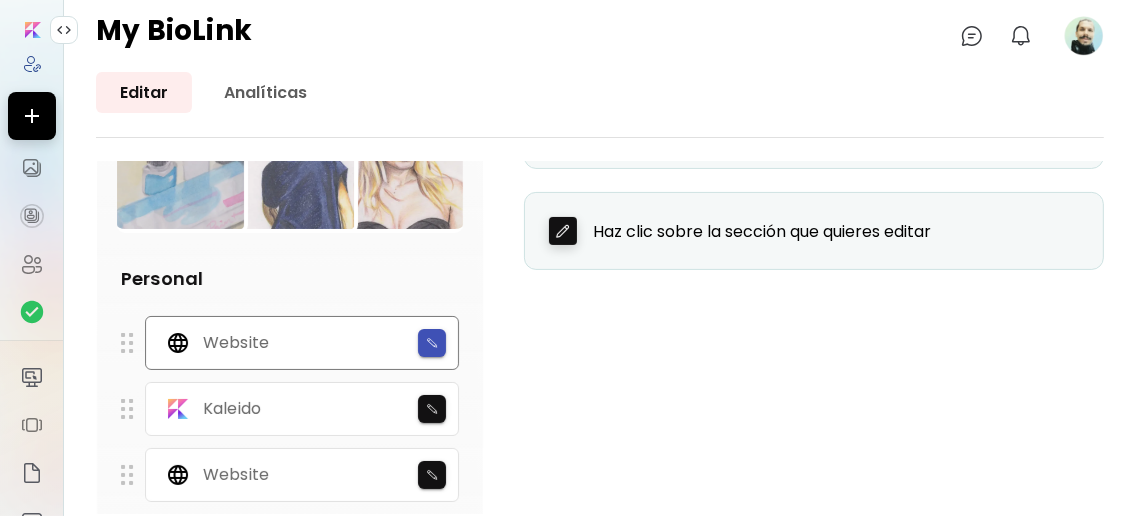 click at bounding box center [432, 343] 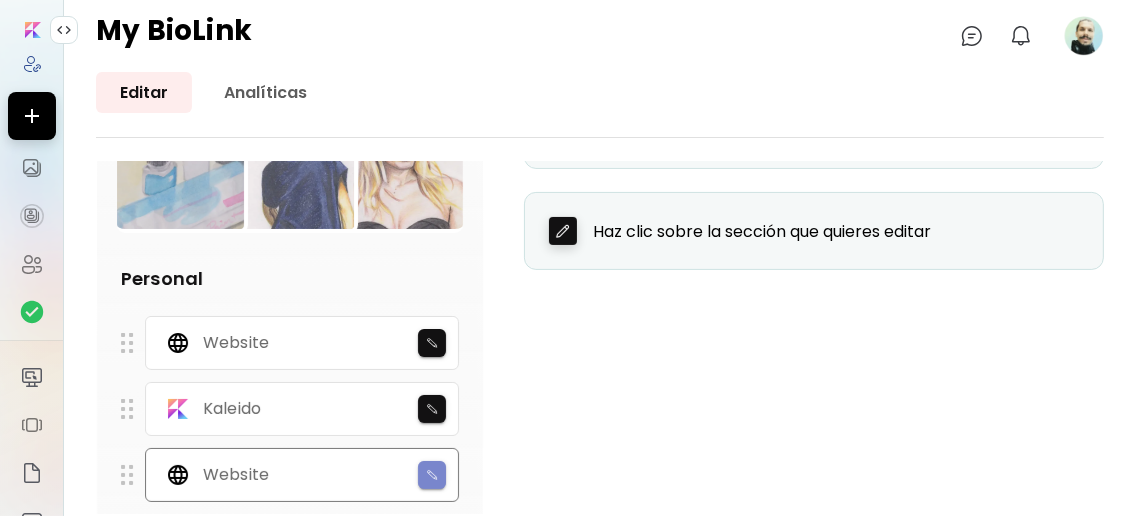 click at bounding box center [432, 475] 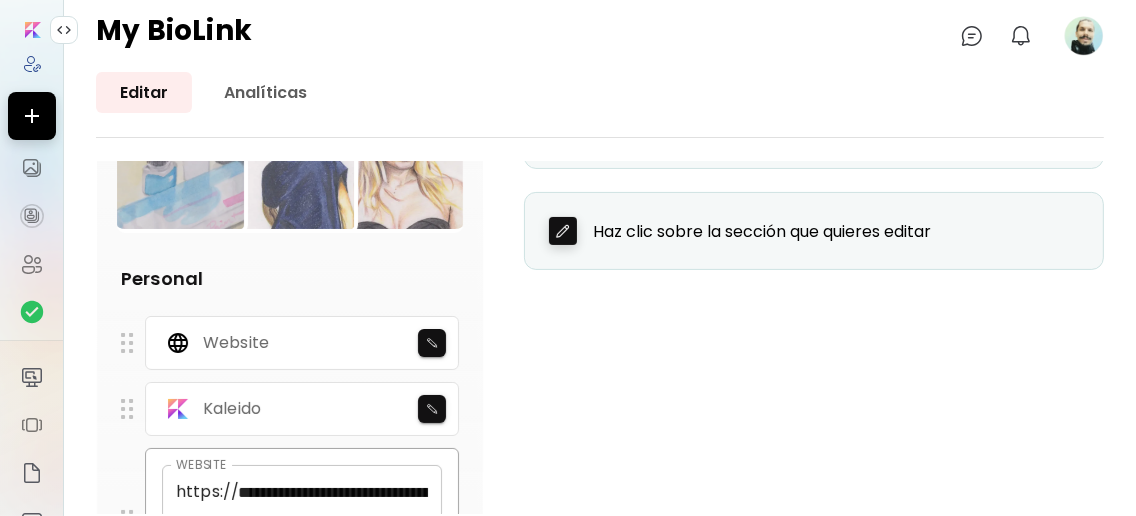 click on "**********" at bounding box center [600, 823] 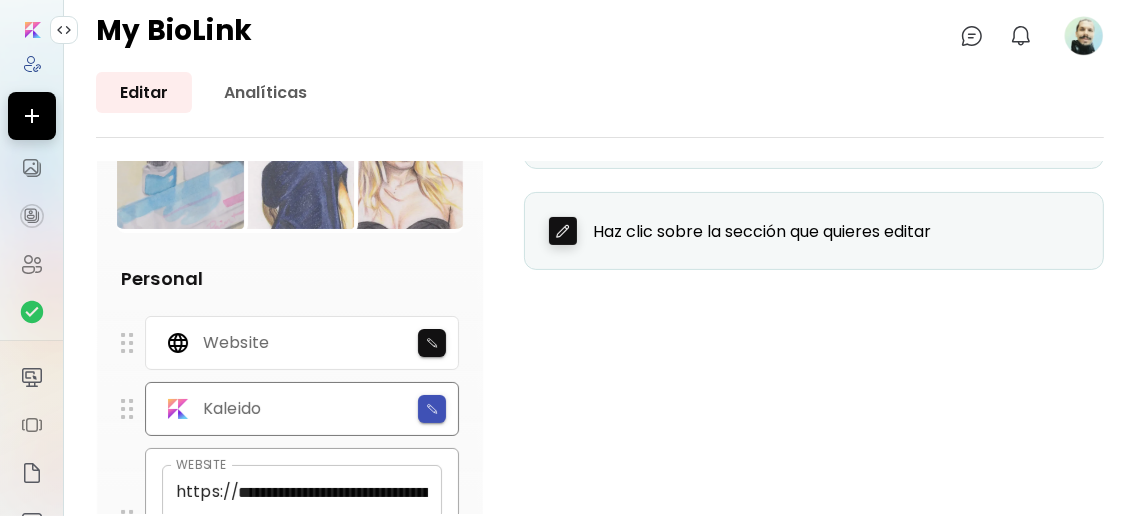 click at bounding box center [432, 409] 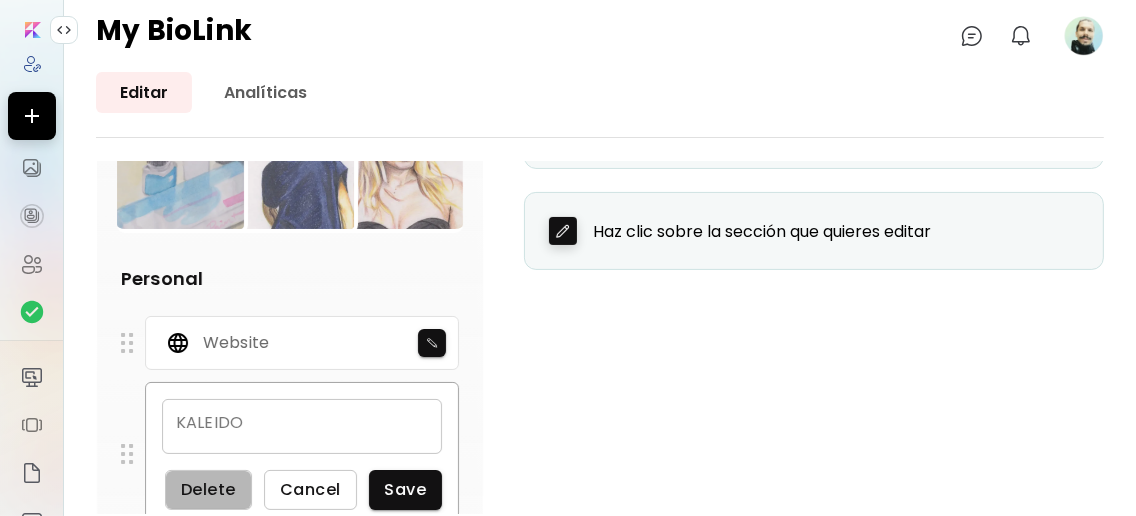 click on "Delete" at bounding box center (208, 489) 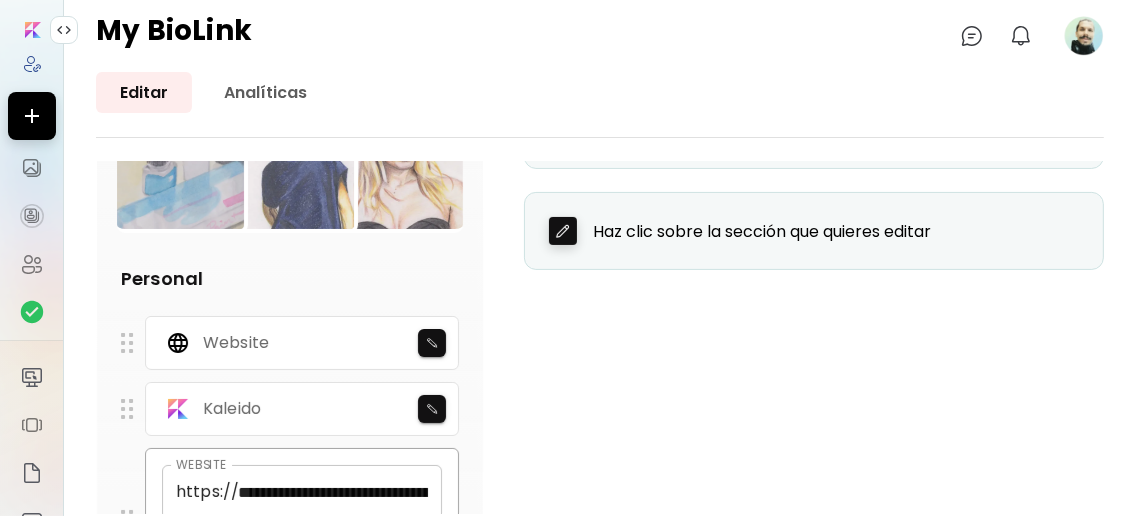 scroll, scrollTop: 569, scrollLeft: 0, axis: vertical 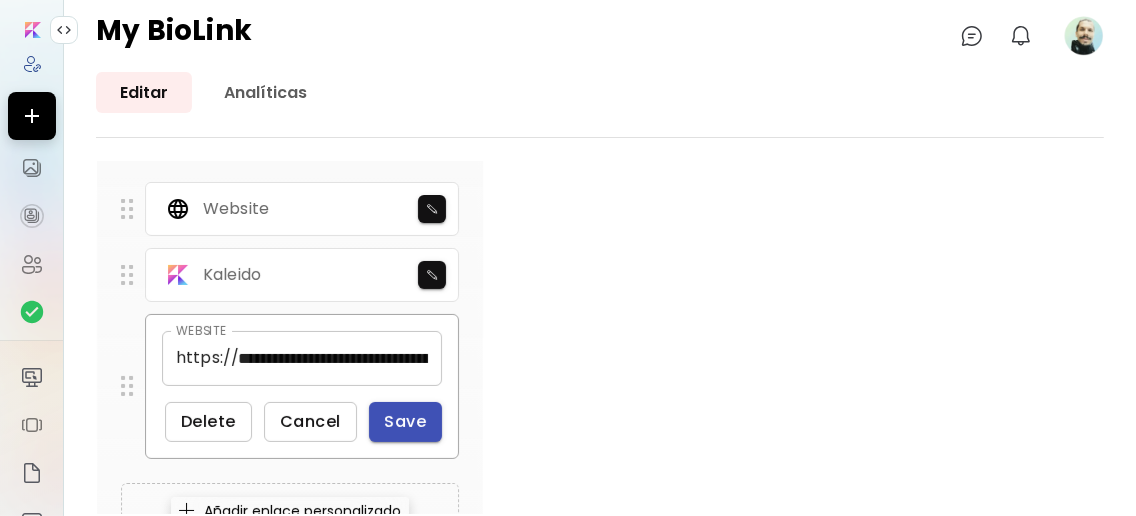 click on "Save" at bounding box center [406, 421] 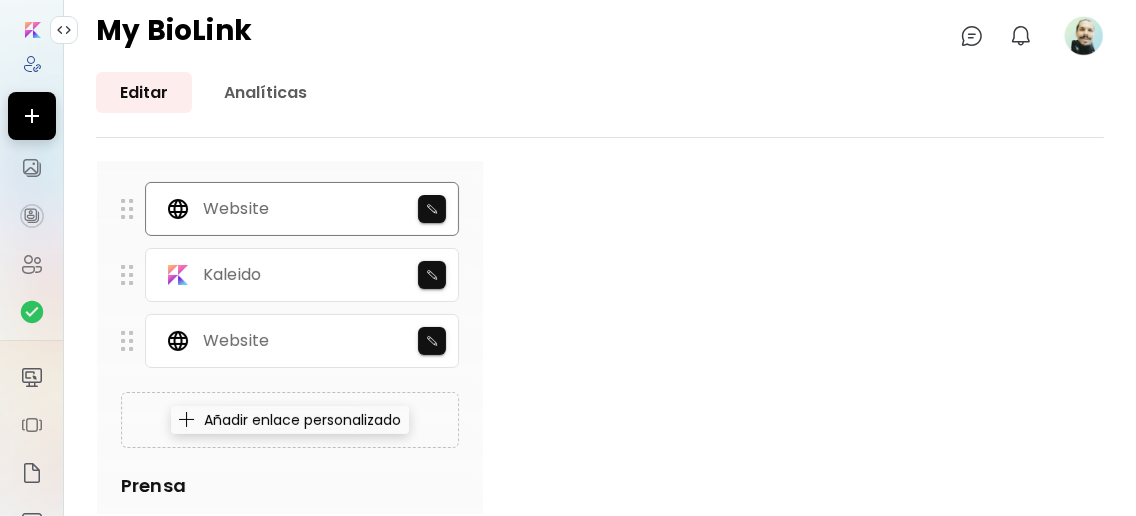drag, startPoint x: 176, startPoint y: 335, endPoint x: 174, endPoint y: 194, distance: 141.01419 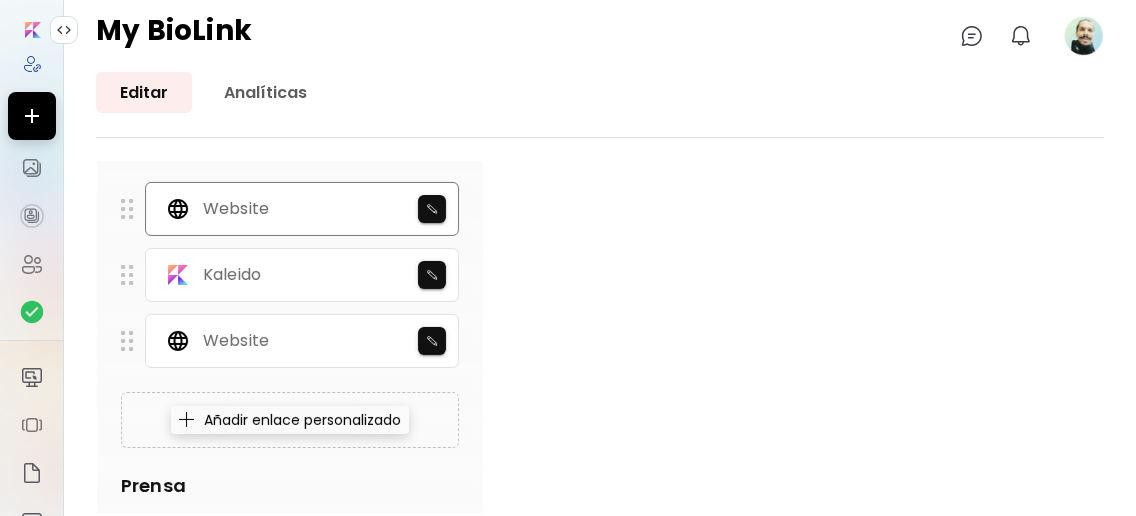 click on "Website Kaleido Website" at bounding box center (290, 275) 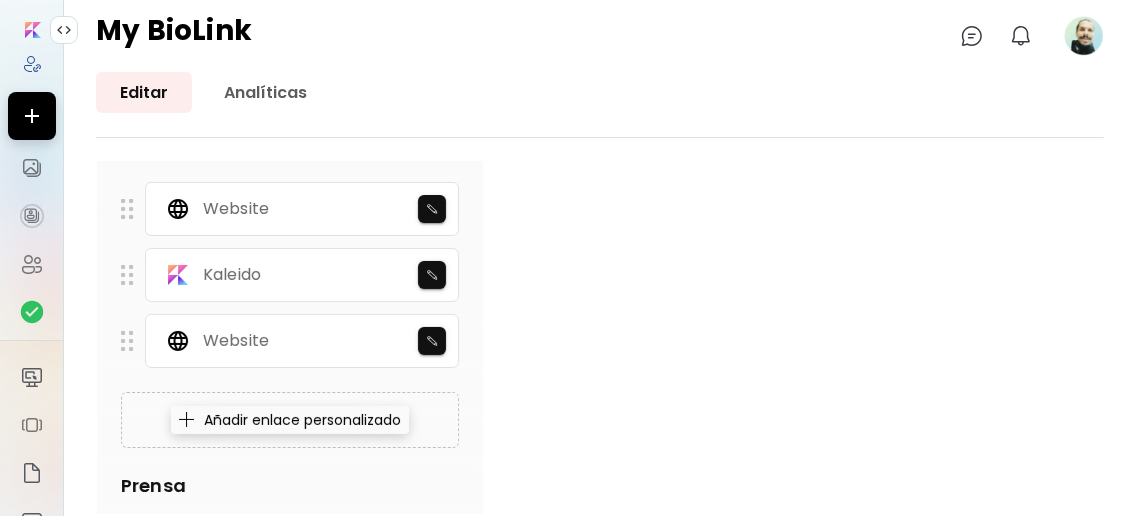 scroll, scrollTop: 435, scrollLeft: 0, axis: vertical 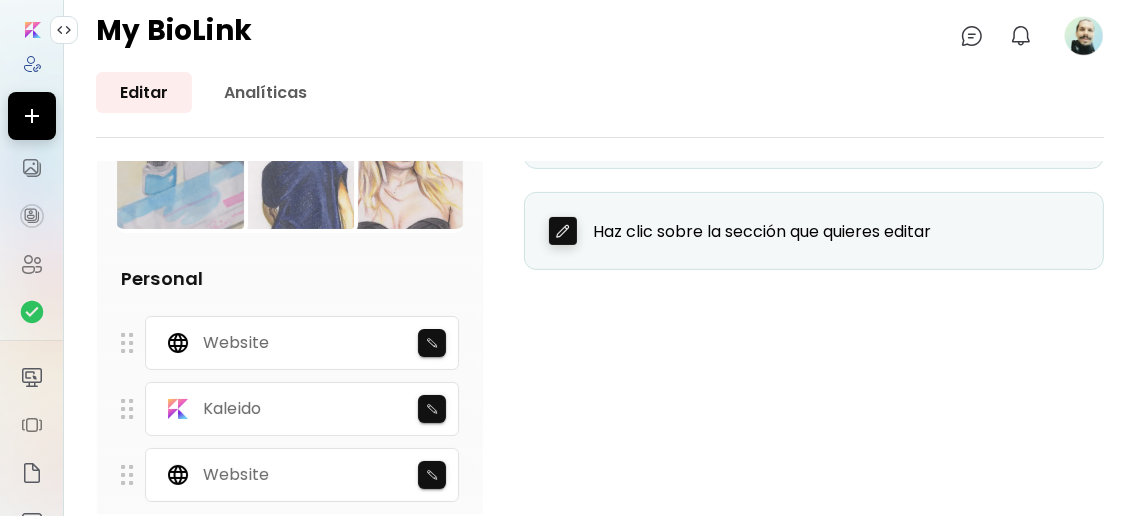 click at bounding box center [127, 343] 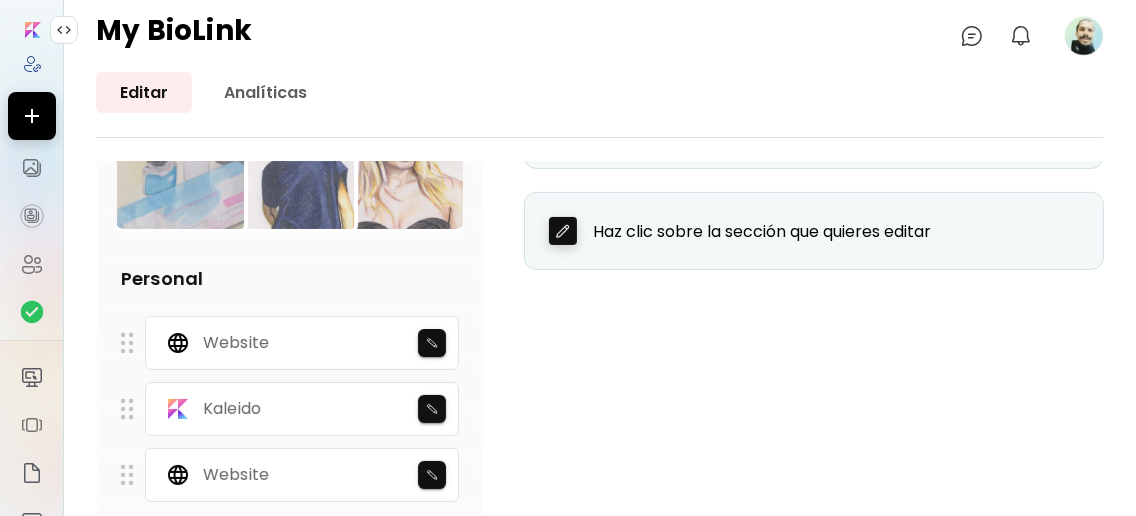 drag, startPoint x: 127, startPoint y: 332, endPoint x: 127, endPoint y: 423, distance: 91 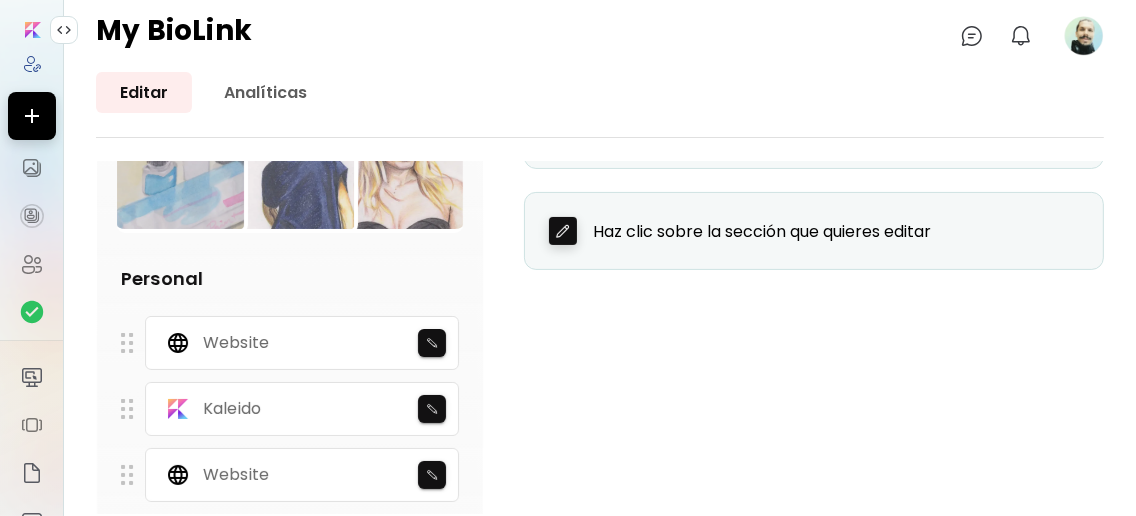 click on "Website Kaleido Website" at bounding box center (290, 409) 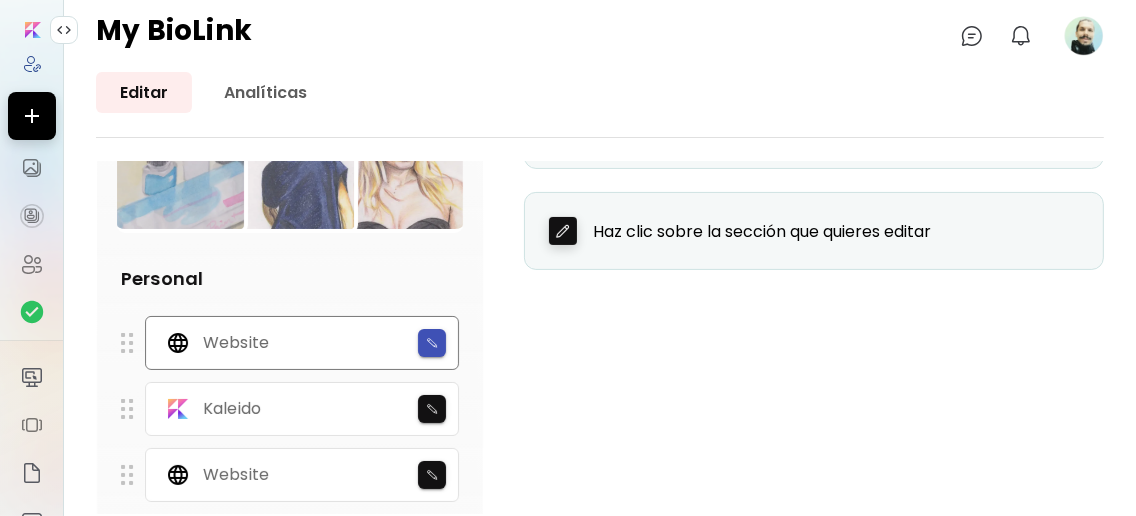 click at bounding box center [432, 343] 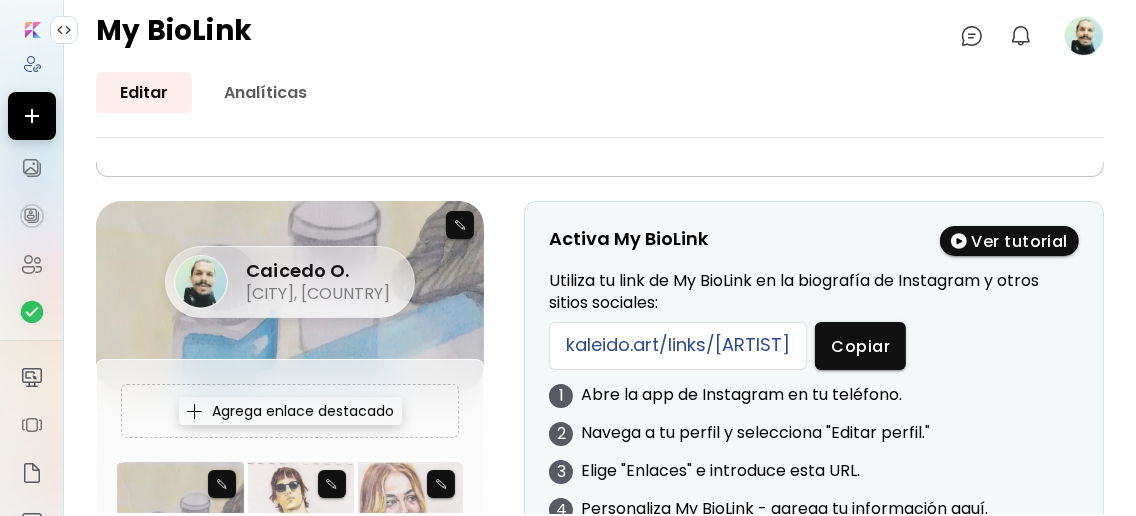 scroll, scrollTop: 0, scrollLeft: 0, axis: both 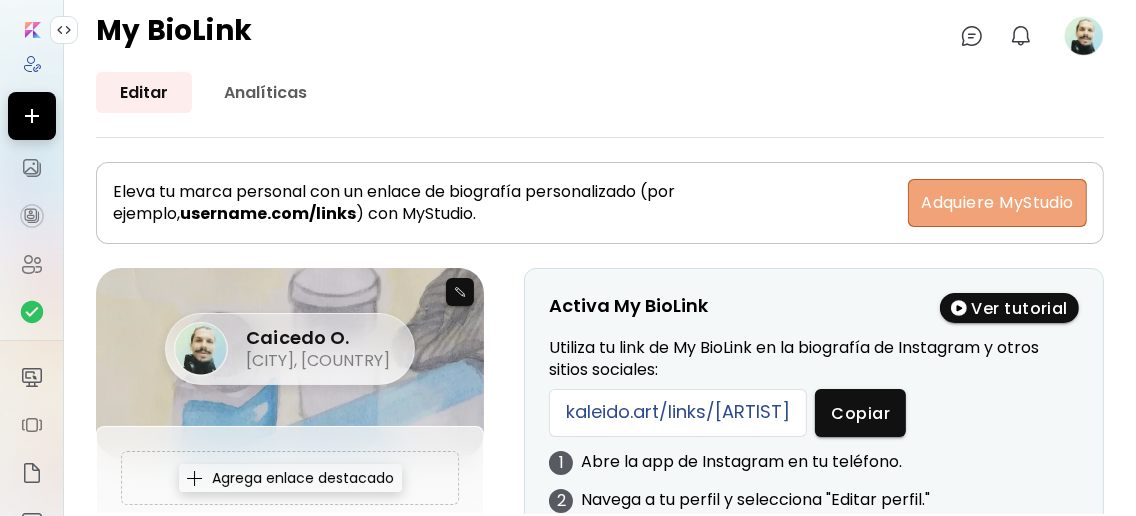 click on "Adquiere MyStudio" at bounding box center [997, 203] 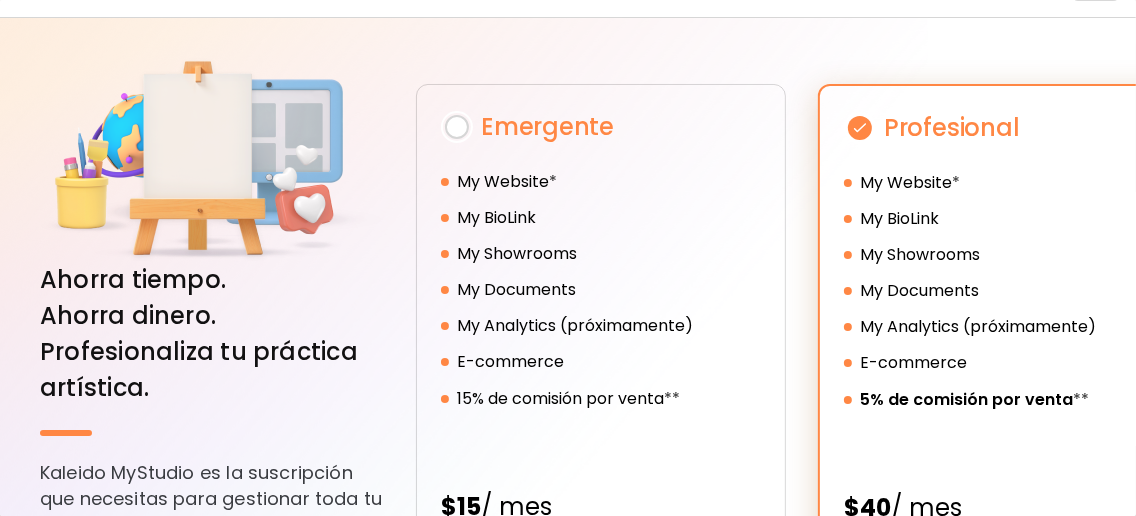 scroll, scrollTop: 0, scrollLeft: 0, axis: both 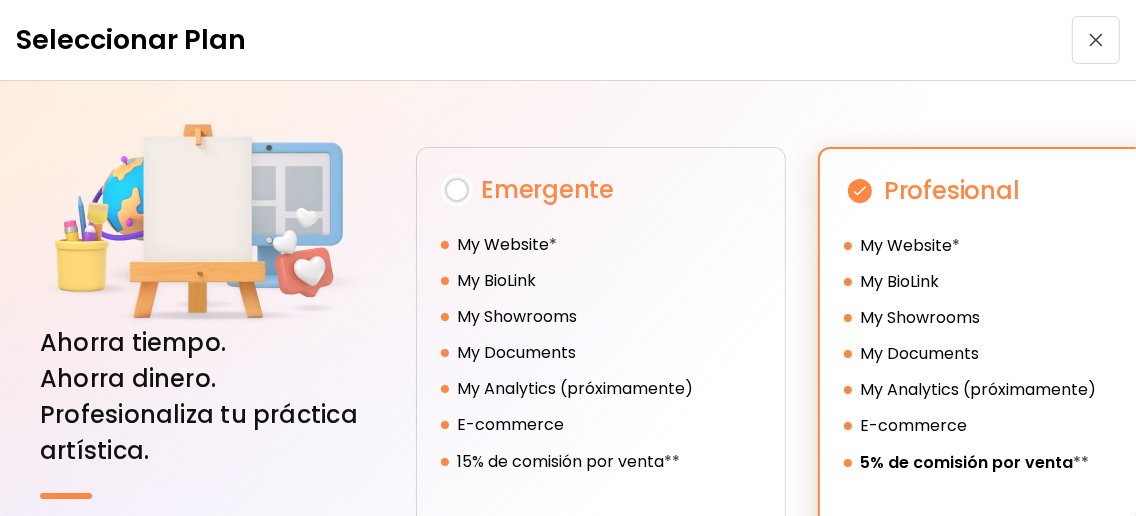 click at bounding box center (1096, 40) 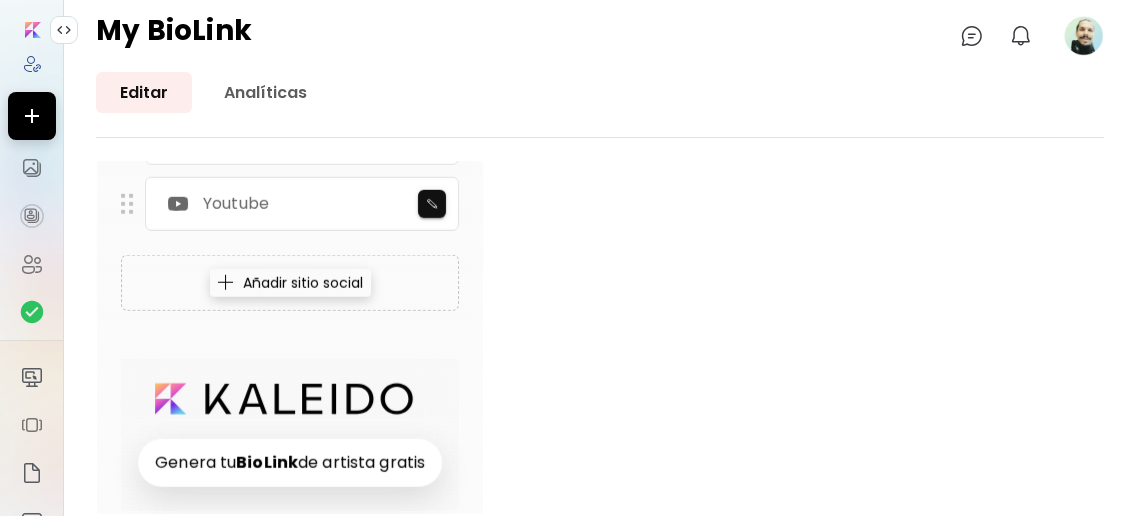 scroll, scrollTop: 1635, scrollLeft: 0, axis: vertical 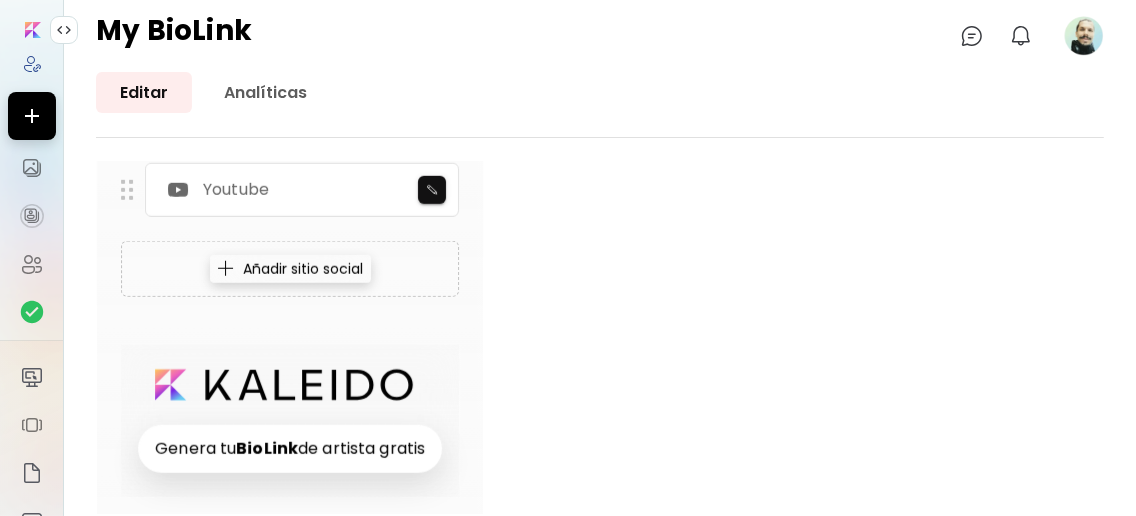 click on "Genera tu  BioLink  de artista gratis" at bounding box center (290, 449) 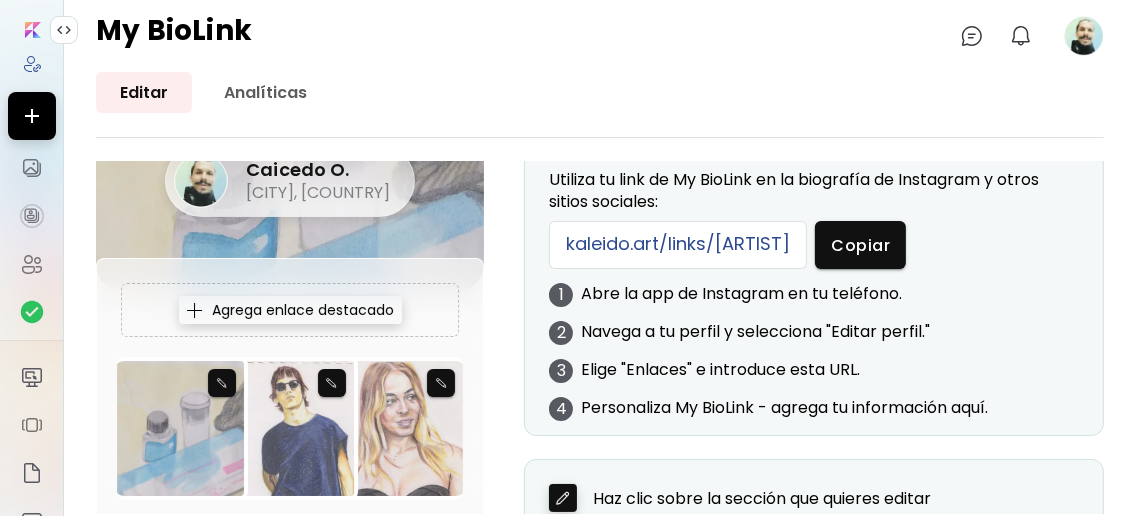 scroll, scrollTop: 0, scrollLeft: 0, axis: both 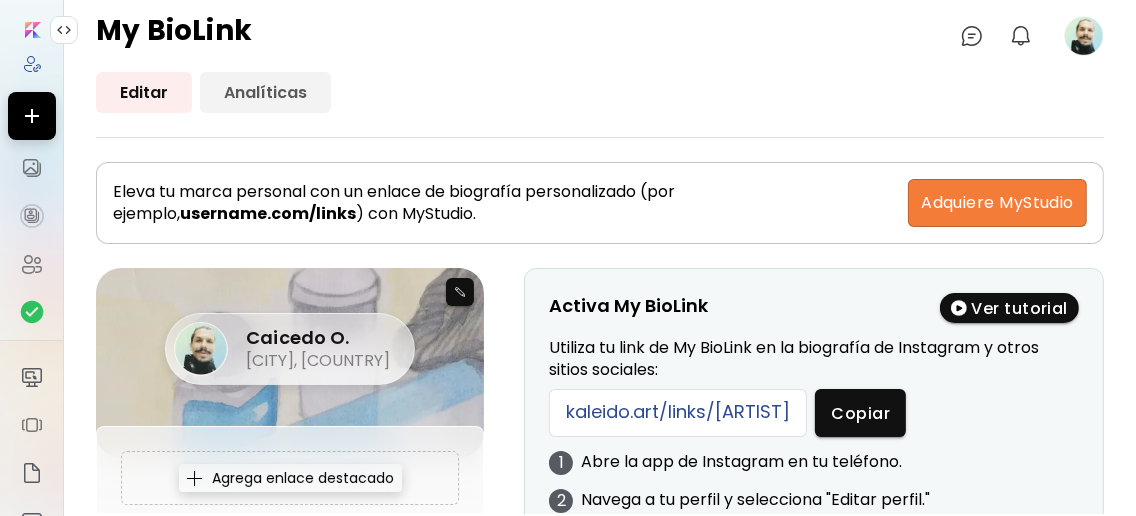 click on "Analíticas" at bounding box center (265, 92) 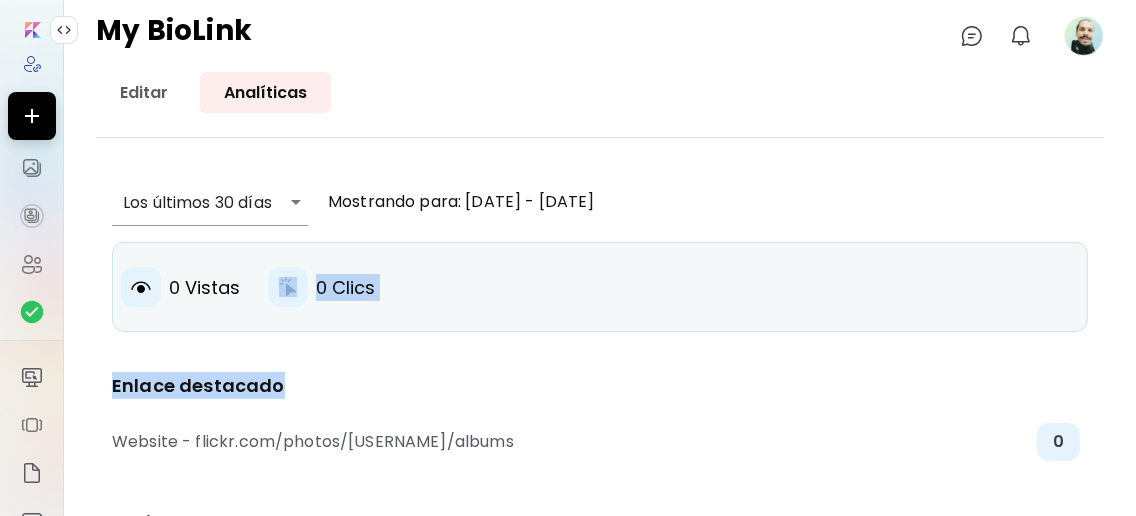 drag, startPoint x: 691, startPoint y: 392, endPoint x: 674, endPoint y: 252, distance: 141.02837 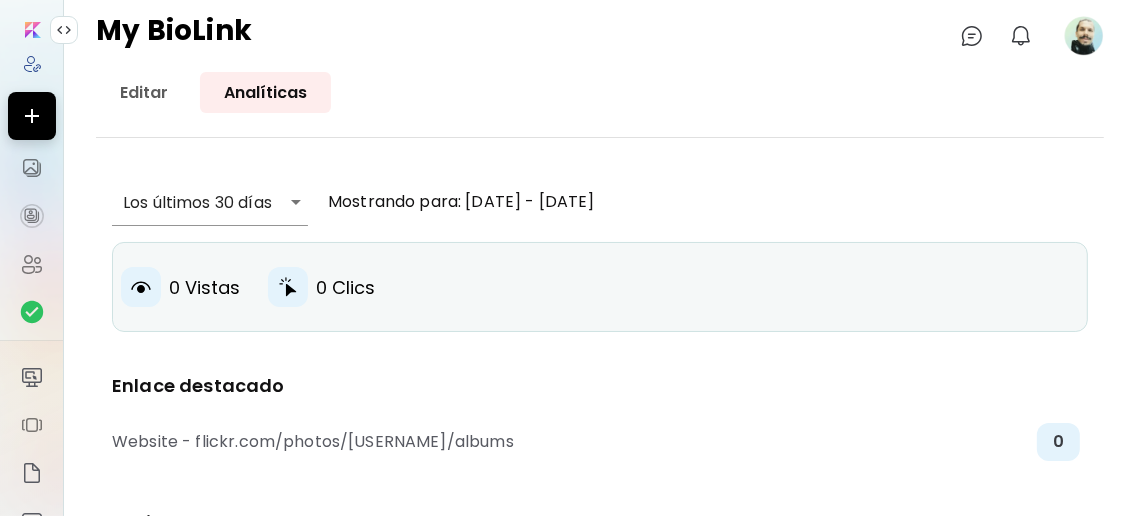 click on "**********" at bounding box center (600, 505) 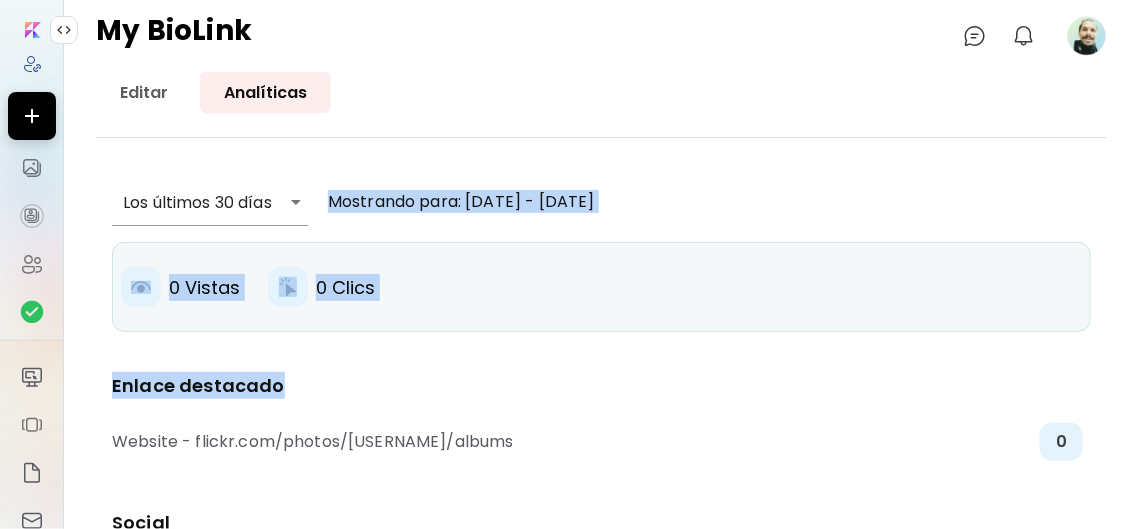 drag, startPoint x: 994, startPoint y: 397, endPoint x: 973, endPoint y: 124, distance: 273.8065 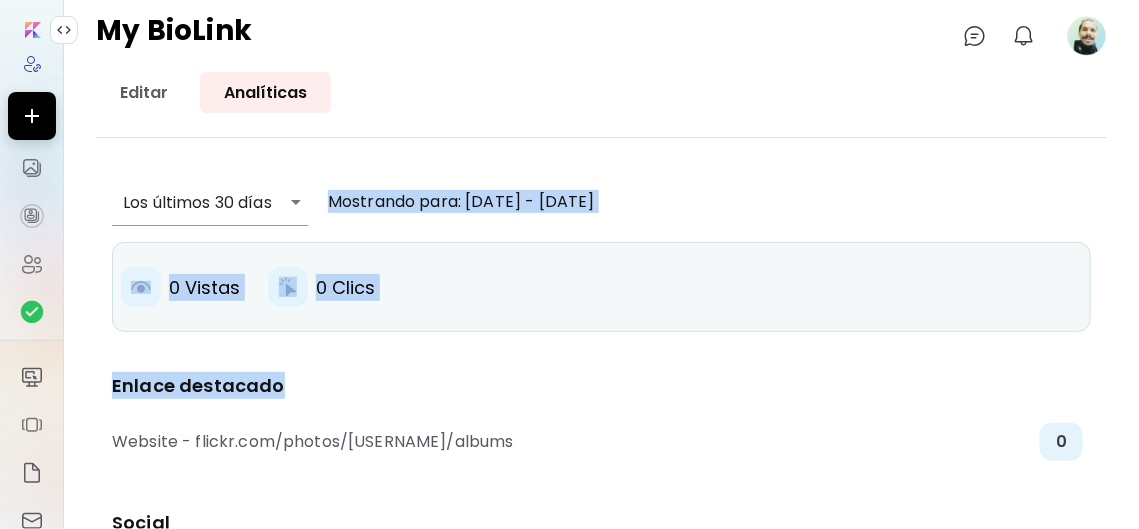 click on "**********" at bounding box center (601, 460) 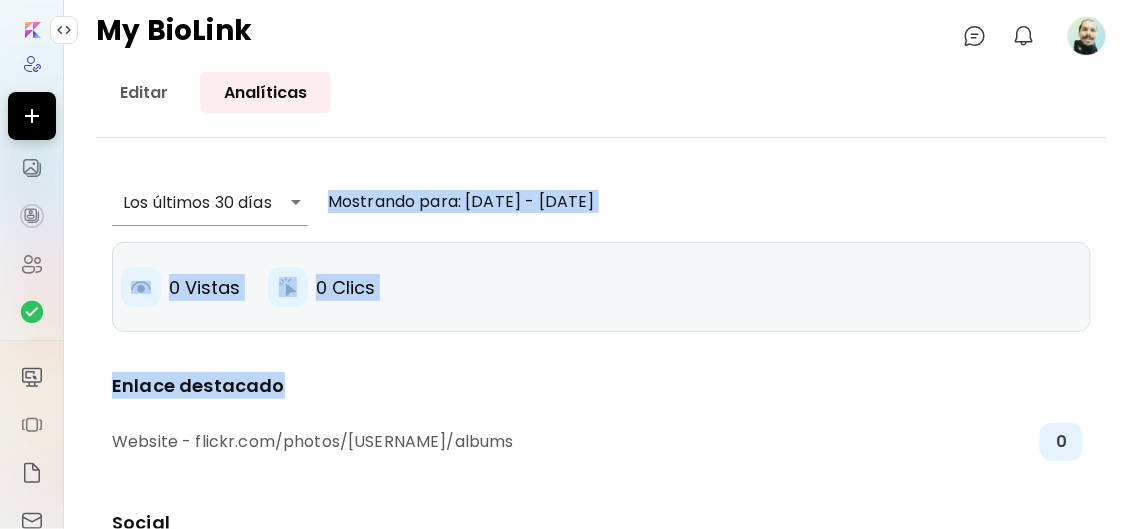 click on "Enlace destacado" at bounding box center [609, 385] 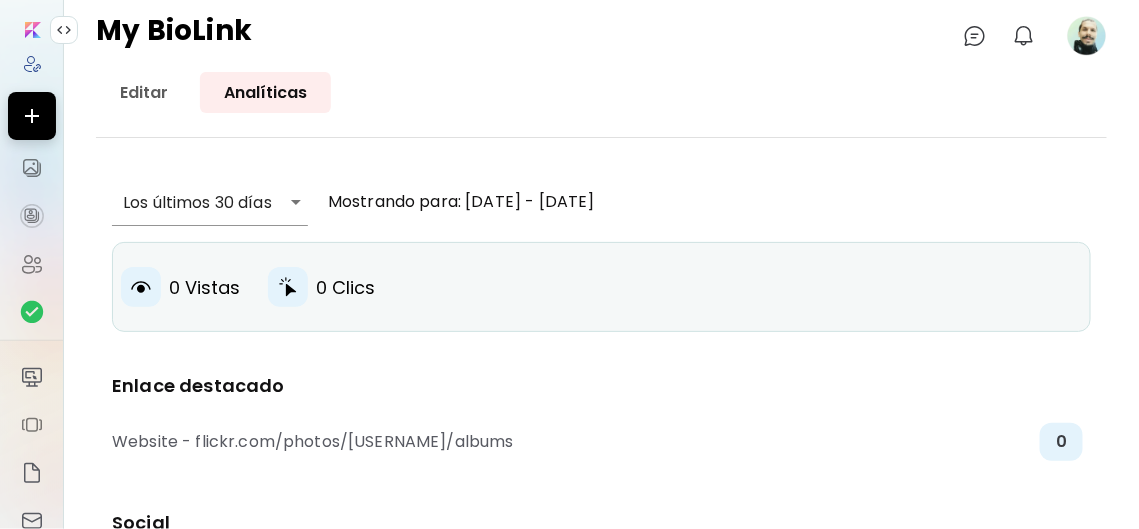 click on "0 Vistas 0 Clics" at bounding box center (601, 287) 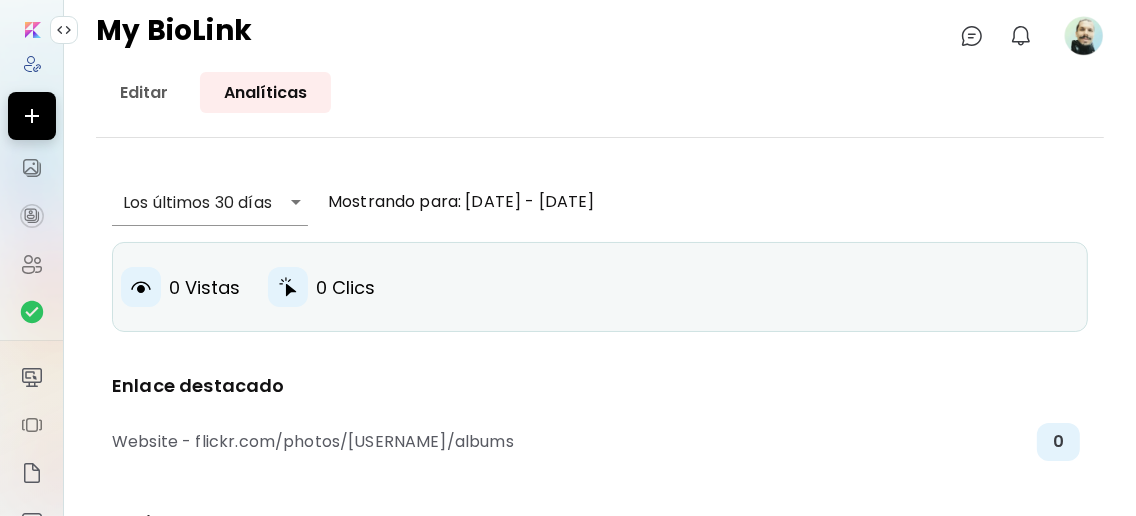click at bounding box center [64, 30] 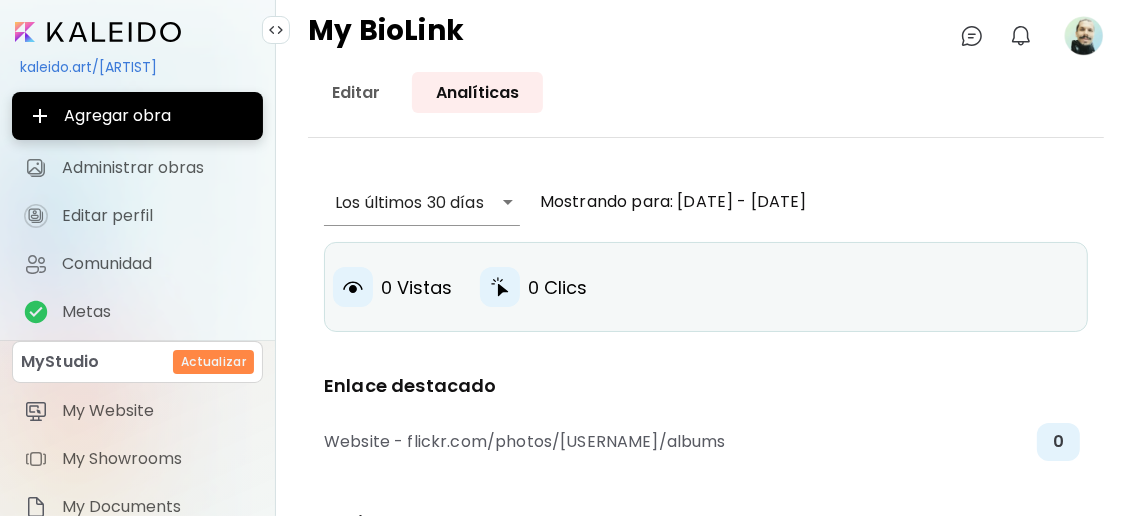 click at bounding box center [276, 30] 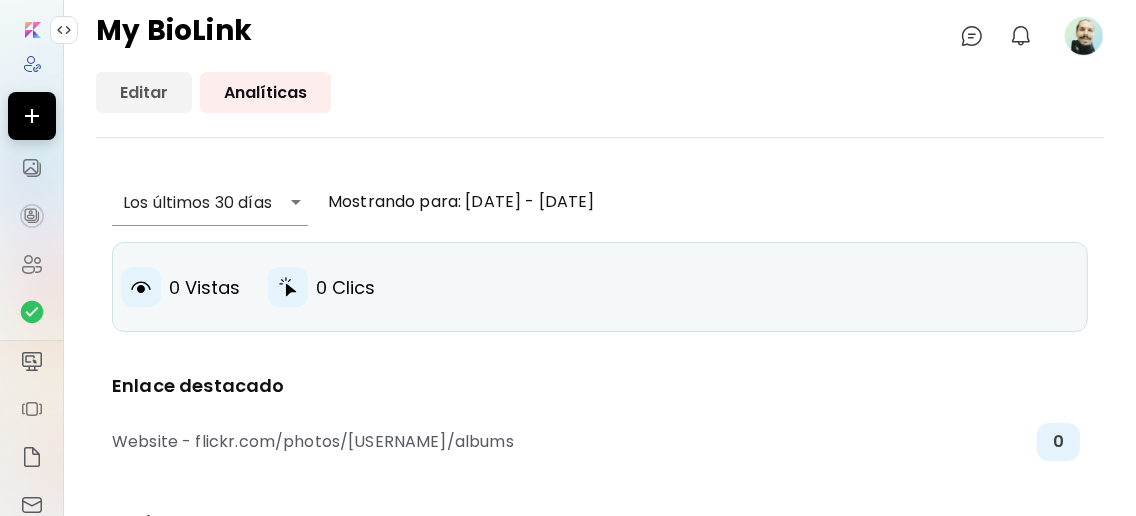 click on "Editar" at bounding box center [144, 92] 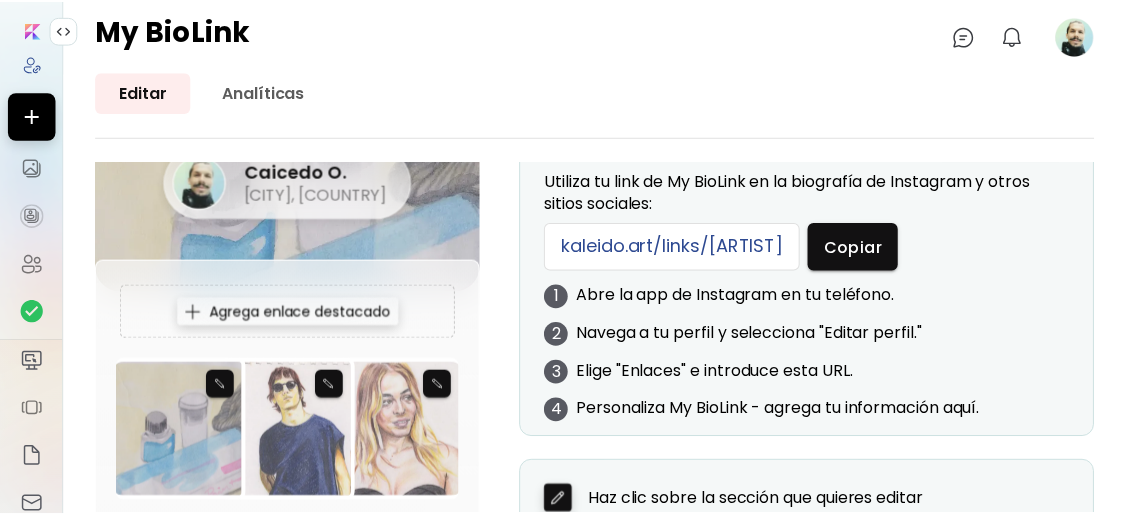 scroll, scrollTop: 0, scrollLeft: 0, axis: both 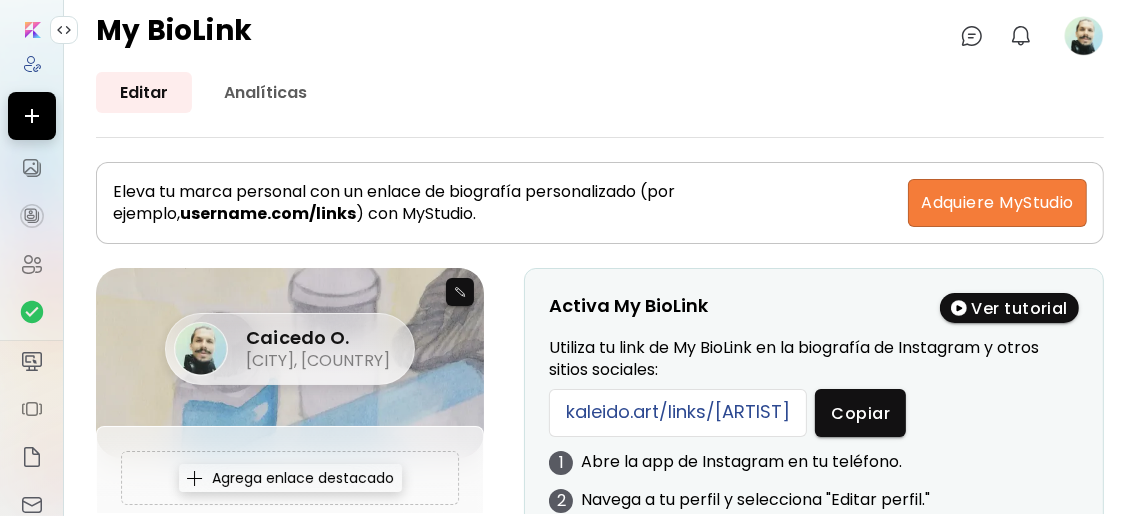 click 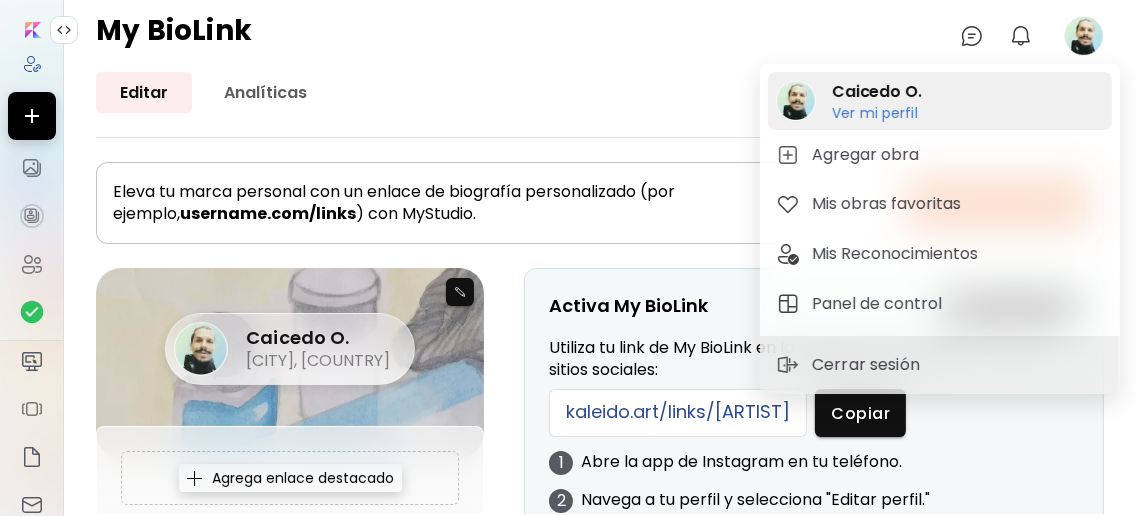 click on "Ver mi perfil" at bounding box center [877, 113] 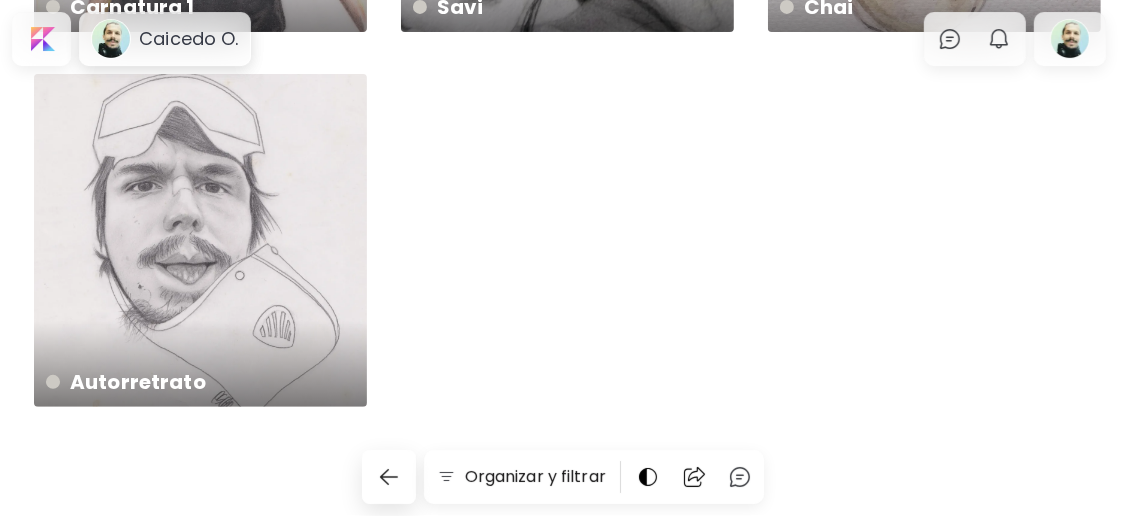 scroll, scrollTop: 0, scrollLeft: 0, axis: both 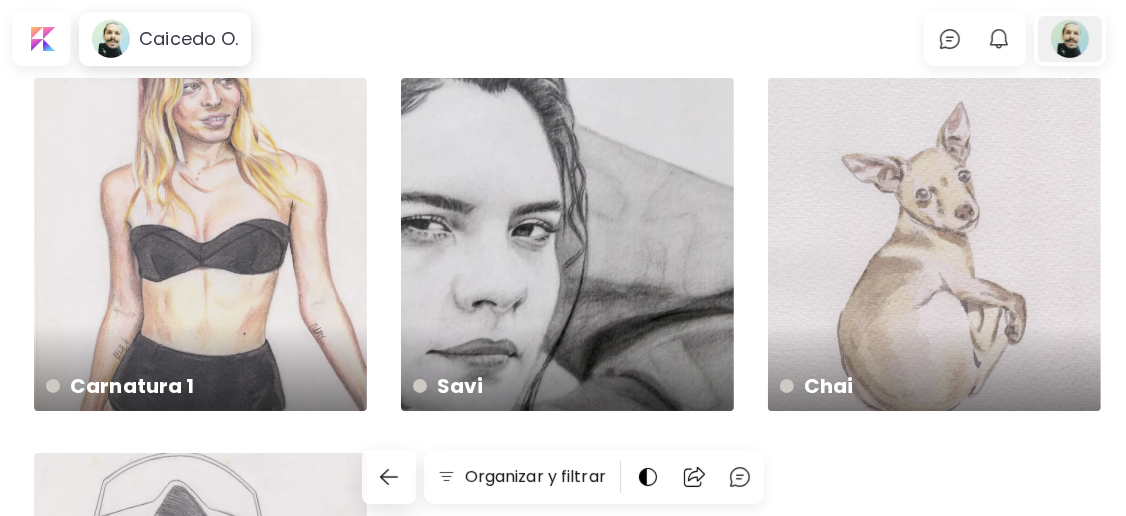 click at bounding box center [1070, 39] 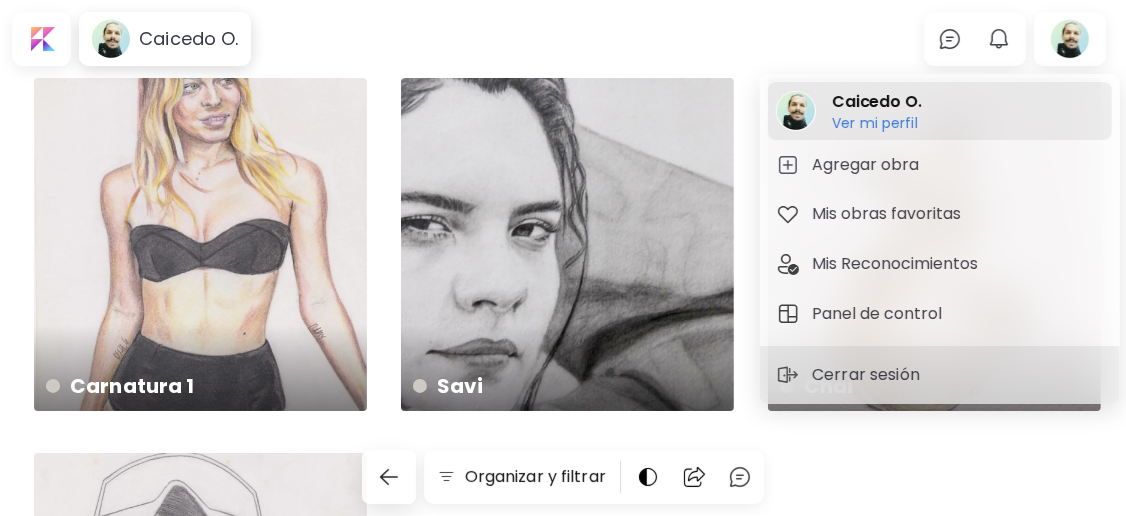 click on "Ver mi perfil" at bounding box center [877, 123] 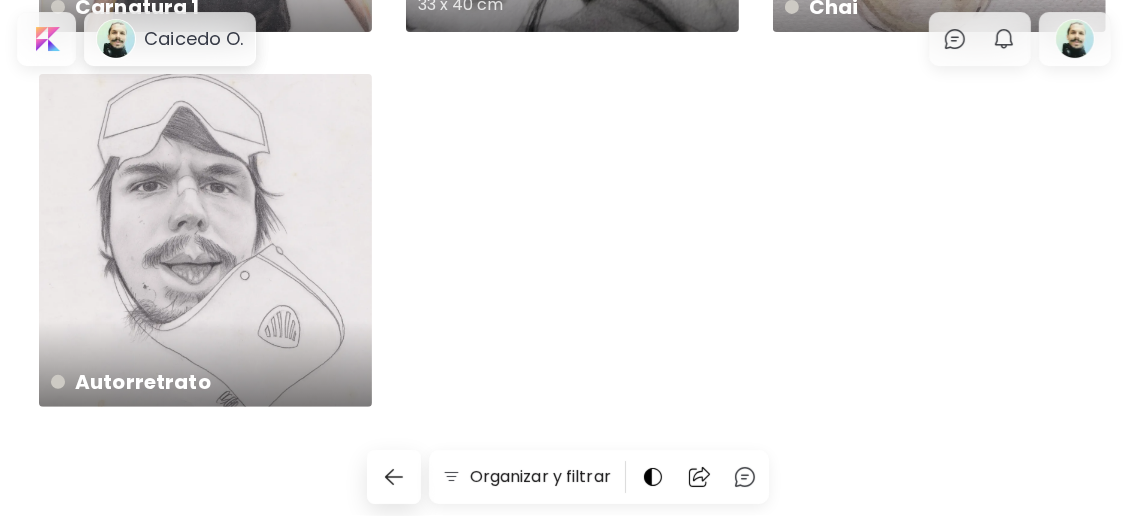 scroll, scrollTop: 0, scrollLeft: 0, axis: both 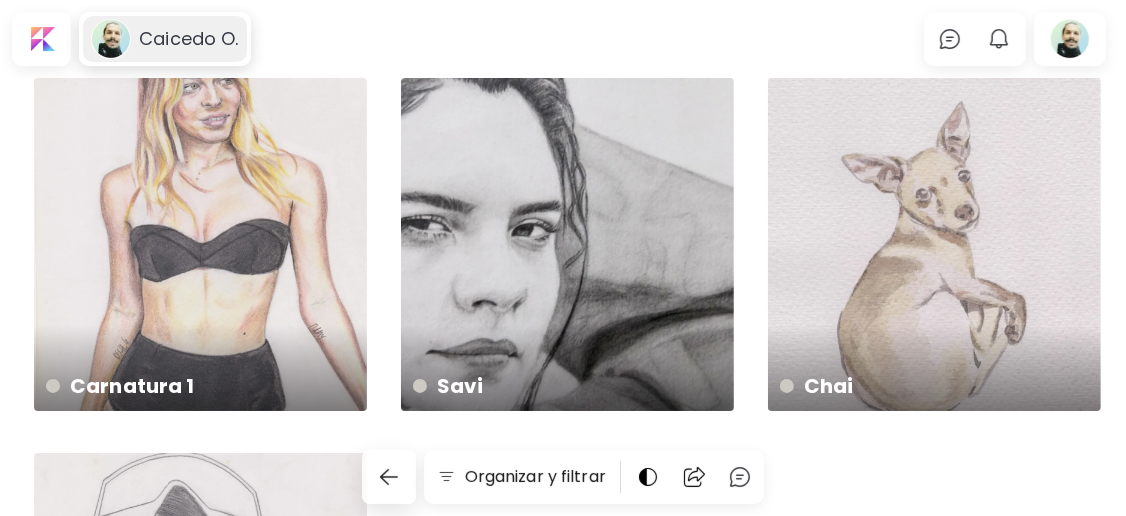 click on "Caicedo O." at bounding box center [188, 39] 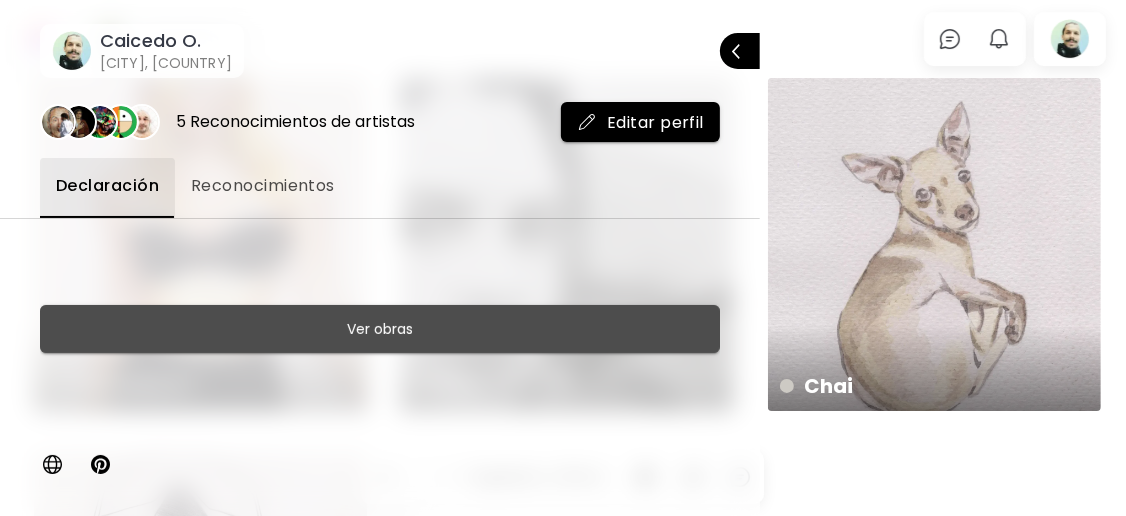 click on "Ver obras" at bounding box center [380, 329] 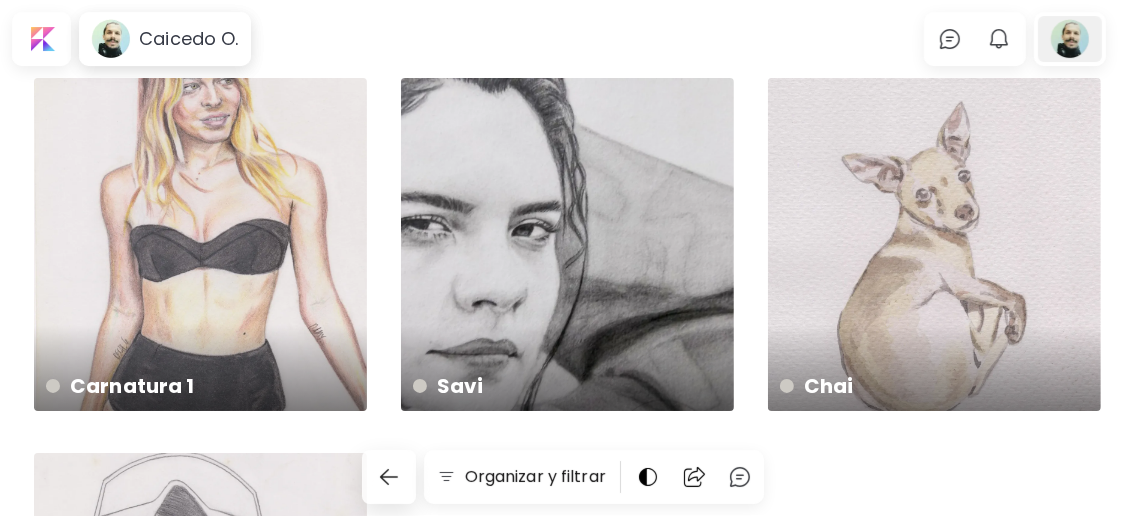click at bounding box center (1070, 39) 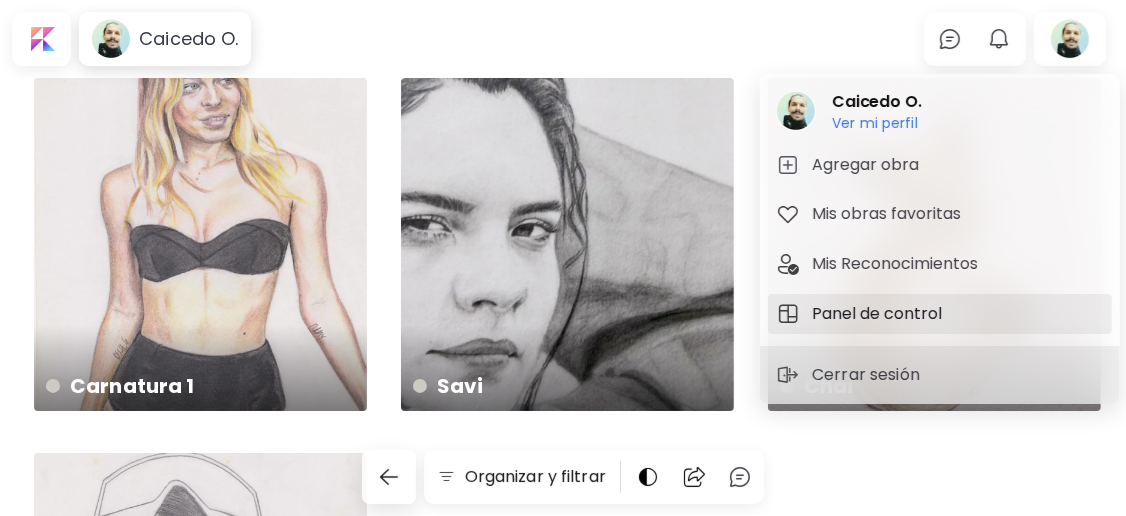 click on "Panel de control" at bounding box center [880, 314] 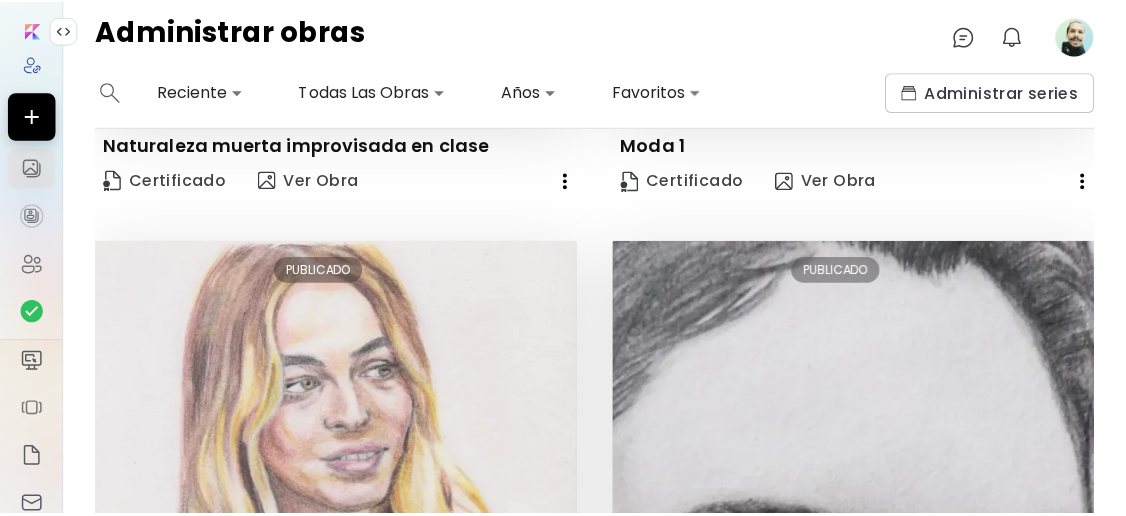 scroll, scrollTop: 0, scrollLeft: 0, axis: both 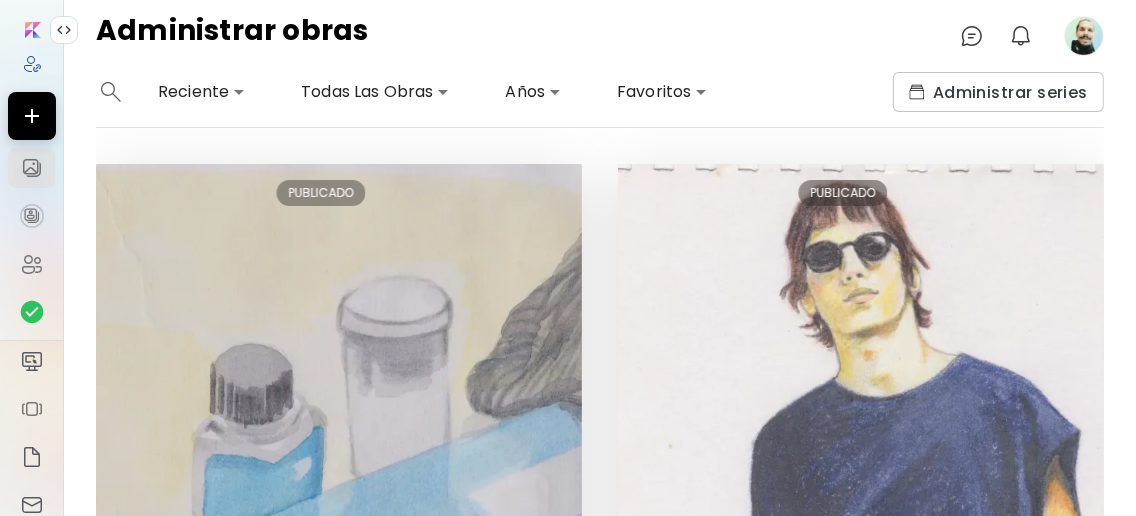 click 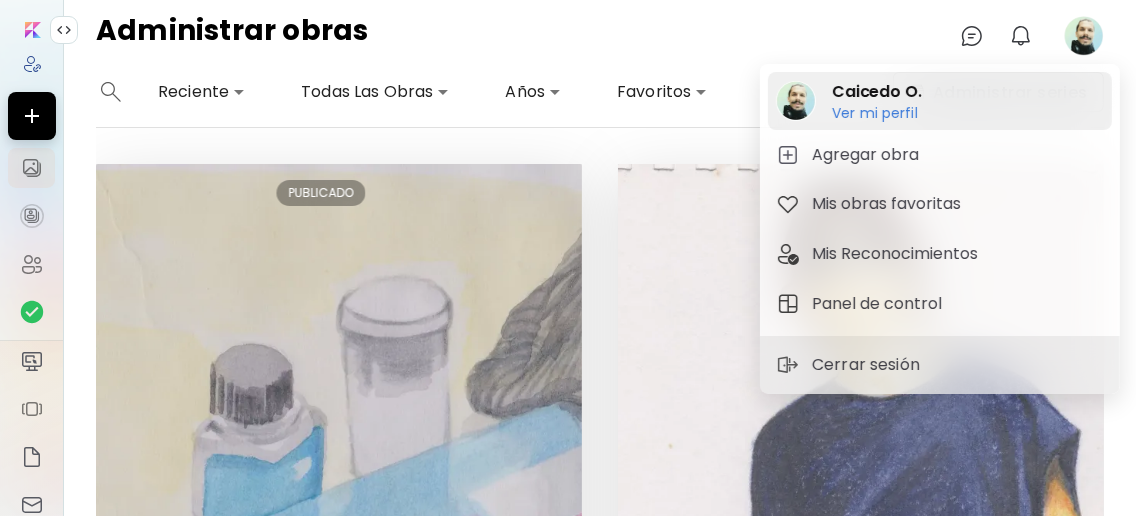 click on "Ver mi perfil" at bounding box center (877, 113) 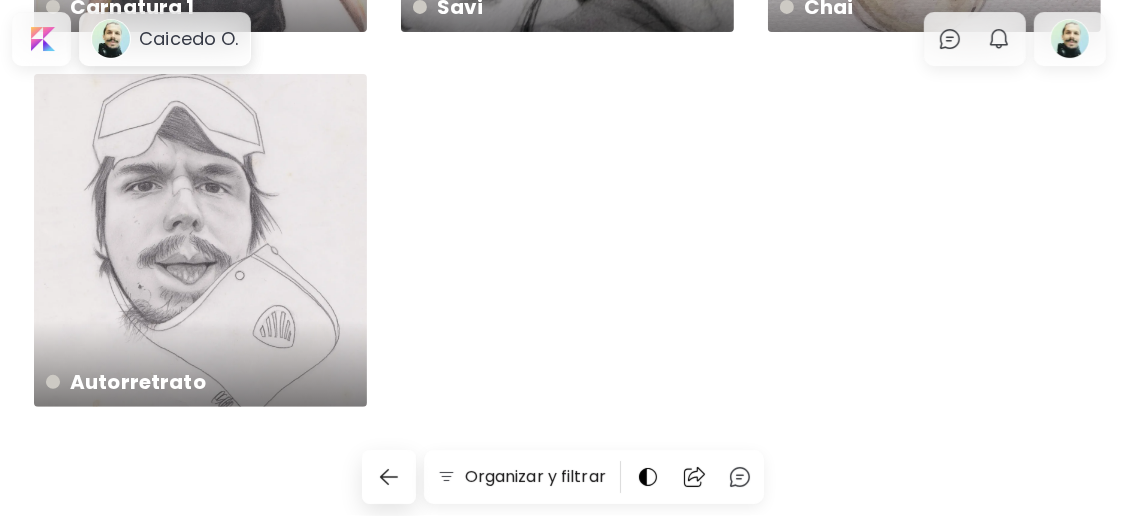 scroll, scrollTop: 0, scrollLeft: 0, axis: both 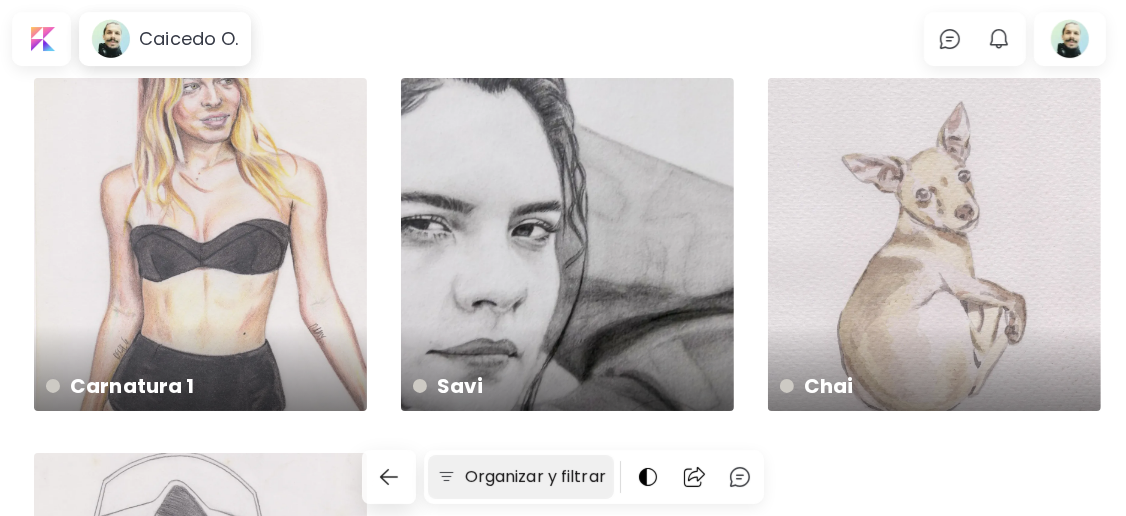 click on "Organizar y filtrar" at bounding box center [535, 477] 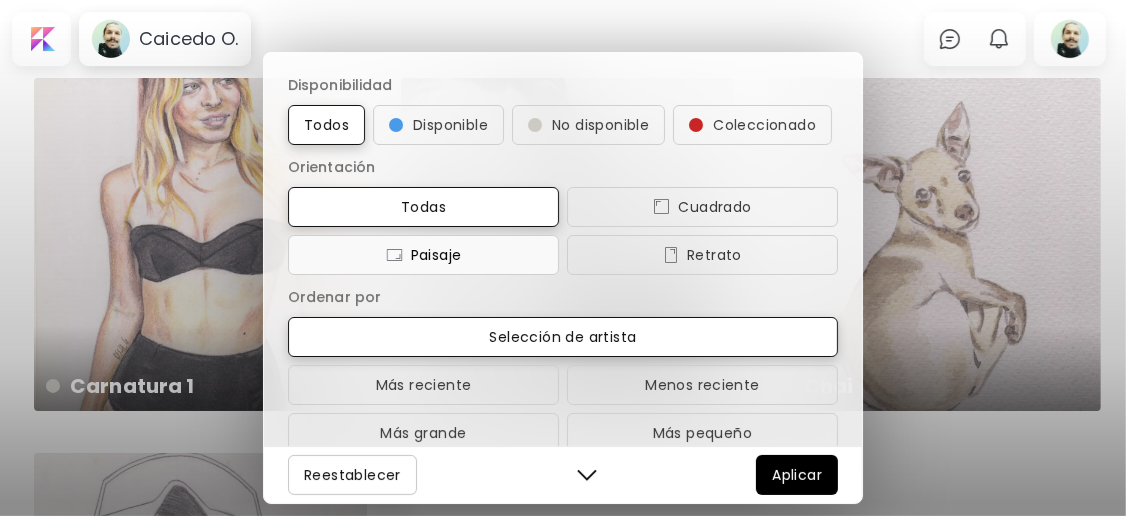click on "Paisaje" at bounding box center (423, 255) 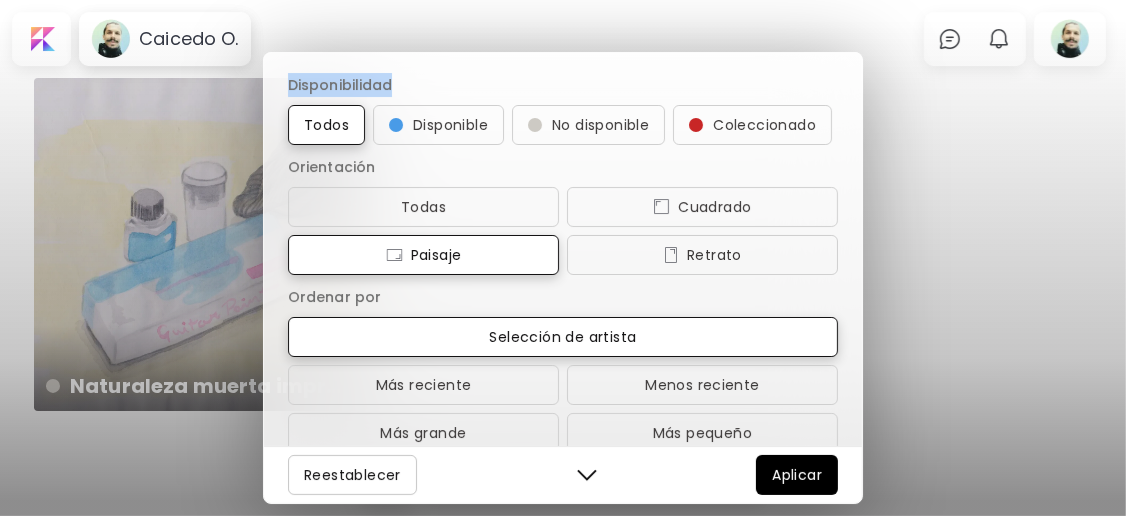 drag, startPoint x: 575, startPoint y: 71, endPoint x: 977, endPoint y: 158, distance: 411.30646 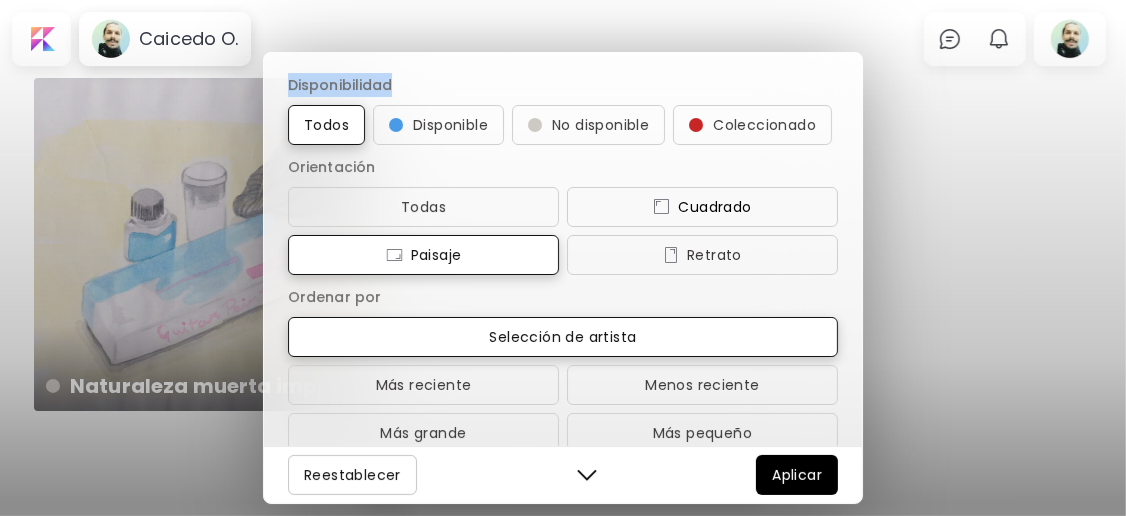 click on "Cuadrado" at bounding box center [702, 207] 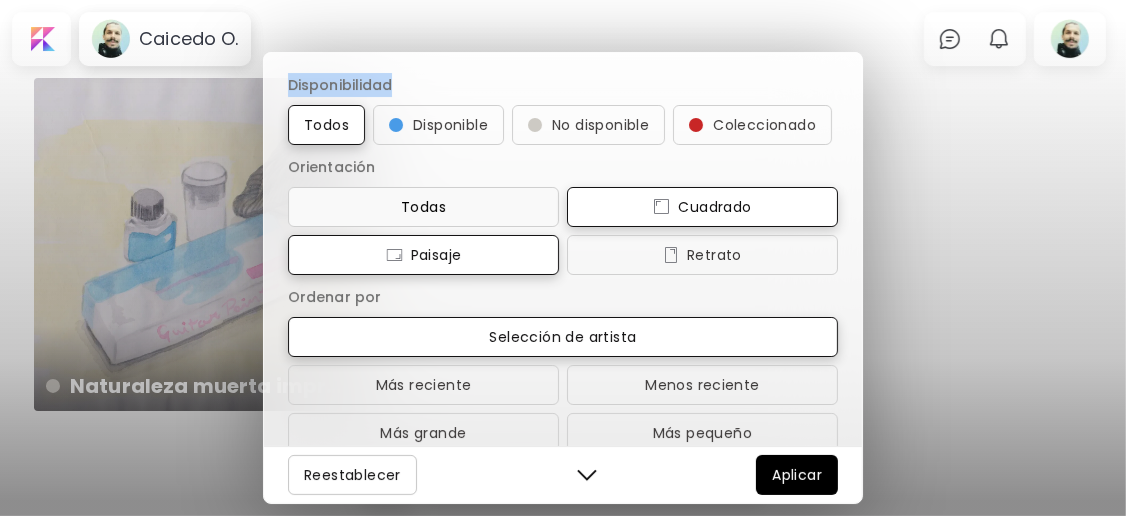 click on "Todas" at bounding box center [423, 207] 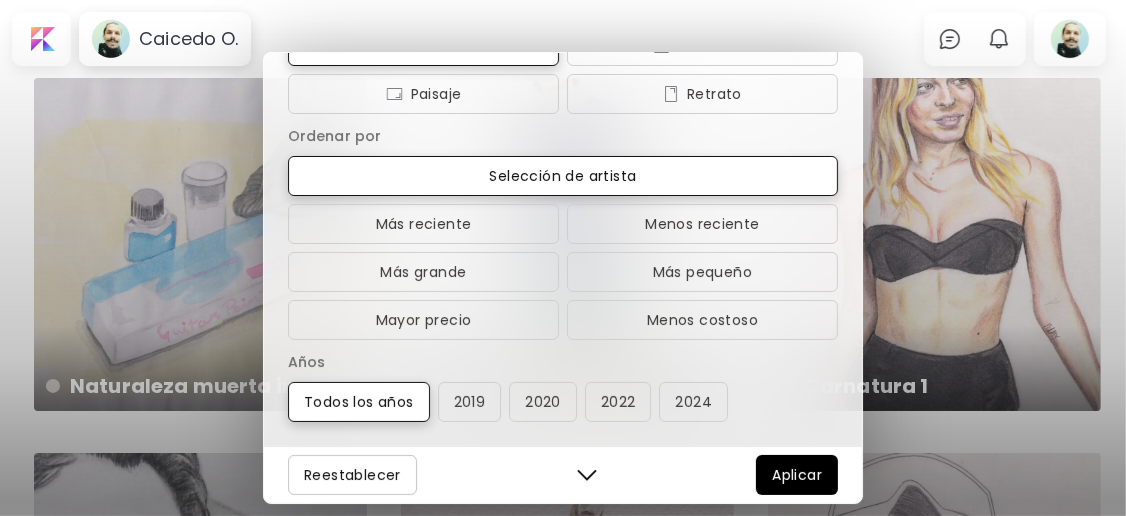 scroll, scrollTop: 206, scrollLeft: 0, axis: vertical 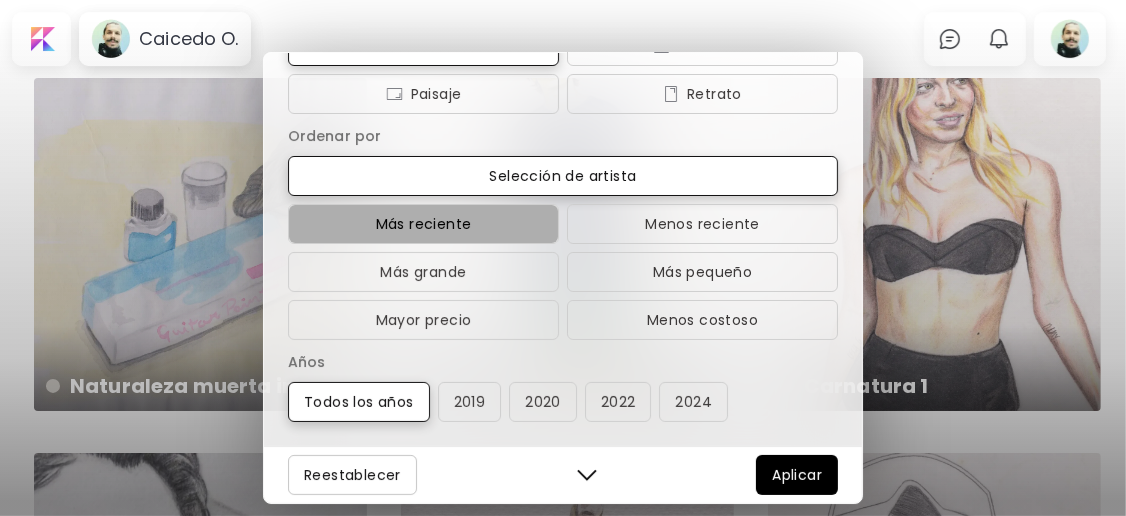 click on "Más reciente" at bounding box center [423, 224] 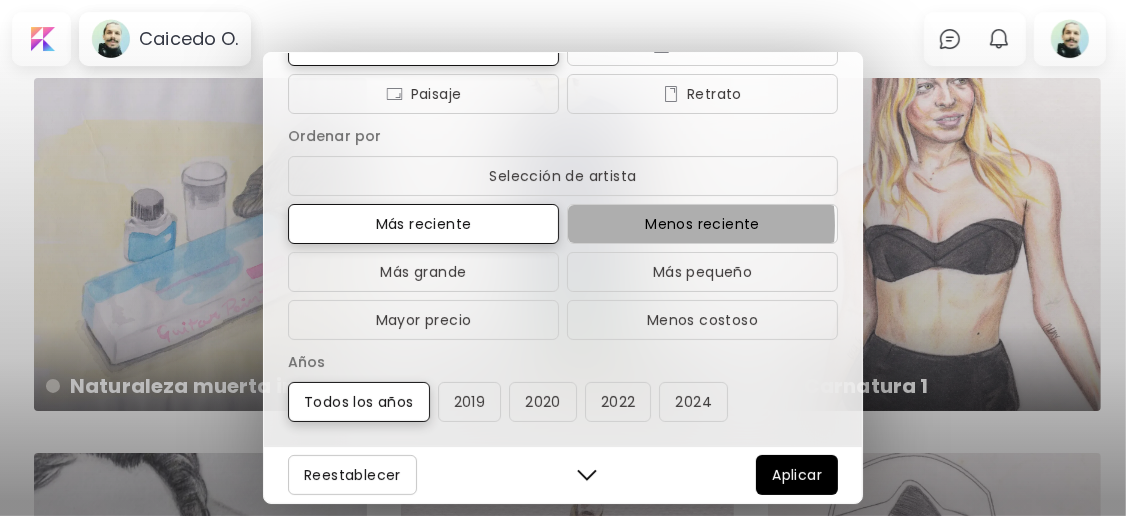 click on "Menos reciente" at bounding box center (702, 224) 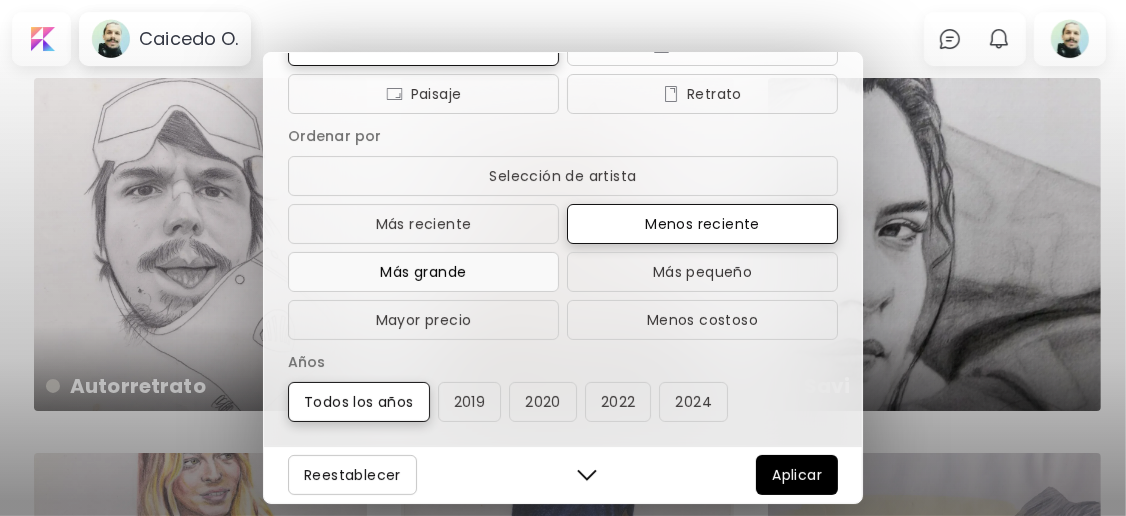 click on "Más grande" at bounding box center (423, 272) 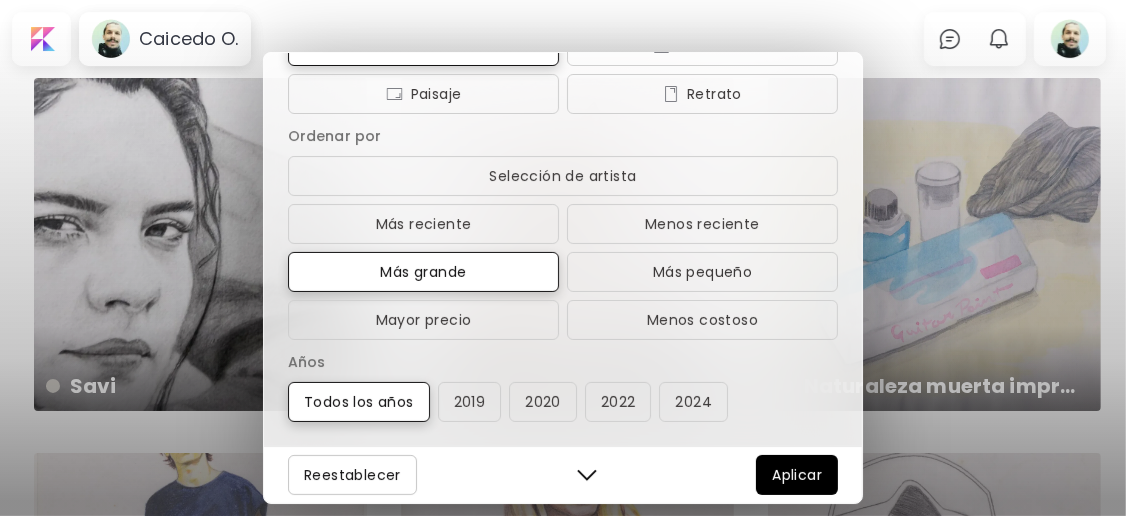 scroll, scrollTop: 207, scrollLeft: 0, axis: vertical 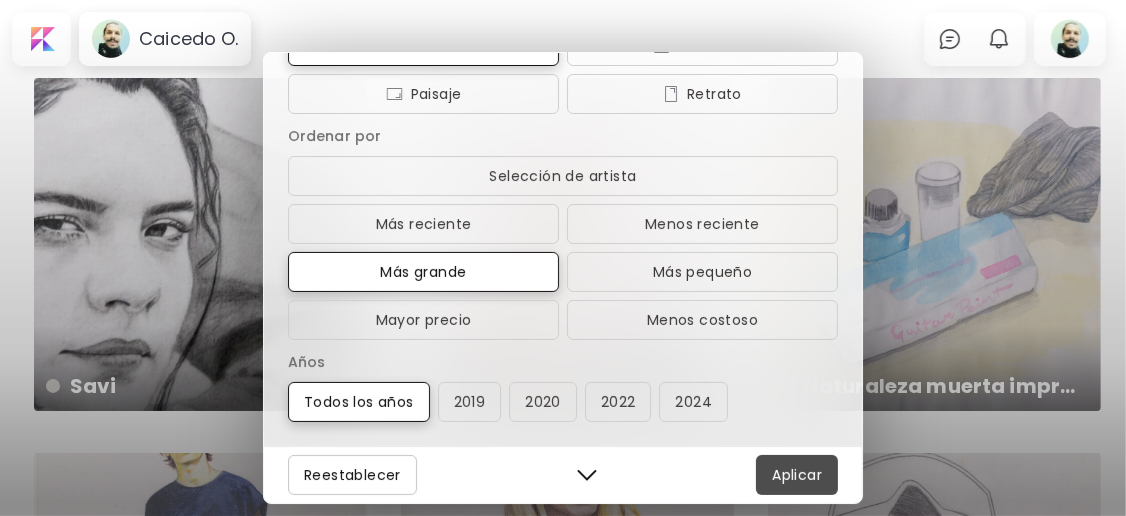 click on "Aplicar" at bounding box center (797, 475) 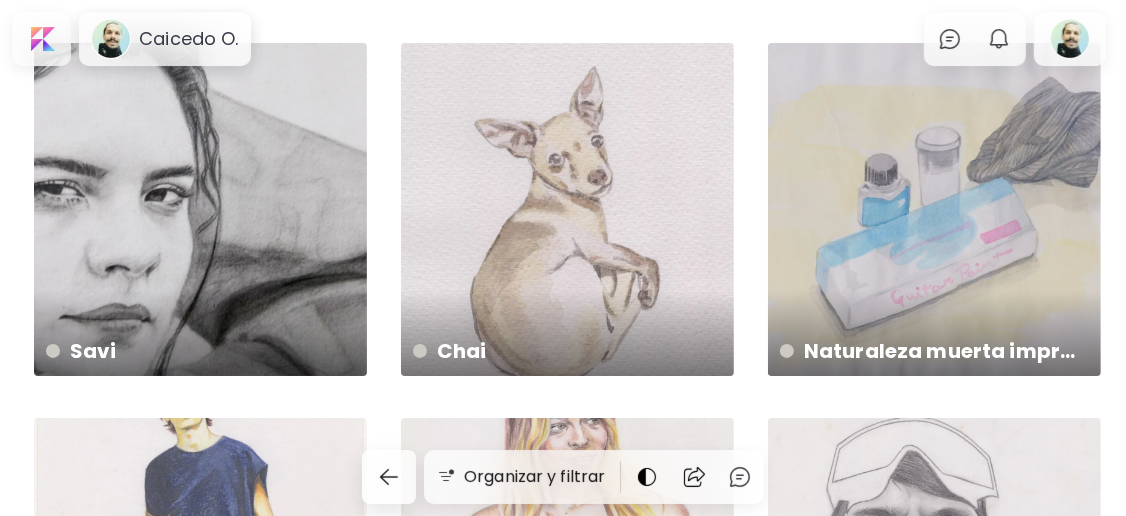 scroll, scrollTop: 30, scrollLeft: 0, axis: vertical 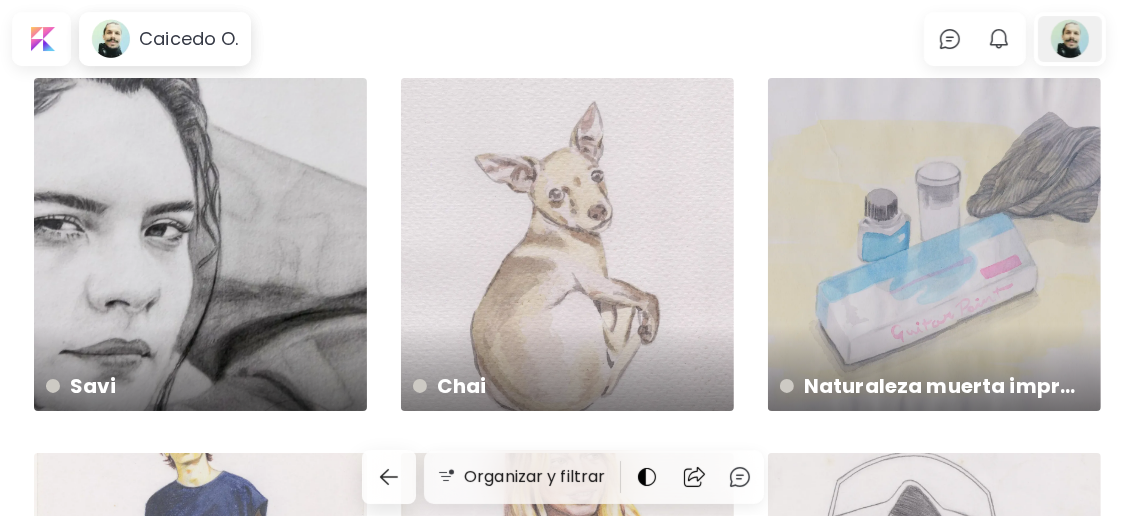 click at bounding box center (1070, 39) 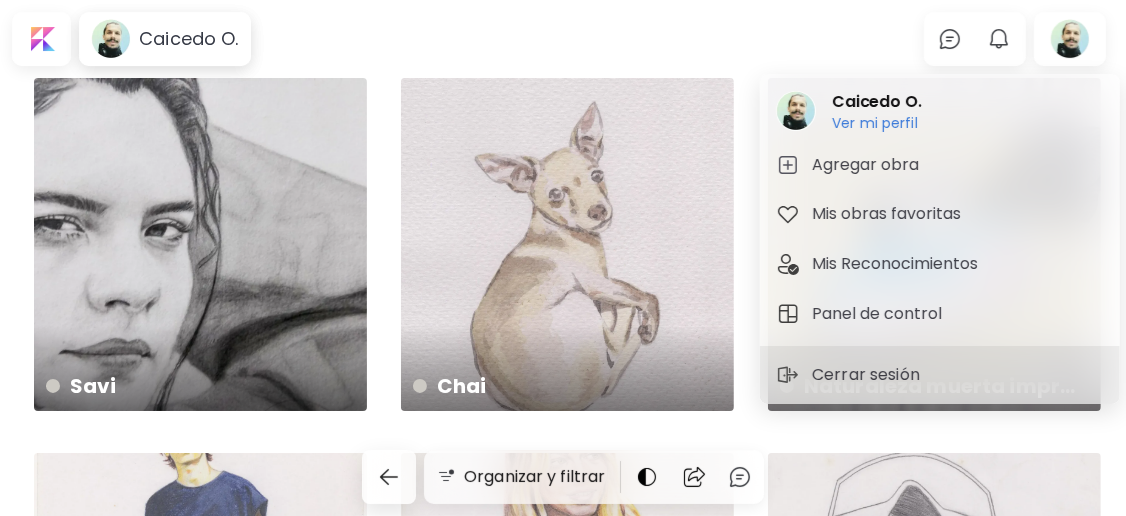 click at bounding box center [563, 258] 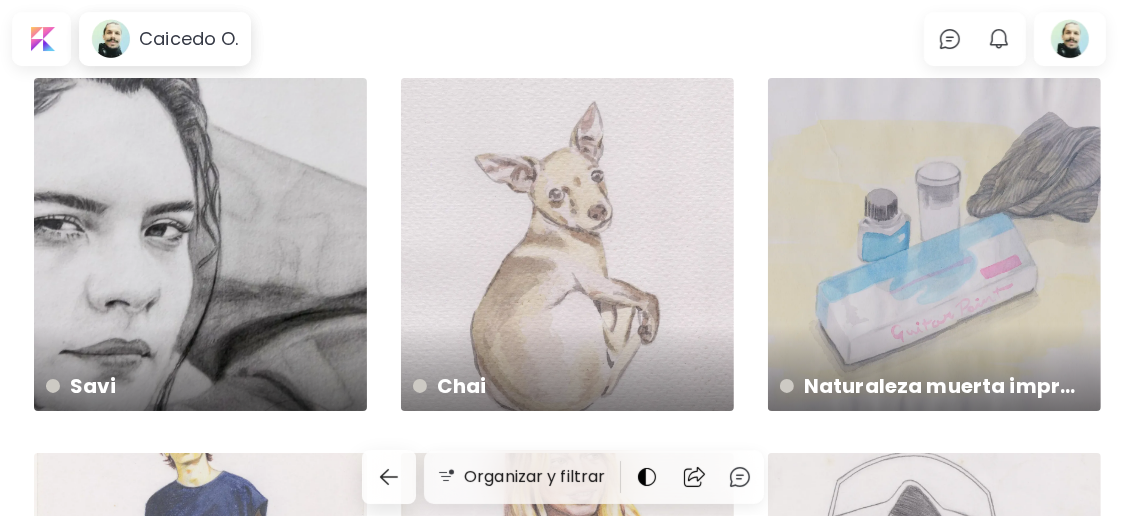 click on "Caicedo O." at bounding box center (188, 39) 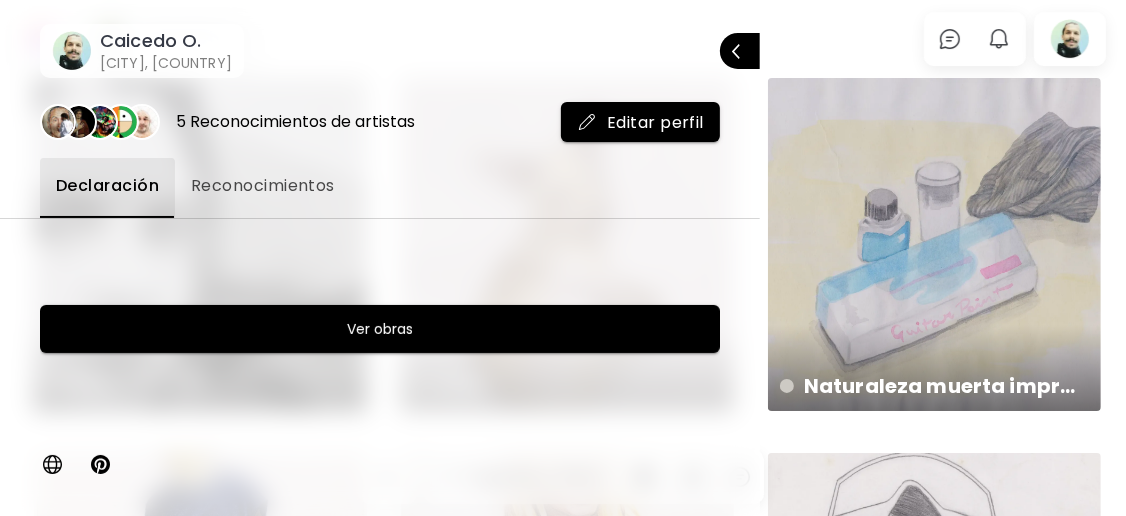 click on "Editar perfil" at bounding box center [640, 122] 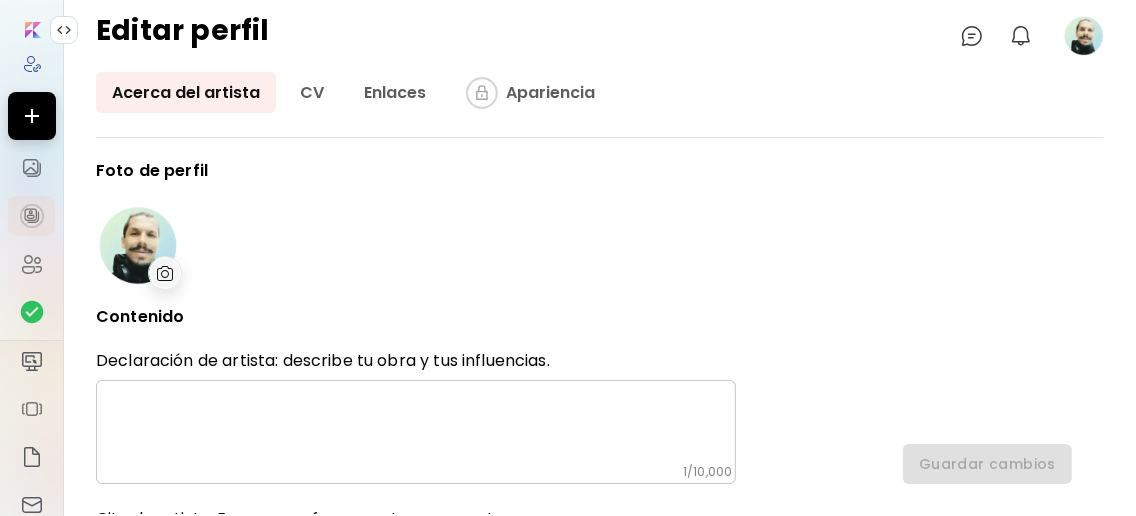 type on "********" 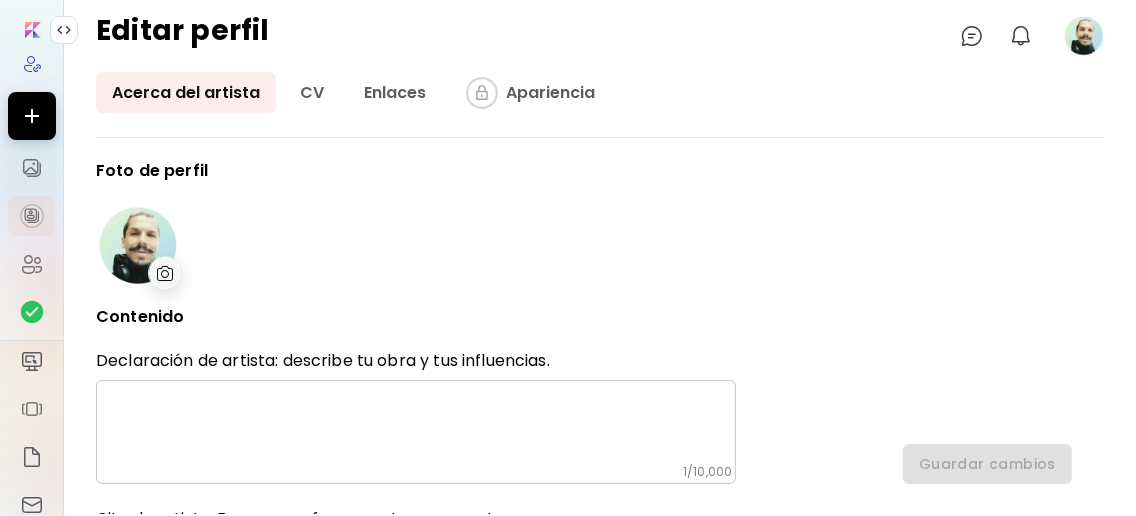 click at bounding box center [165, 273] 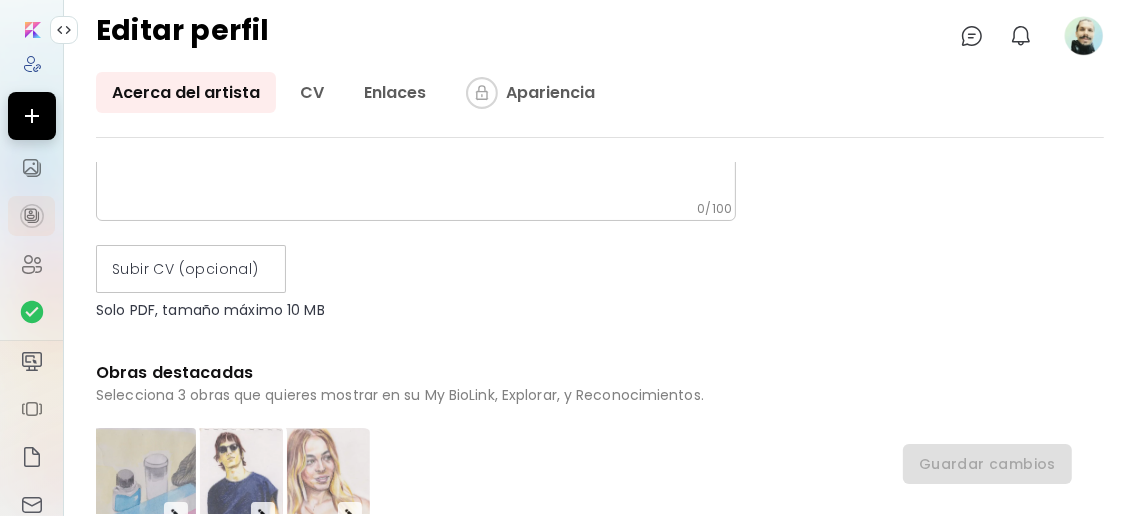 scroll, scrollTop: 0, scrollLeft: 0, axis: both 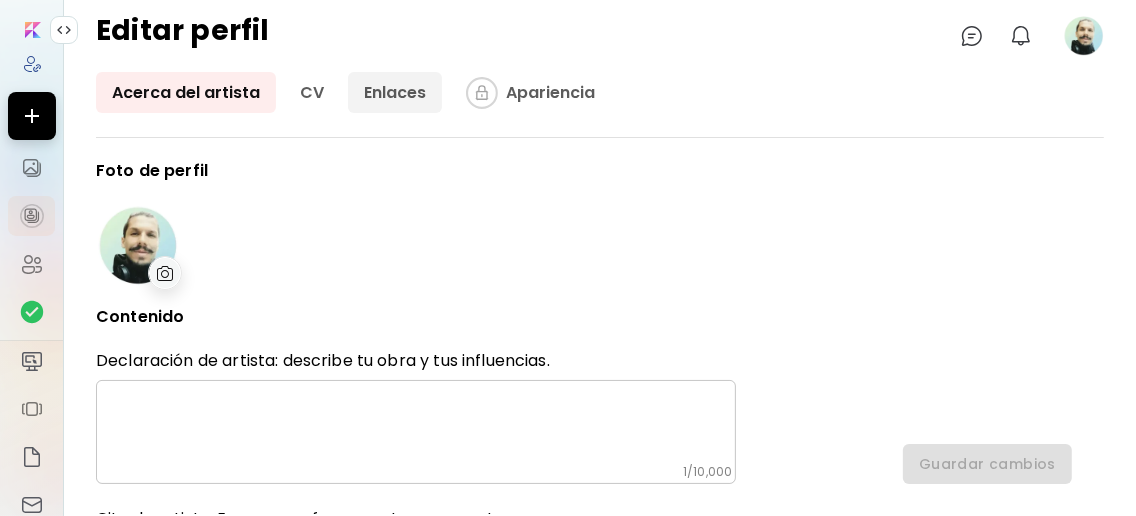 click on "Enlaces" at bounding box center [395, 92] 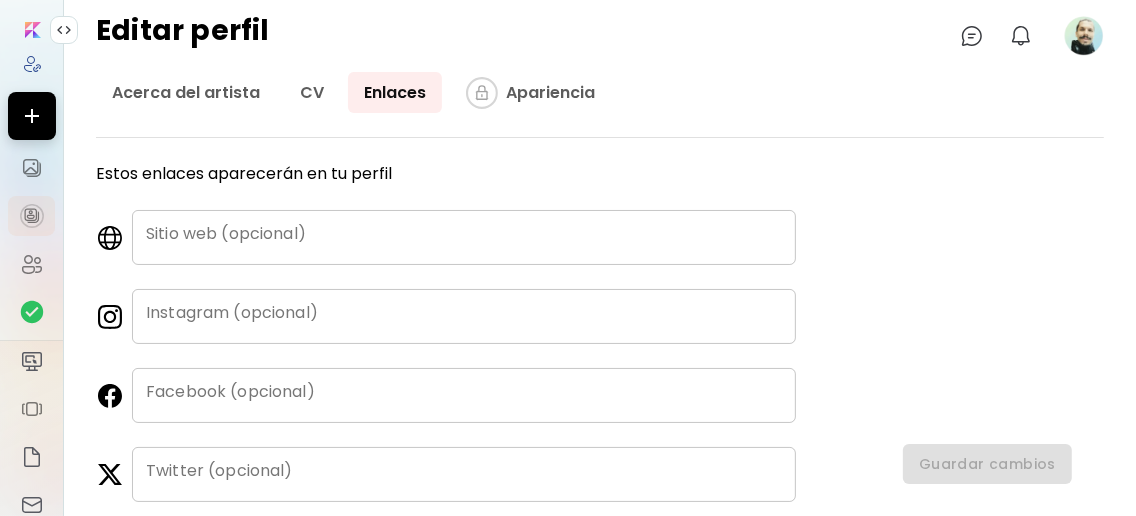 click on "Instagram (opcional)" at bounding box center [464, 316] 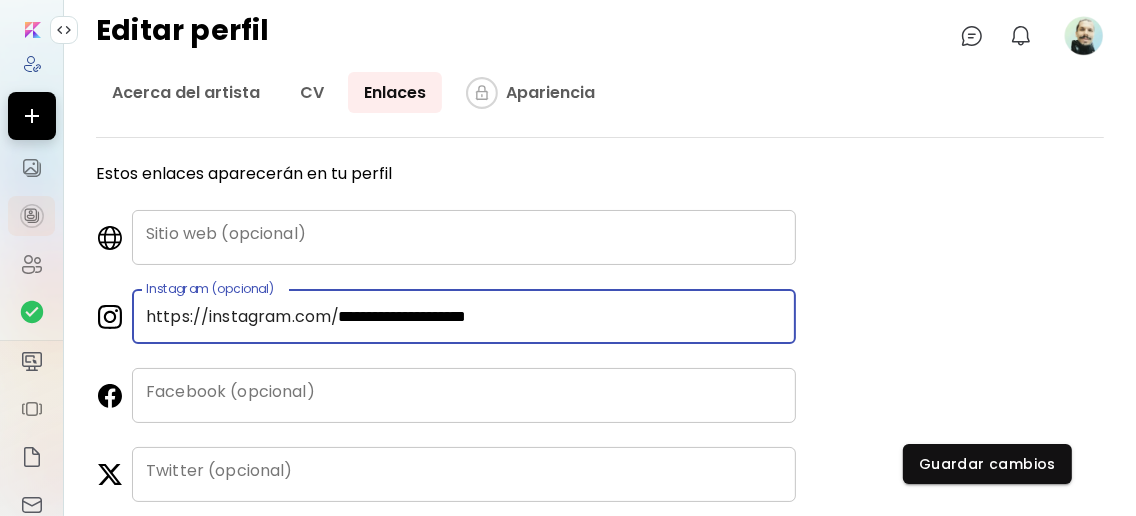 type on "**********" 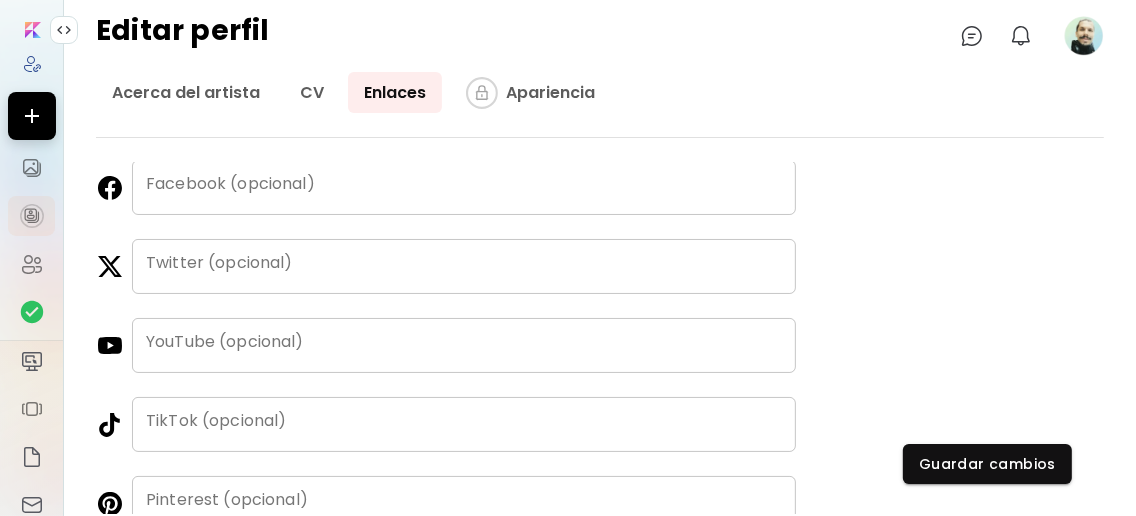 scroll, scrollTop: 244, scrollLeft: 0, axis: vertical 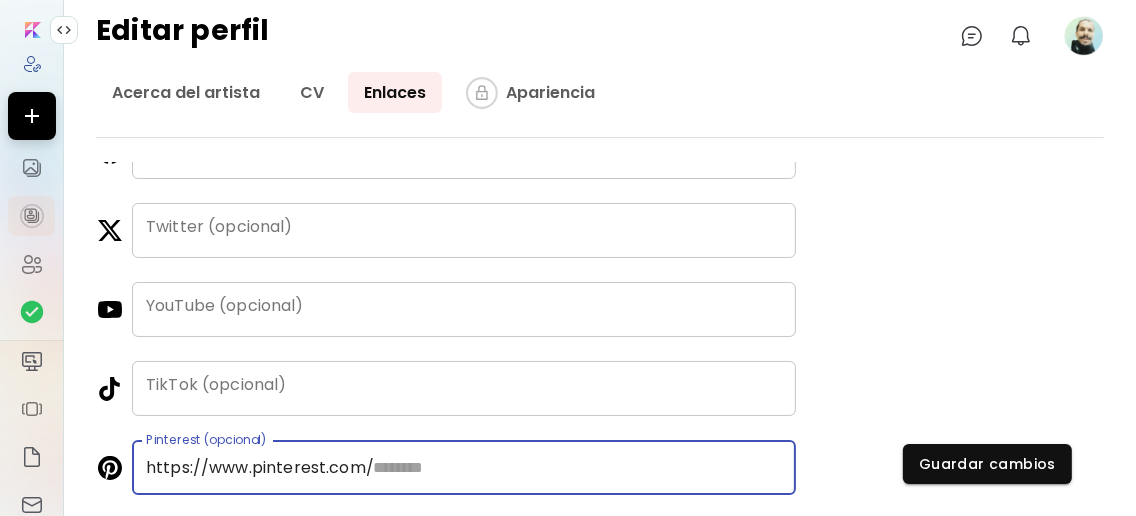click on "https://www.pinterest.com/ Pinterest (opcional)" at bounding box center [464, 467] 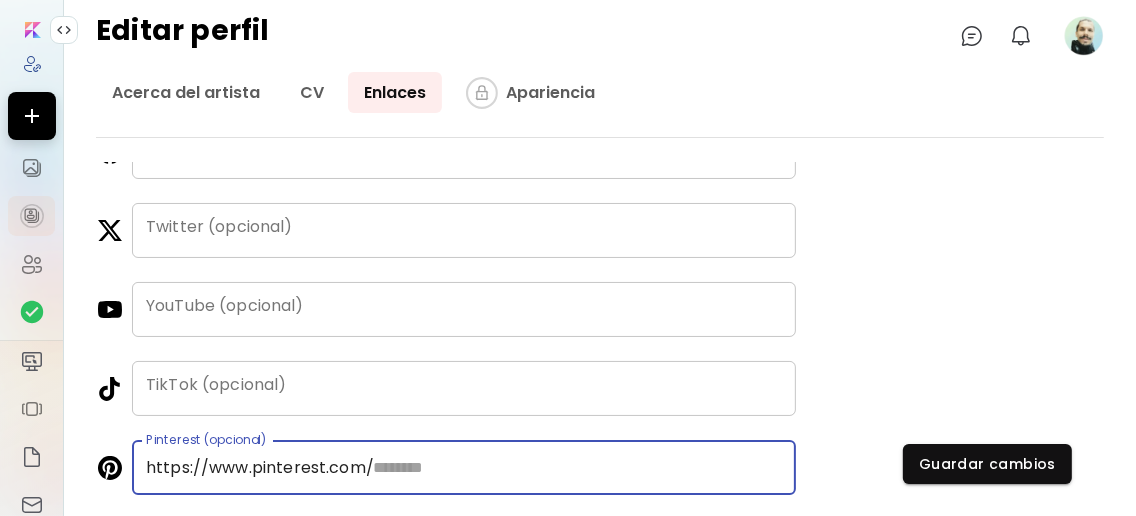 paste on "*********" 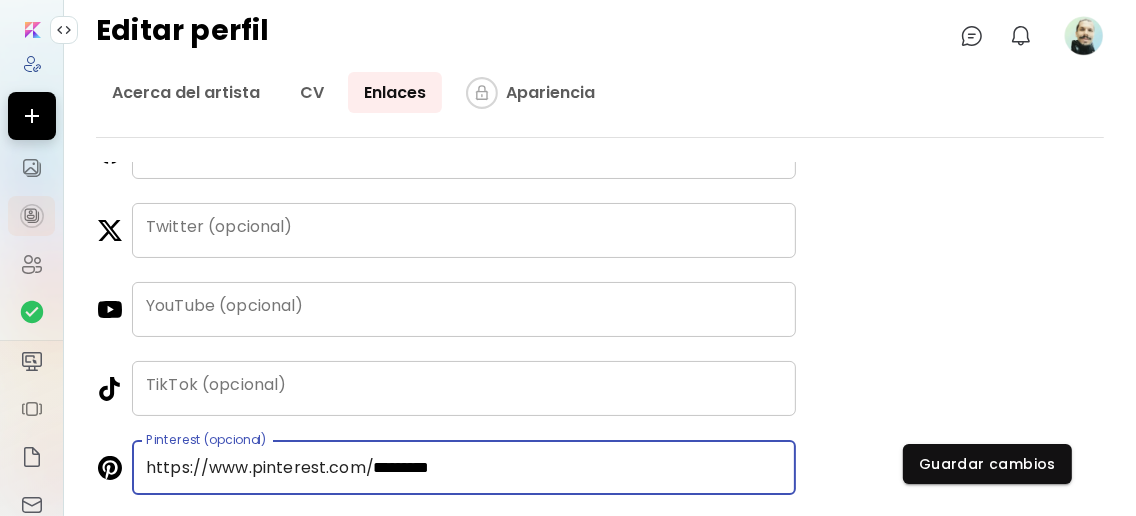 type on "*********" 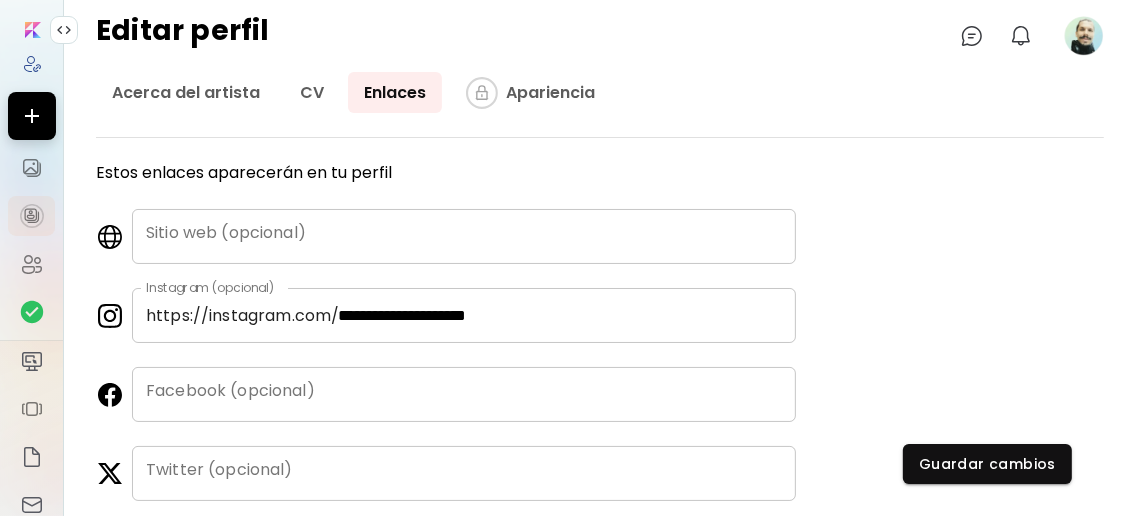 scroll, scrollTop: 0, scrollLeft: 0, axis: both 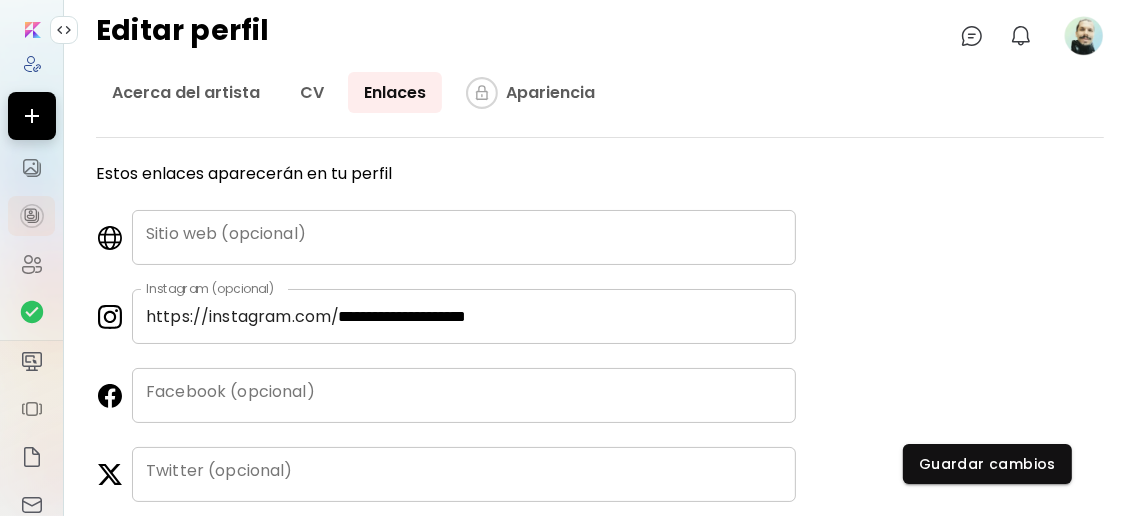 click at bounding box center [464, 237] 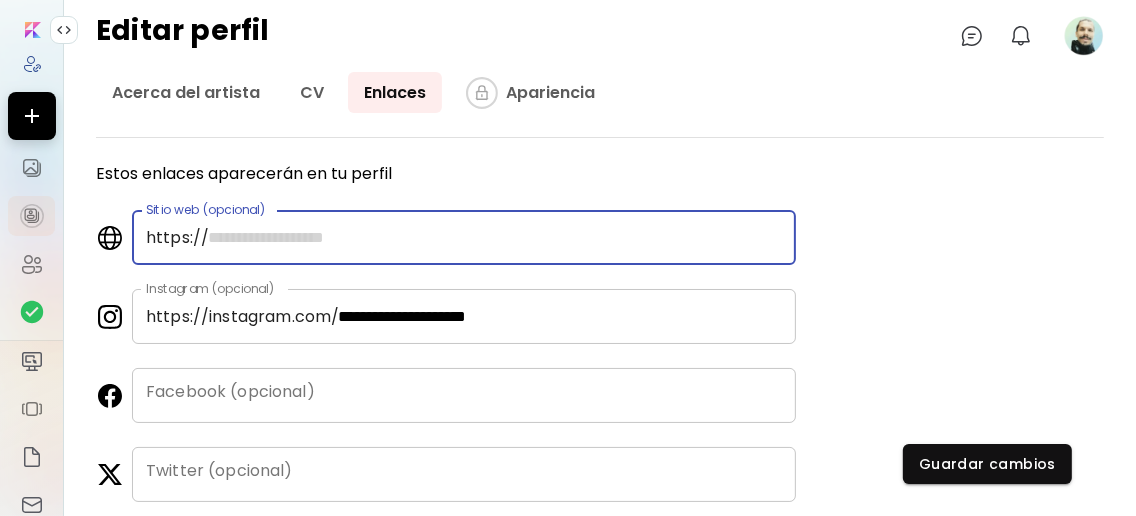 paste on "**********" 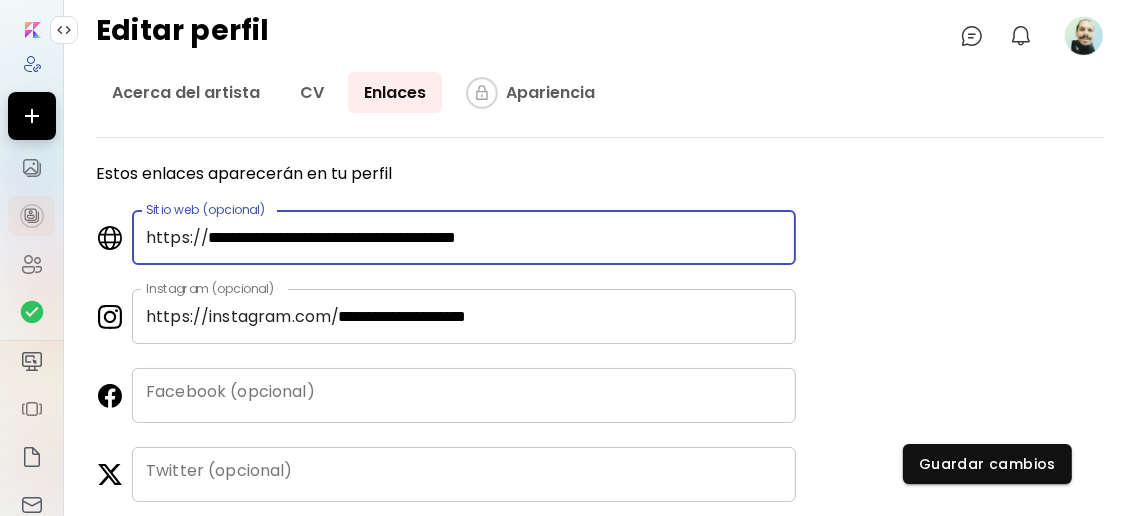 type on "**********" 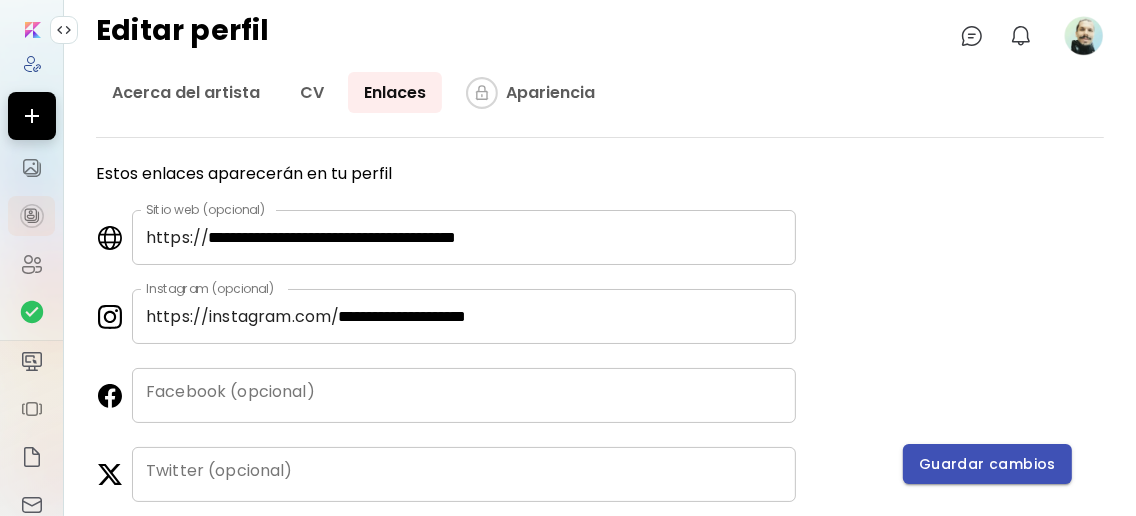 click on "Guardar cambios" at bounding box center [987, 464] 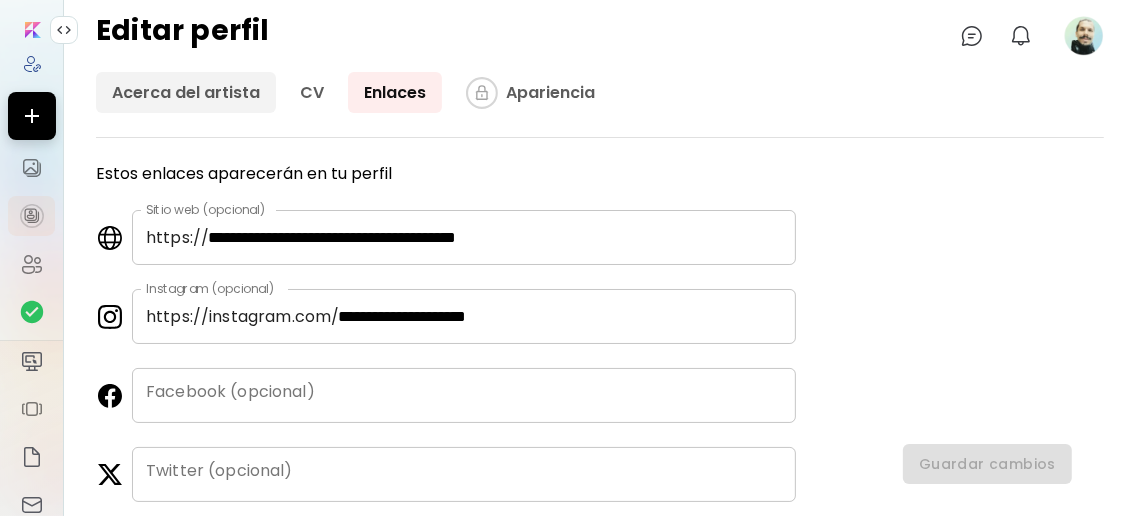 click on "Acerca del artista" at bounding box center [186, 92] 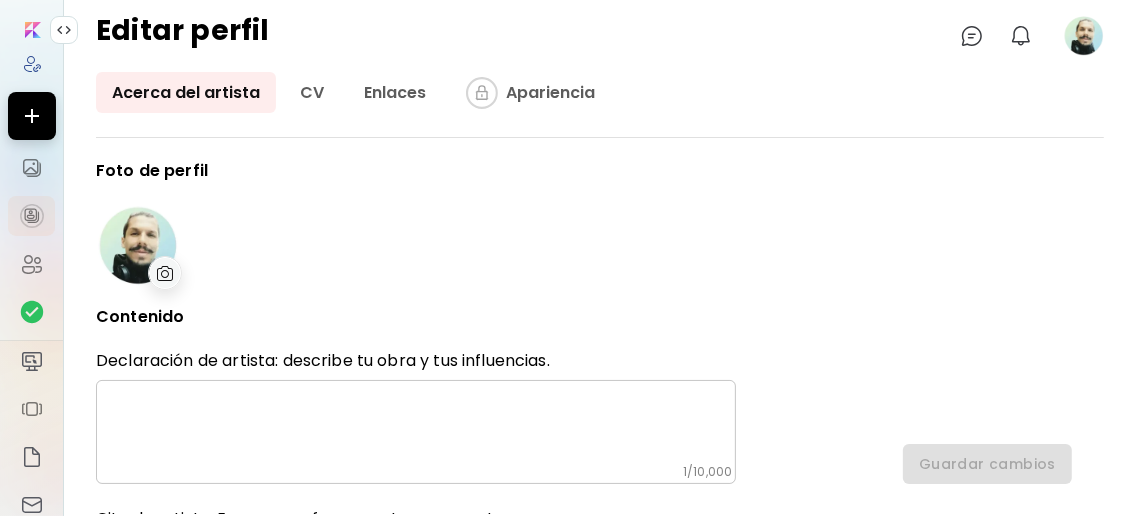 type on "********" 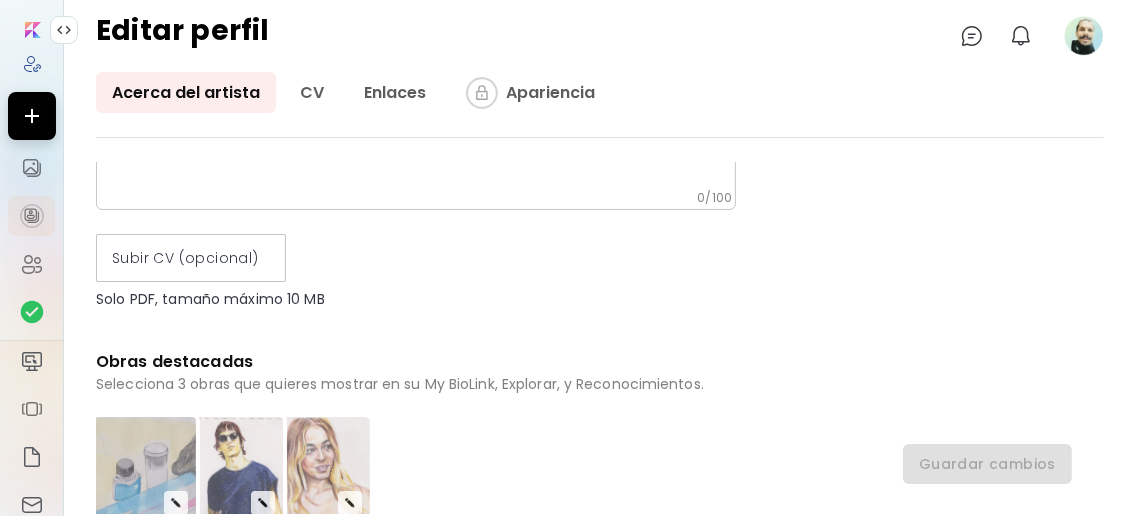 scroll, scrollTop: 402, scrollLeft: 0, axis: vertical 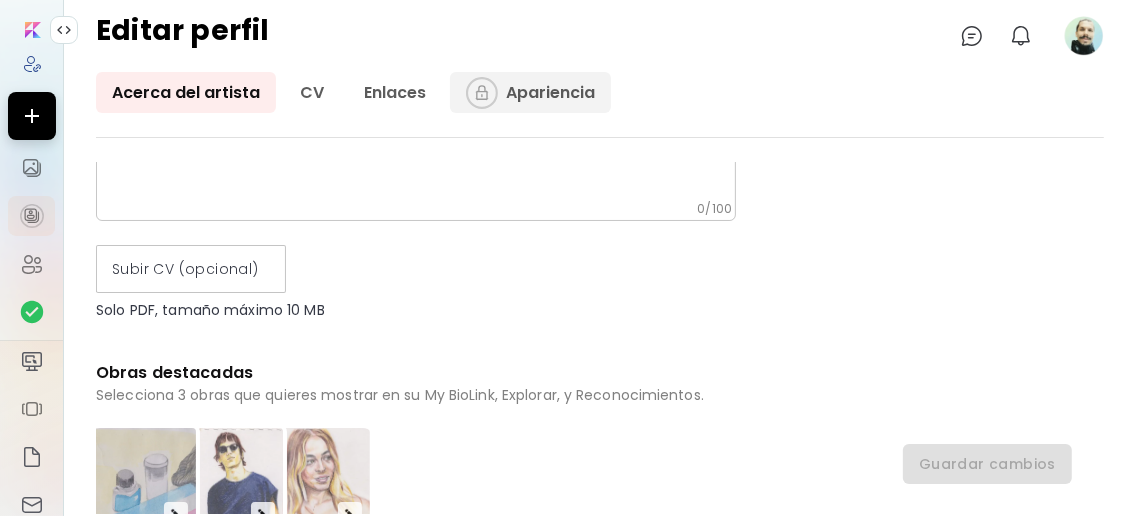 click on "Apariencia" at bounding box center [530, 92] 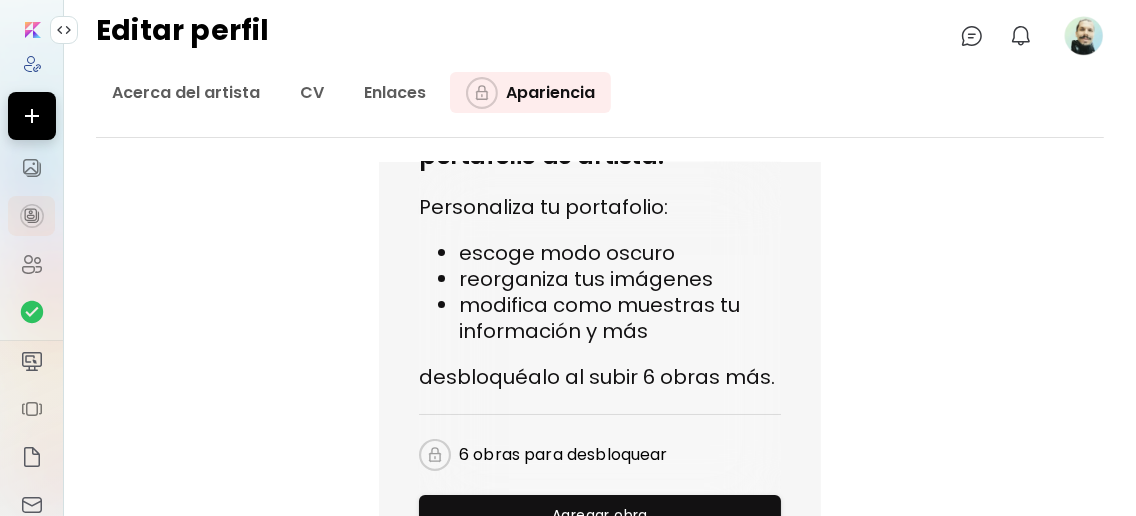 scroll, scrollTop: 0, scrollLeft: 0, axis: both 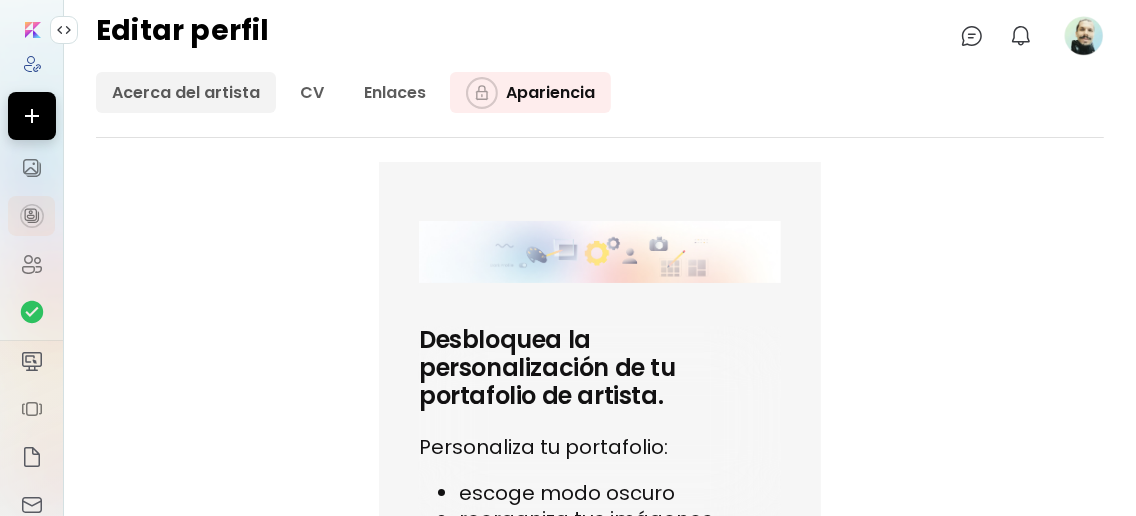 click on "Acerca del artista" at bounding box center (186, 92) 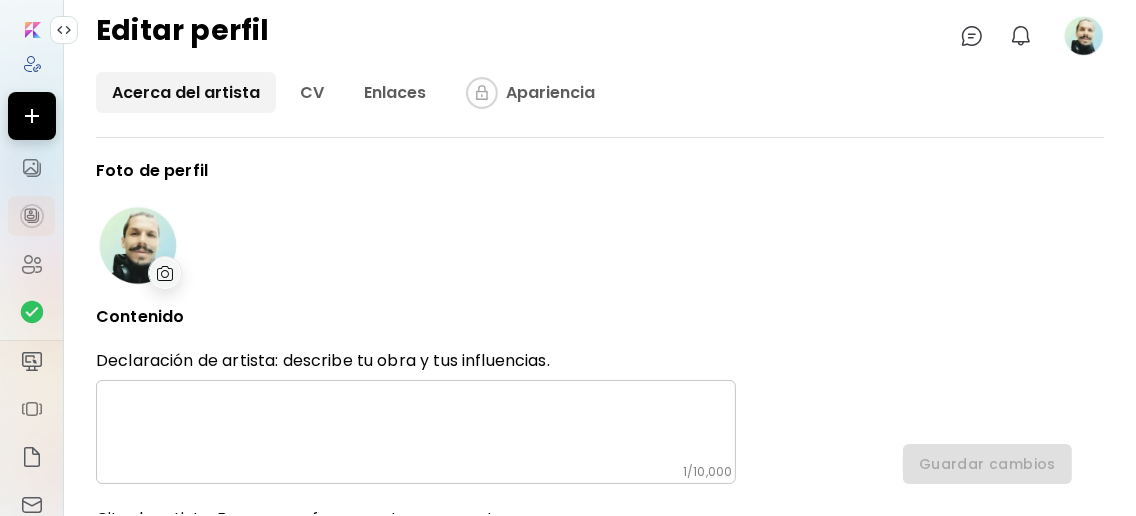 type on "********" 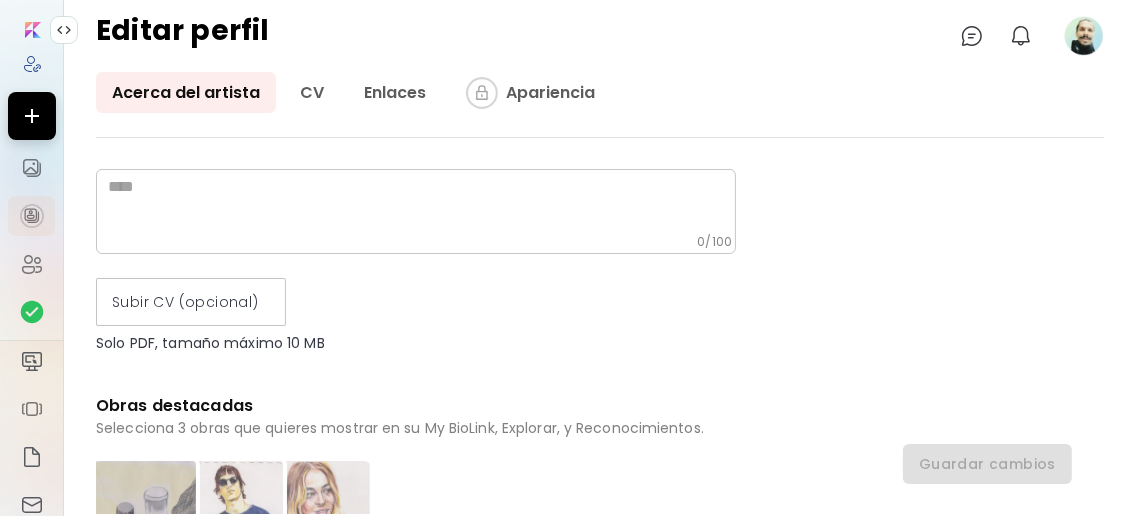 scroll, scrollTop: 0, scrollLeft: 0, axis: both 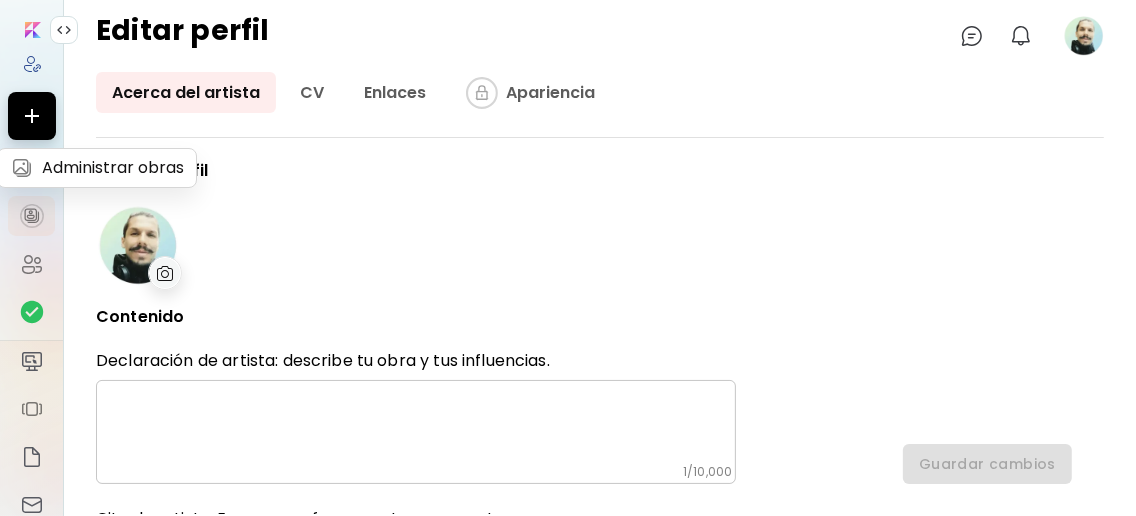 click at bounding box center (32, 168) 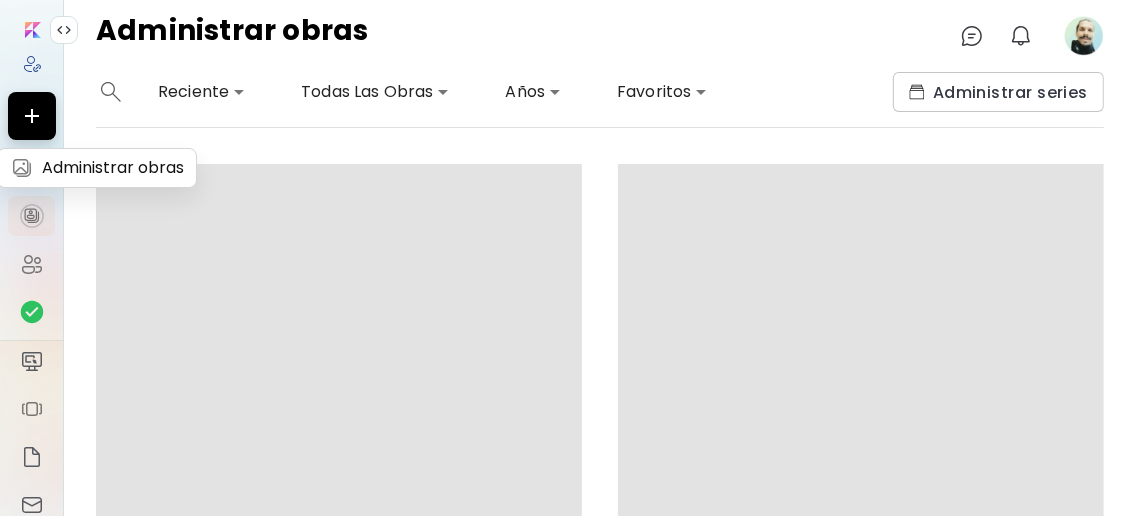 click at bounding box center [32, 216] 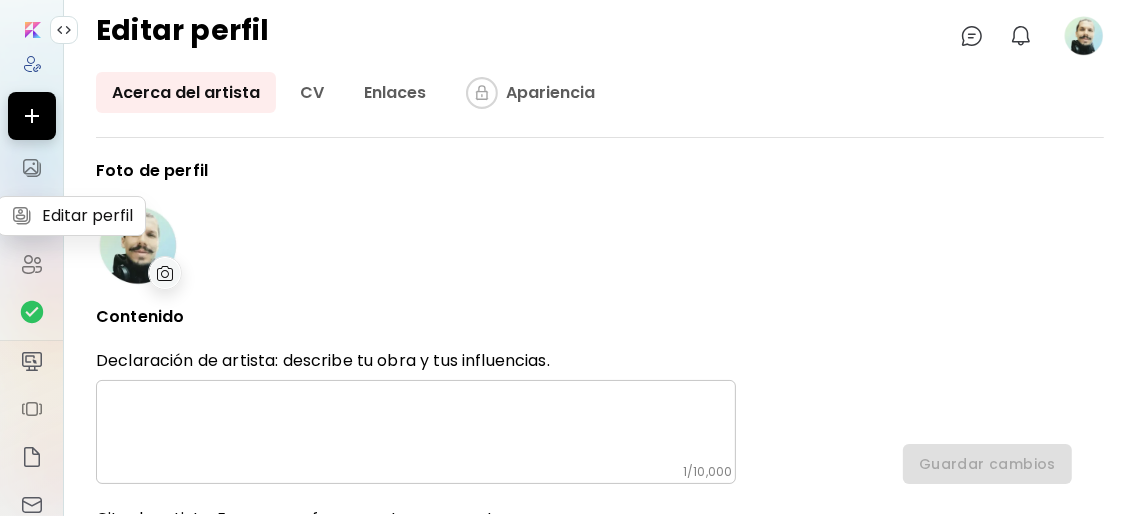 type on "********" 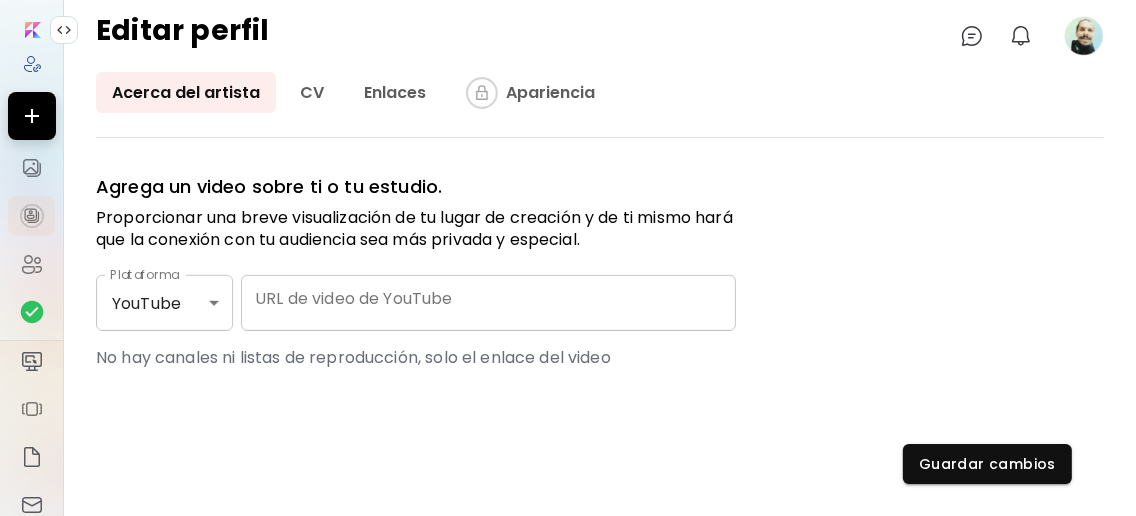 scroll, scrollTop: 1068, scrollLeft: 0, axis: vertical 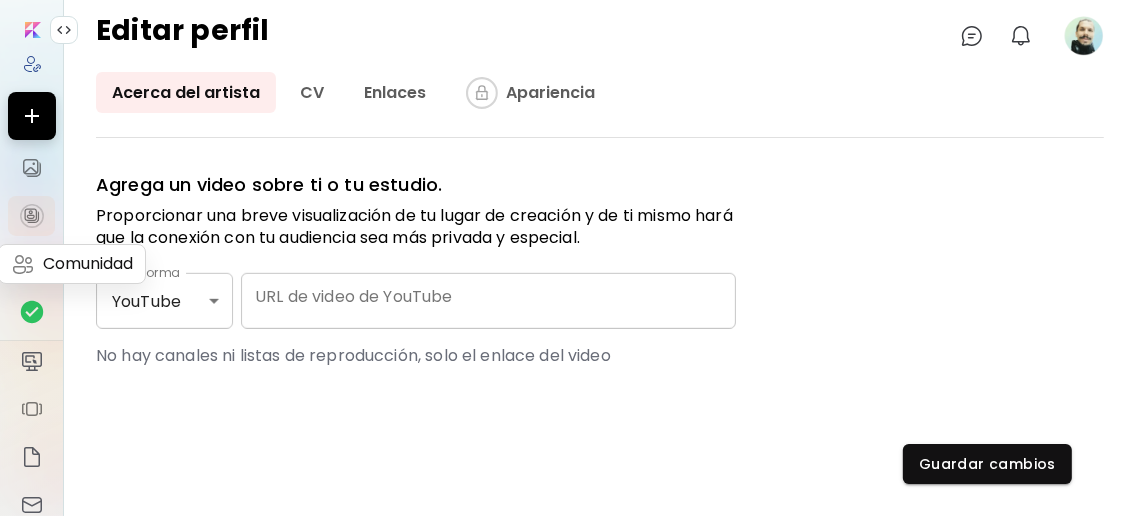 click at bounding box center (32, 264) 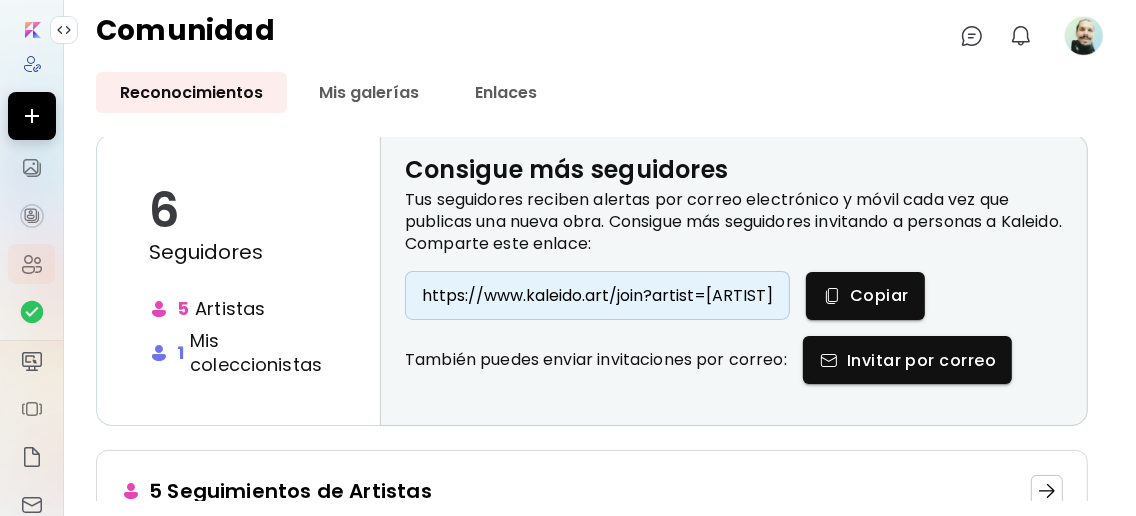 scroll, scrollTop: 0, scrollLeft: 0, axis: both 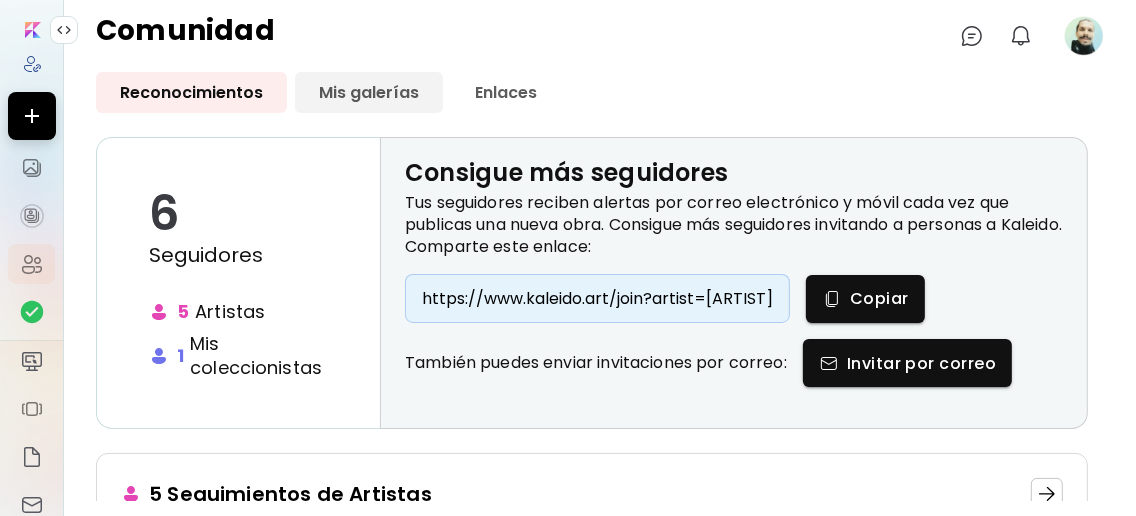 click on "Mis galerías" at bounding box center [369, 92] 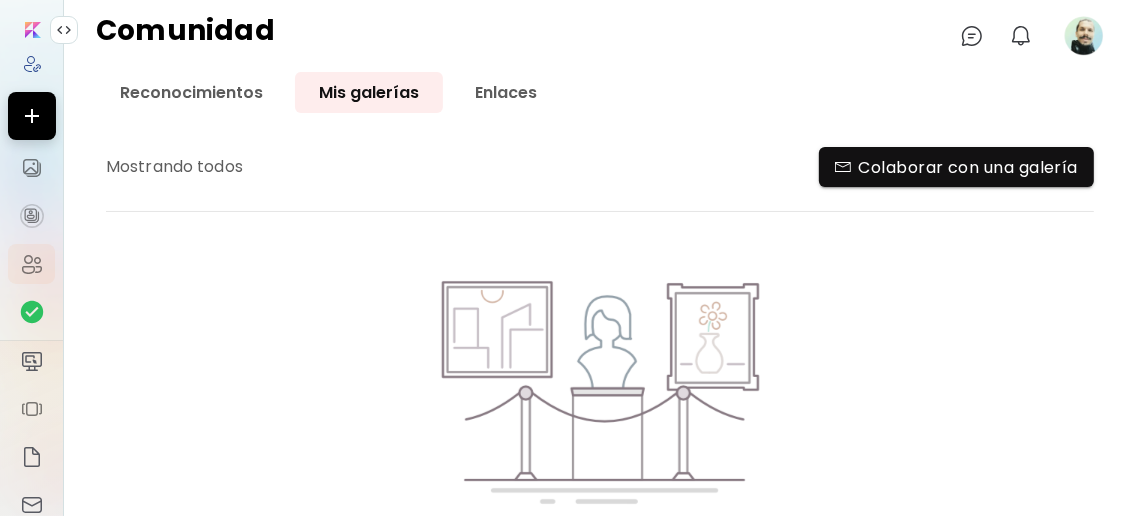 scroll, scrollTop: 145, scrollLeft: 0, axis: vertical 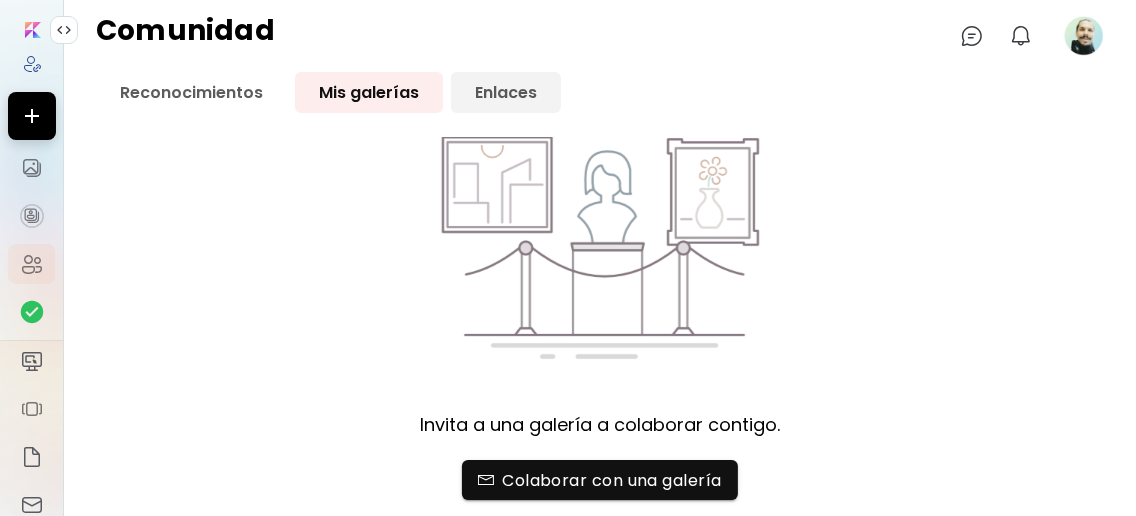 click on "Enlaces" at bounding box center (506, 92) 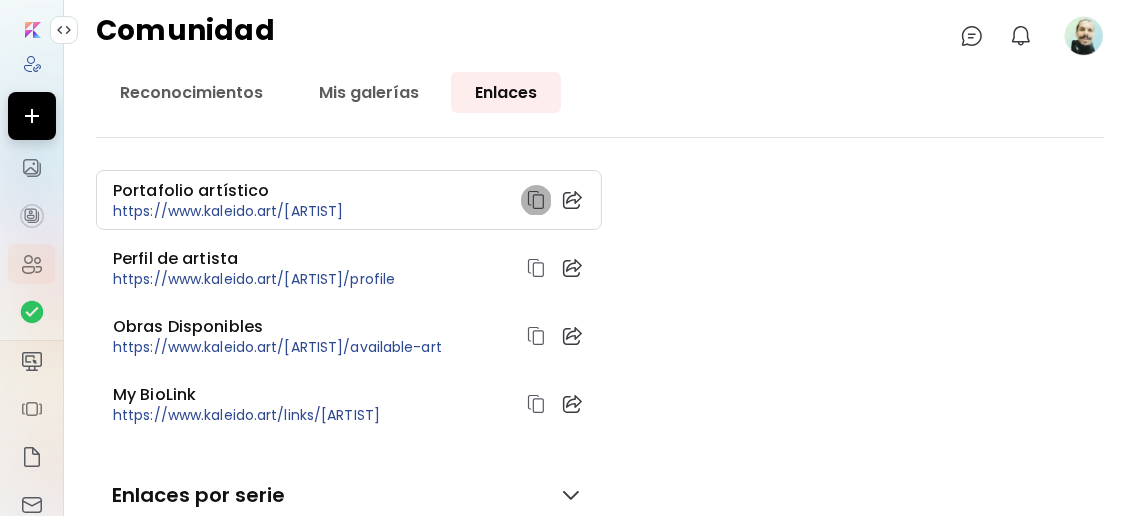 click at bounding box center (536, 200) 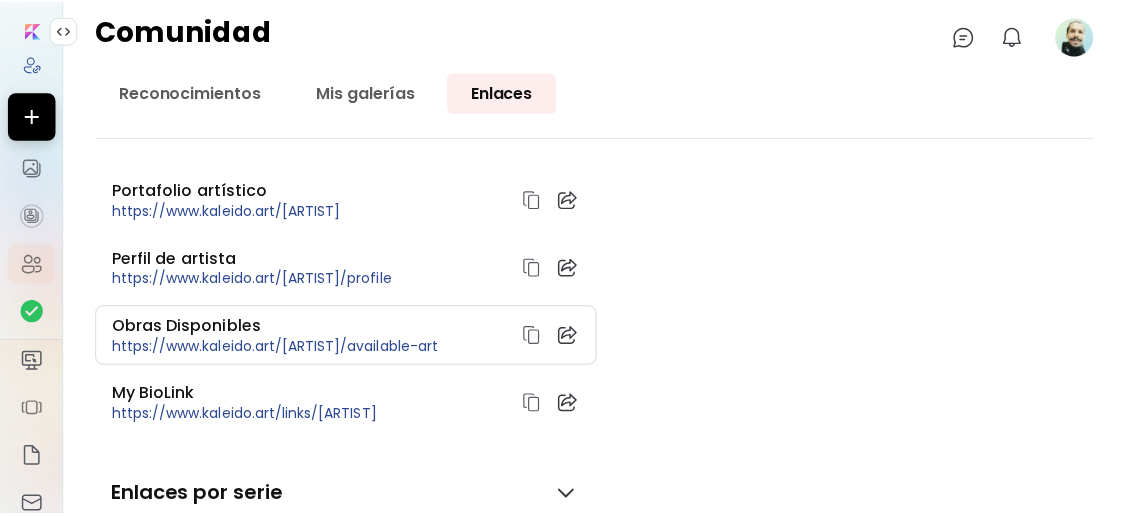scroll, scrollTop: 79, scrollLeft: 0, axis: vertical 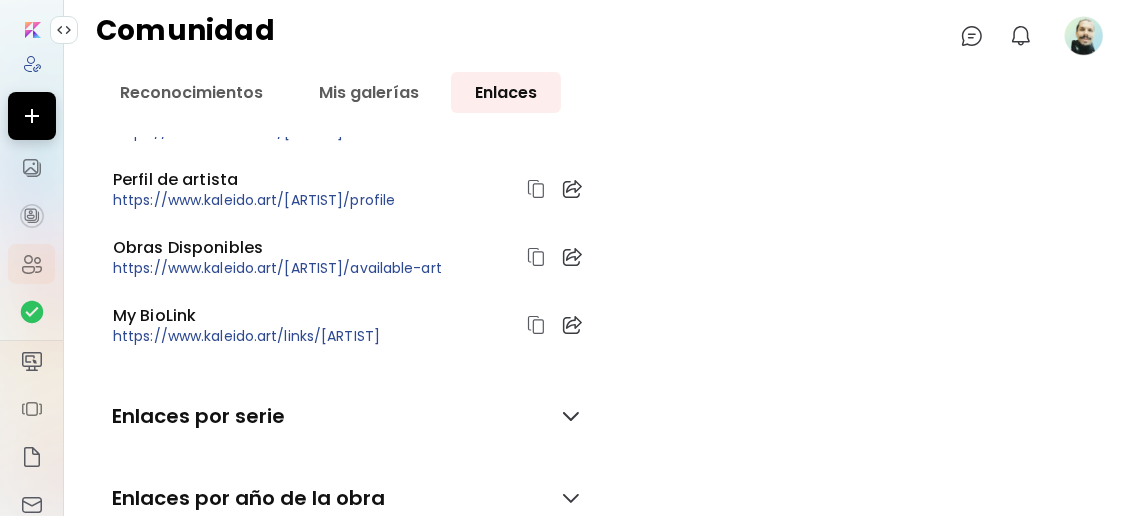 click 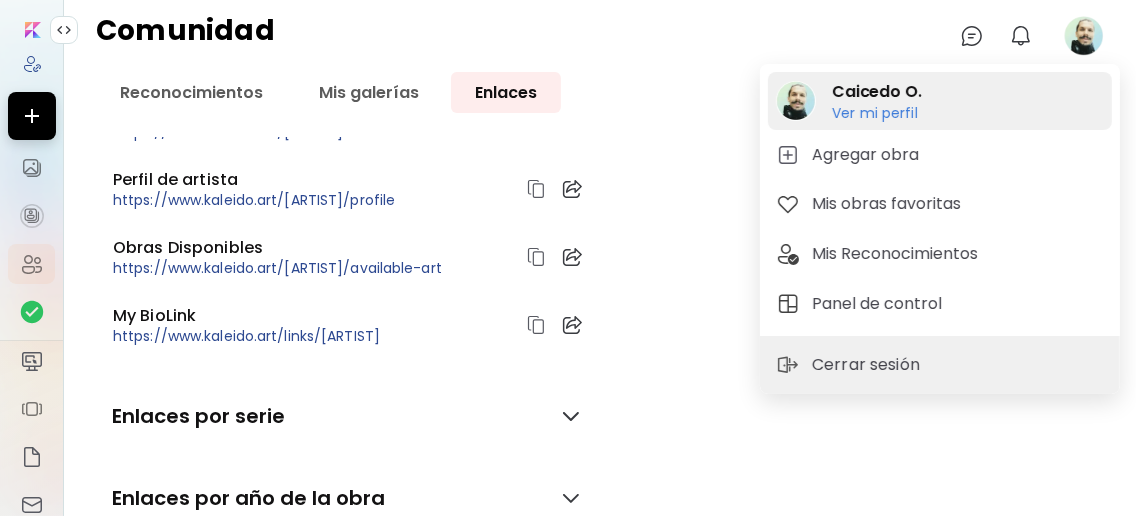 click on "Ver mi perfil" at bounding box center (877, 113) 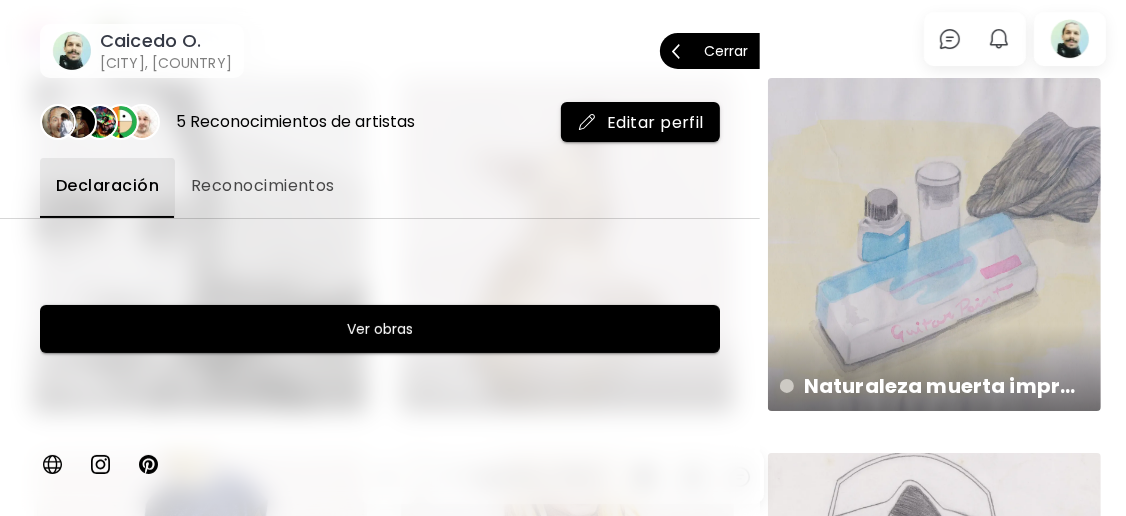 click on "Cerrar" at bounding box center [710, 51] 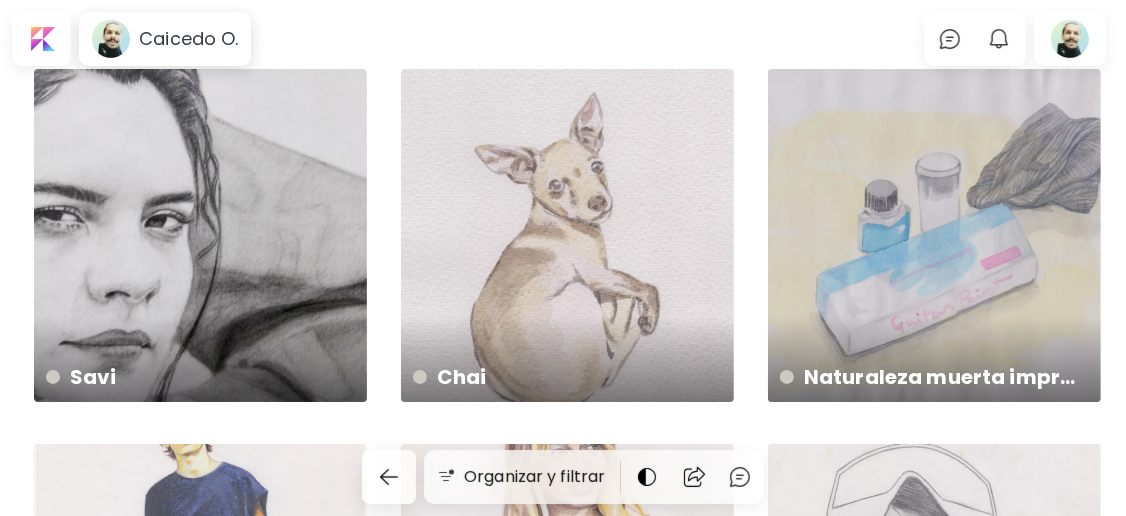 scroll, scrollTop: 0, scrollLeft: 0, axis: both 